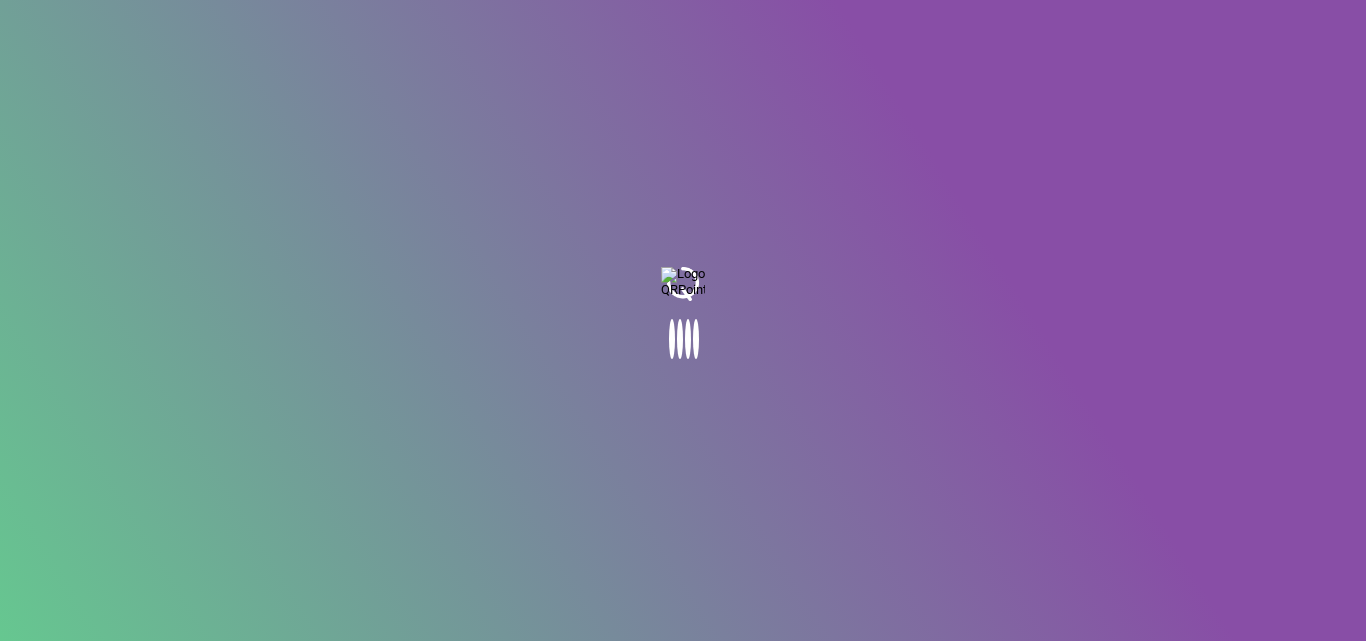scroll, scrollTop: 0, scrollLeft: 0, axis: both 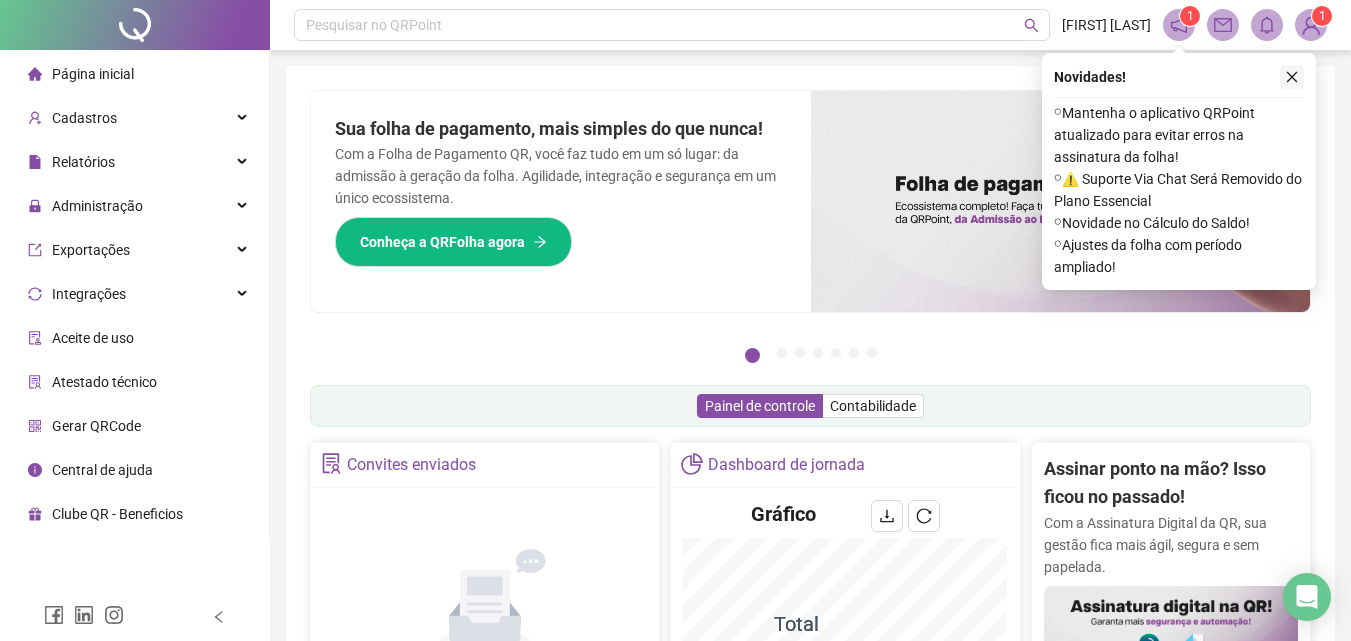 click 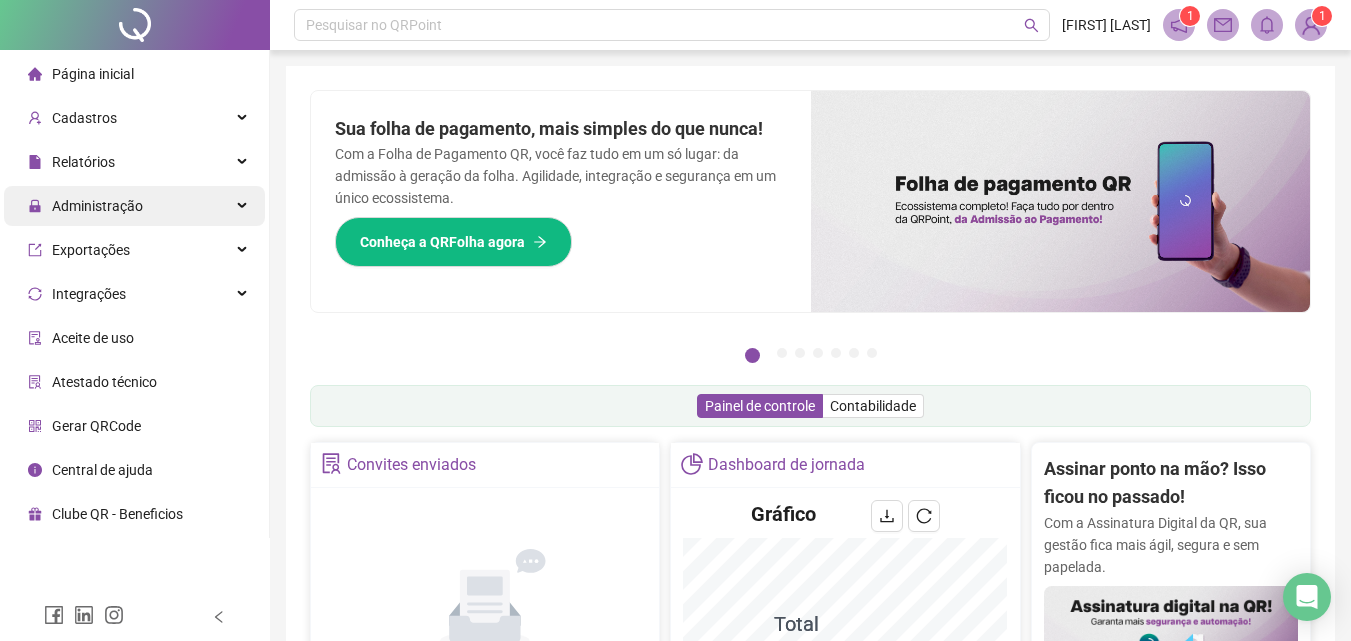 click on "Administração" at bounding box center (134, 206) 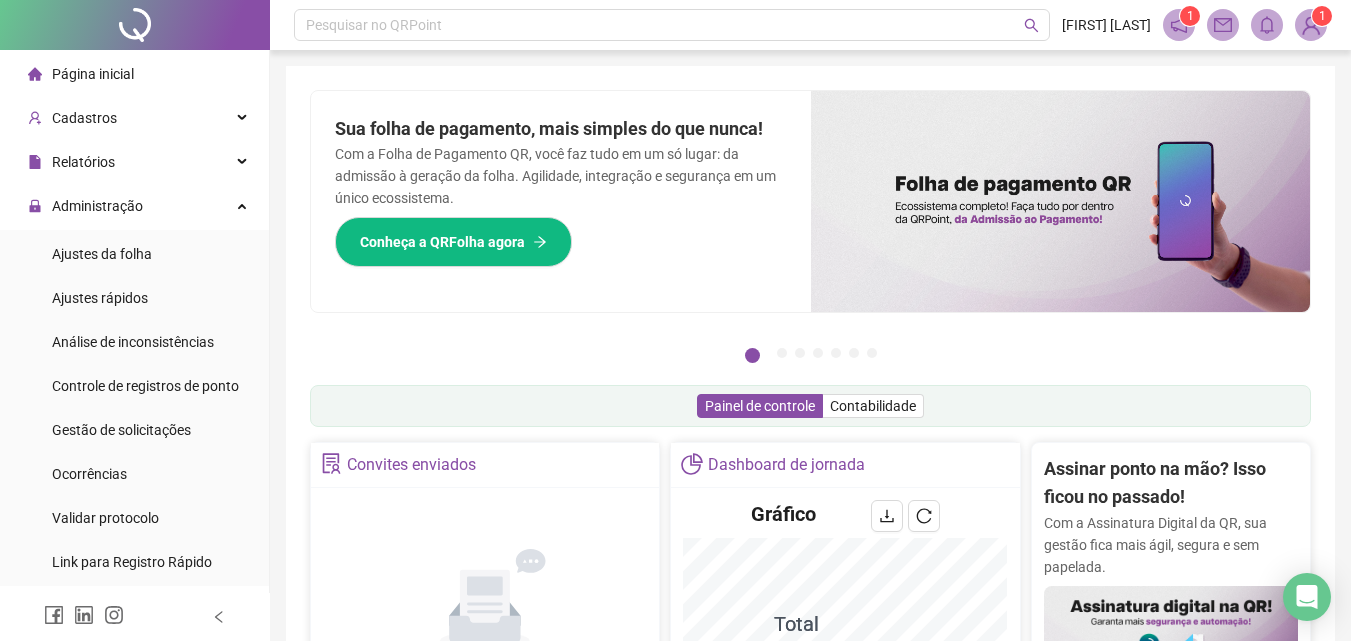 click on "Gestão de solicitações" at bounding box center (121, 430) 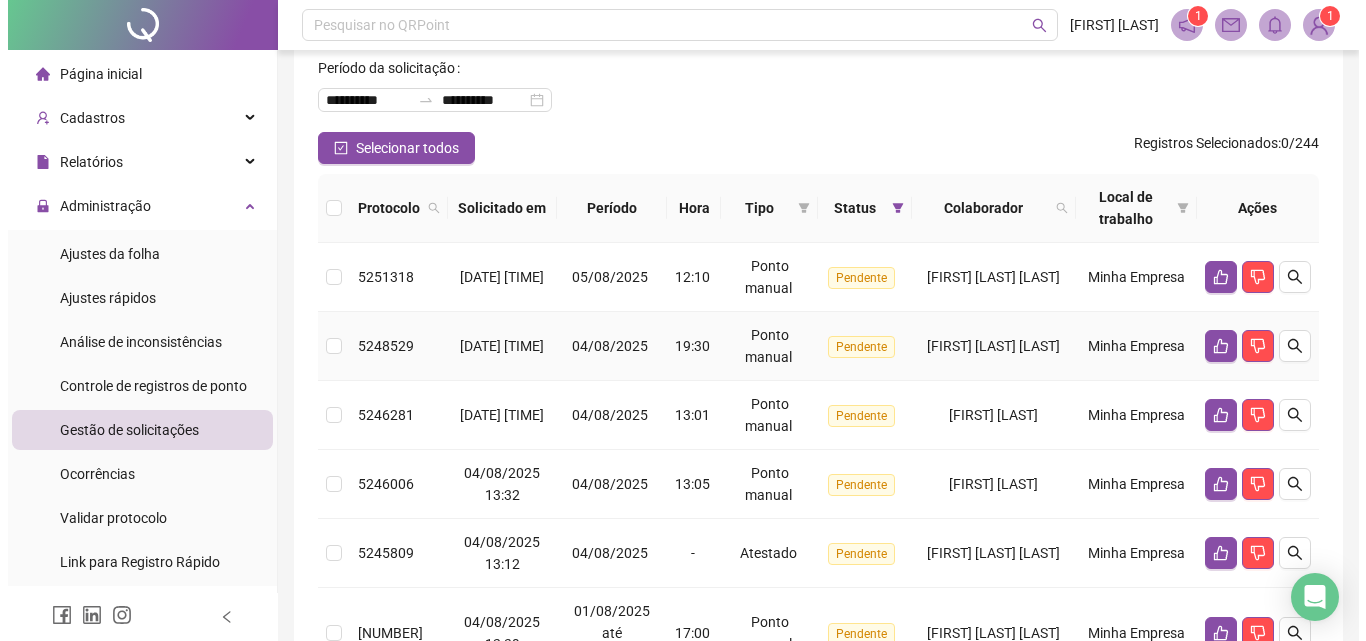 scroll, scrollTop: 200, scrollLeft: 0, axis: vertical 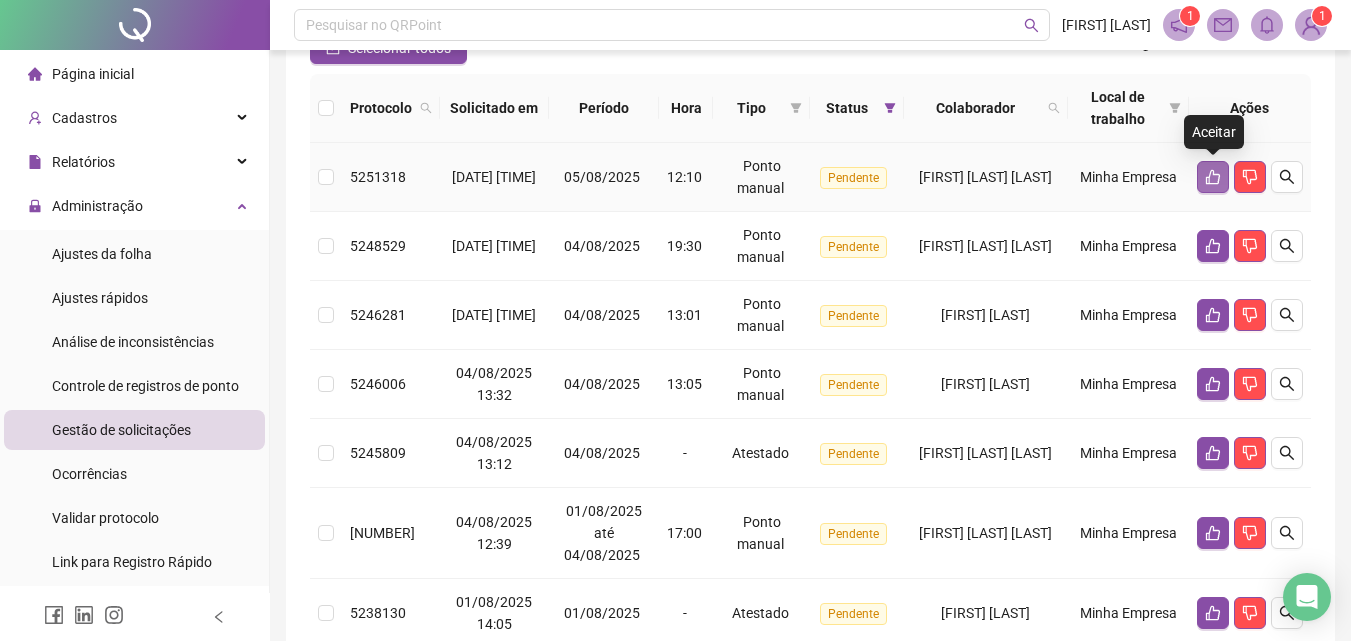 click 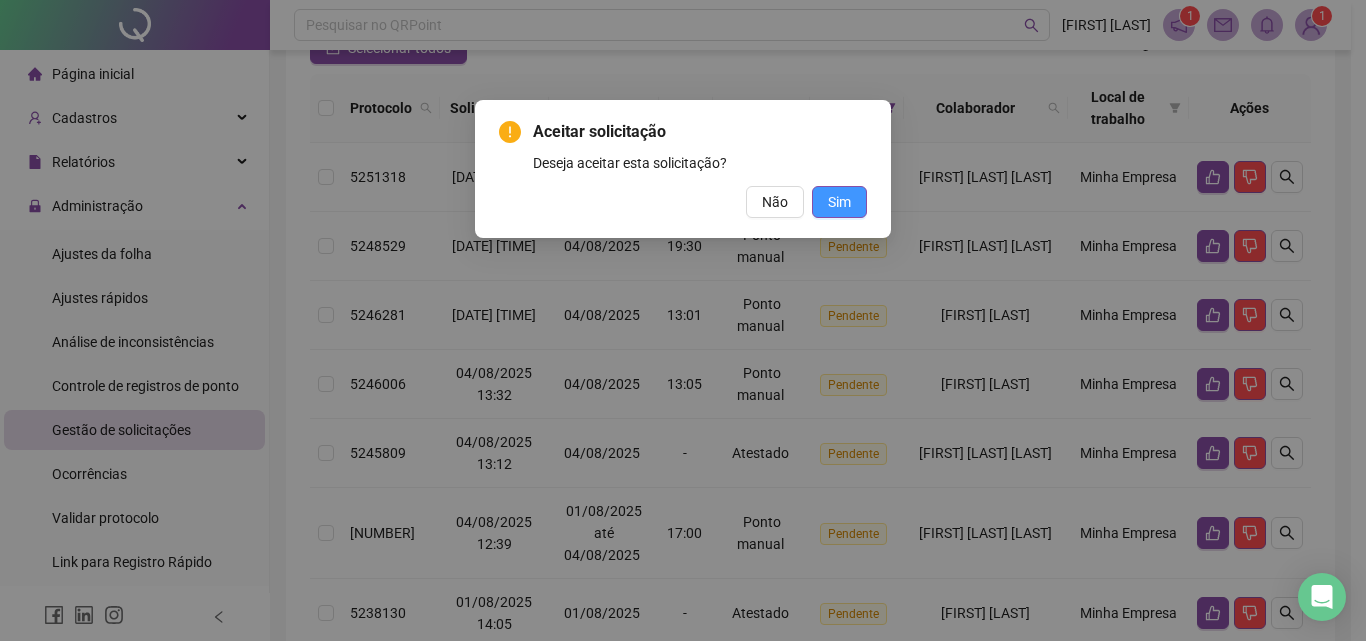 click on "Sim" at bounding box center [839, 202] 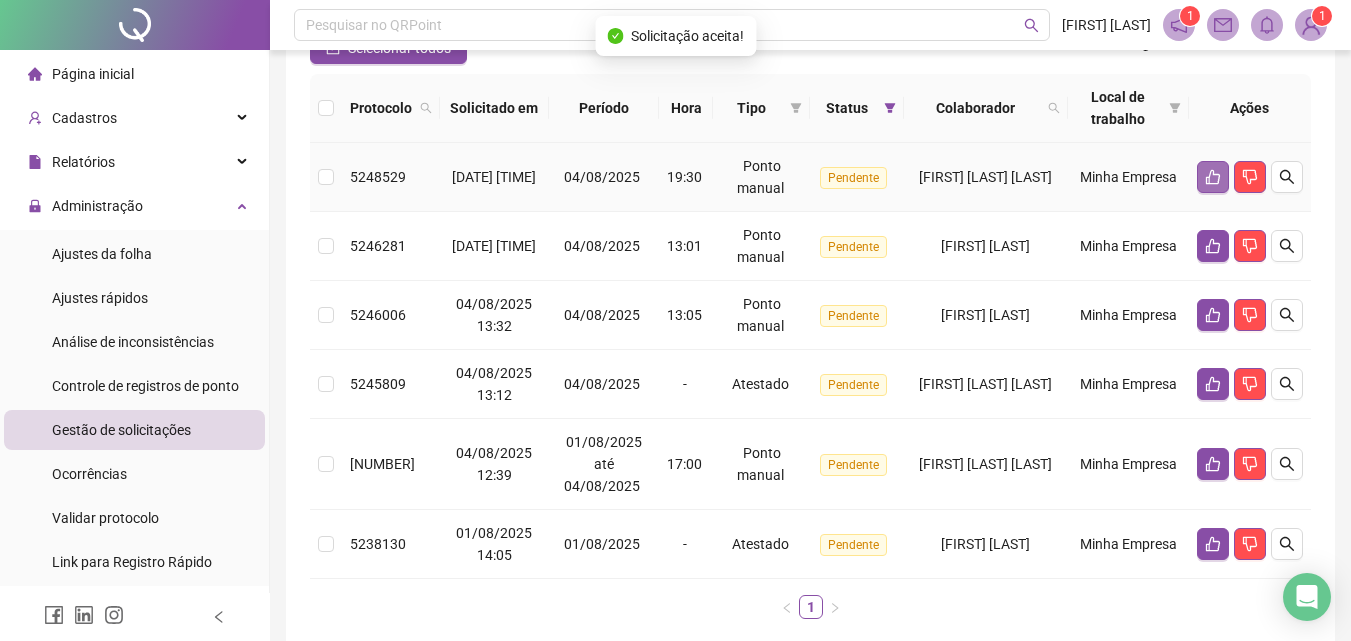 click at bounding box center (1213, 177) 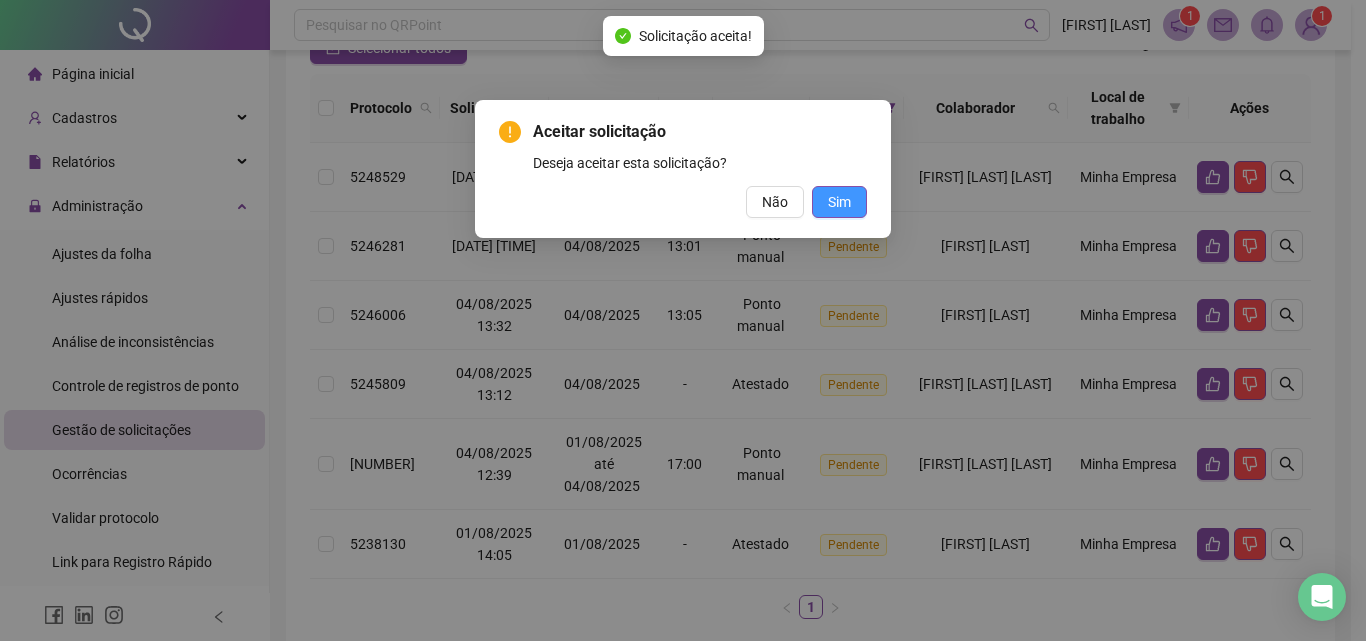 click on "Sim" at bounding box center [839, 202] 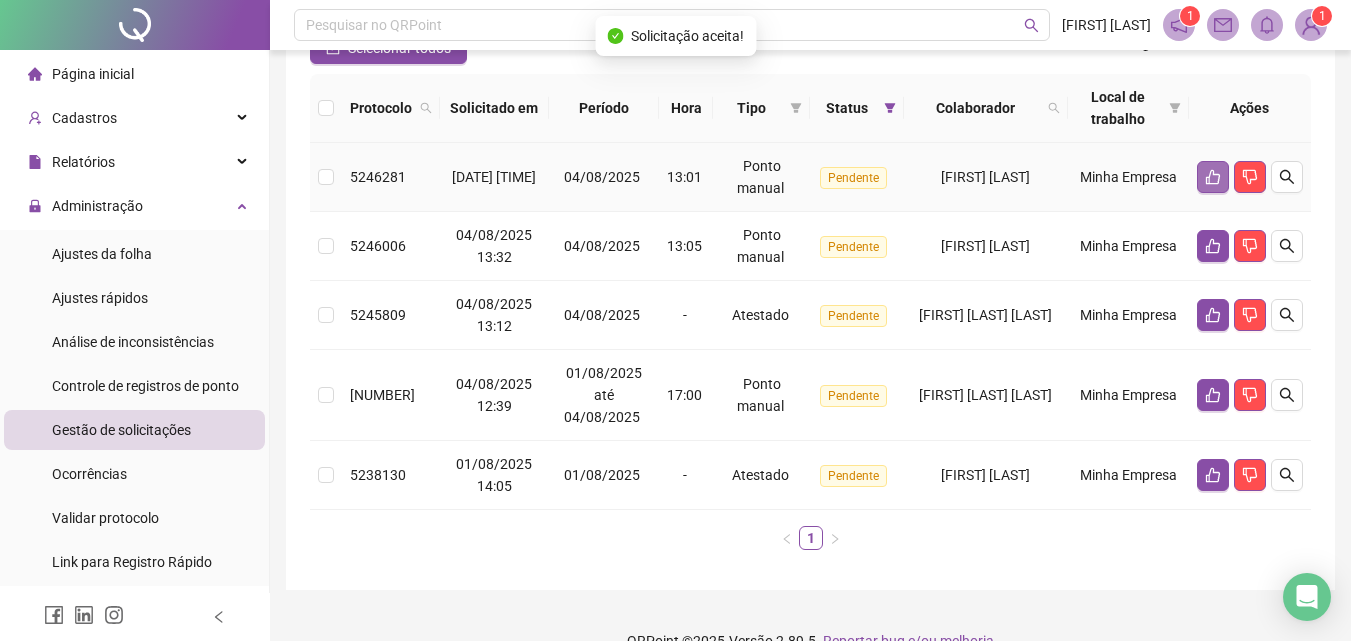 click 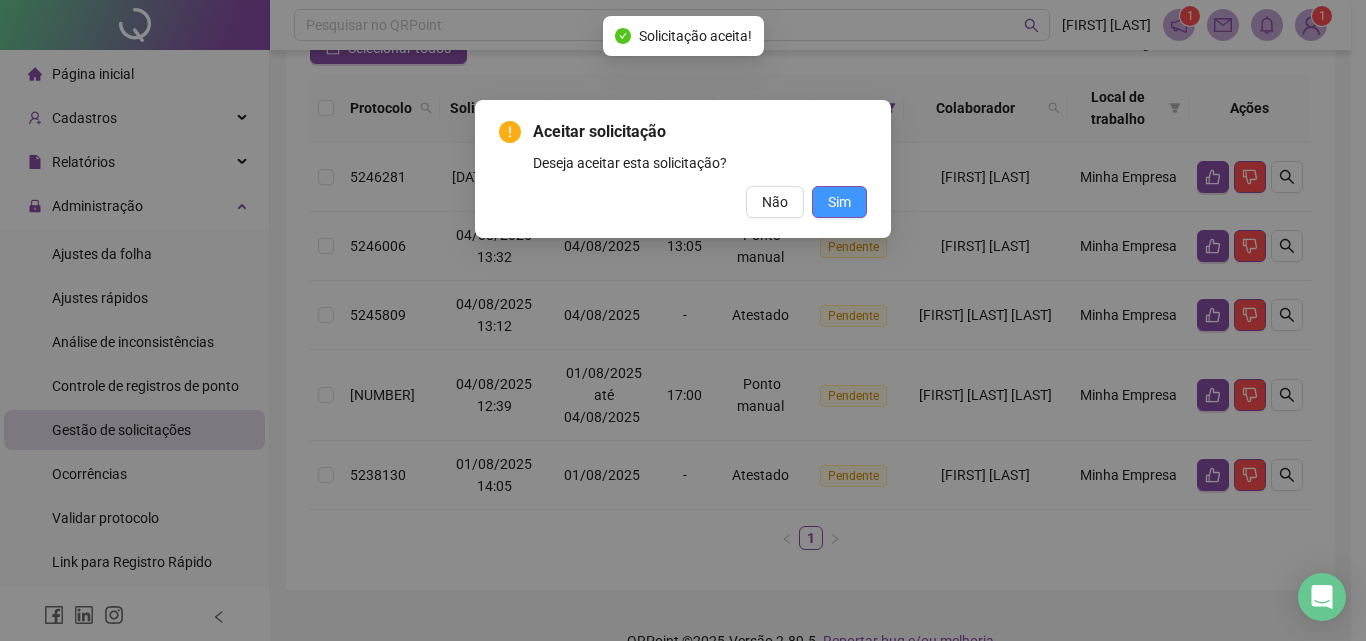 click on "Sim" at bounding box center (839, 202) 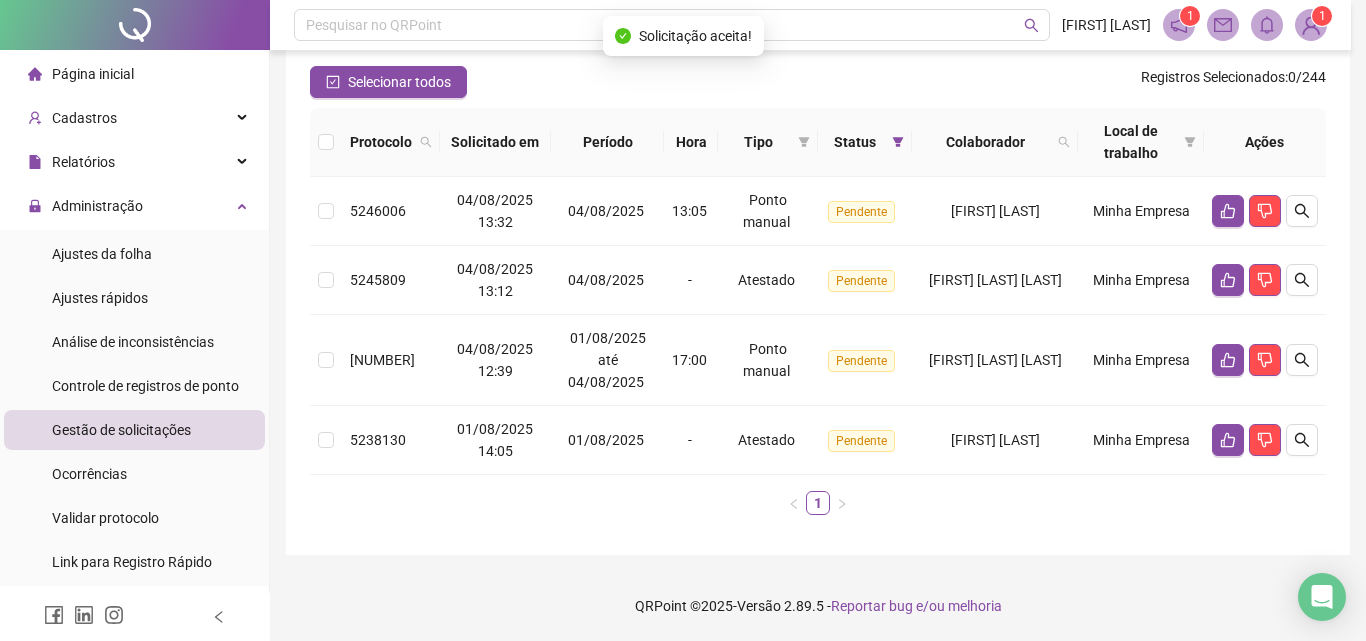 scroll, scrollTop: 166, scrollLeft: 0, axis: vertical 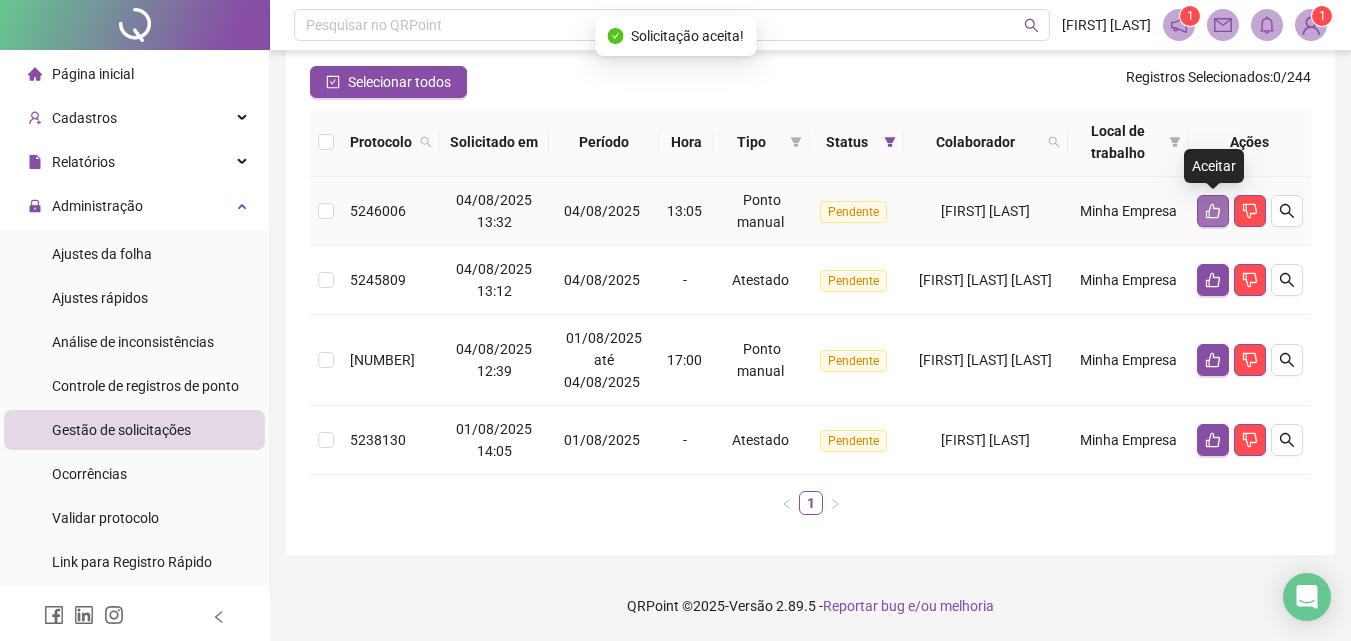 click at bounding box center (1213, 211) 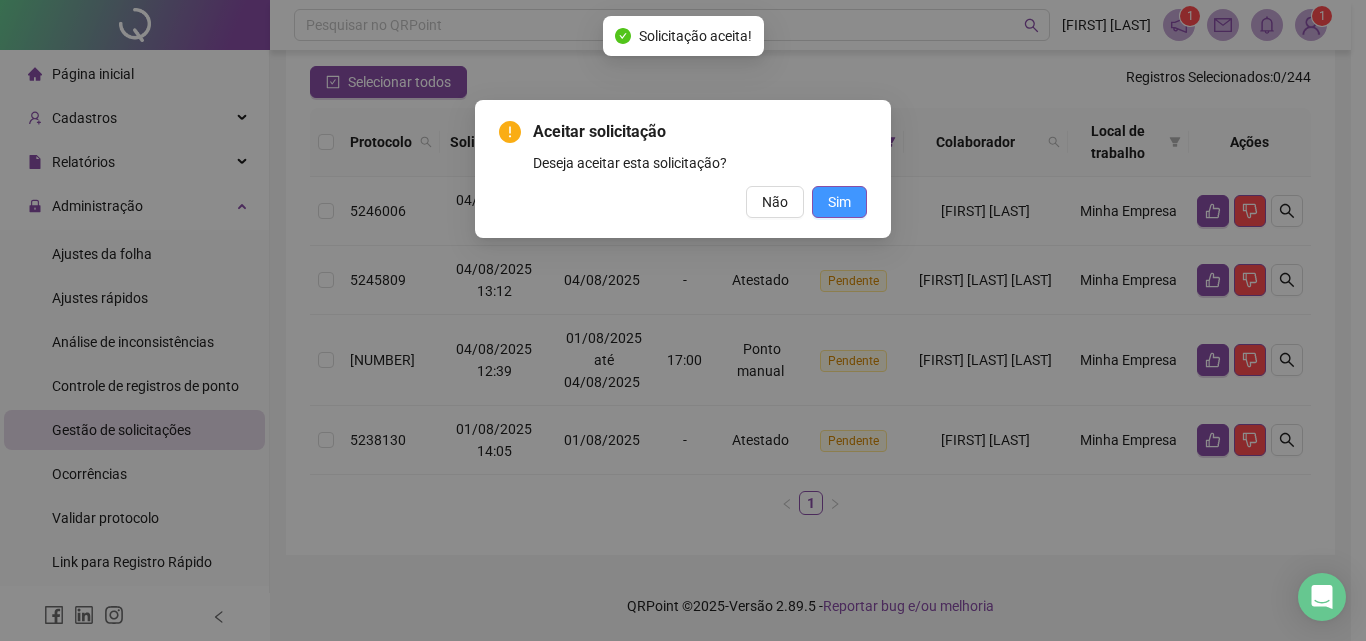 click on "Sim" at bounding box center (839, 202) 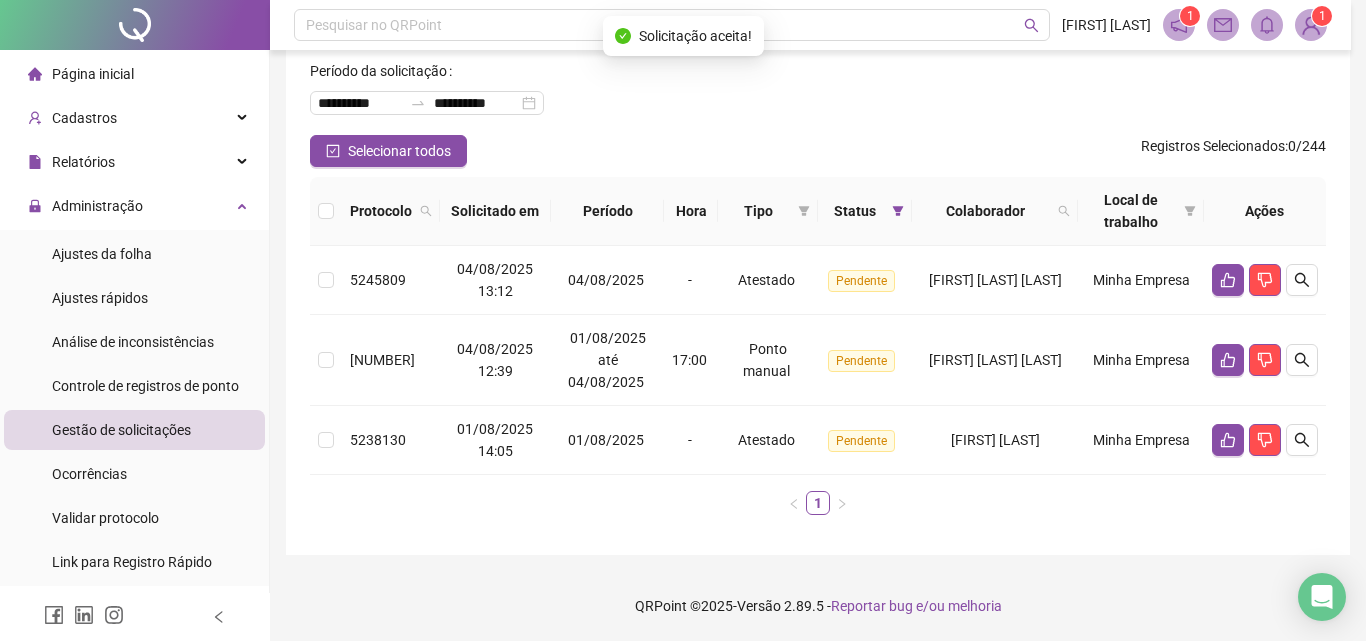 scroll, scrollTop: 97, scrollLeft: 0, axis: vertical 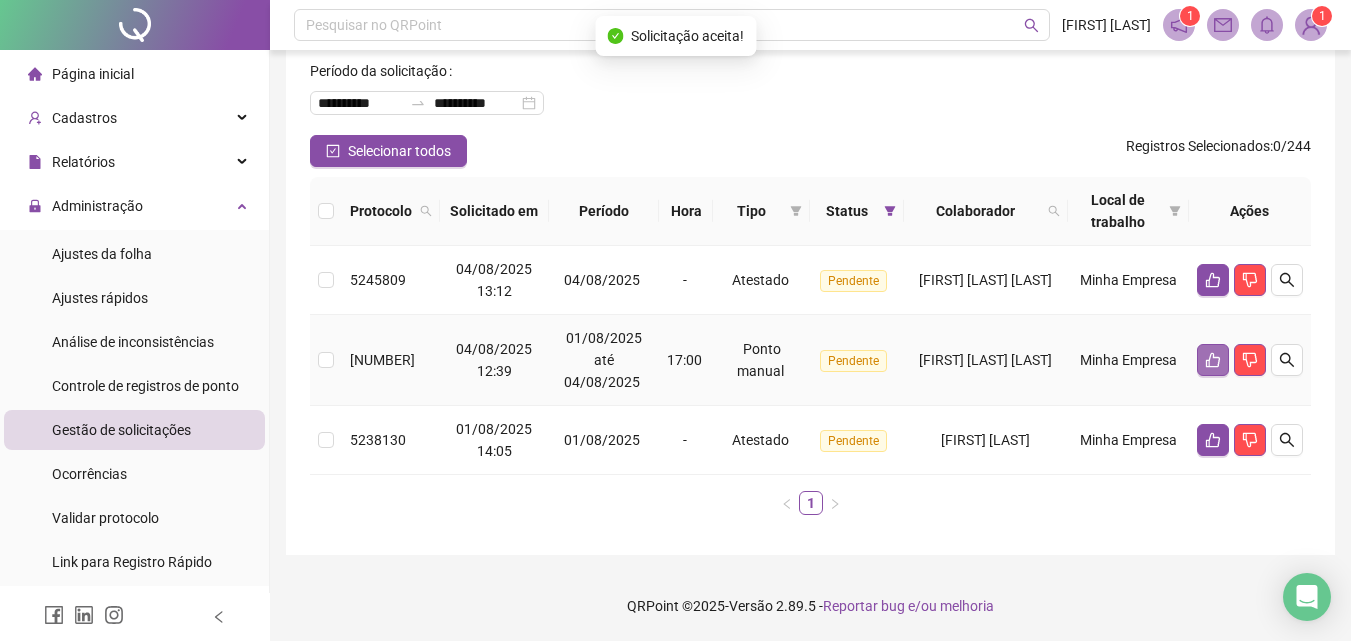 click 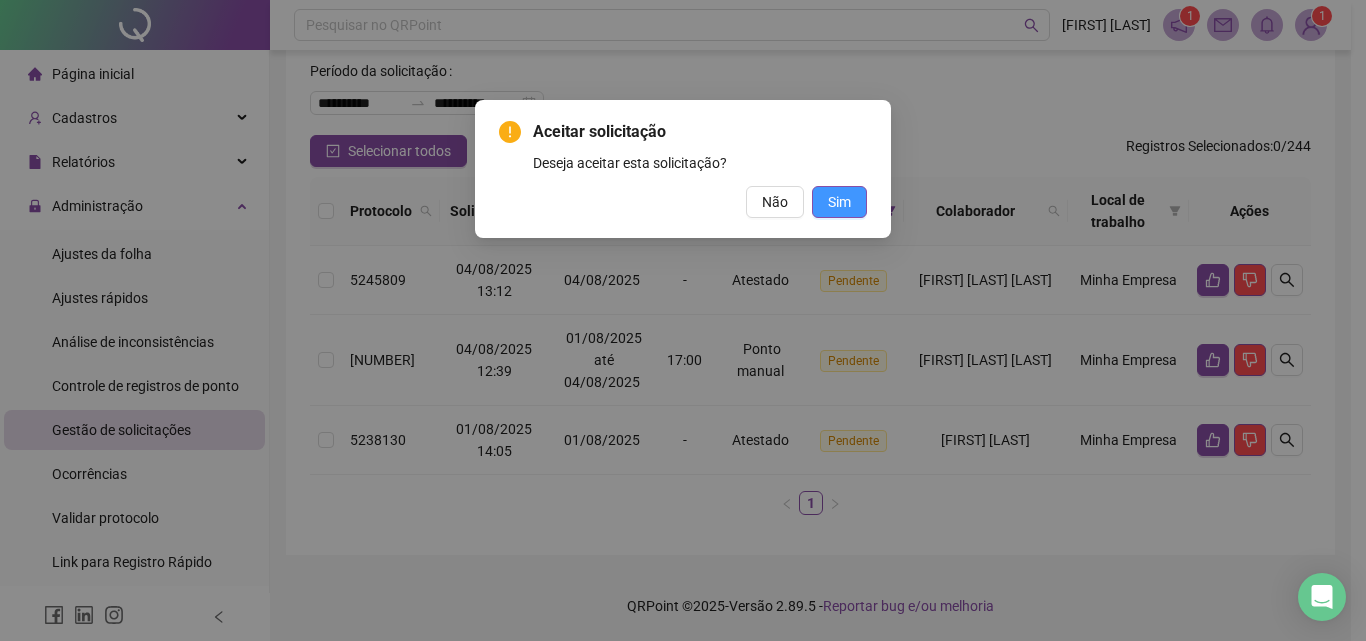 click on "Sim" at bounding box center (839, 202) 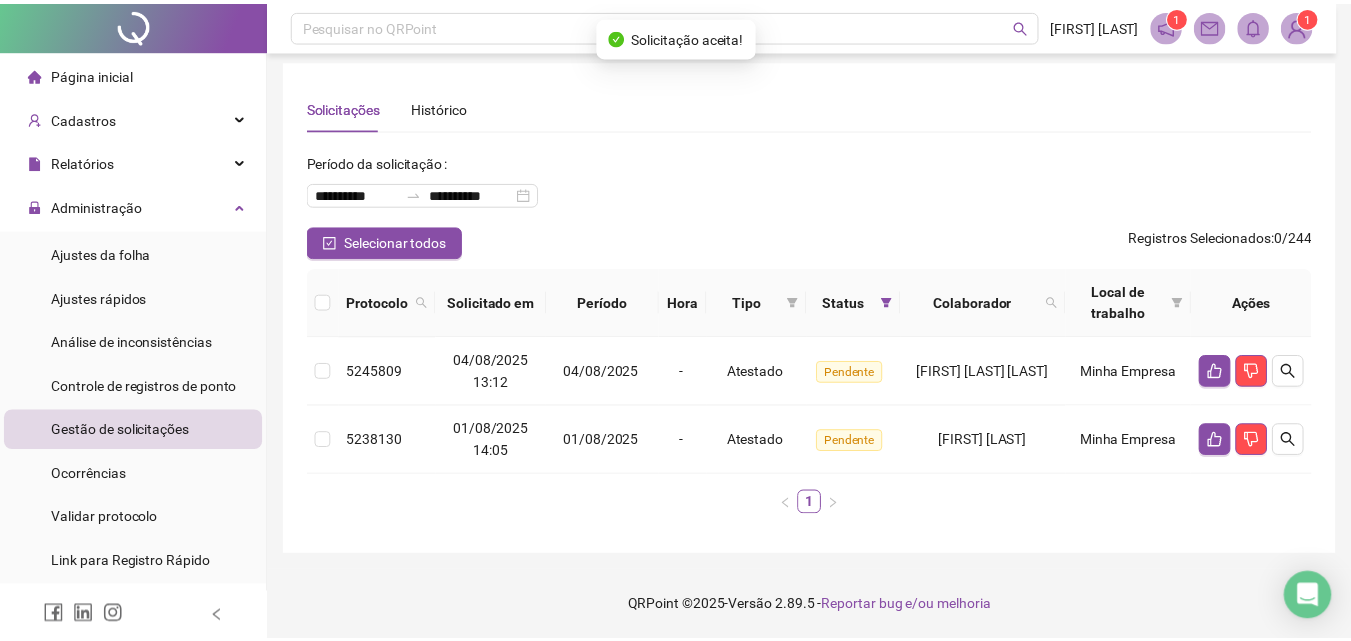 scroll, scrollTop: 6, scrollLeft: 0, axis: vertical 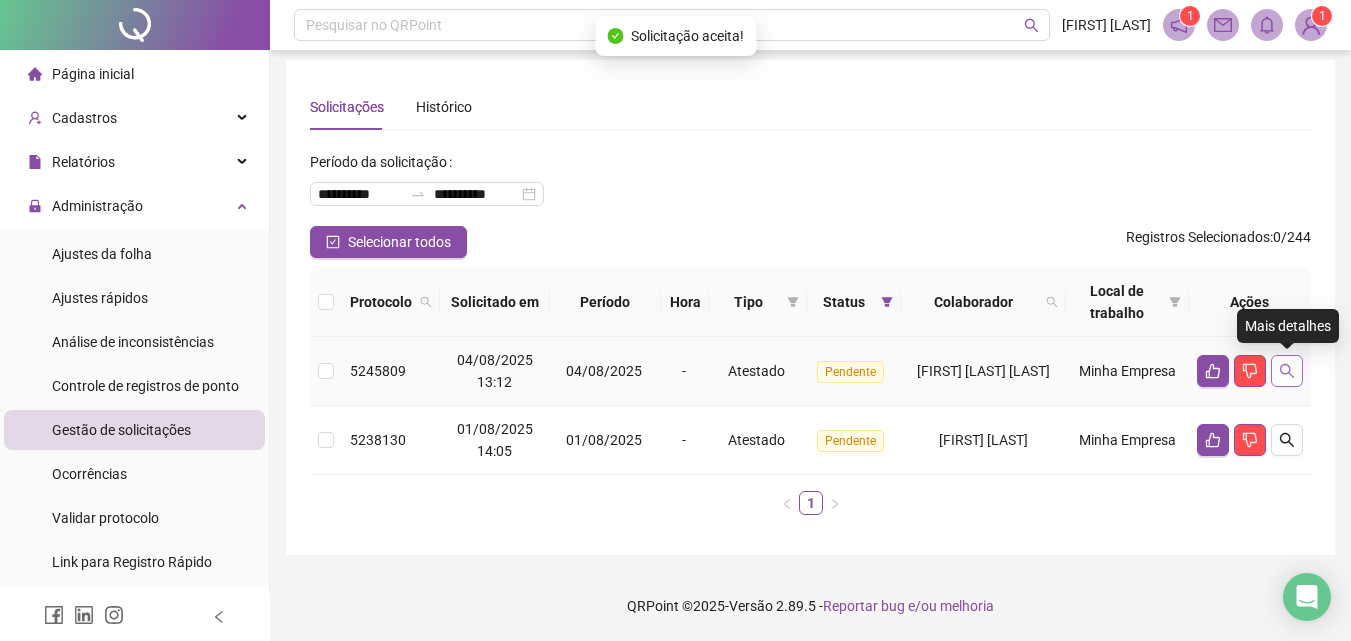 click 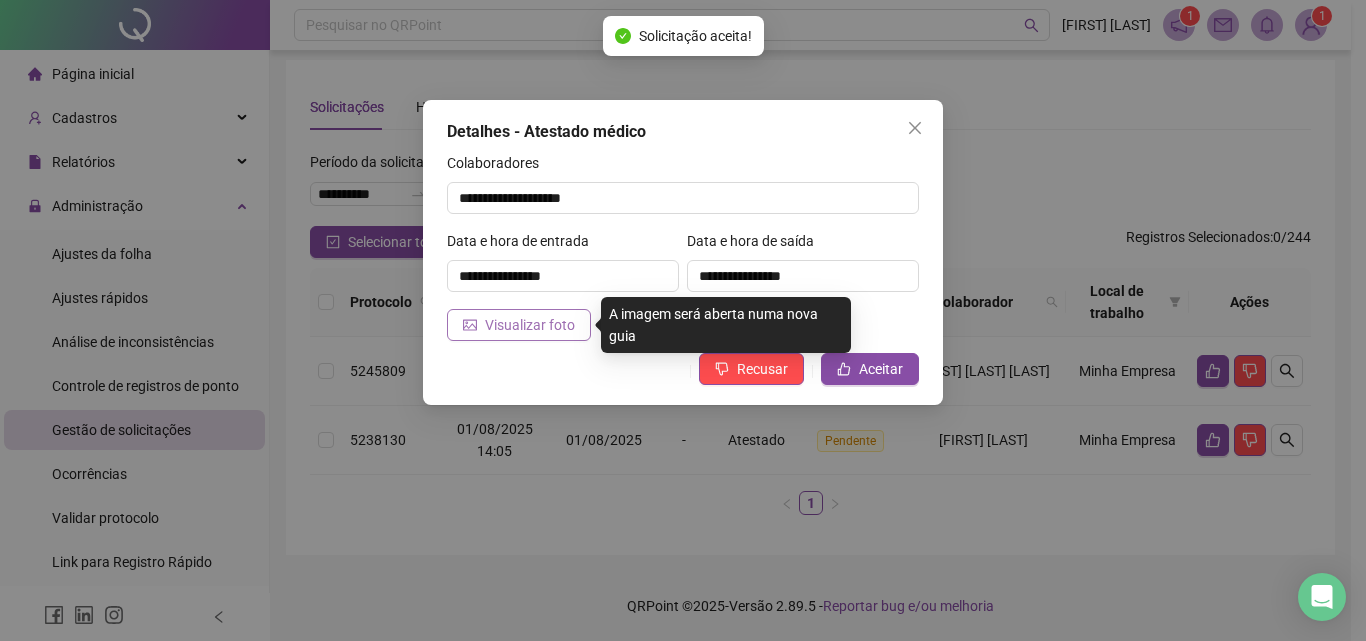 click on "Visualizar foto" at bounding box center [530, 325] 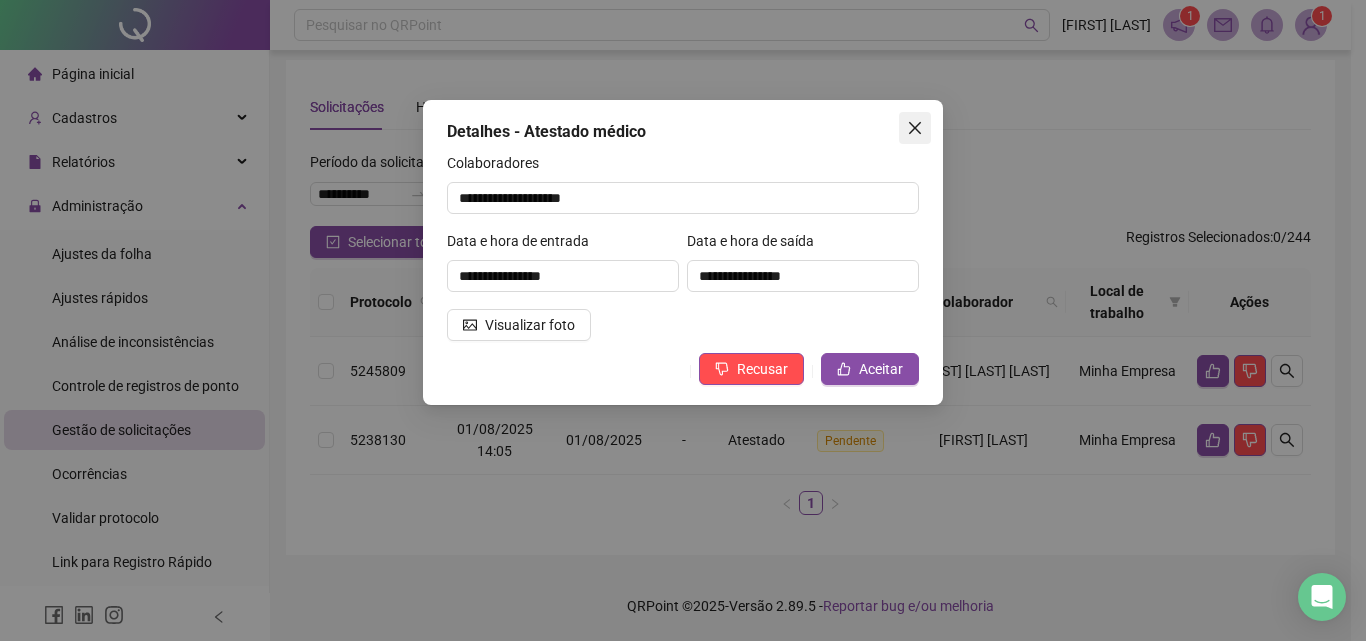 click 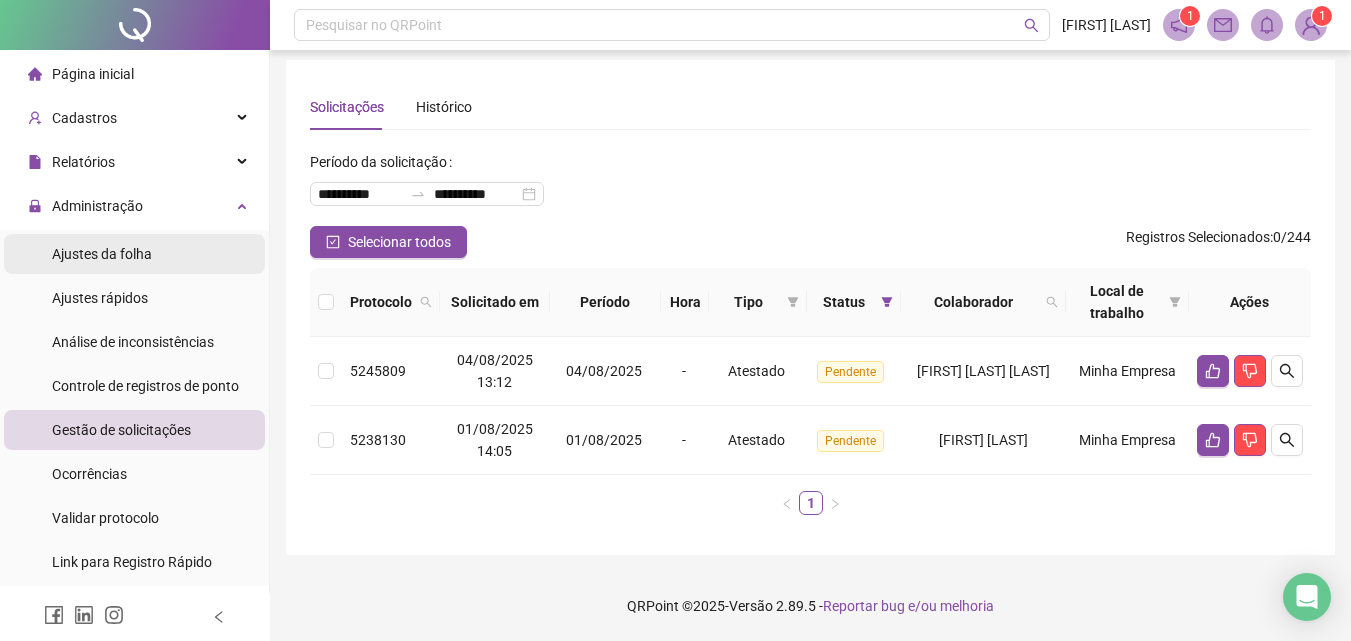 click on "Ajustes da folha" at bounding box center [102, 254] 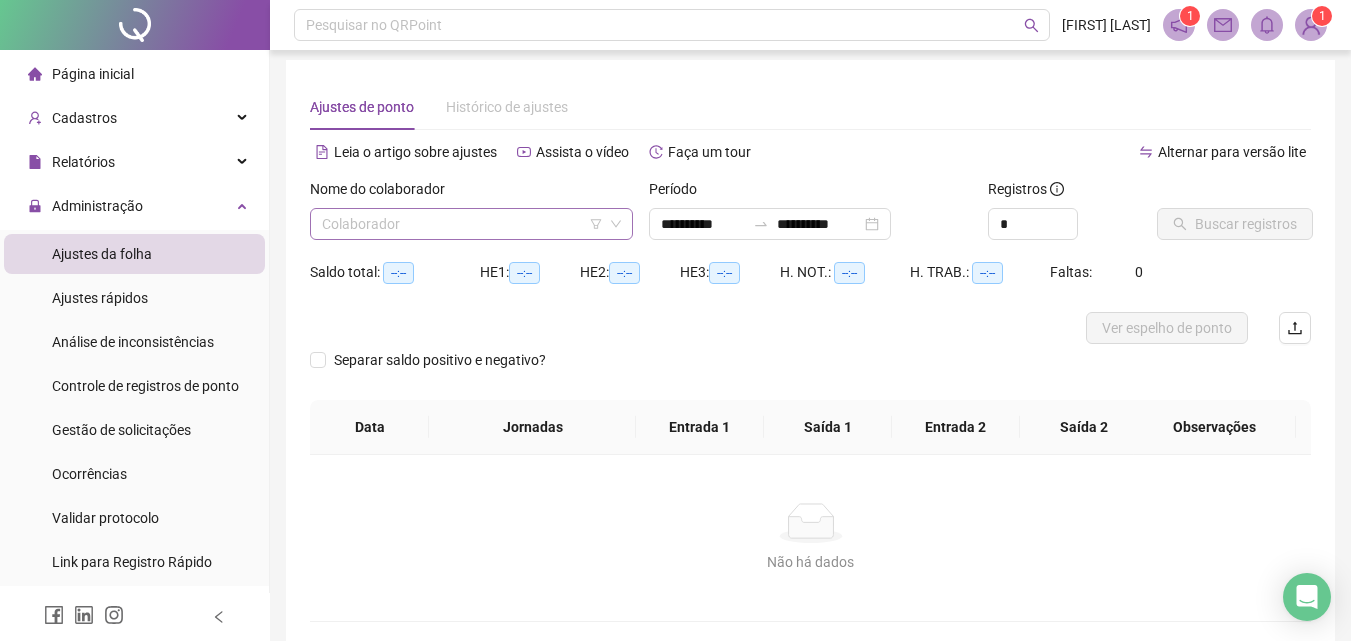 click at bounding box center (462, 224) 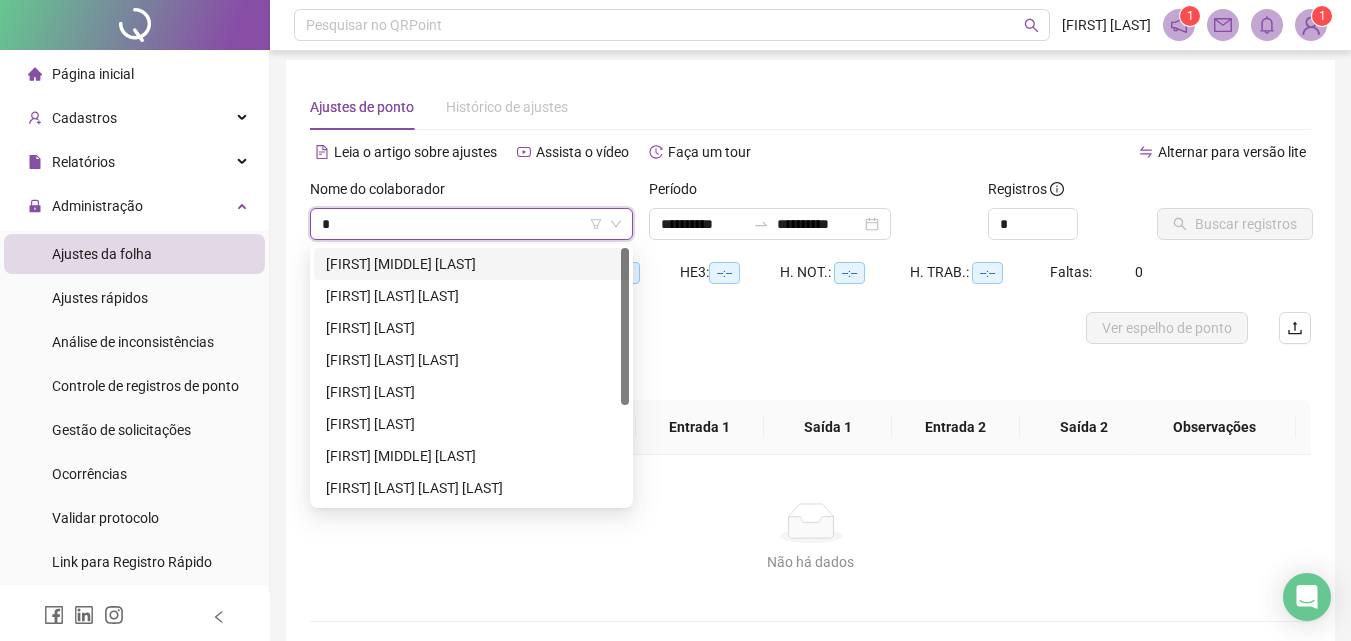 type on "**" 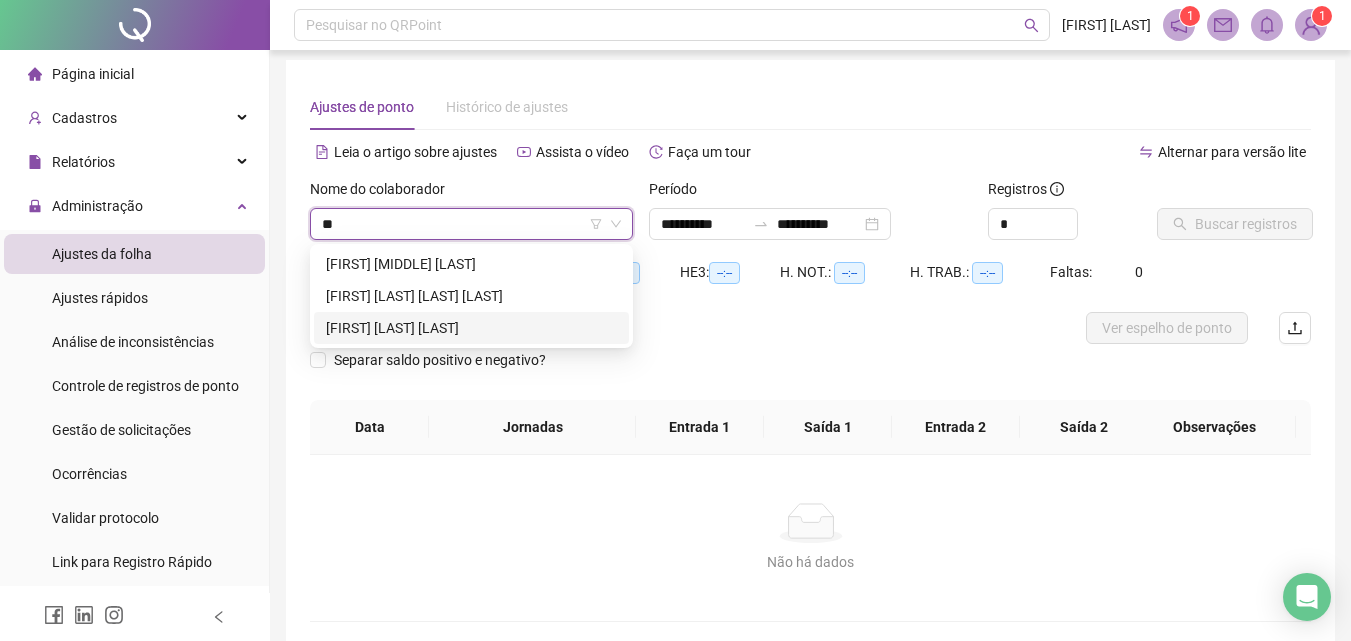 click on "[FIRST] [LAST] [LAST]" at bounding box center (471, 328) 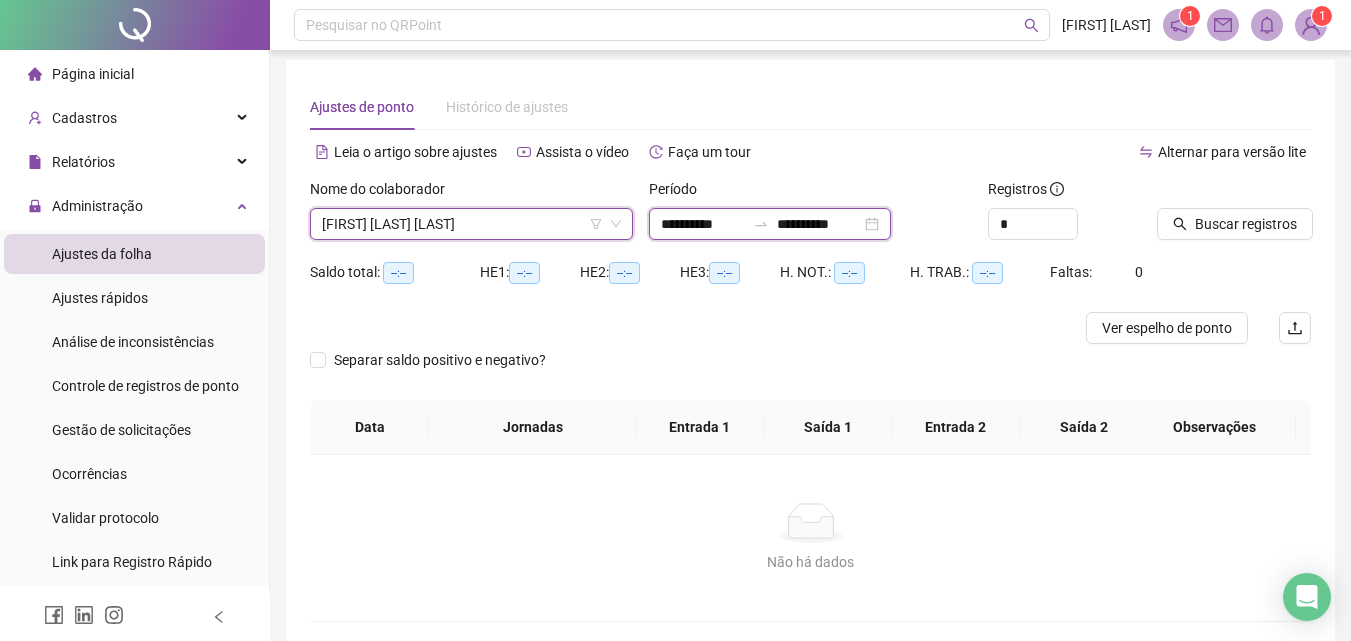 click on "**********" at bounding box center [819, 224] 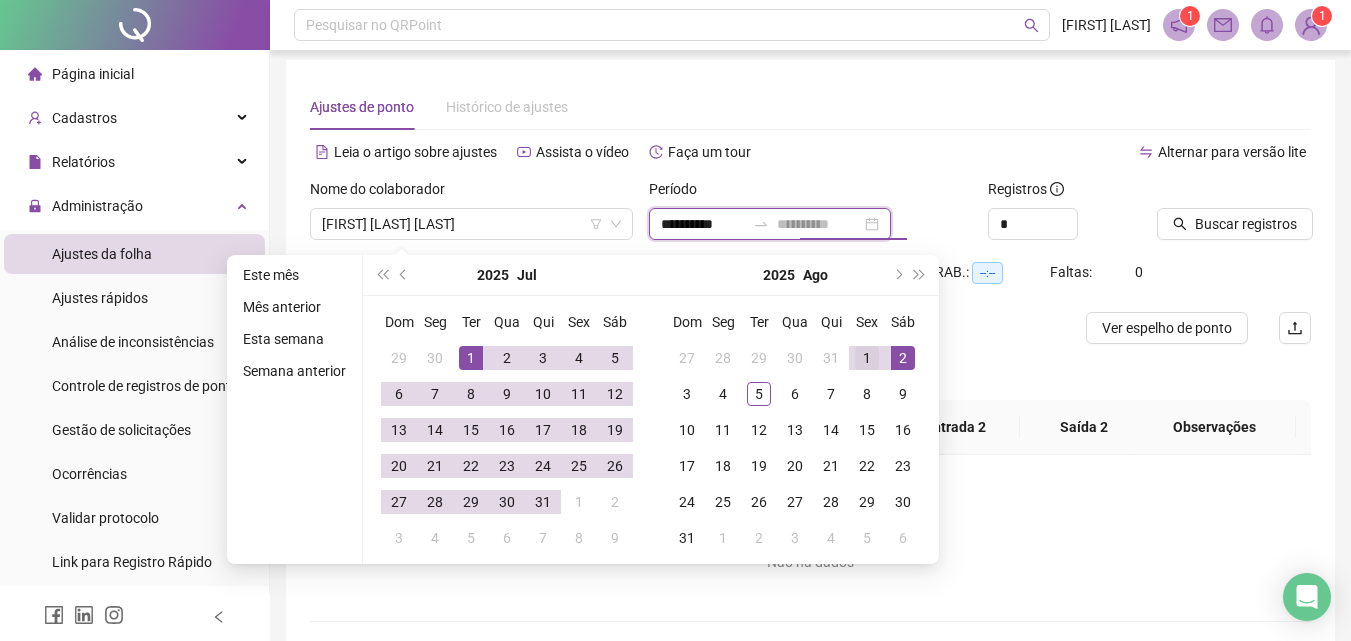 type on "**********" 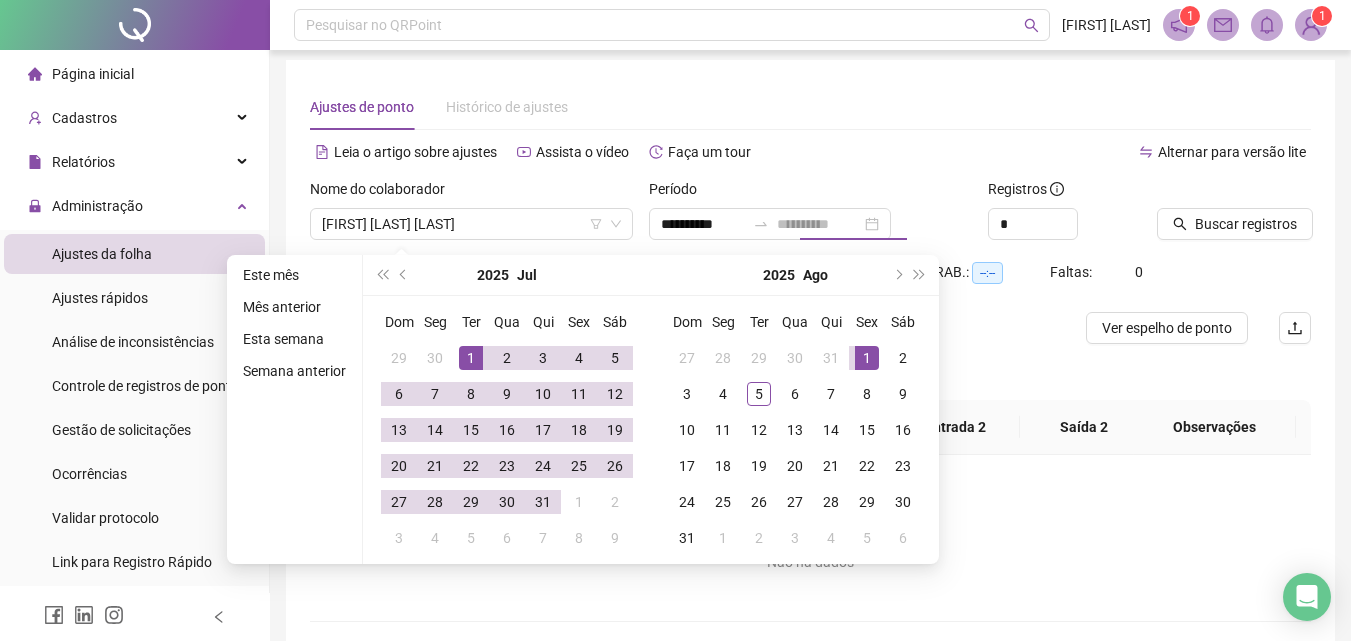 click on "1" at bounding box center (867, 358) 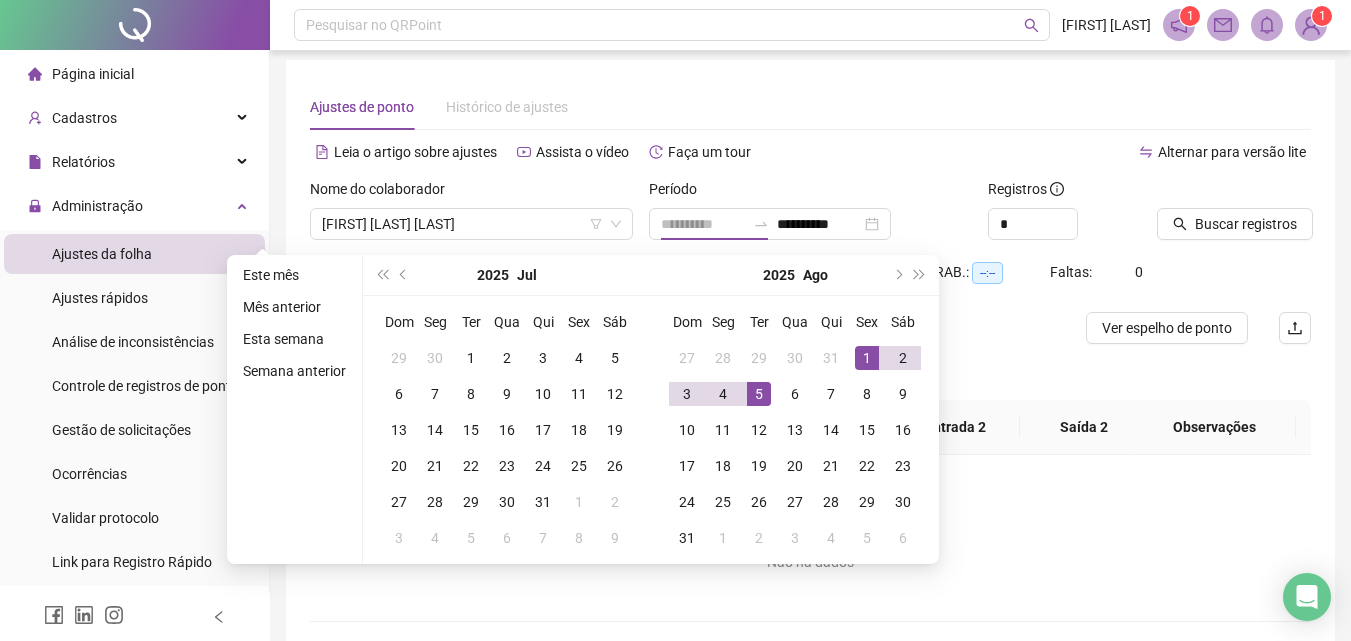 click on "5" at bounding box center [759, 394] 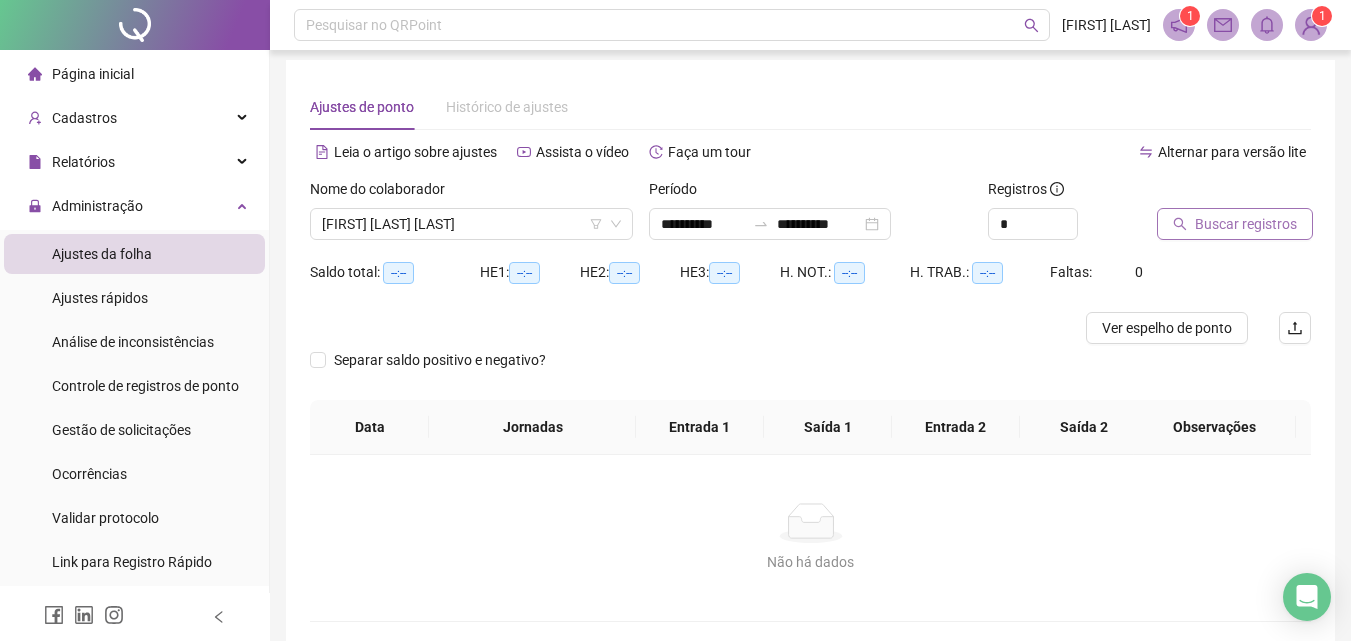 click on "Buscar registros" at bounding box center [1235, 224] 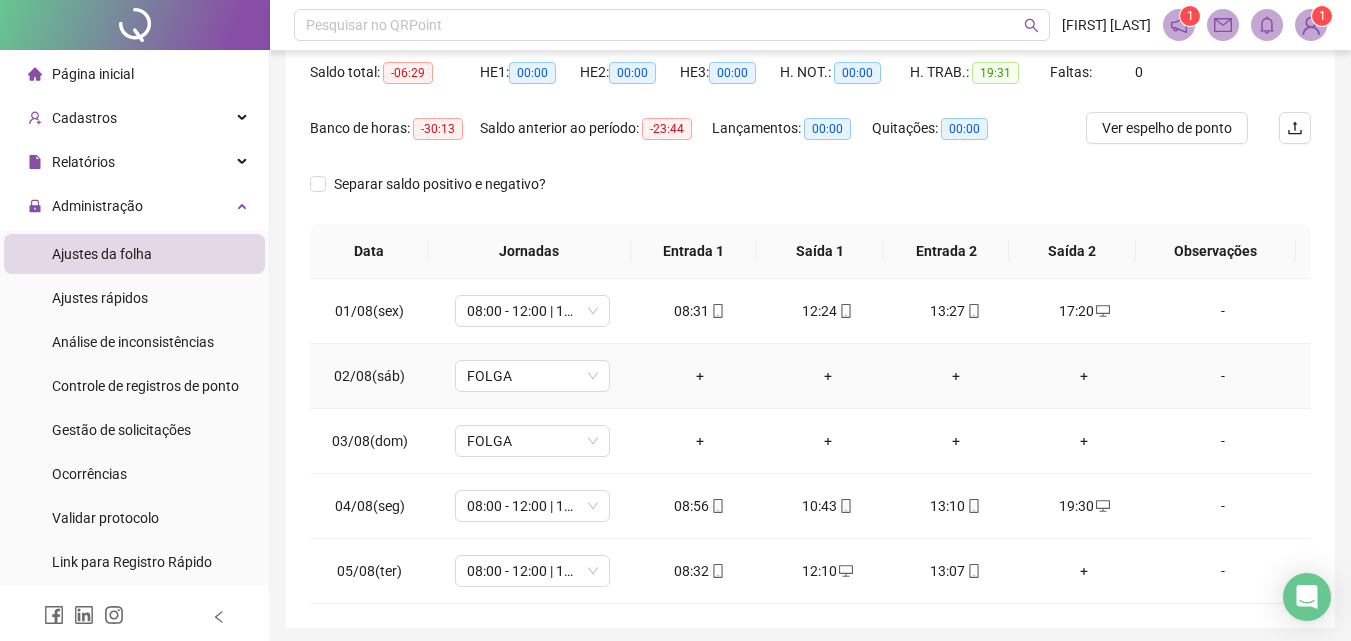 scroll, scrollTop: 279, scrollLeft: 0, axis: vertical 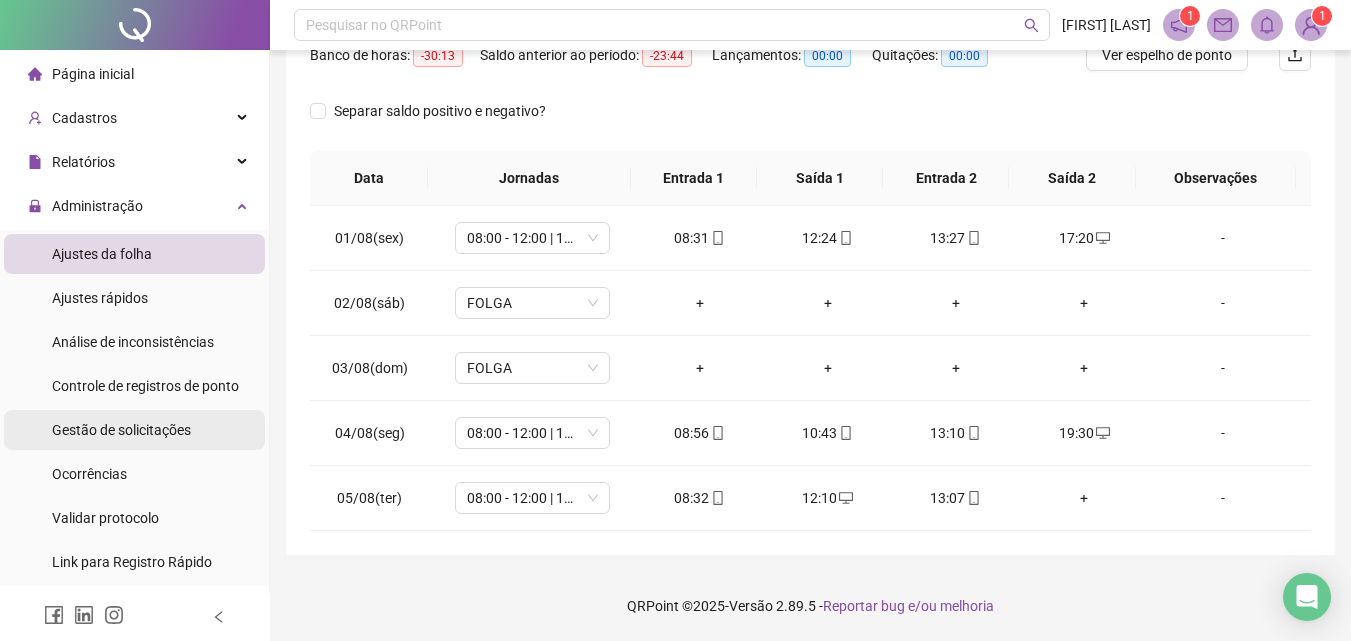 click on "Gestão de solicitações" at bounding box center (121, 430) 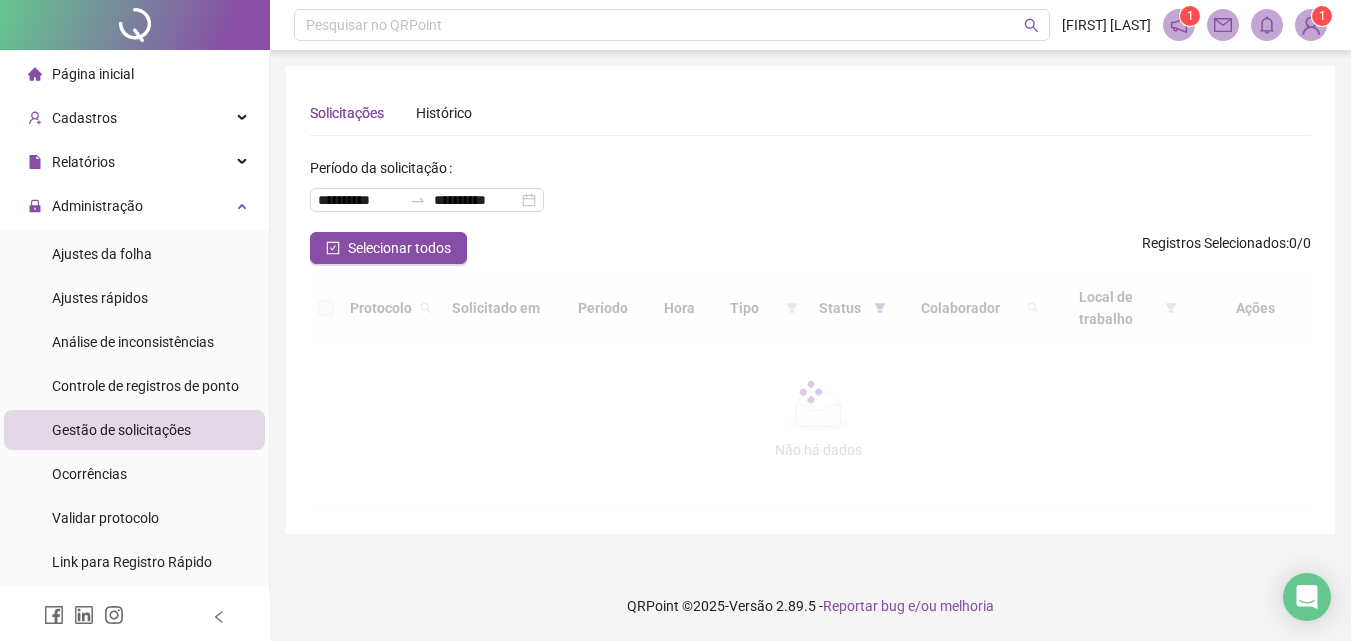 scroll, scrollTop: 0, scrollLeft: 0, axis: both 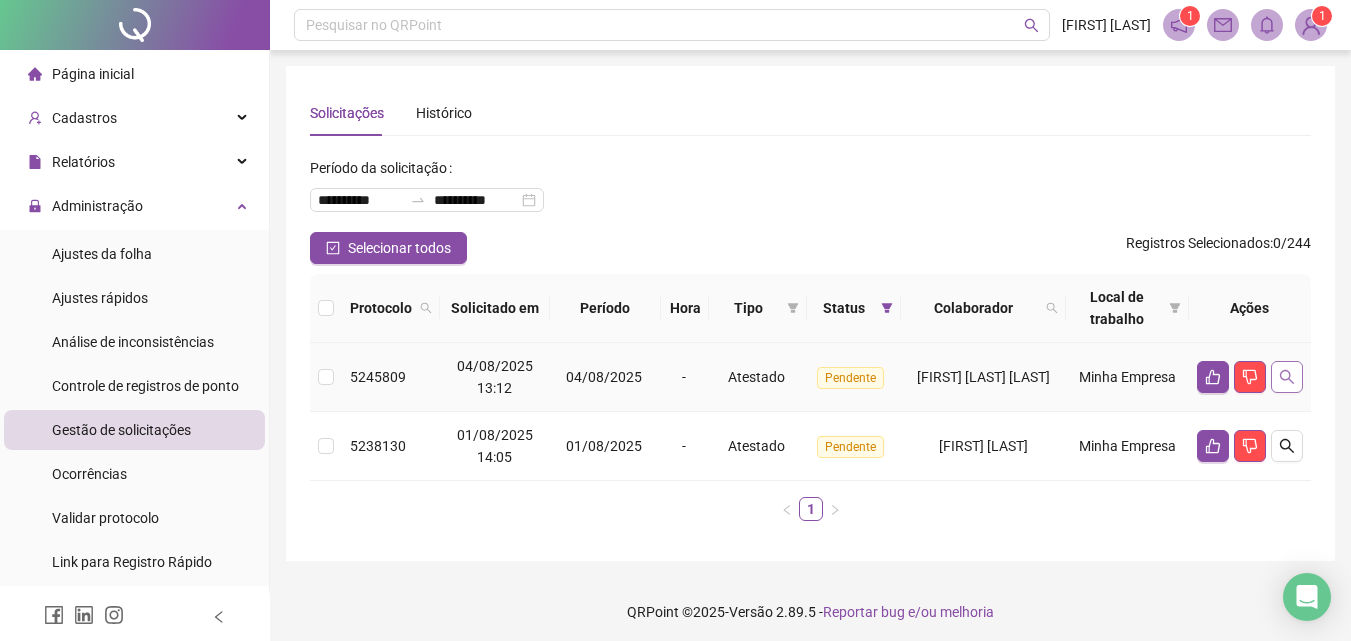 click 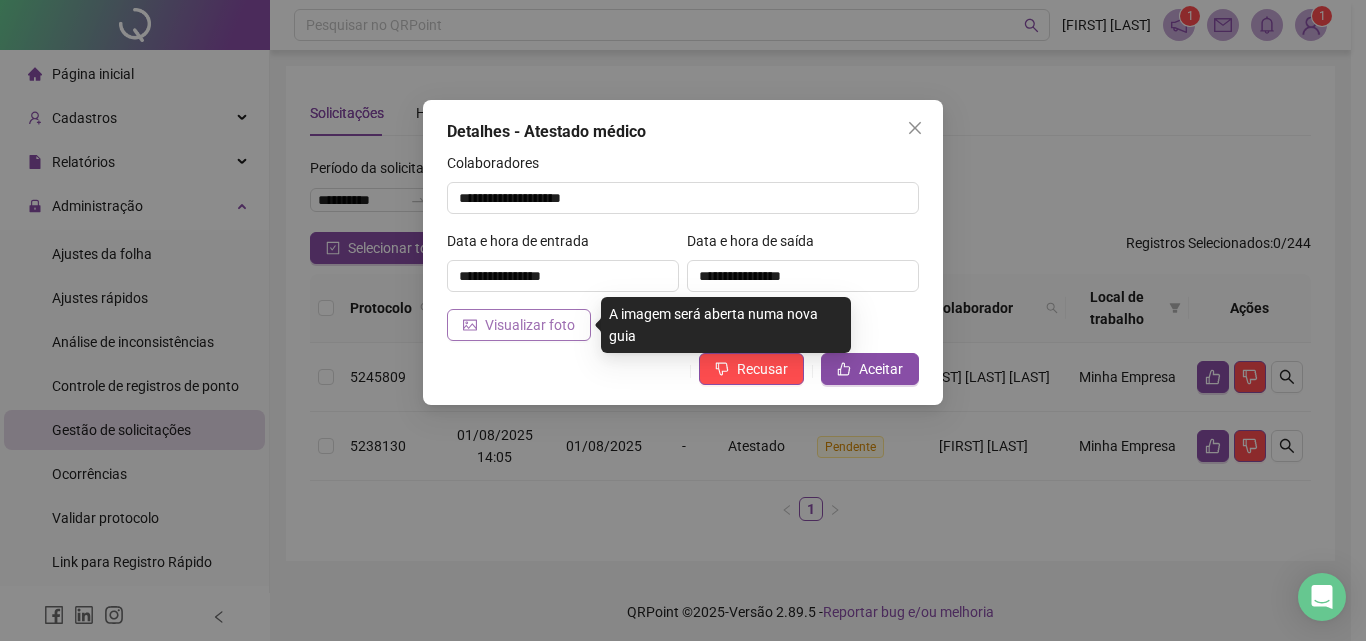 click on "Visualizar foto" at bounding box center (530, 325) 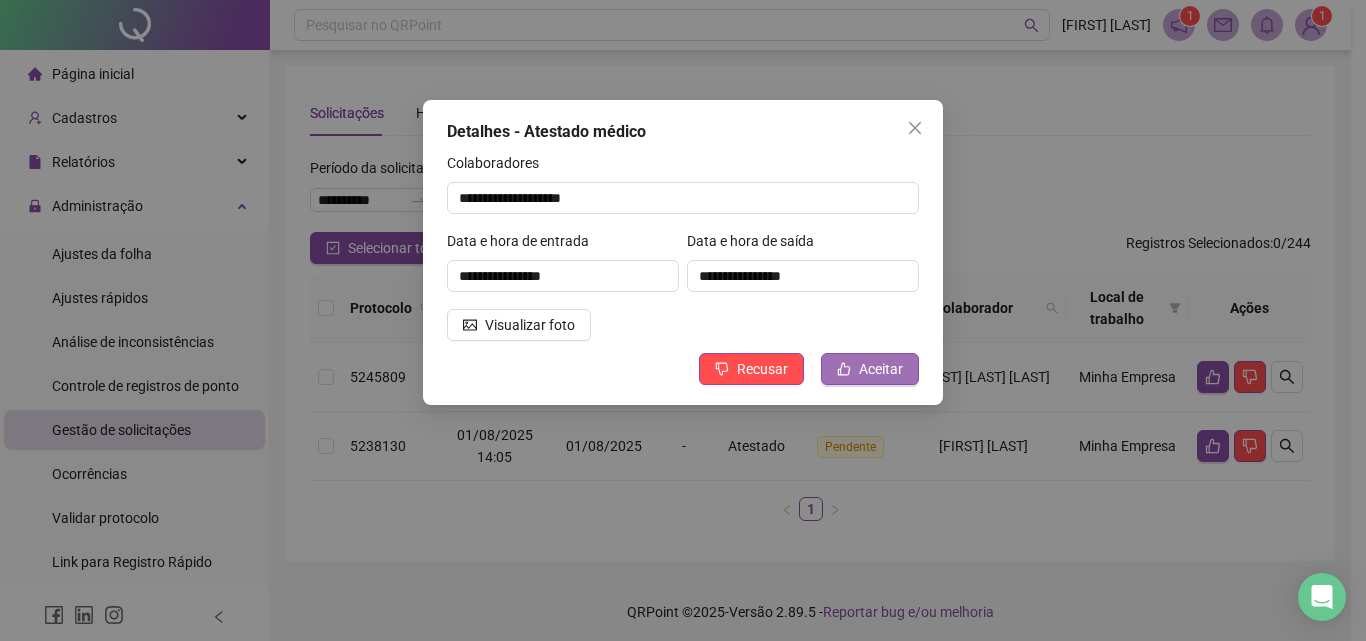 click on "Aceitar" at bounding box center [881, 369] 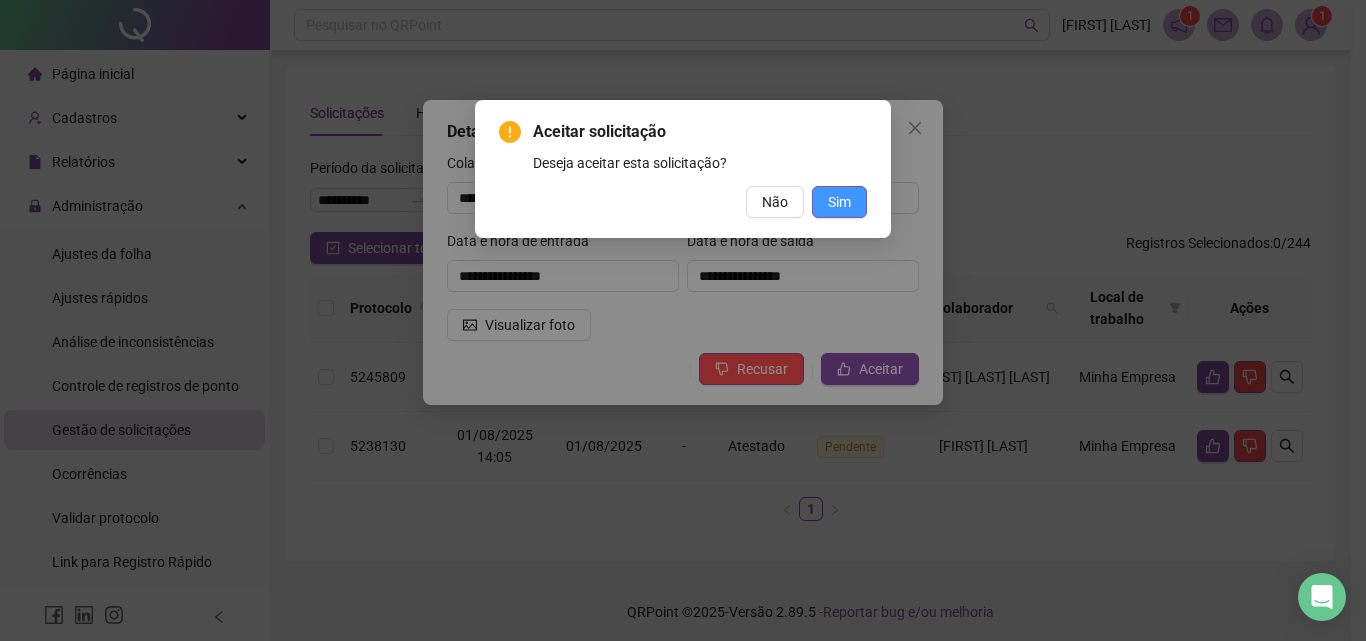 click on "Sim" at bounding box center [839, 202] 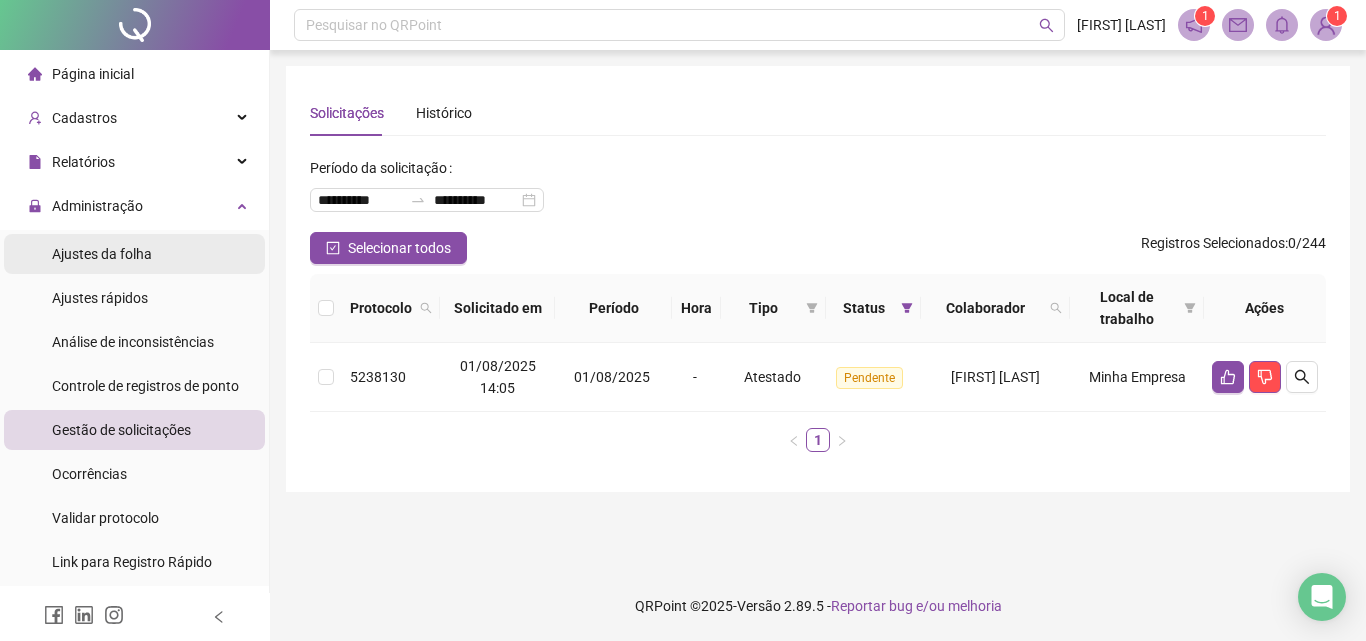 click on "Ajustes da folha" at bounding box center [102, 254] 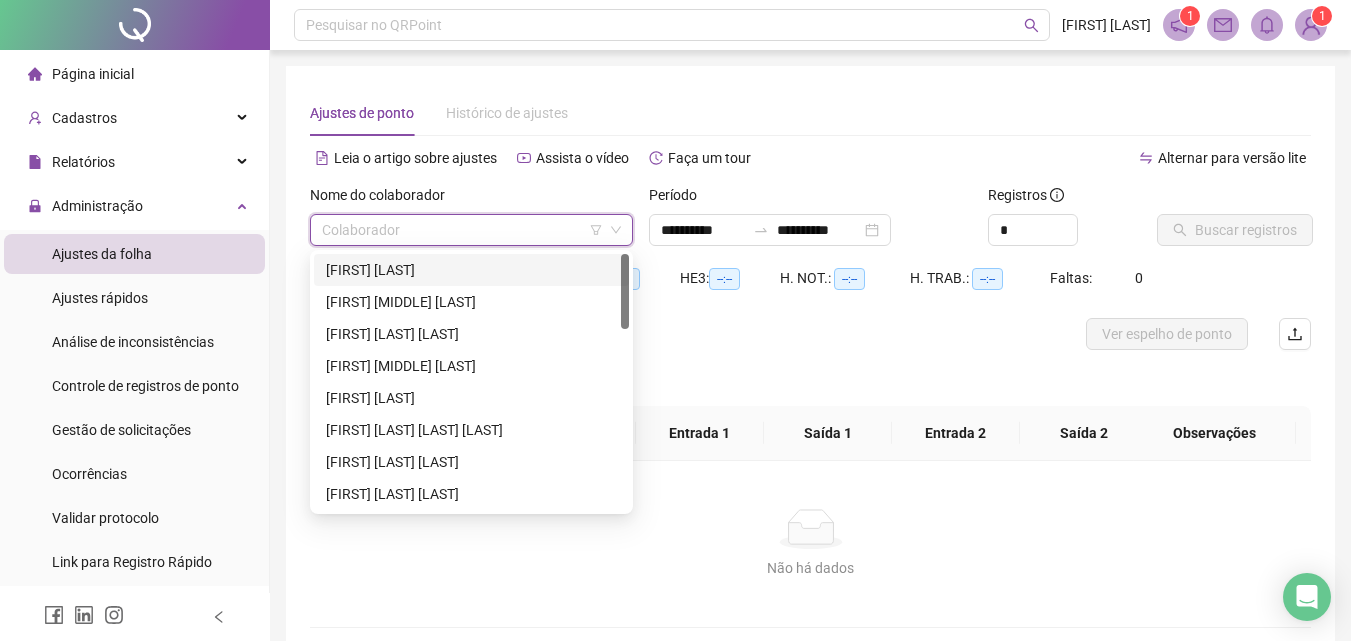 click at bounding box center [462, 230] 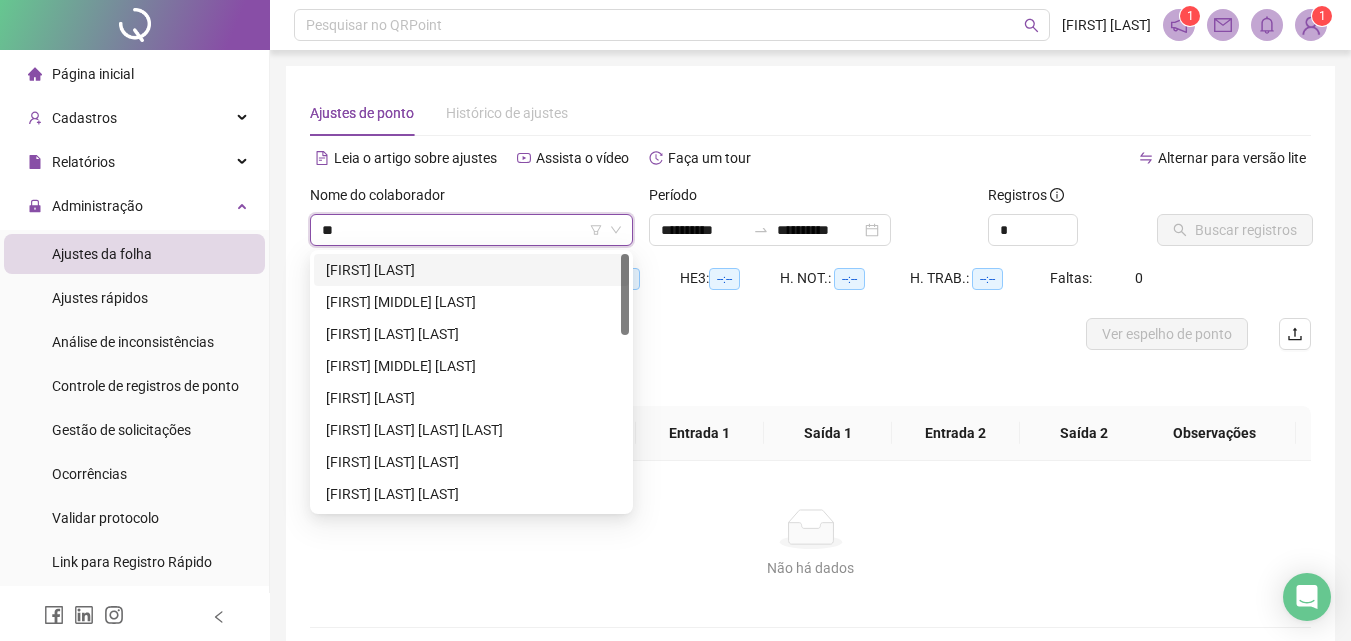 type on "***" 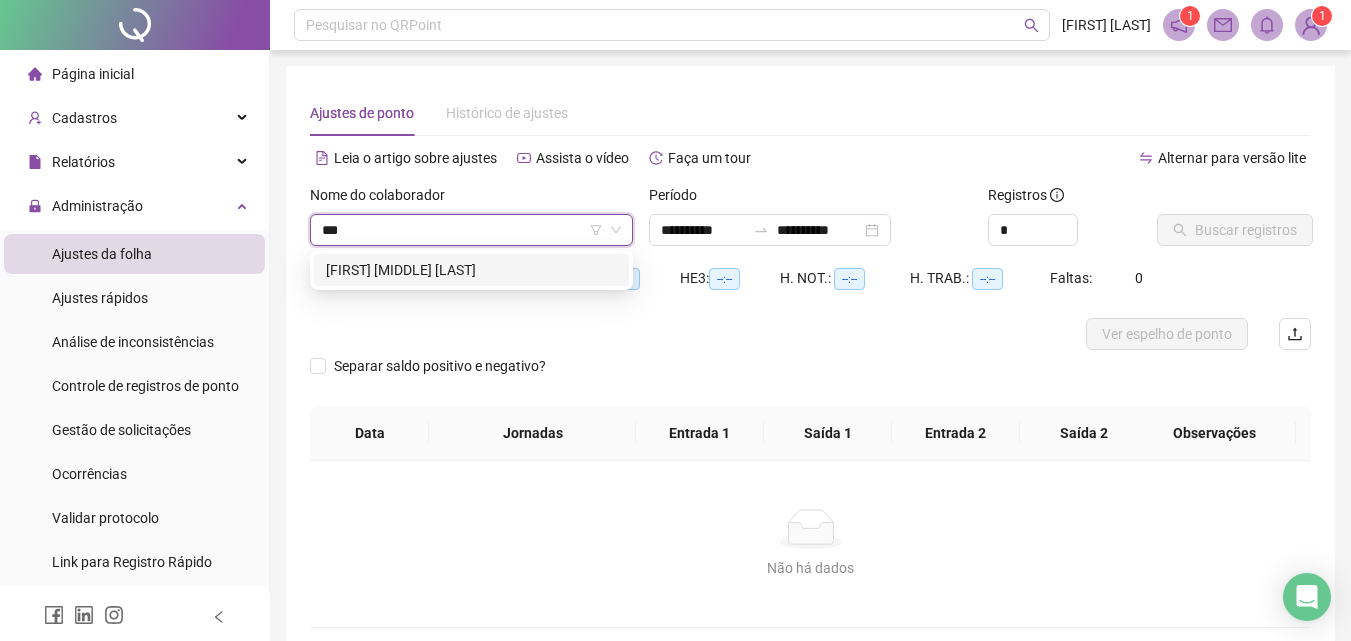 click on "[FIRST] [MIDDLE] [LAST]" at bounding box center [471, 270] 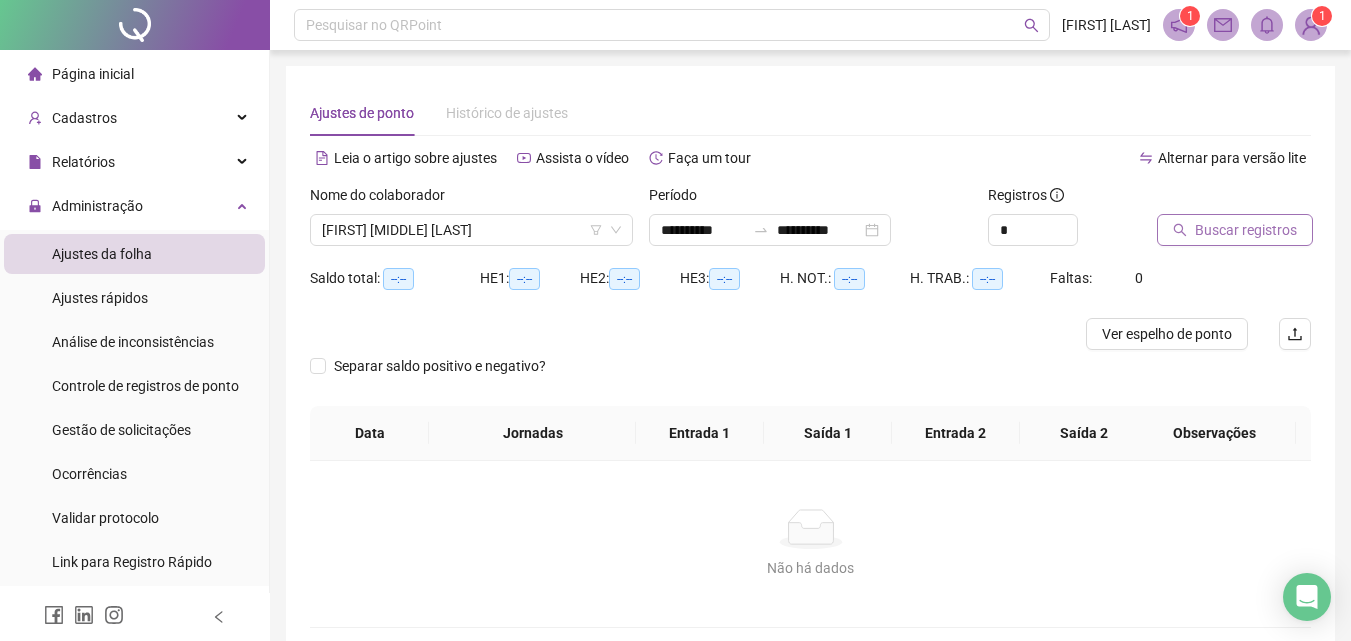 click on "Buscar registros" at bounding box center (1246, 230) 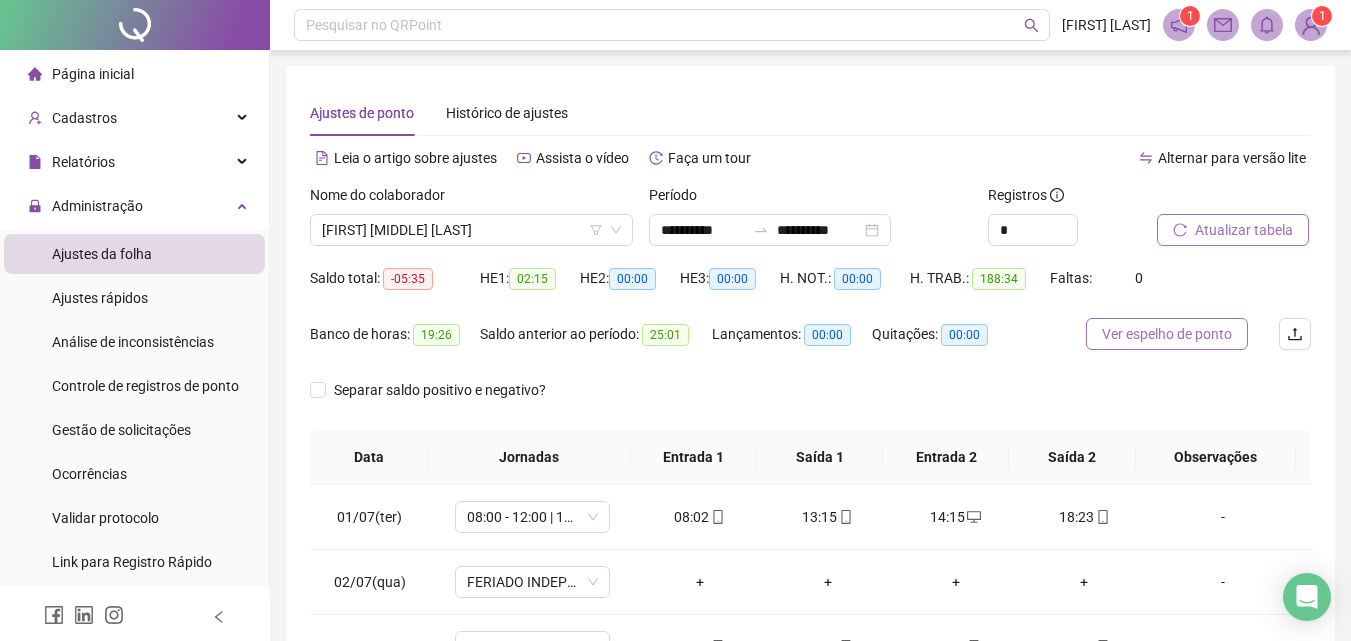 click on "Ver espelho de ponto" at bounding box center (1167, 334) 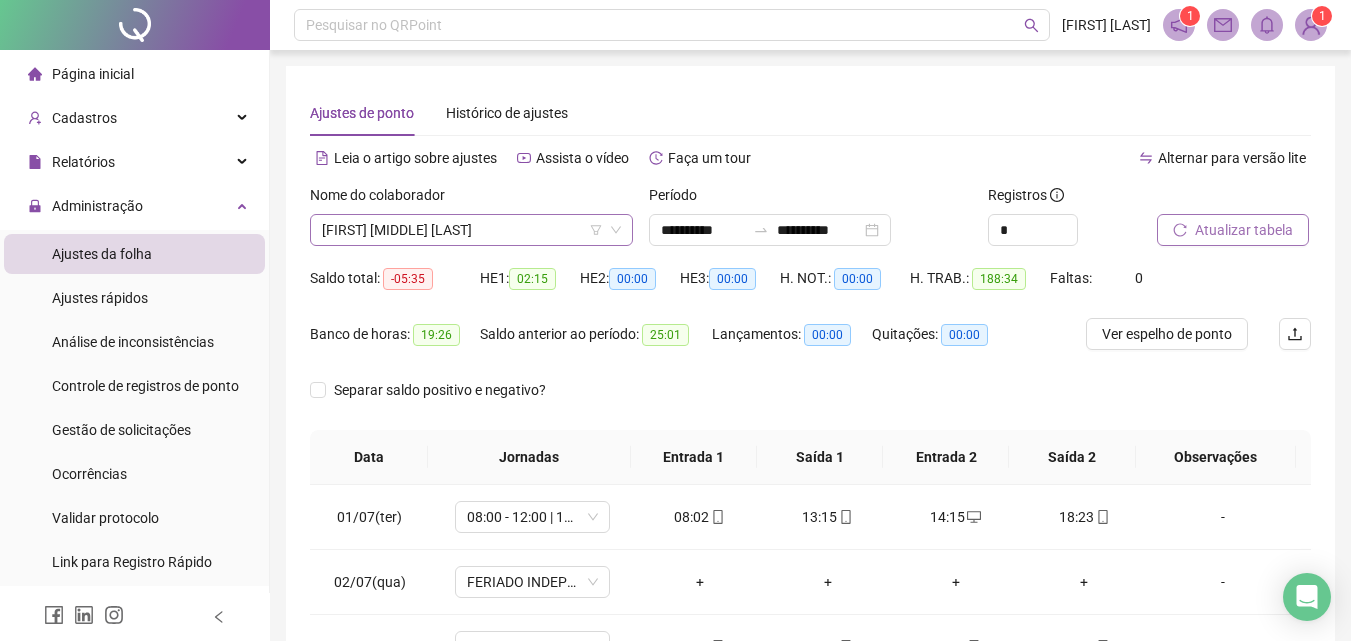click on "[FIRST] [MIDDLE] [LAST]" at bounding box center [471, 230] 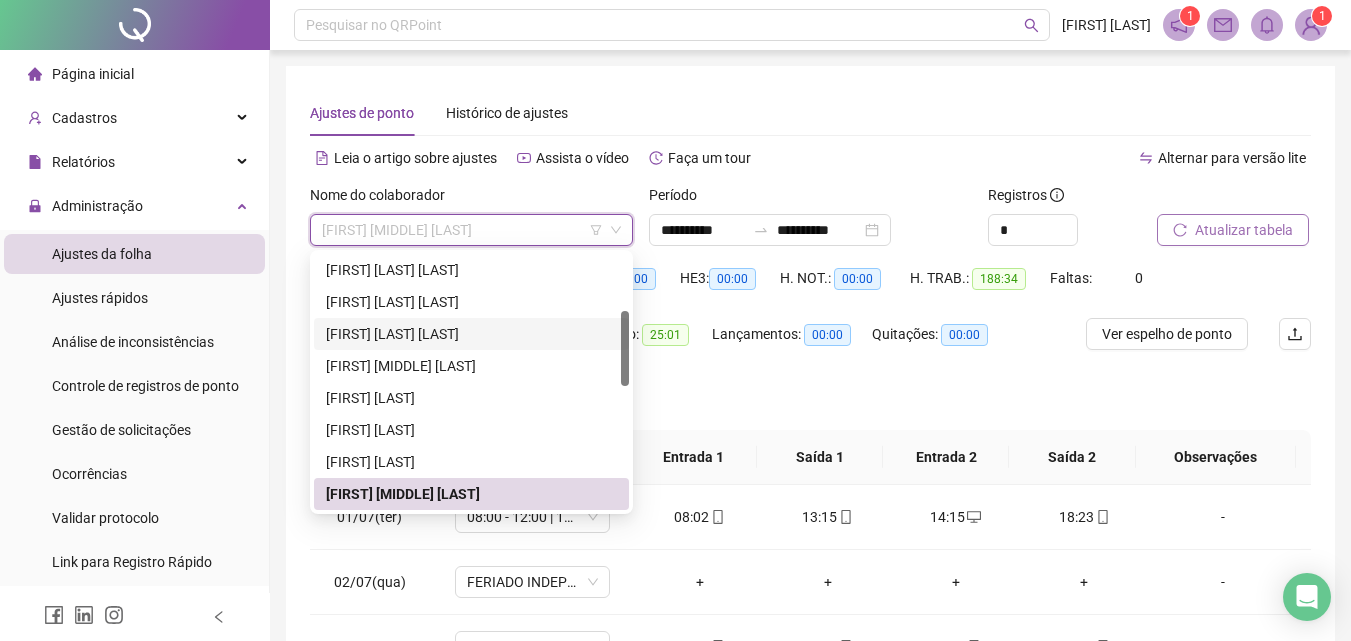 drag, startPoint x: 630, startPoint y: 336, endPoint x: 632, endPoint y: 268, distance: 68.0294 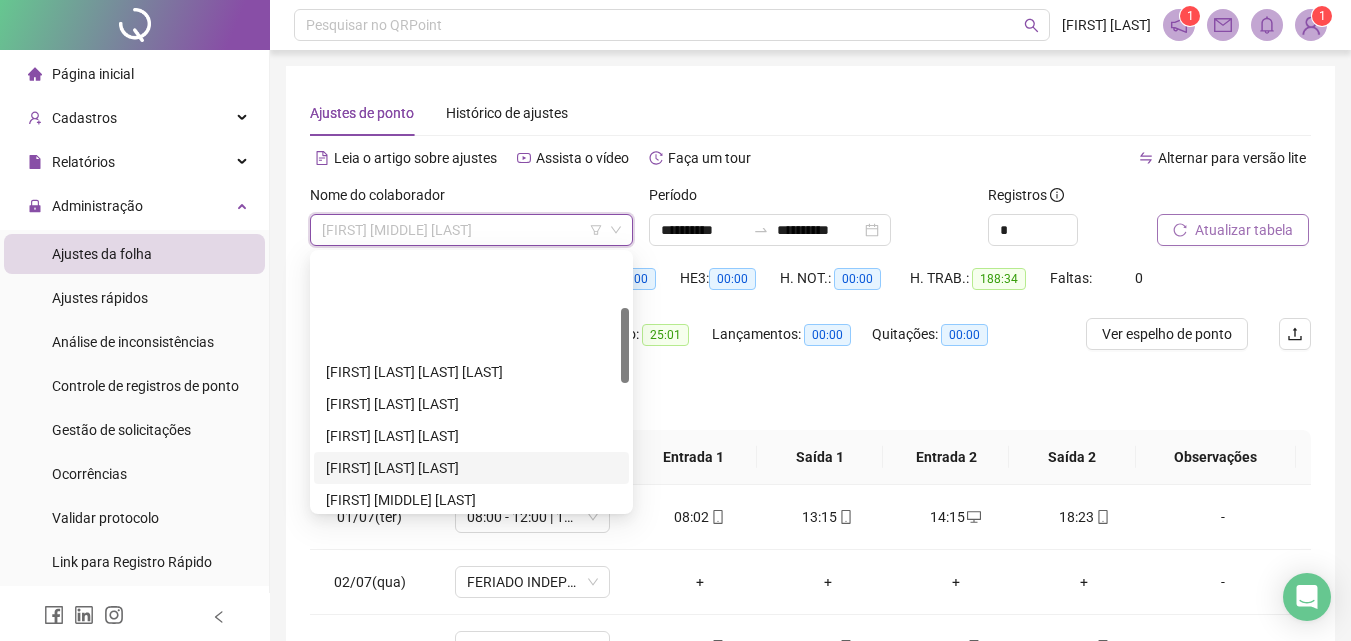 scroll, scrollTop: 0, scrollLeft: 0, axis: both 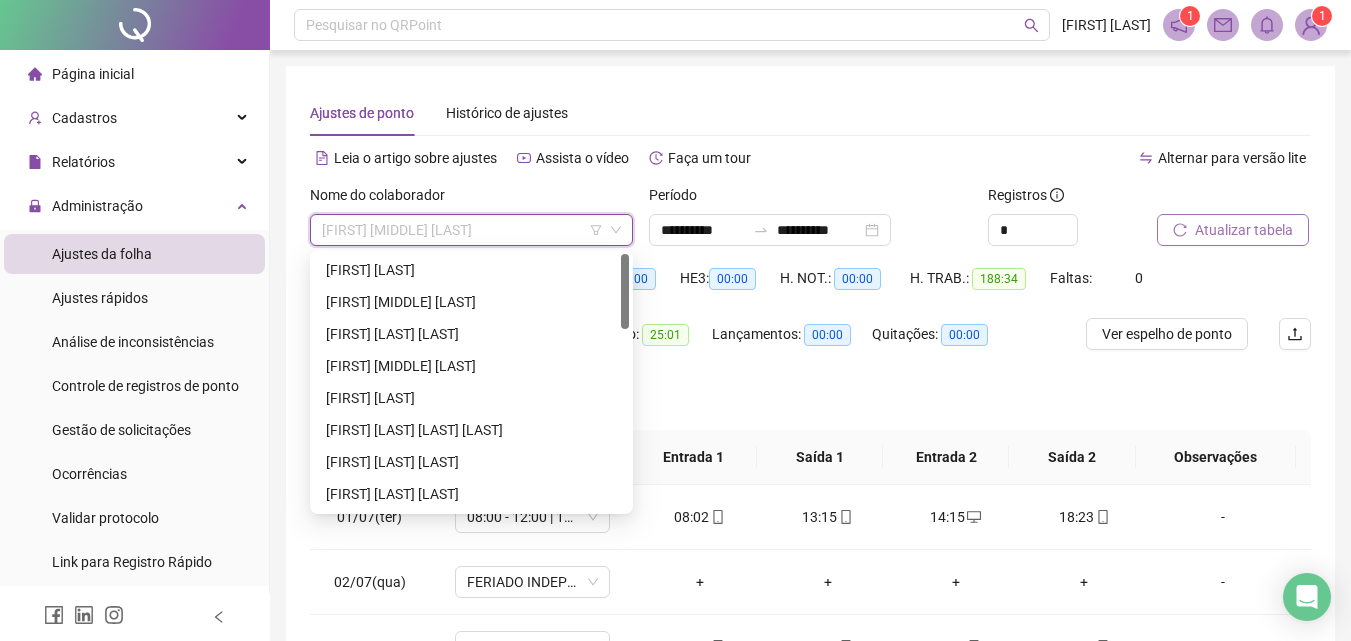 drag, startPoint x: 624, startPoint y: 327, endPoint x: 628, endPoint y: 234, distance: 93.08598 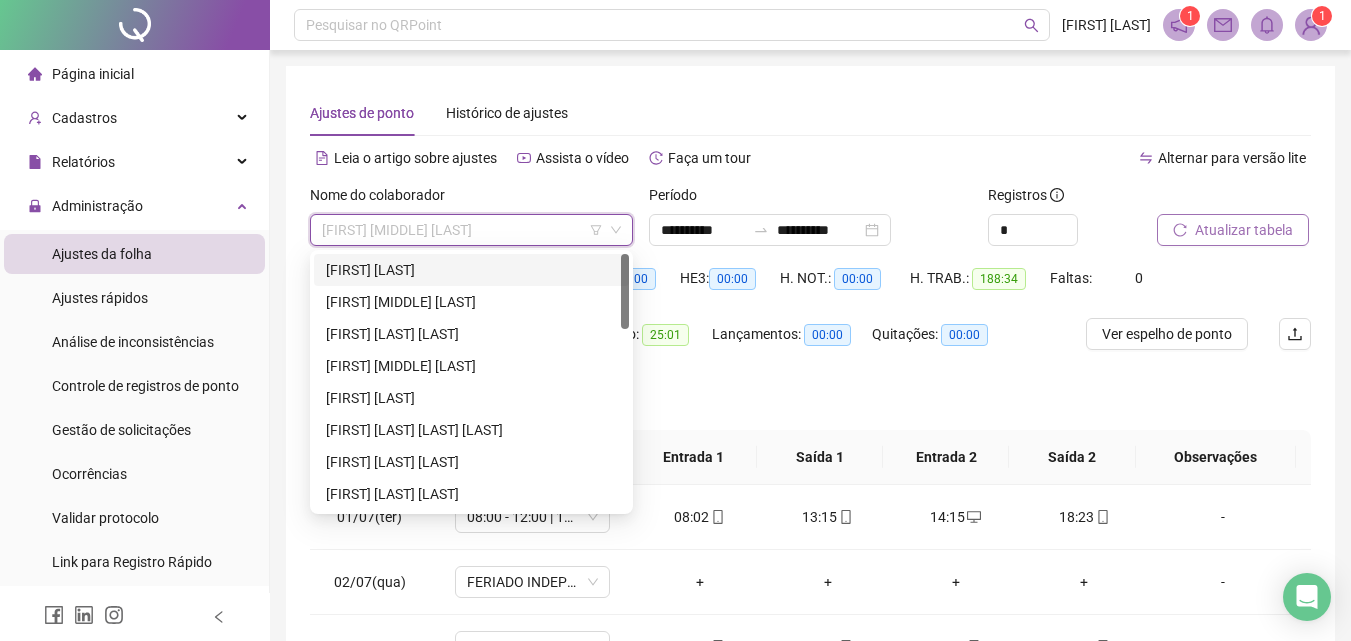 click on "[FIRST] [LAST]" at bounding box center [471, 270] 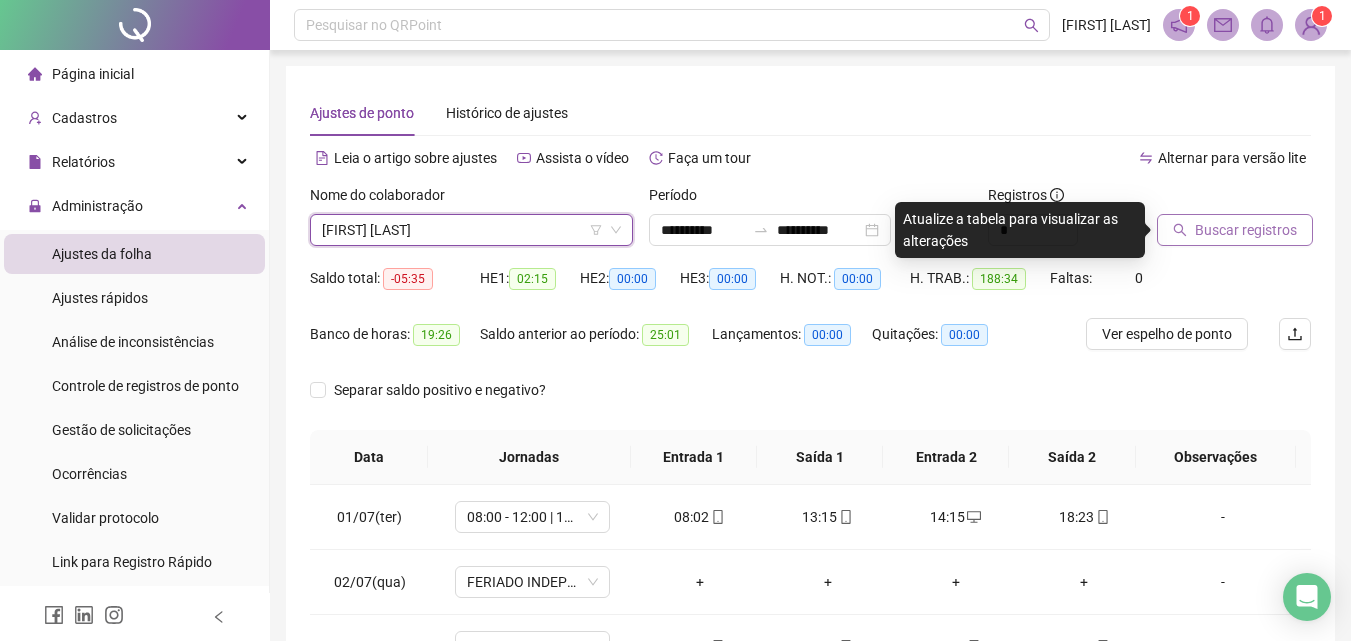 click on "Buscar registros" at bounding box center (1246, 230) 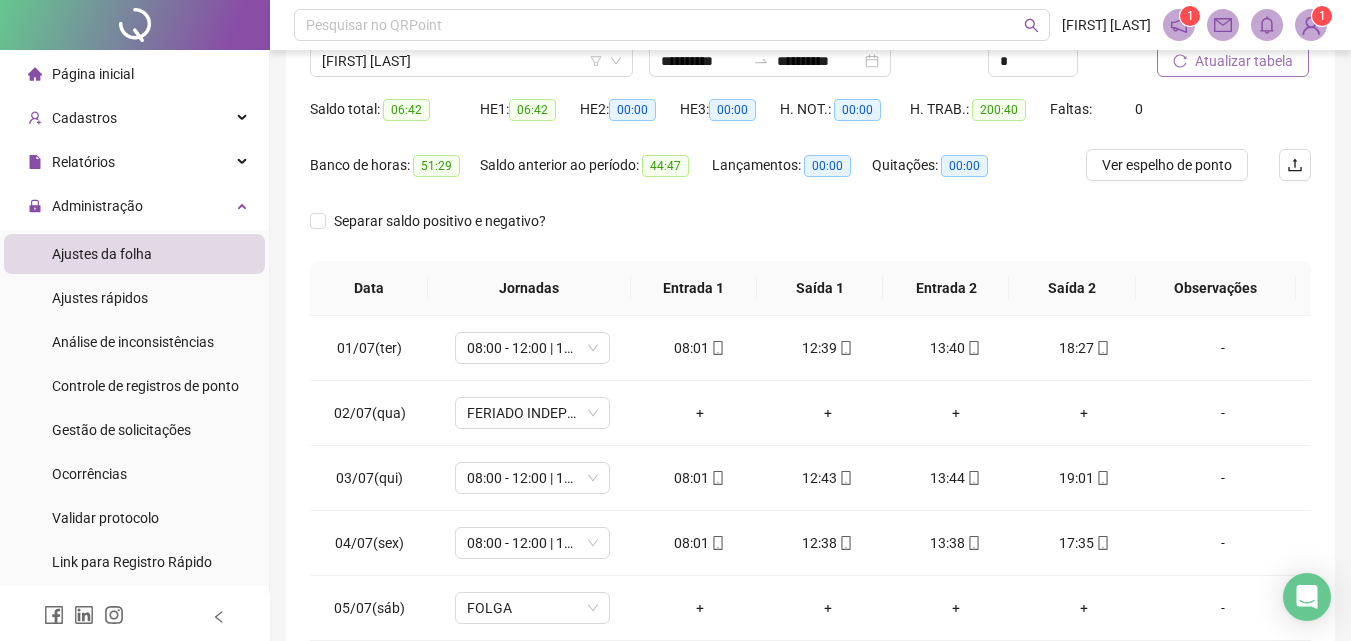 scroll, scrollTop: 381, scrollLeft: 0, axis: vertical 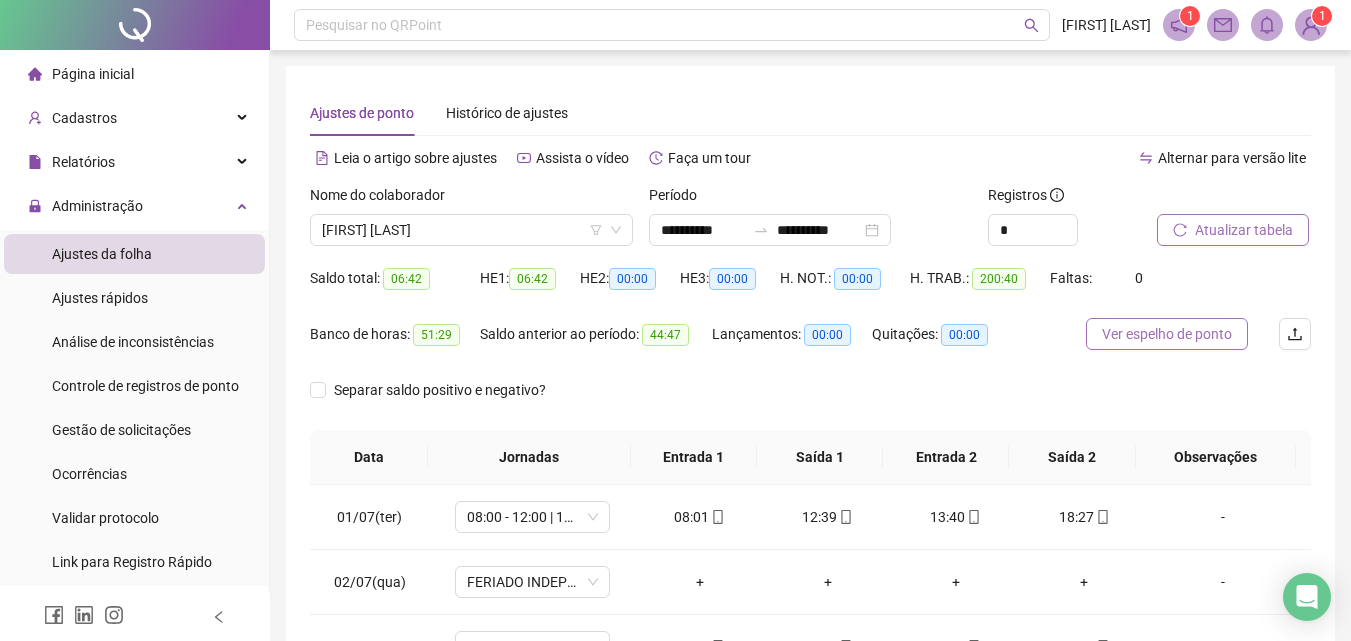 click on "Ver espelho de ponto" at bounding box center (1167, 334) 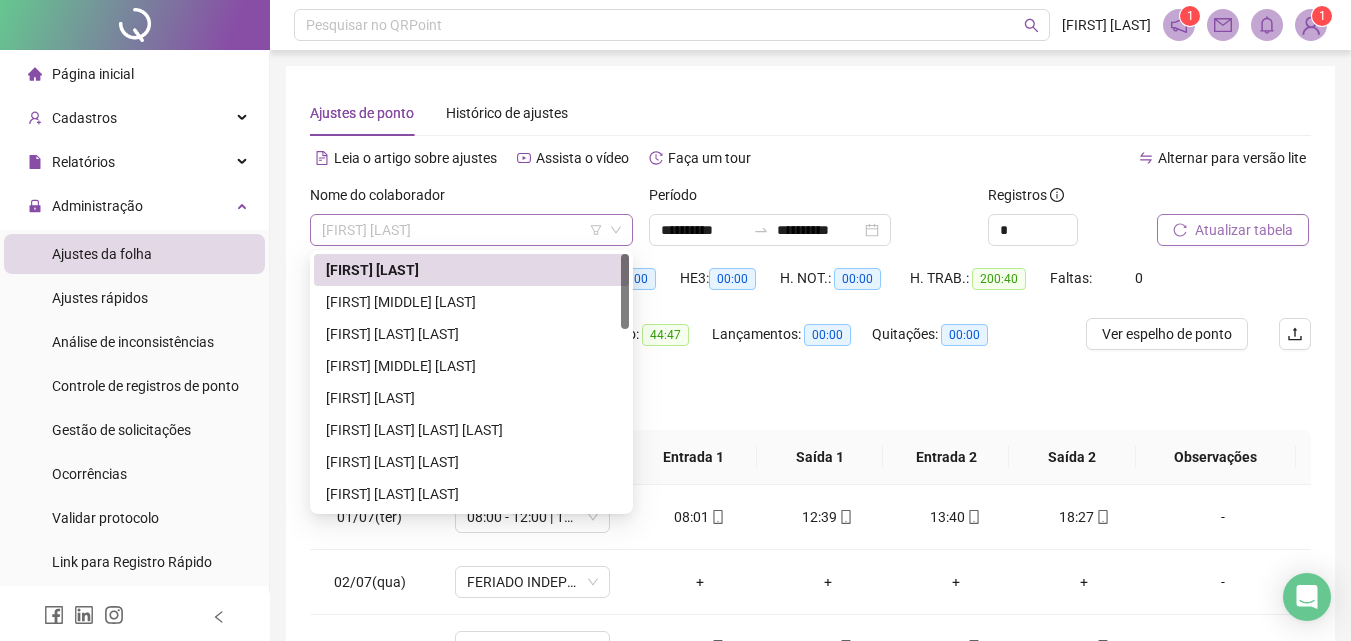 click on "[FIRST] [LAST]" at bounding box center [471, 230] 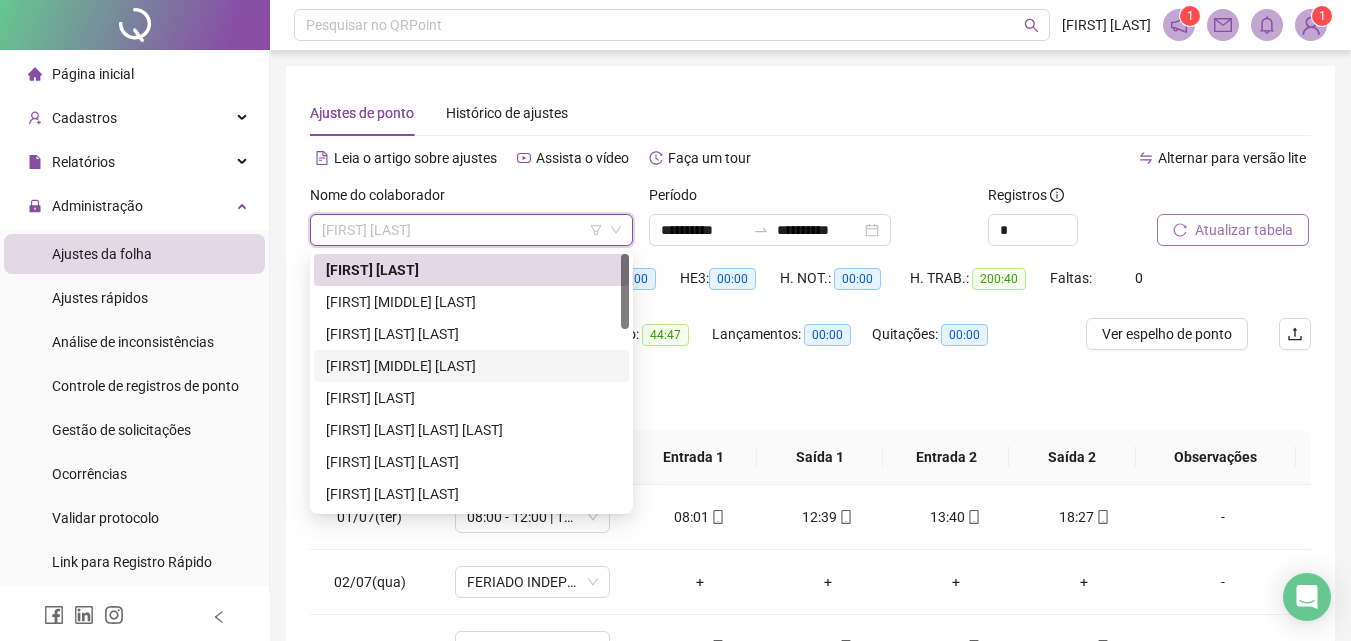 click on "[FIRST] [MIDDLE] [LAST]" at bounding box center [471, 366] 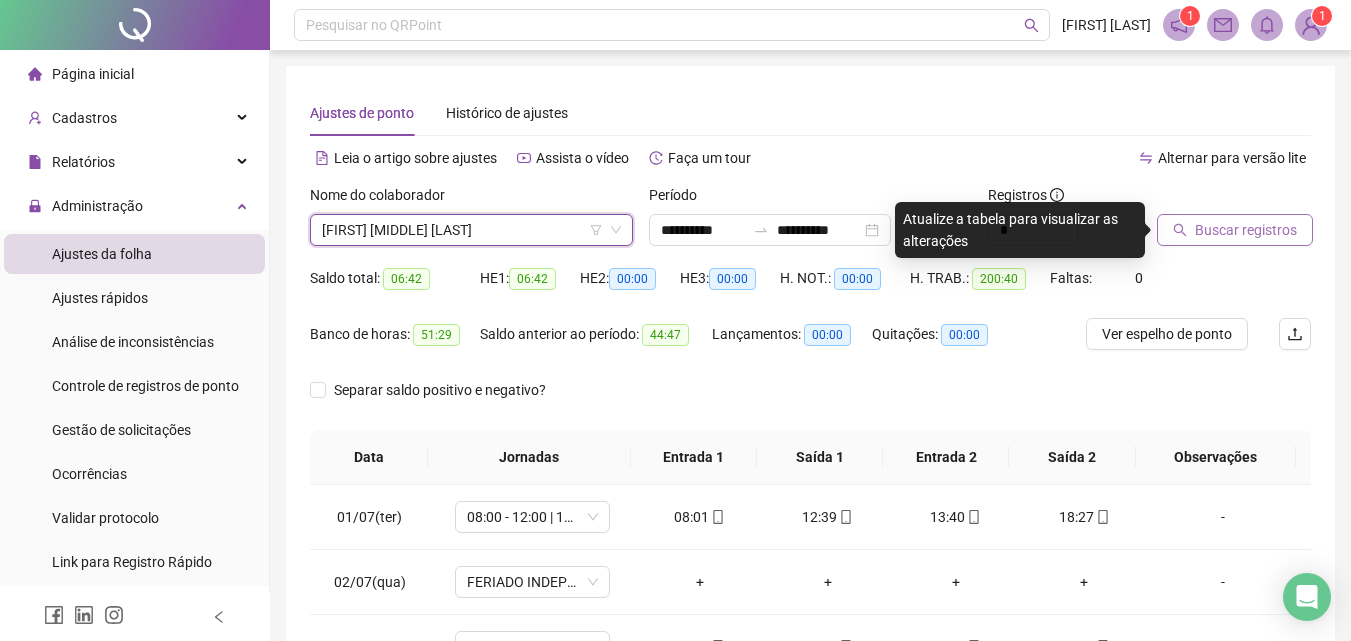 click on "[FIRST] [MIDDLE] [LAST]" at bounding box center (471, 230) 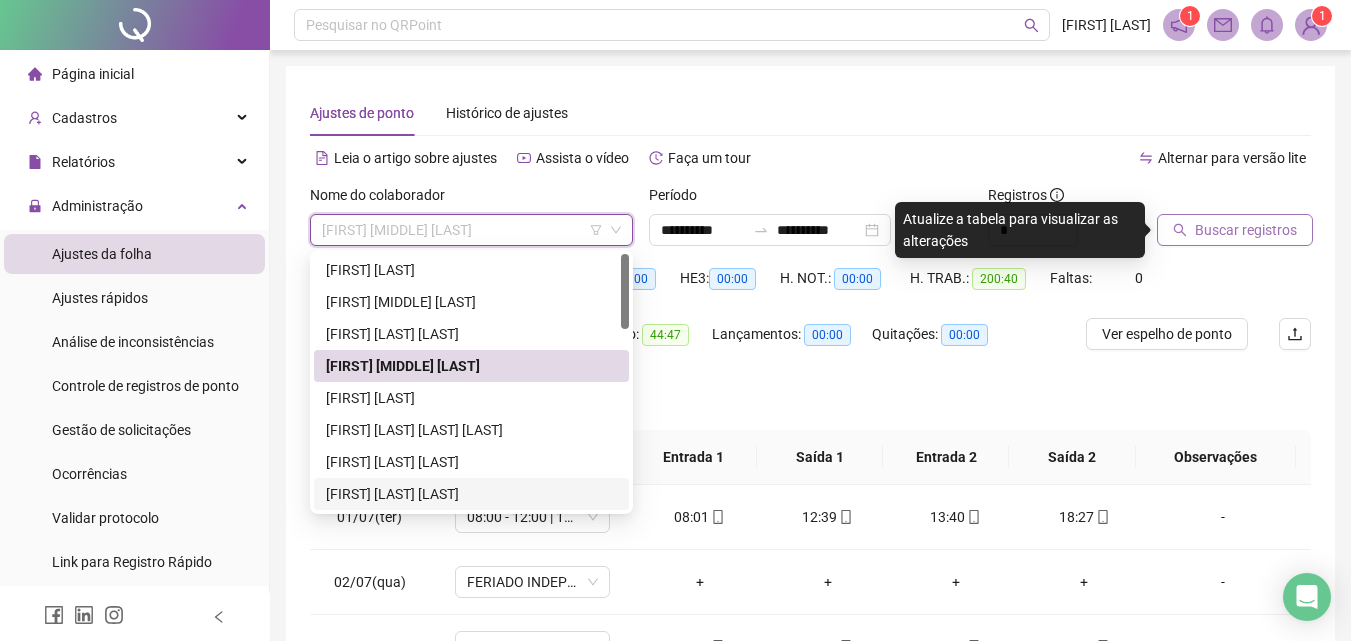 click on "[FIRST] [LAST] [LAST]" at bounding box center (471, 494) 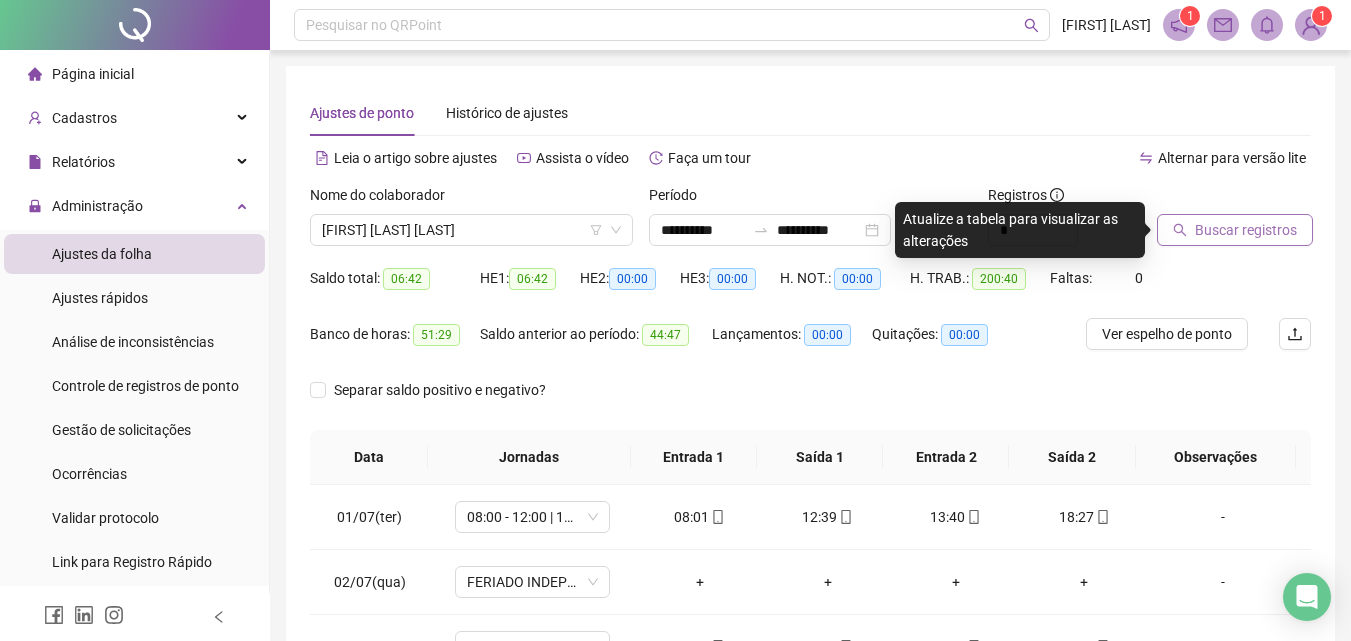 click on "Buscar registros" at bounding box center (1235, 230) 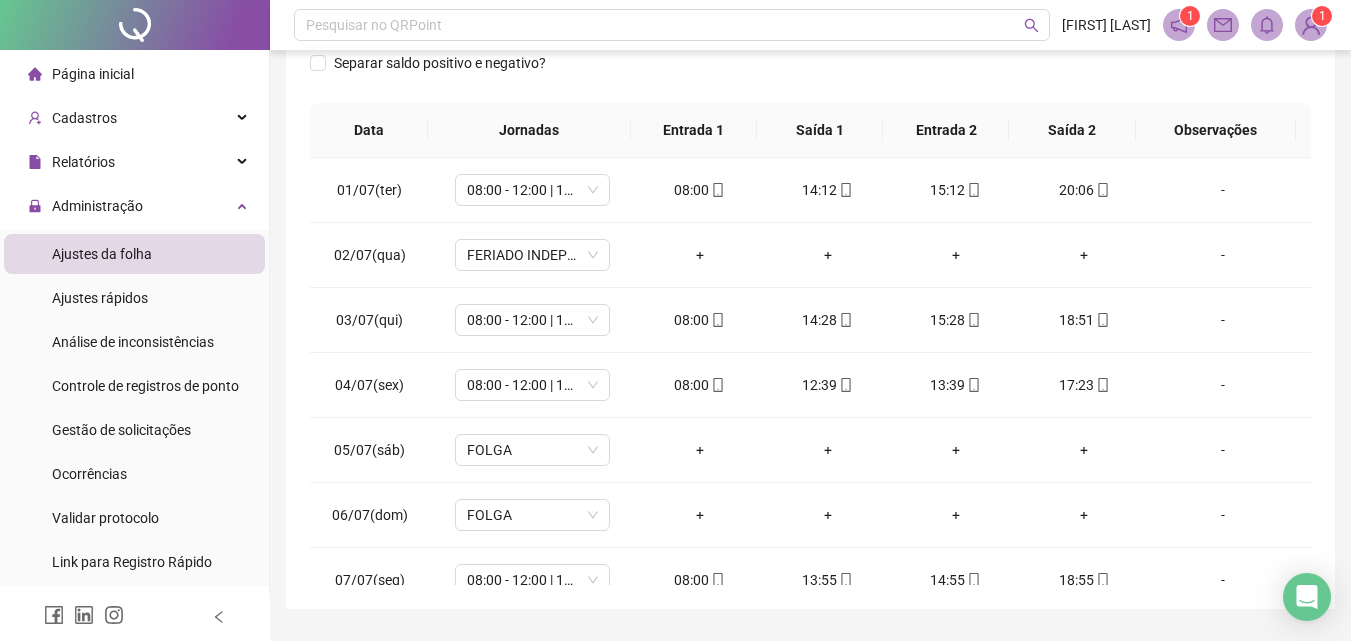 scroll, scrollTop: 330, scrollLeft: 0, axis: vertical 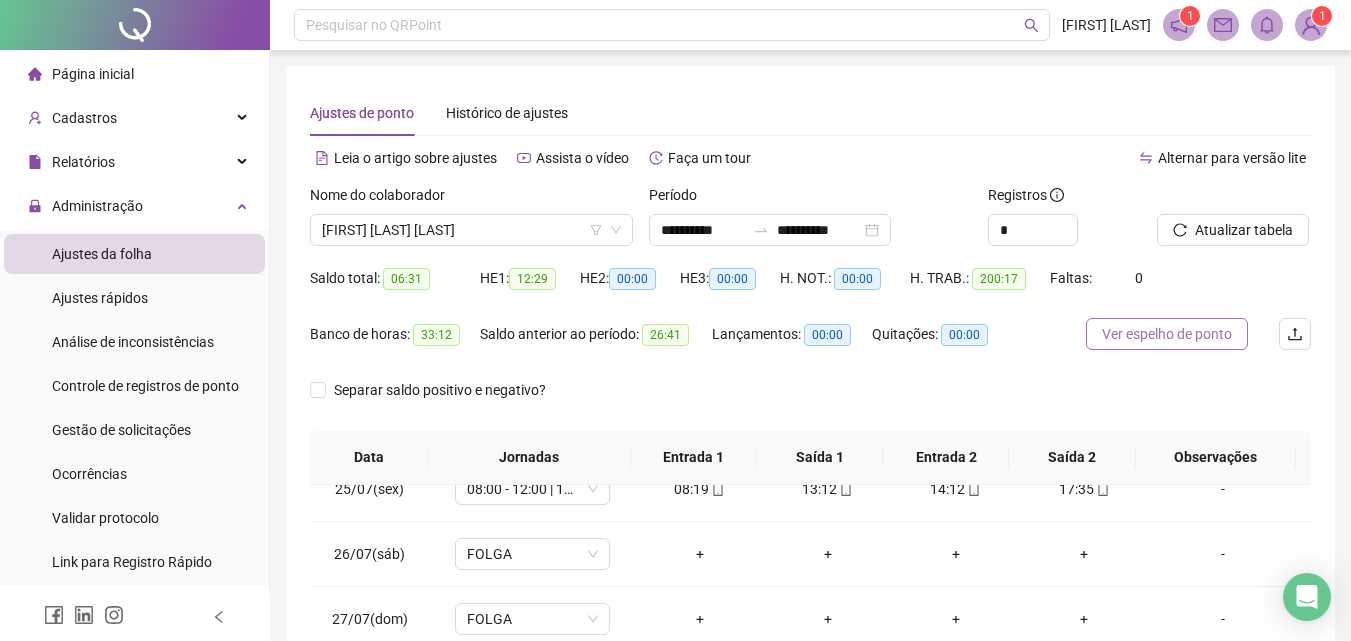click on "Ver espelho de ponto" at bounding box center (1167, 334) 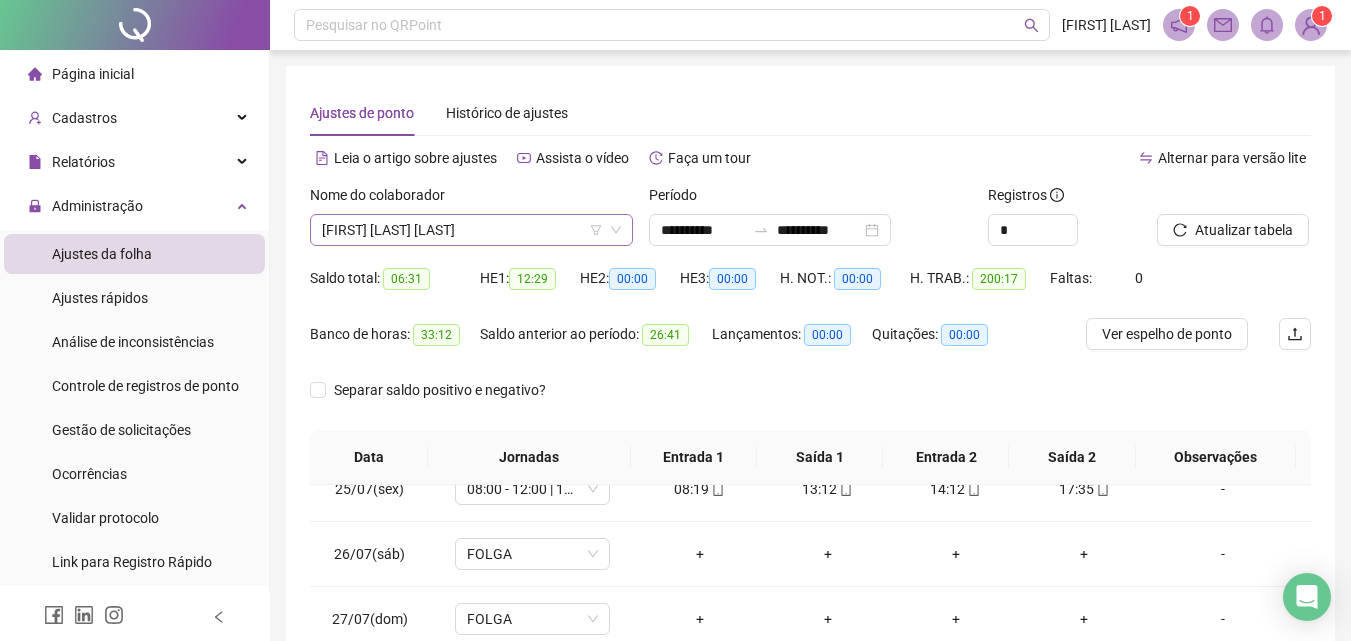 click on "[FIRST] [LAST] [LAST]" at bounding box center [471, 230] 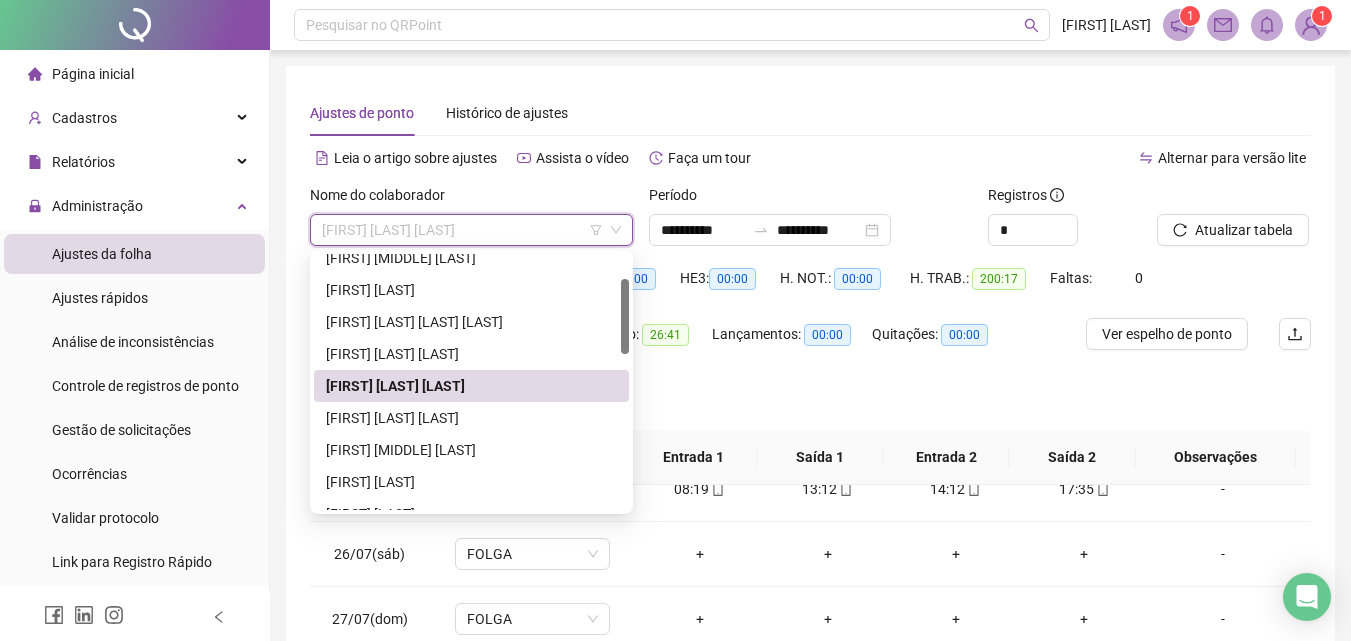 scroll, scrollTop: 108, scrollLeft: 0, axis: vertical 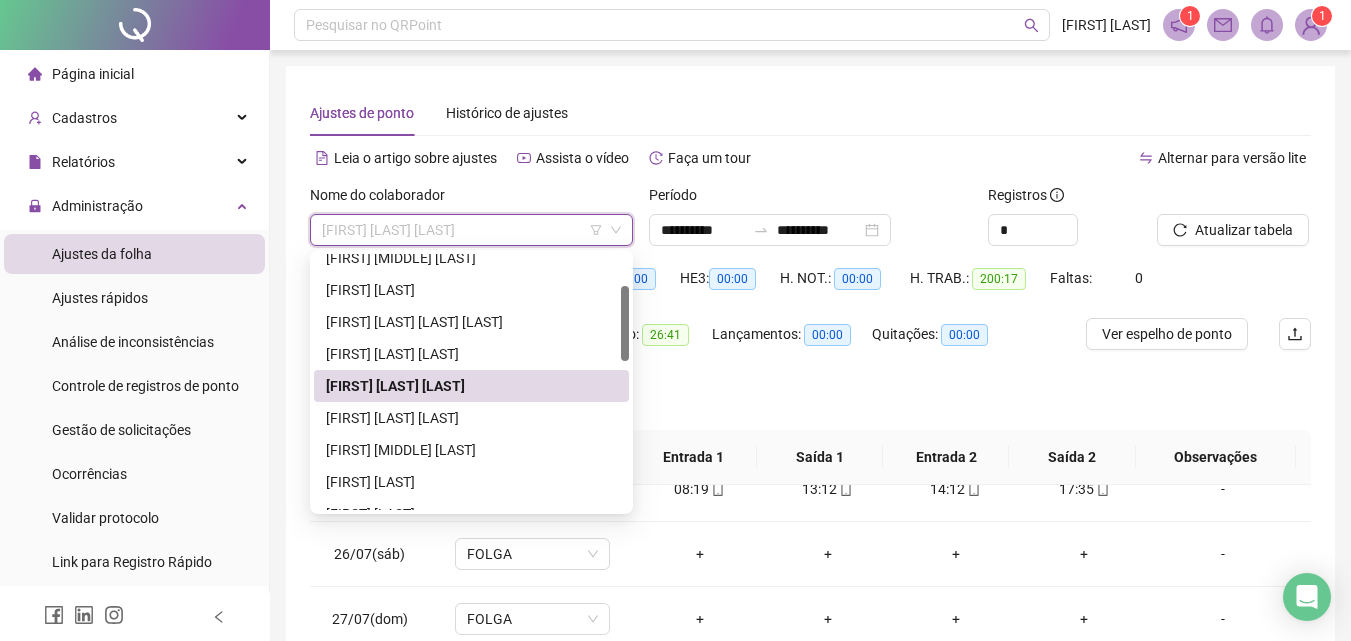 drag, startPoint x: 623, startPoint y: 286, endPoint x: 624, endPoint y: 313, distance: 27.018513 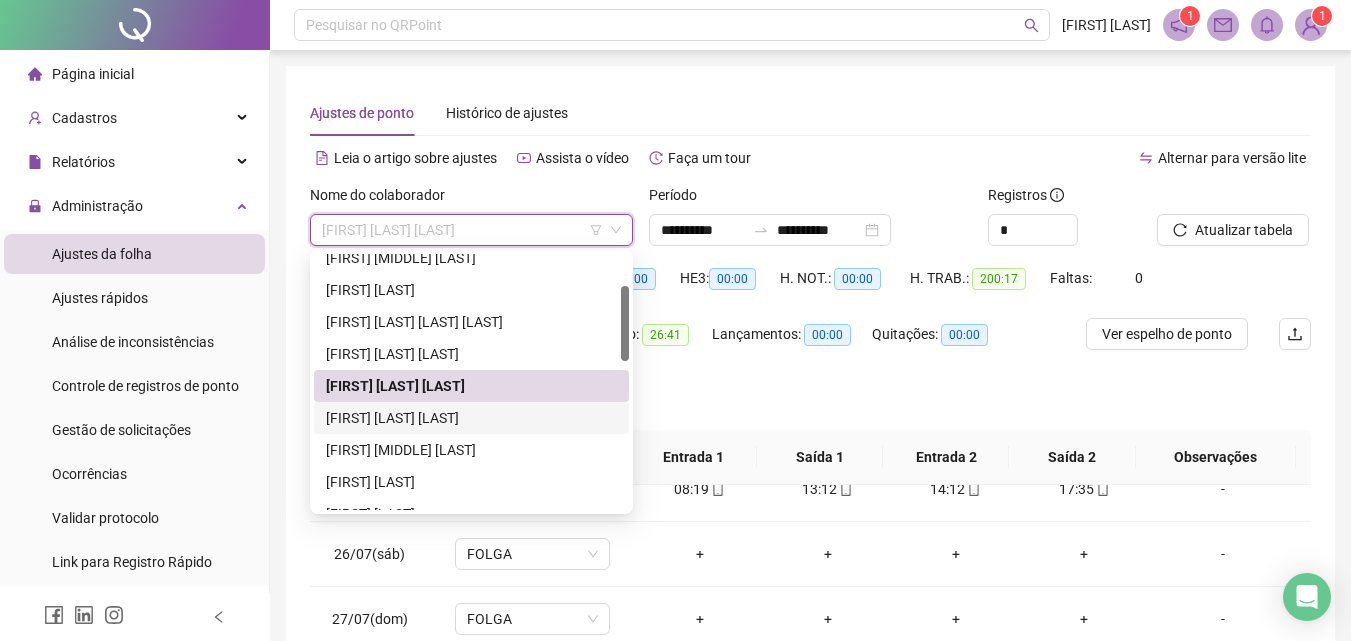 click on "[FIRST] [LAST] [LAST]" at bounding box center (471, 418) 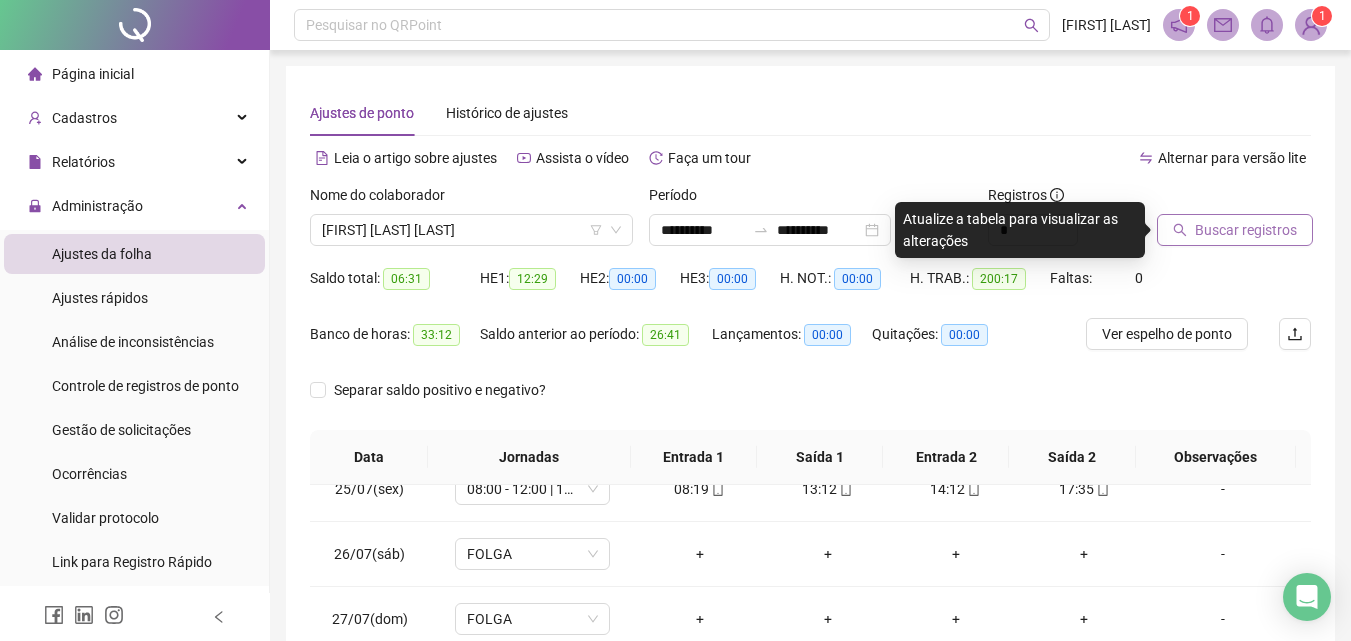 click on "Buscar registros" at bounding box center [1246, 230] 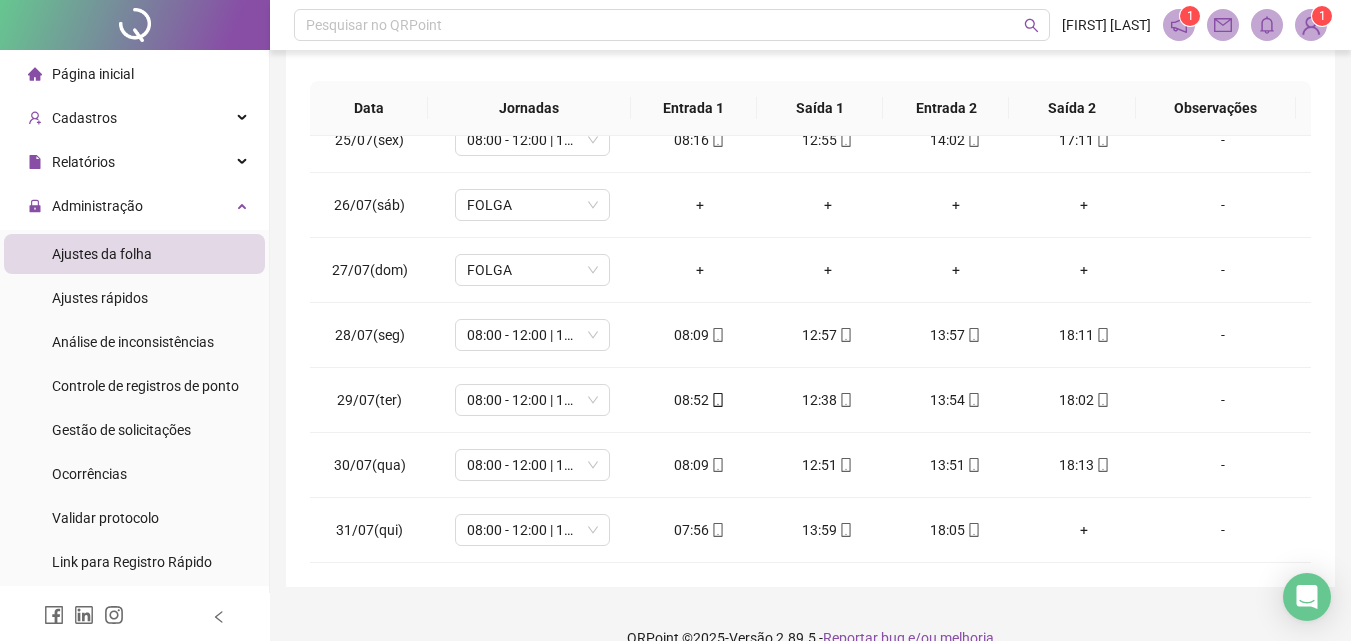 scroll, scrollTop: 356, scrollLeft: 0, axis: vertical 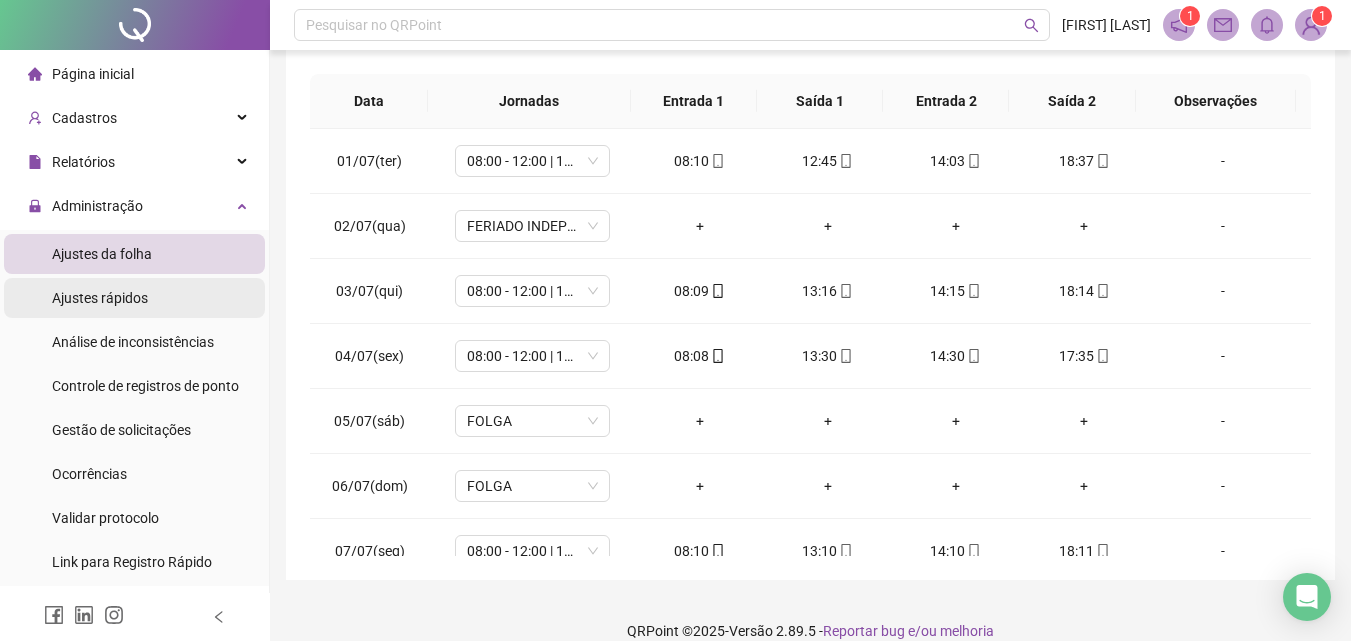 click on "Ajustes rápidos" at bounding box center (100, 298) 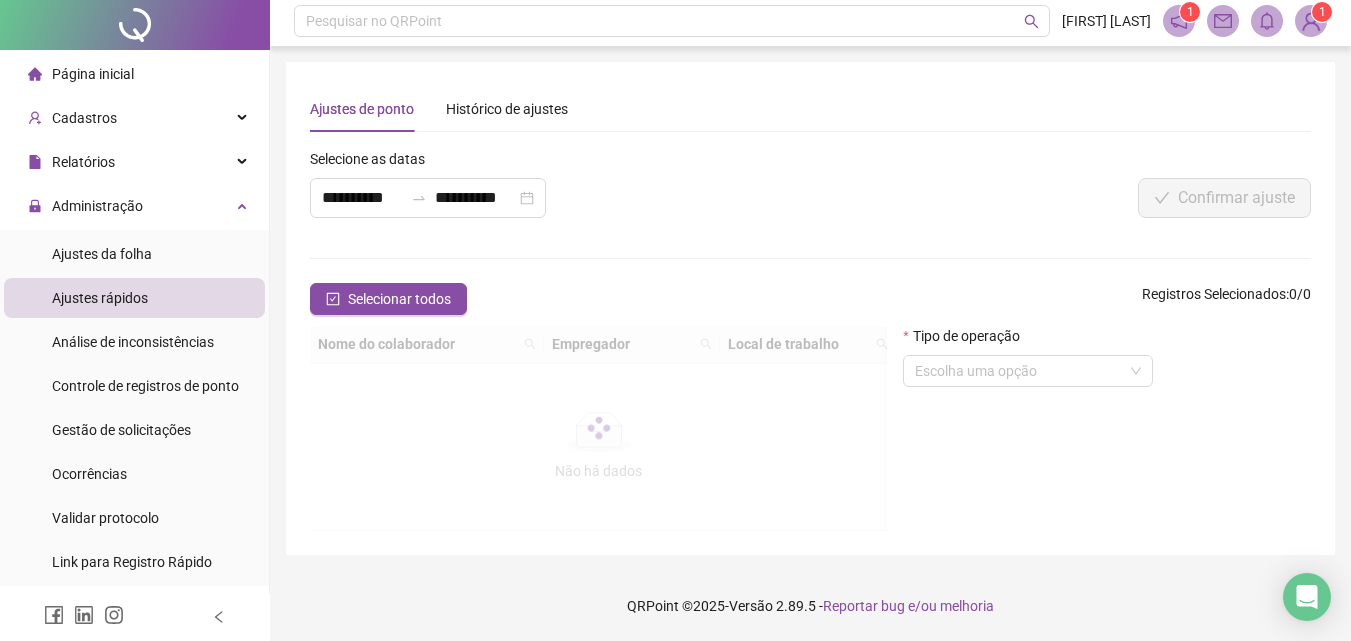 scroll, scrollTop: 0, scrollLeft: 0, axis: both 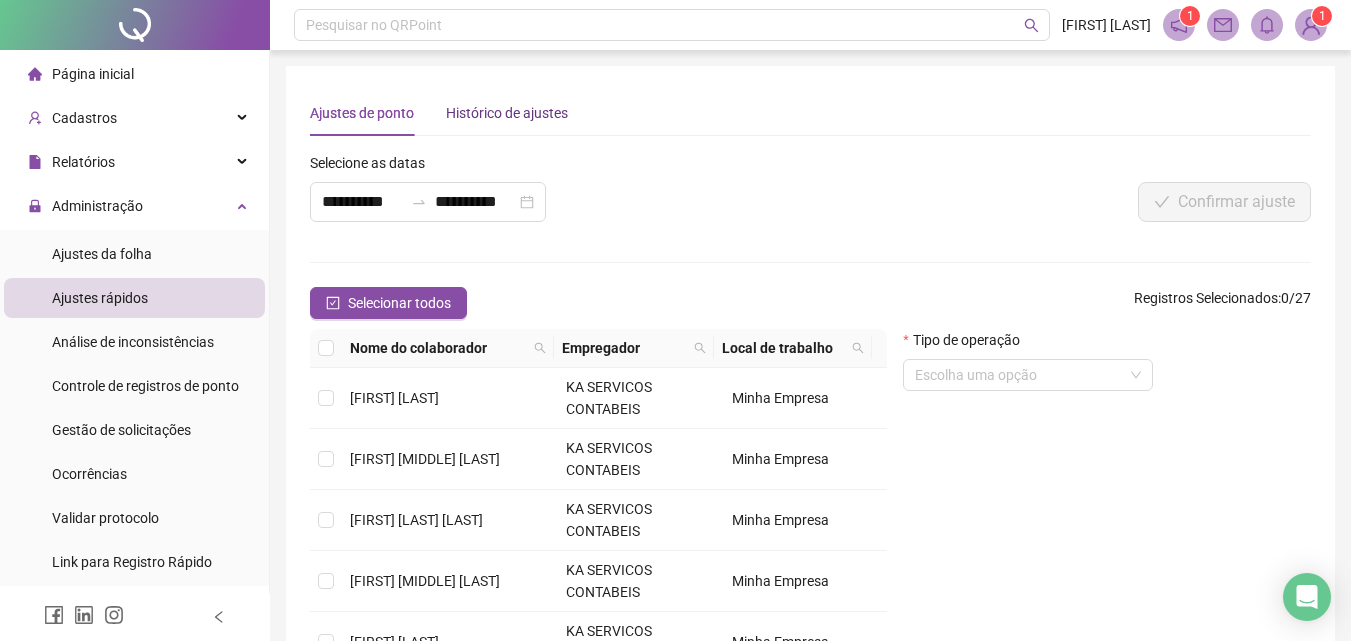 click on "Histórico de ajustes" at bounding box center [507, 113] 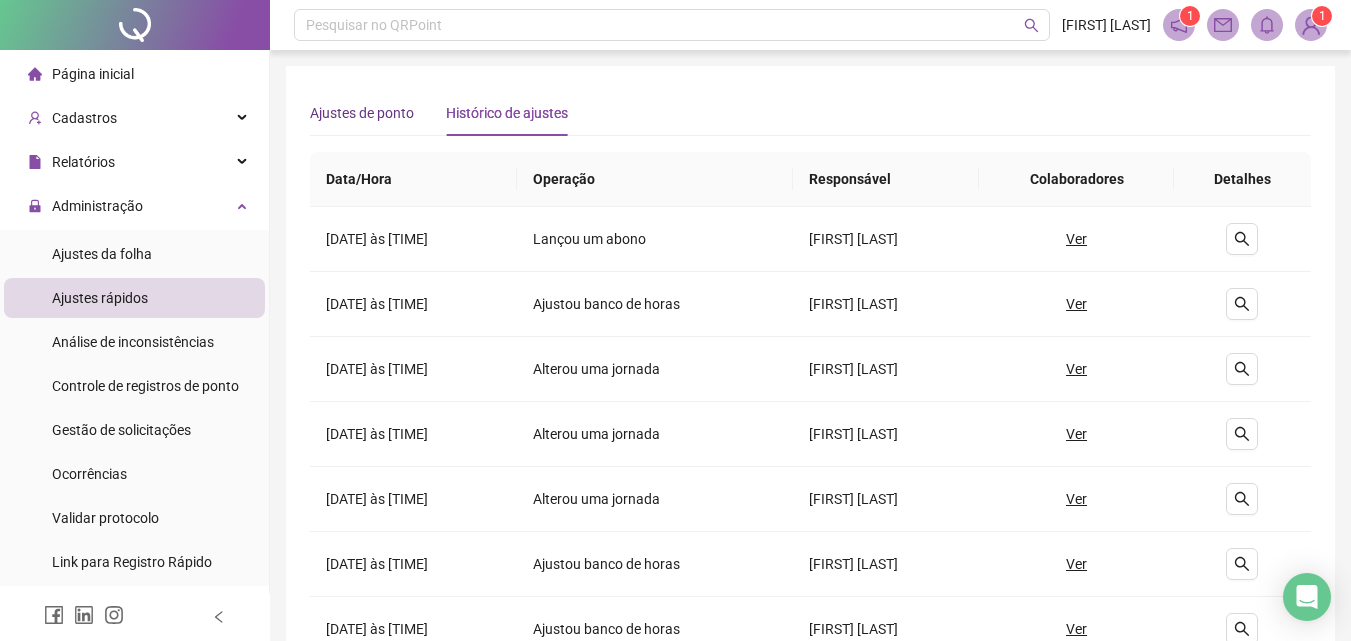 click on "Ajustes de ponto" at bounding box center [362, 113] 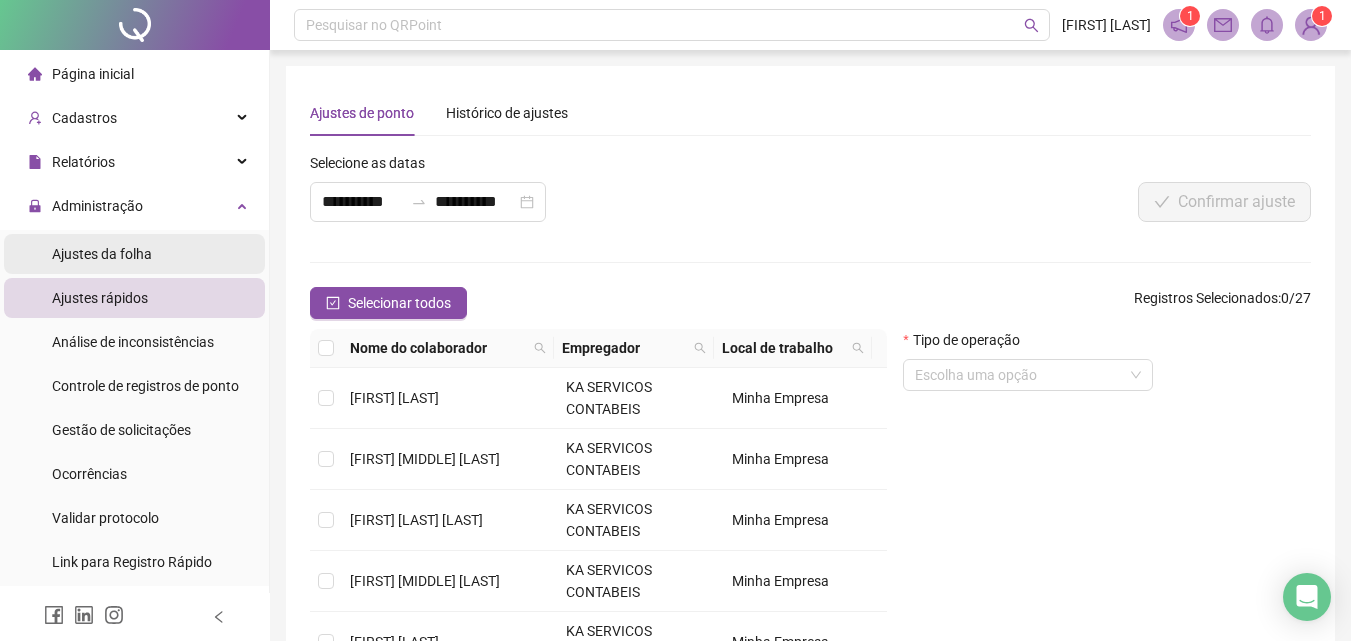 click on "Ajustes da folha" at bounding box center (102, 254) 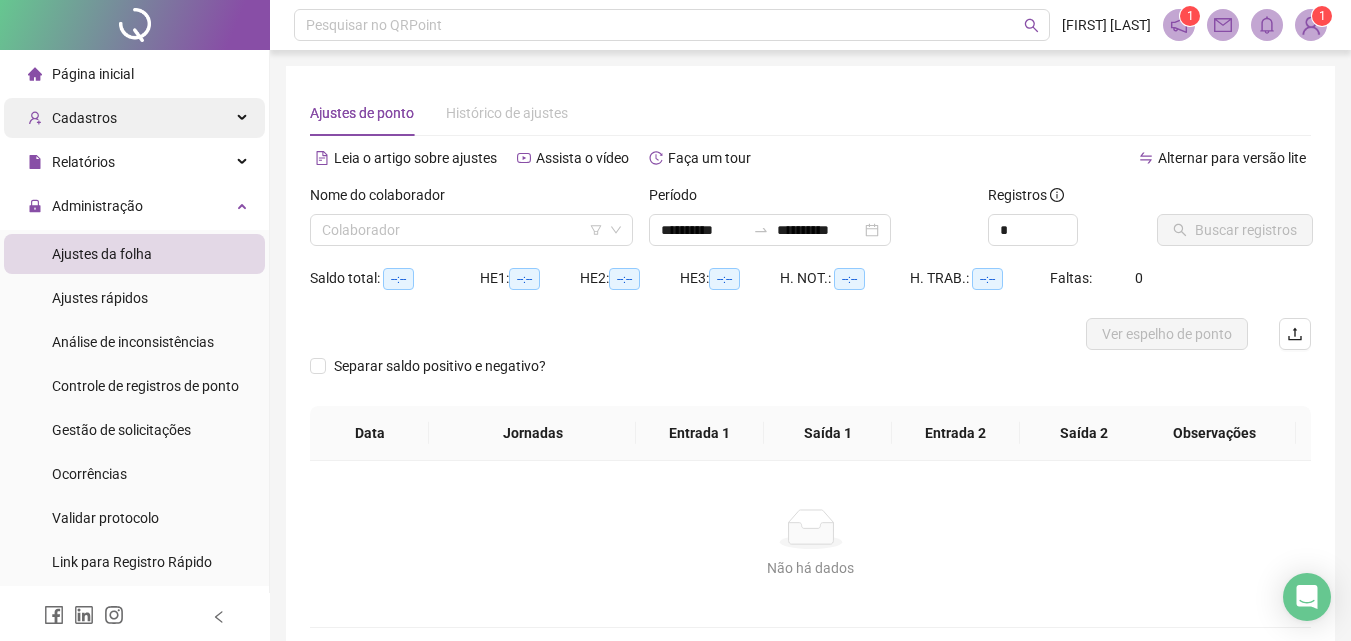 click at bounding box center (244, 118) 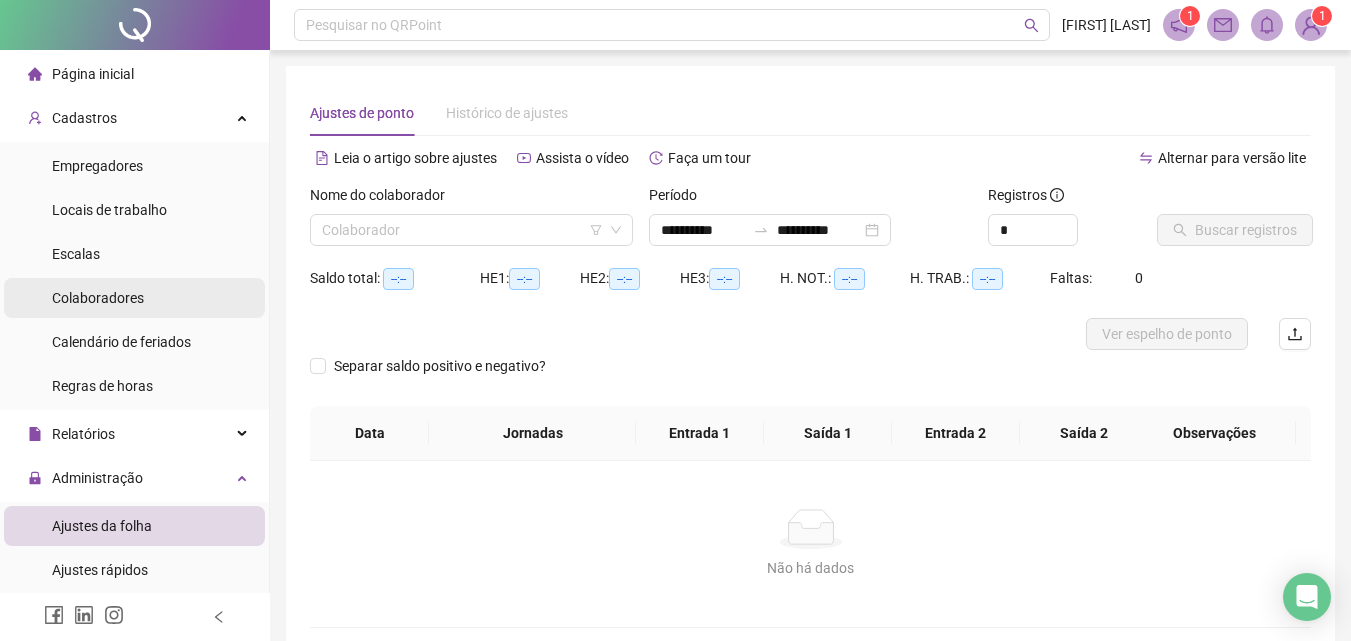 click on "Colaboradores" at bounding box center [98, 298] 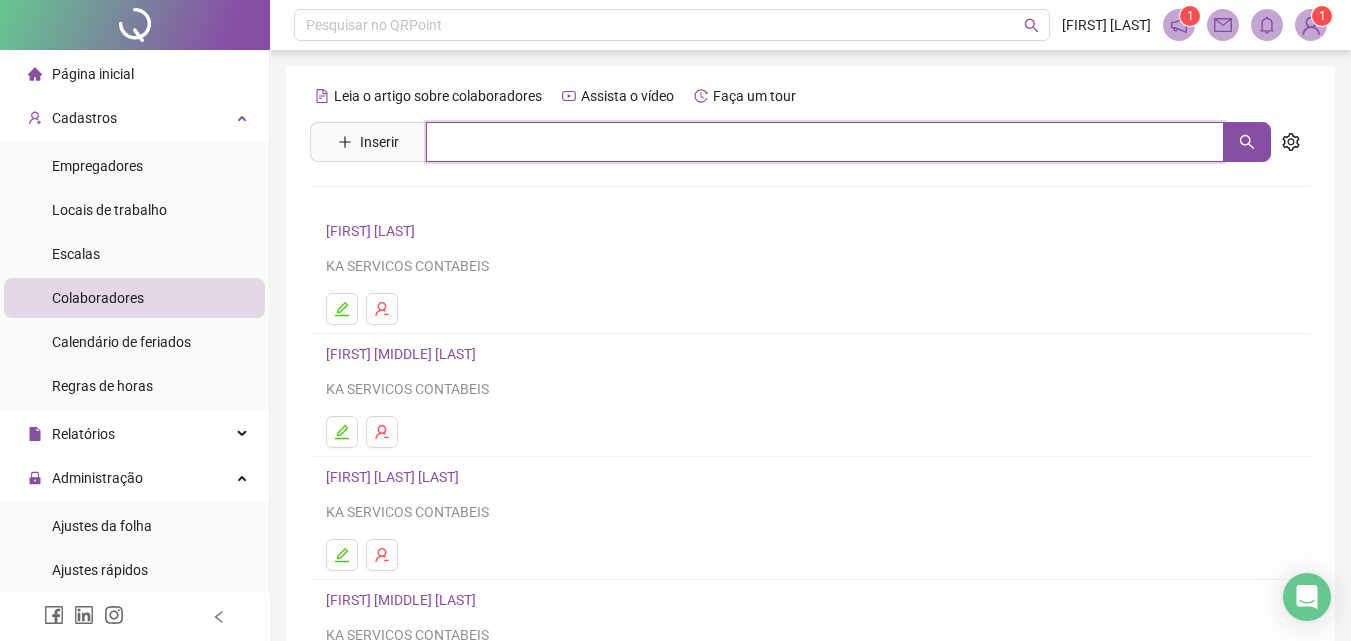 click at bounding box center (825, 142) 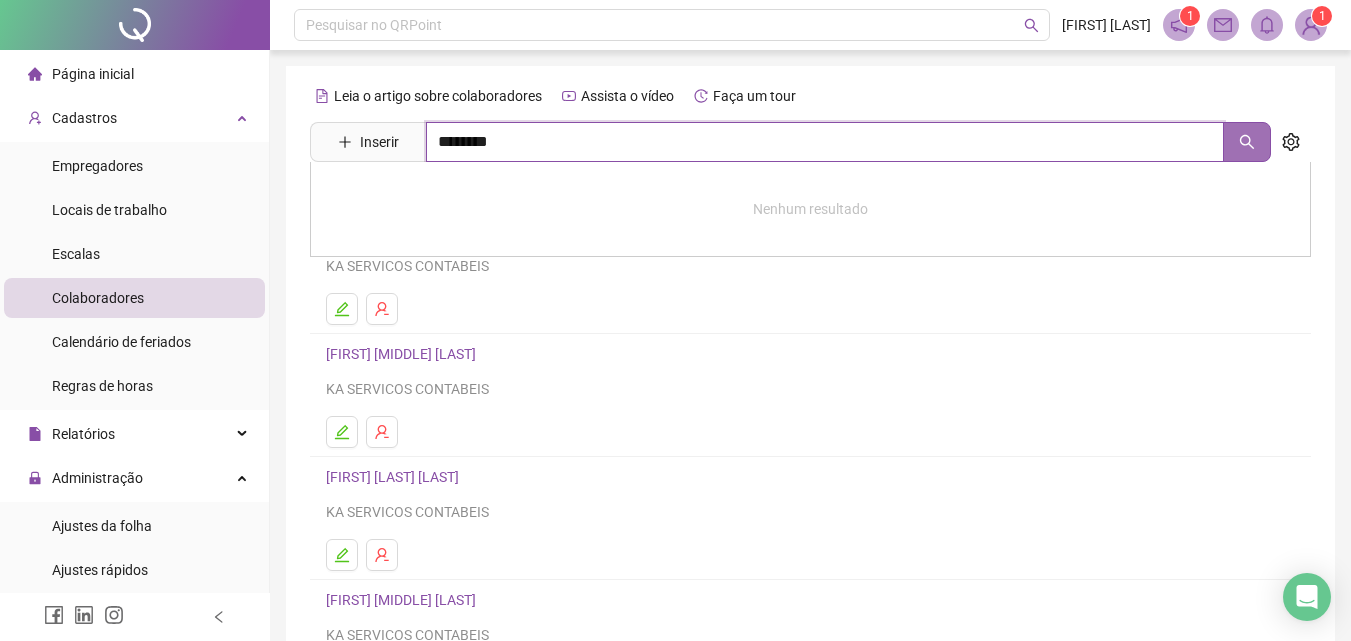 click at bounding box center [1247, 142] 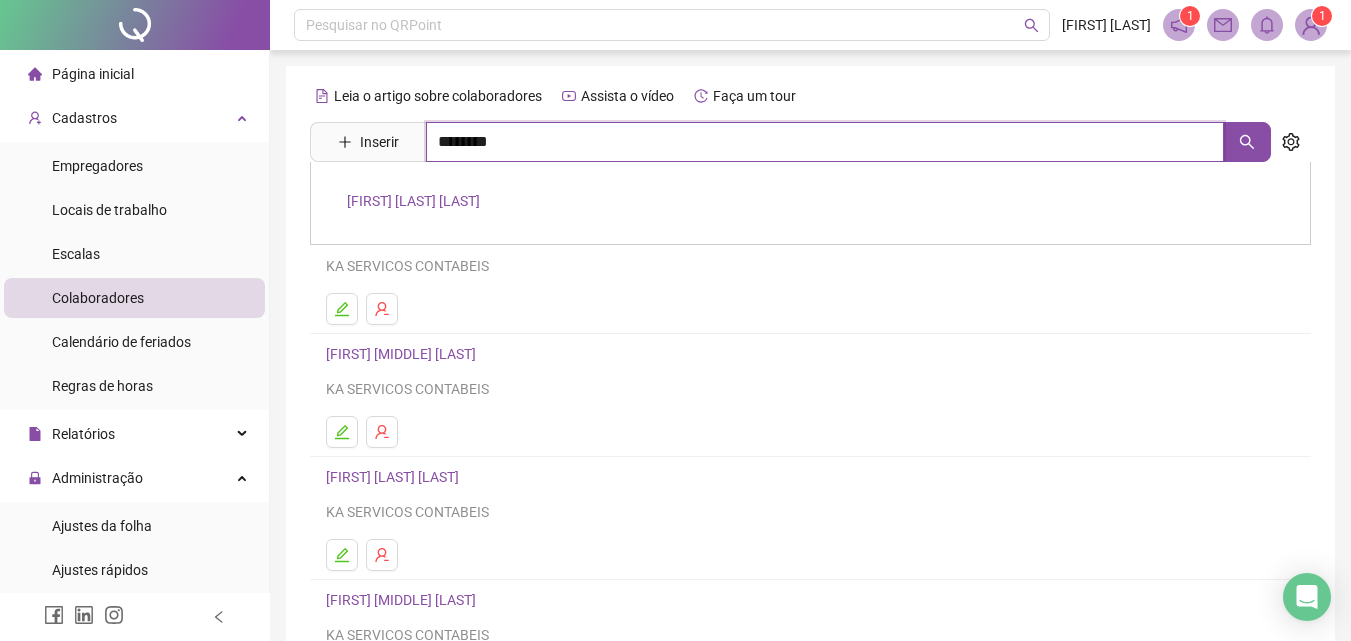 type on "********" 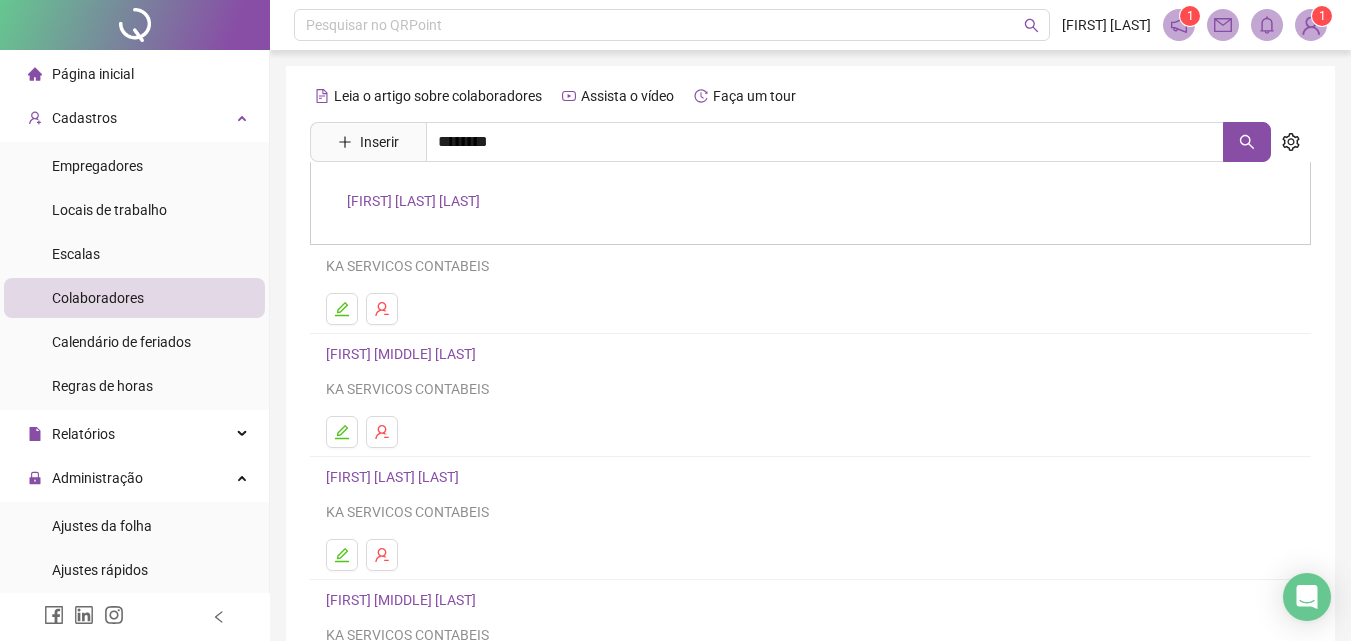 click on "[FIRST] [LAST] [LAST]" at bounding box center [413, 201] 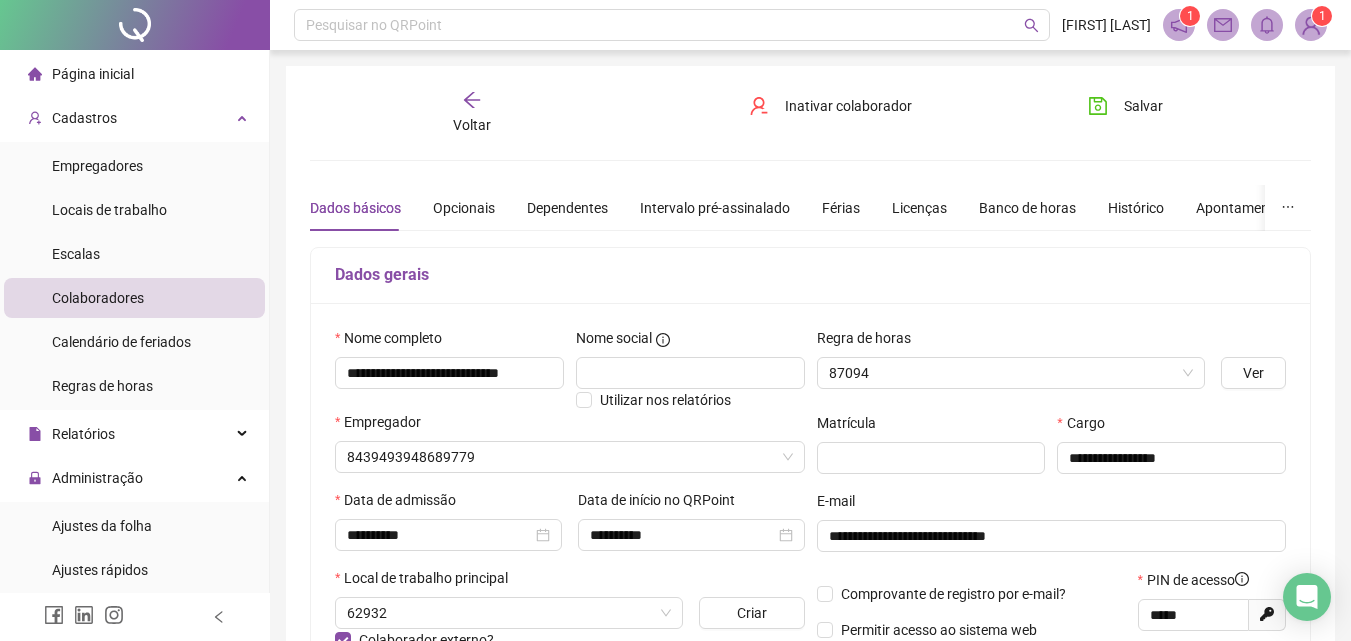 type on "**********" 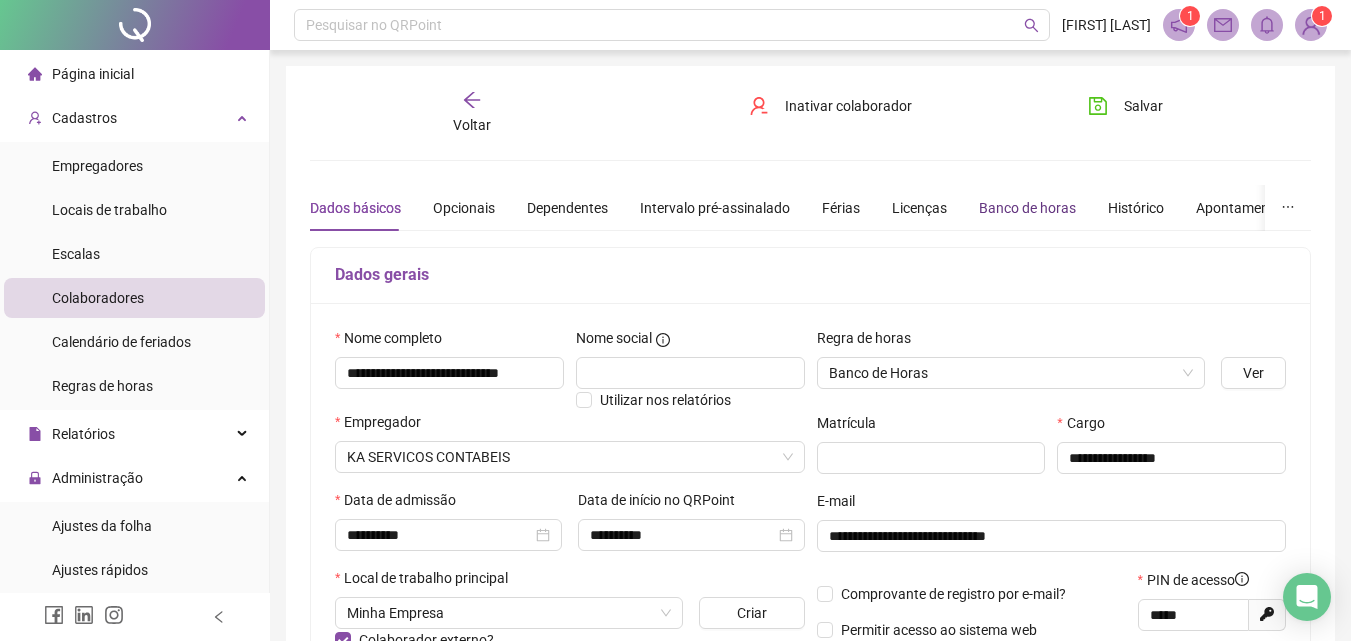 click on "Banco de horas" at bounding box center [1027, 208] 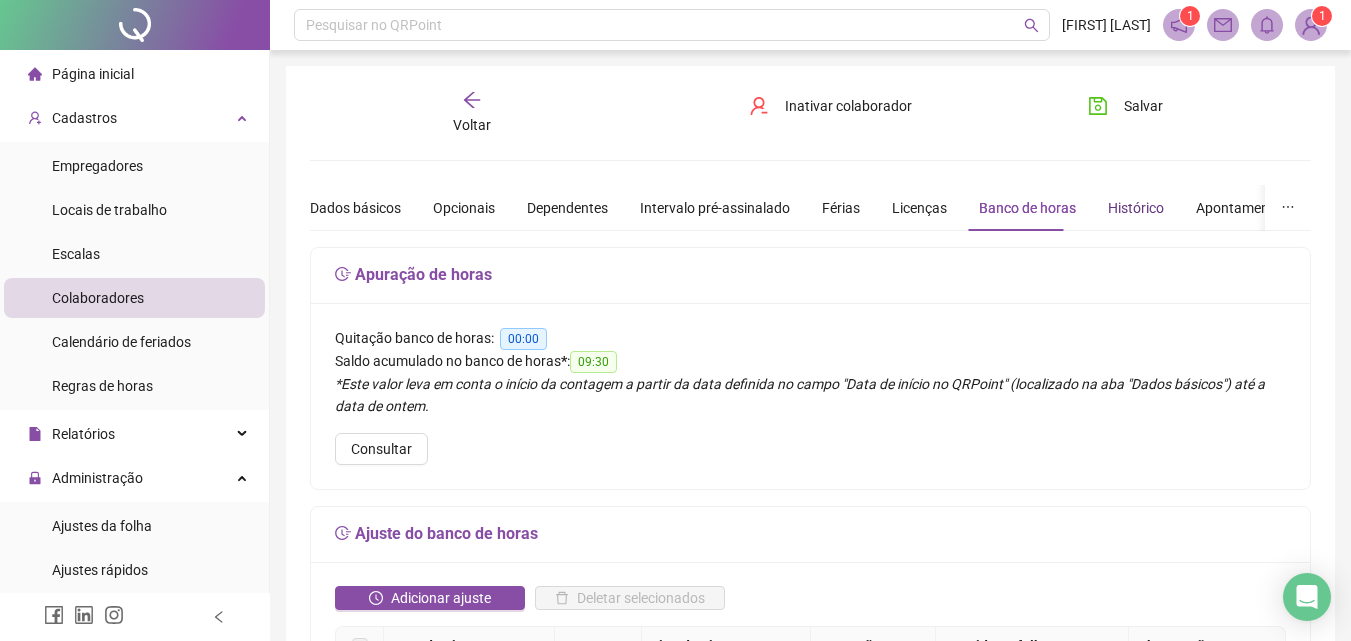 click on "Histórico" at bounding box center (1136, 208) 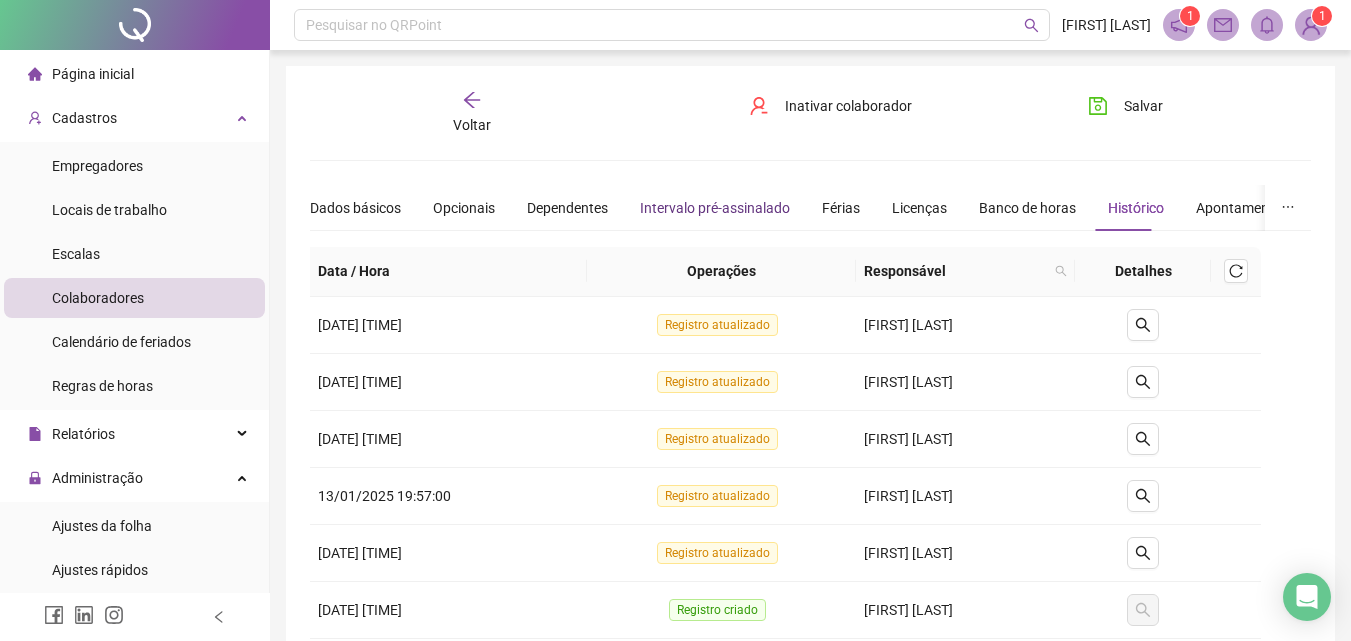 click on "Intervalo pré-assinalado" at bounding box center [715, 208] 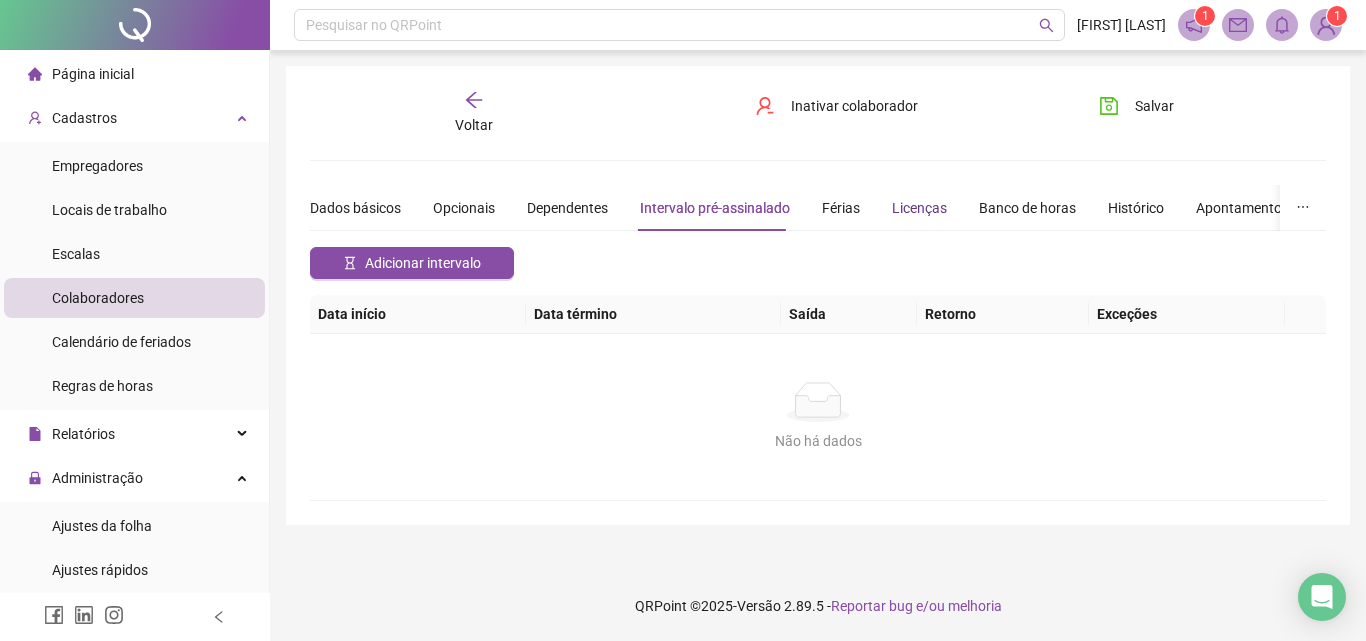 click on "Licenças" at bounding box center [919, 208] 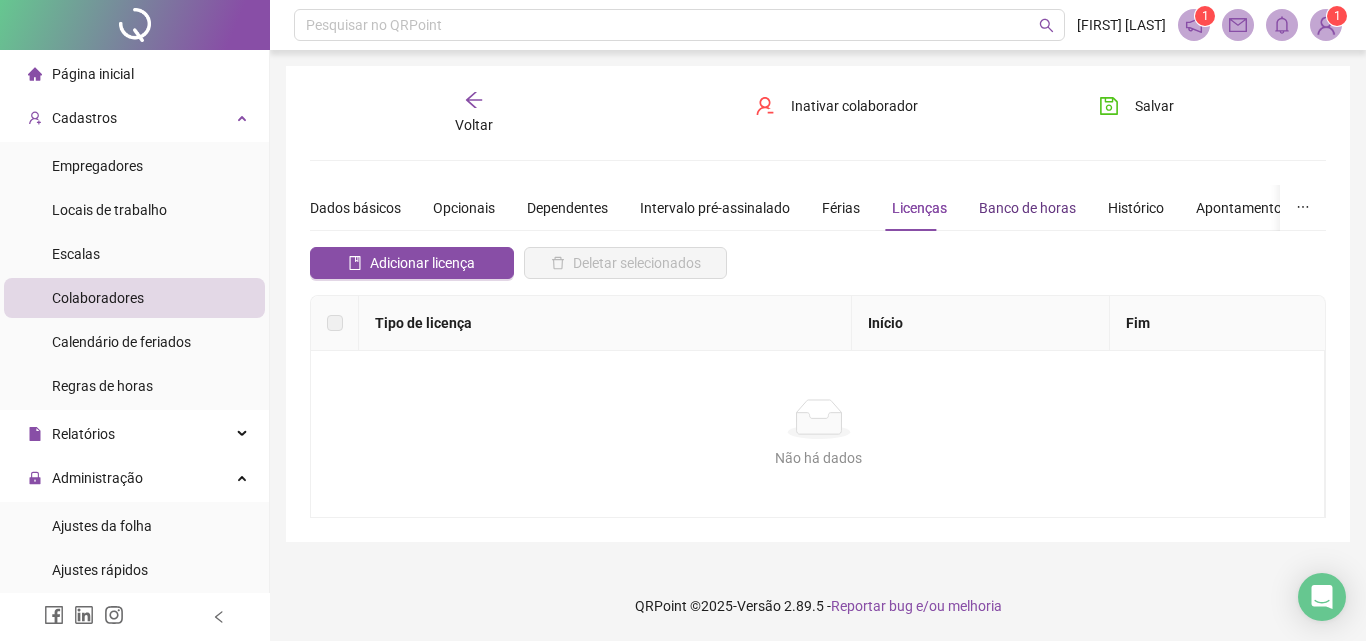 click on "Banco de horas" at bounding box center (1027, 208) 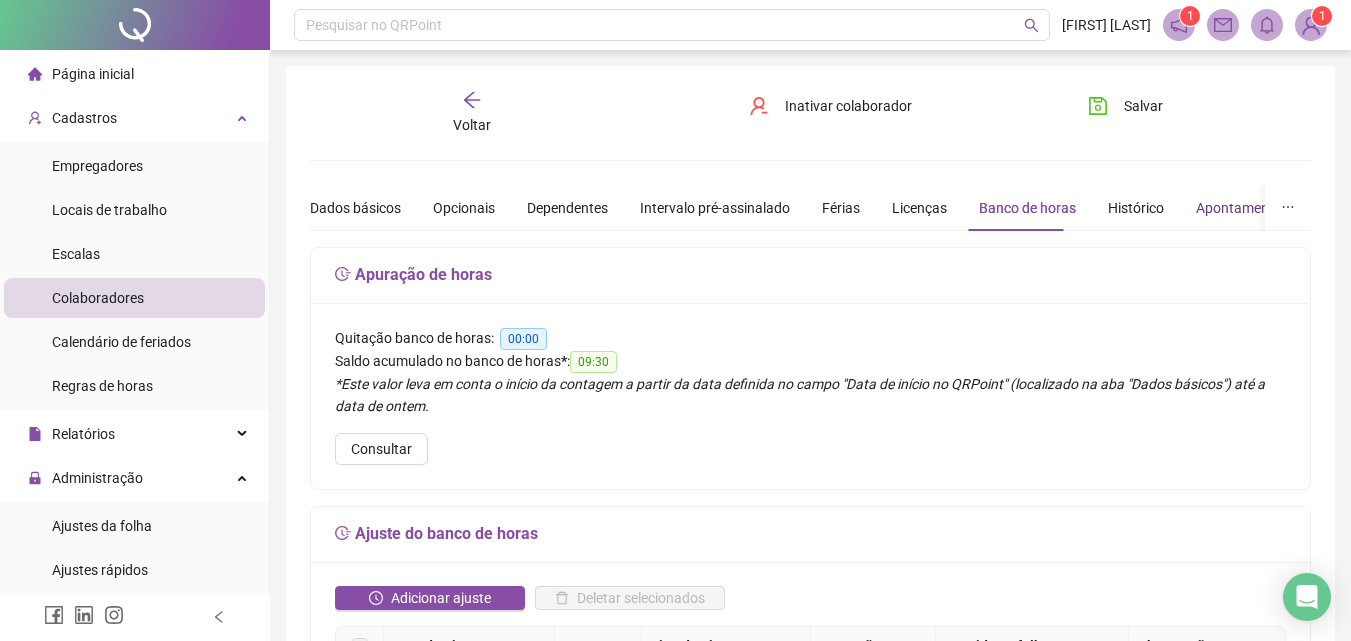 click on "Apontamentos" at bounding box center (1242, 208) 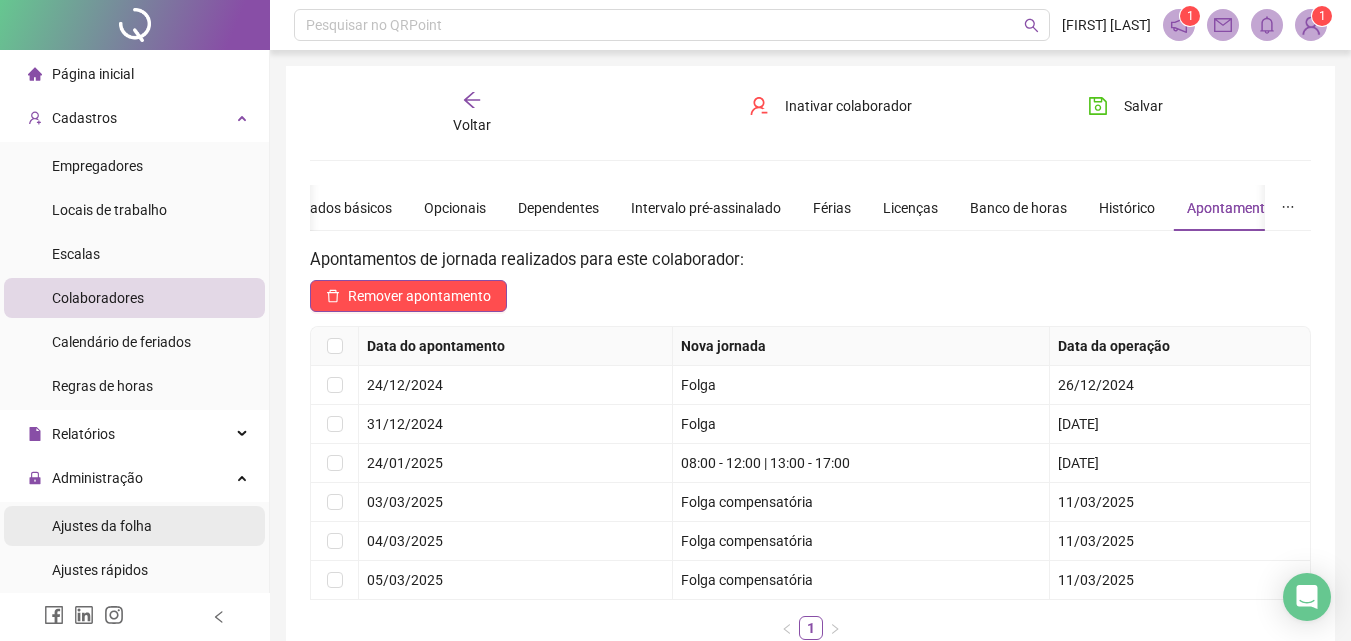scroll, scrollTop: 100, scrollLeft: 0, axis: vertical 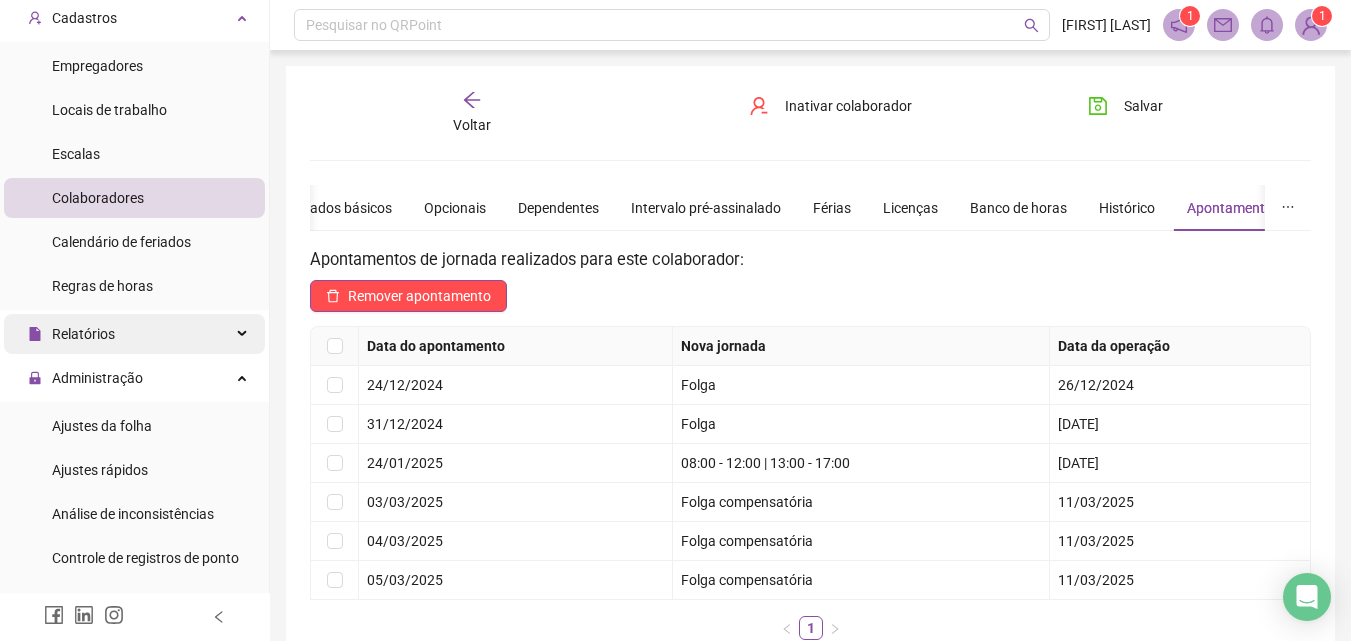 click on "Relatórios" at bounding box center [134, 334] 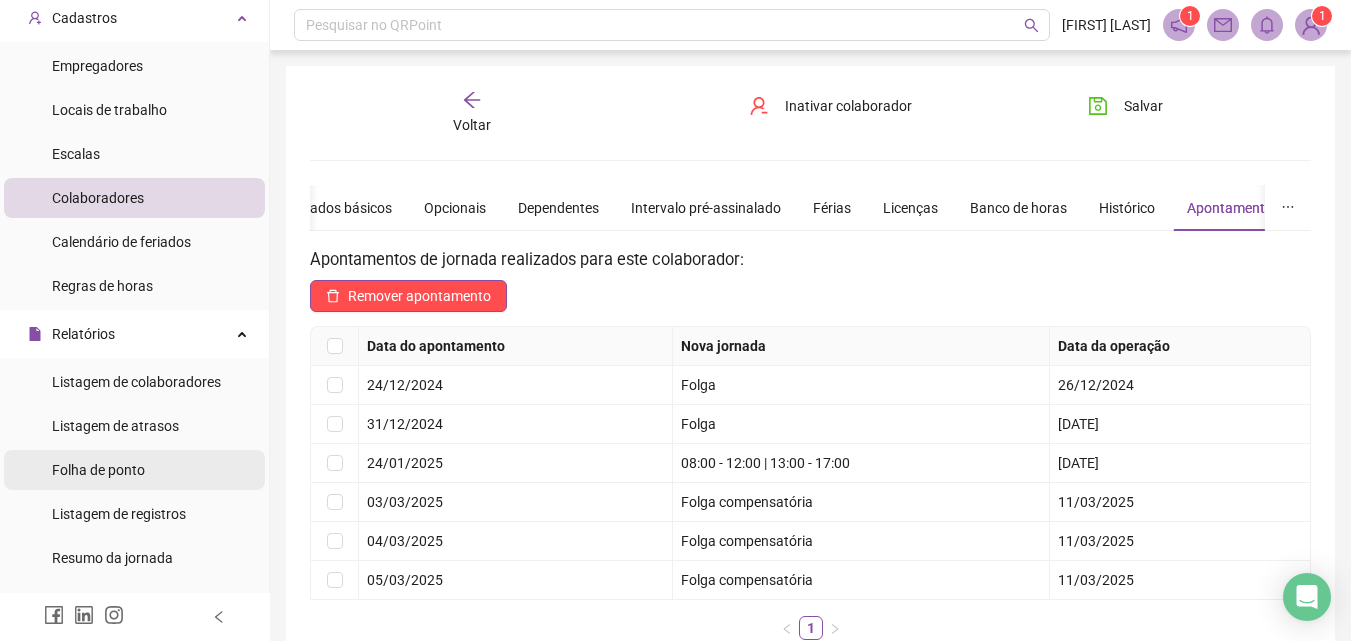 click on "Folha de ponto" at bounding box center [98, 470] 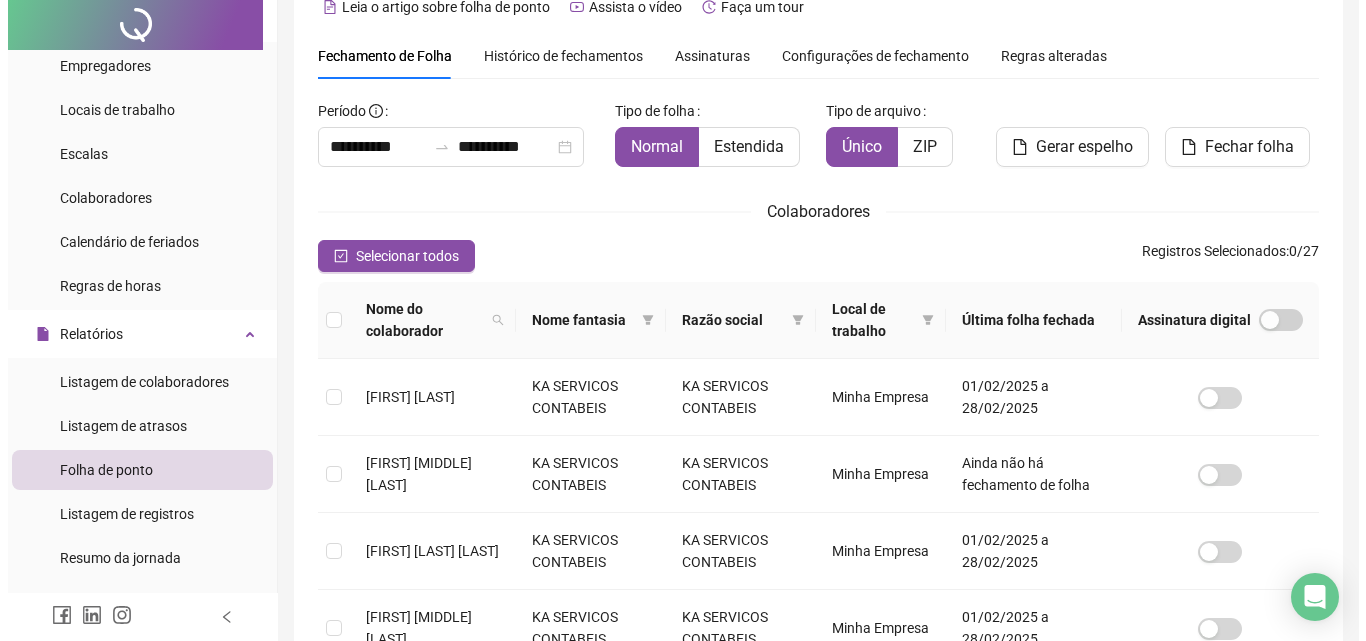 scroll, scrollTop: 0, scrollLeft: 0, axis: both 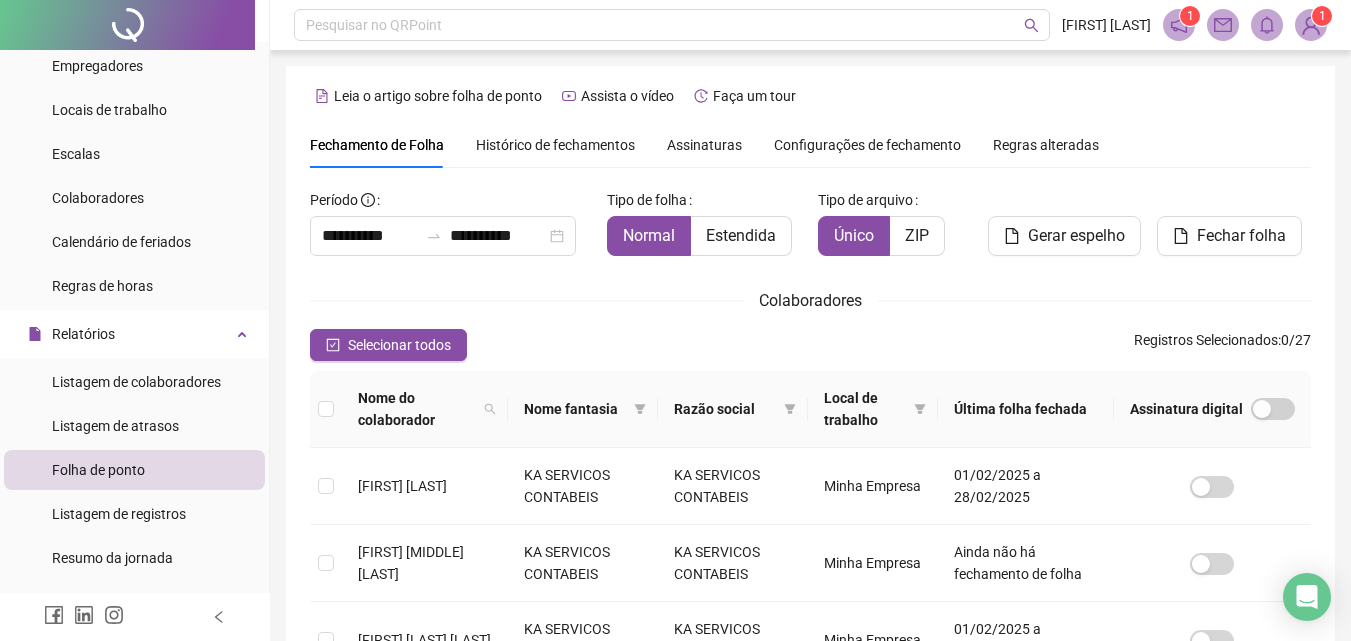 click on "Configurações de fechamento" at bounding box center [867, 145] 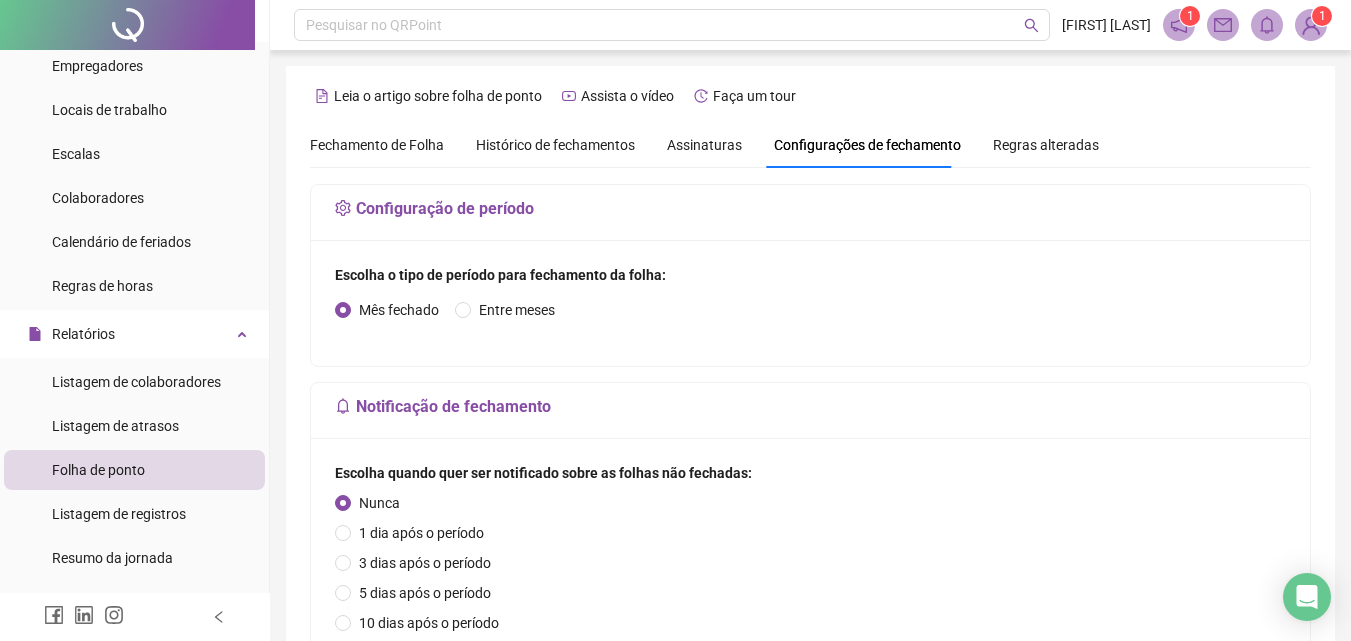 click on "Histórico de fechamentos" at bounding box center [555, 145] 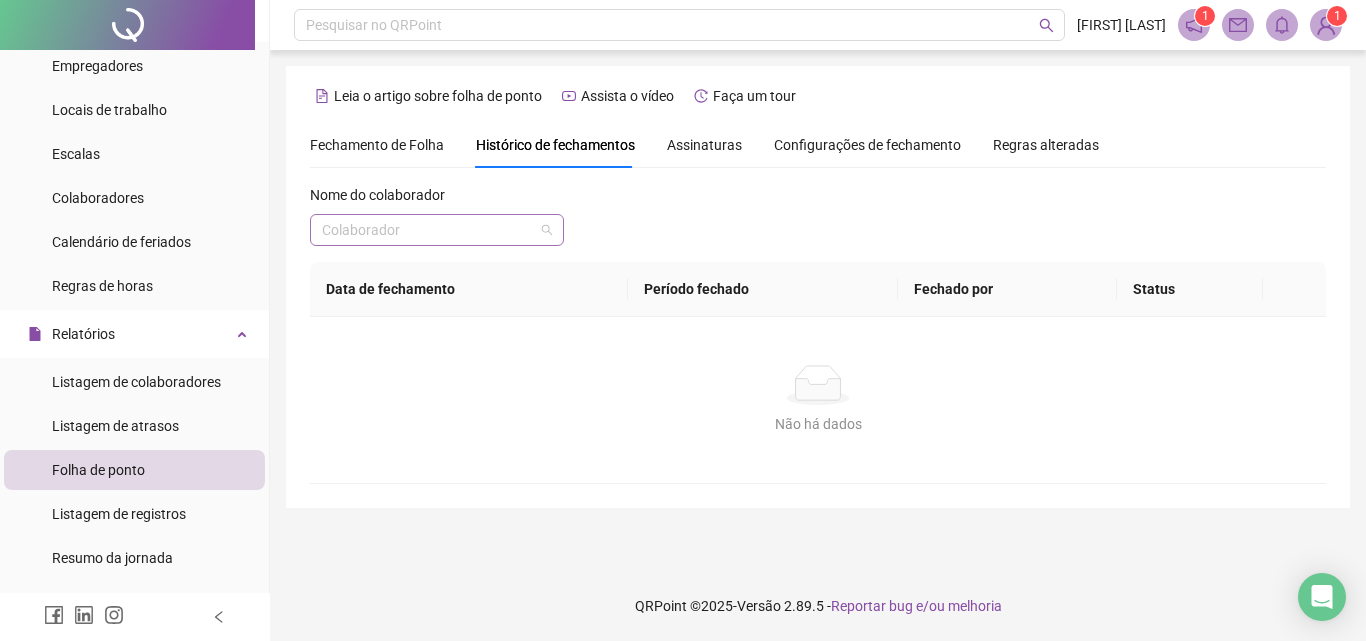 click at bounding box center [428, 230] 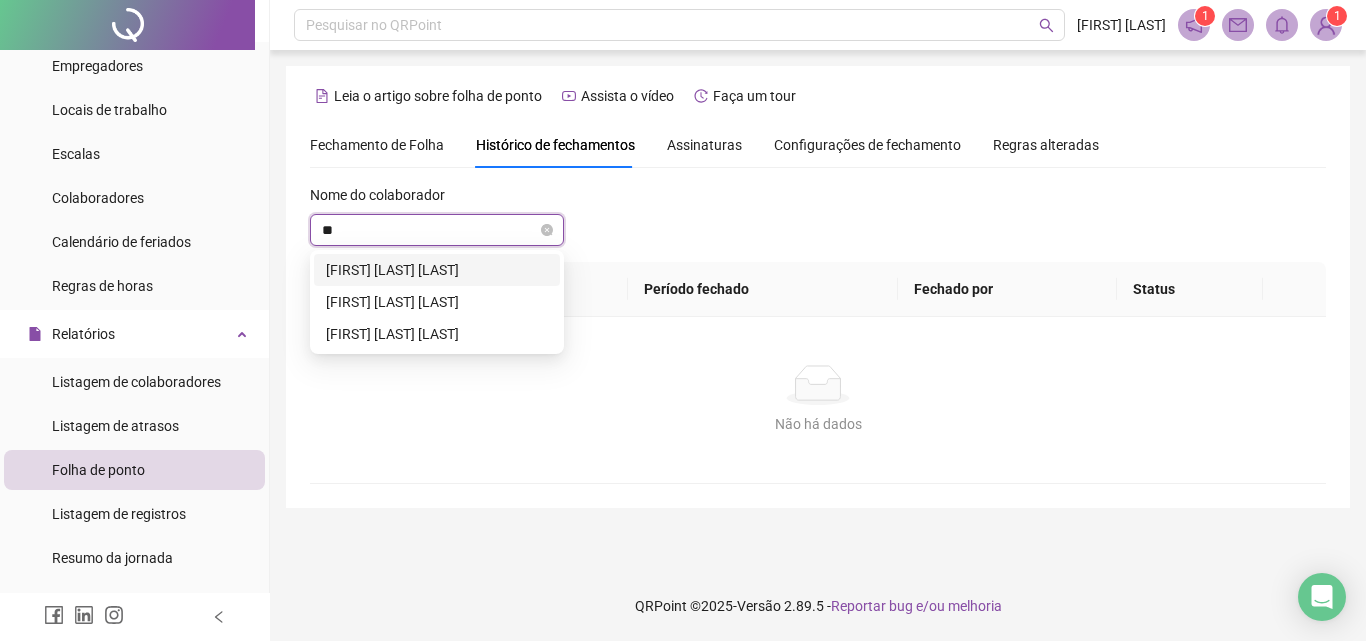 type on "***" 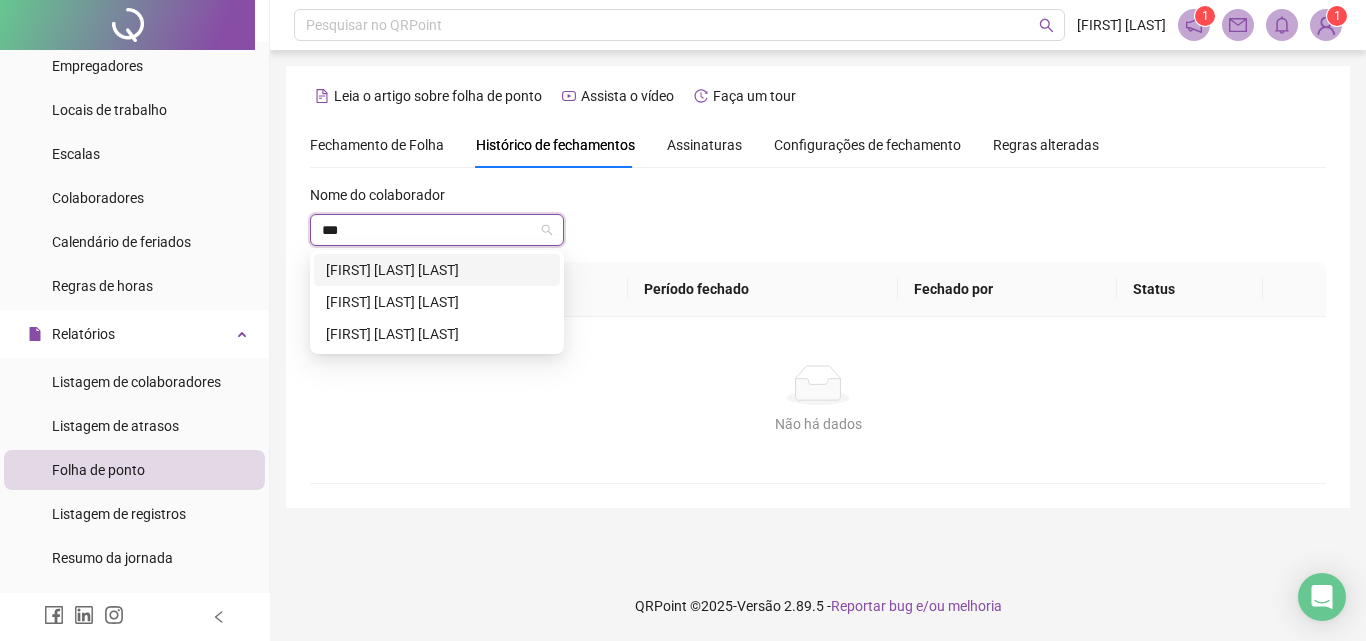 click on "[FIRST] [LAST] [LAST]" at bounding box center (437, 270) 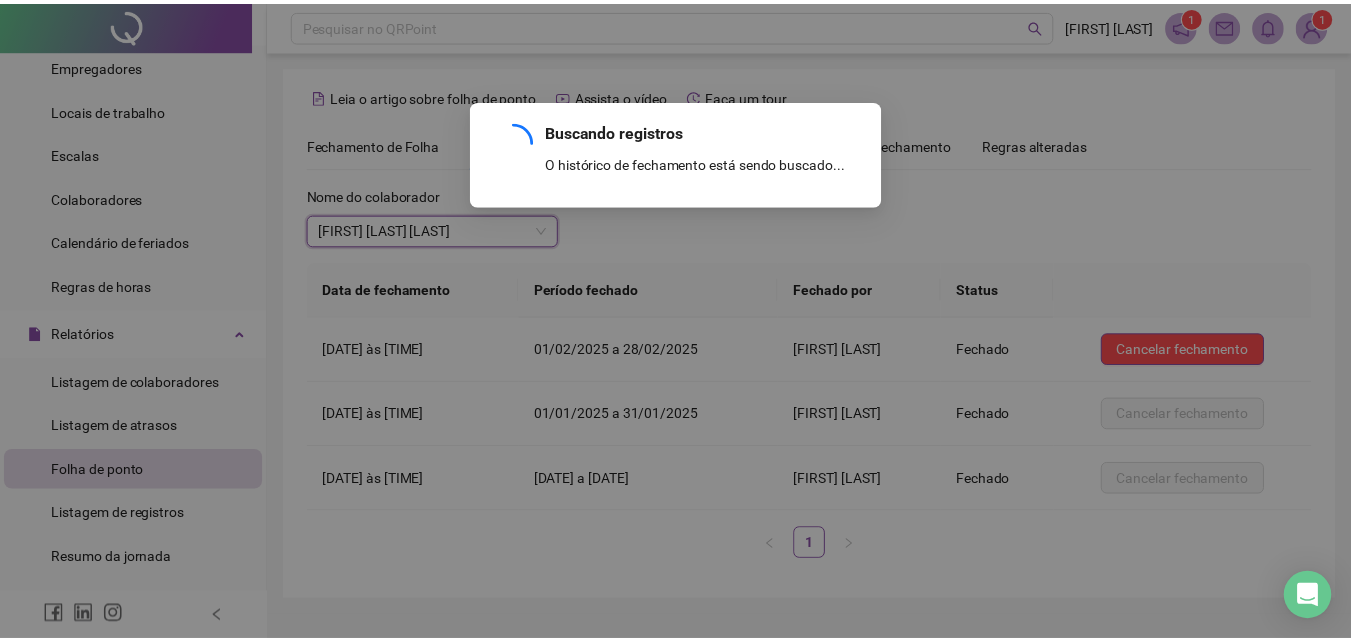 scroll, scrollTop: 45, scrollLeft: 0, axis: vertical 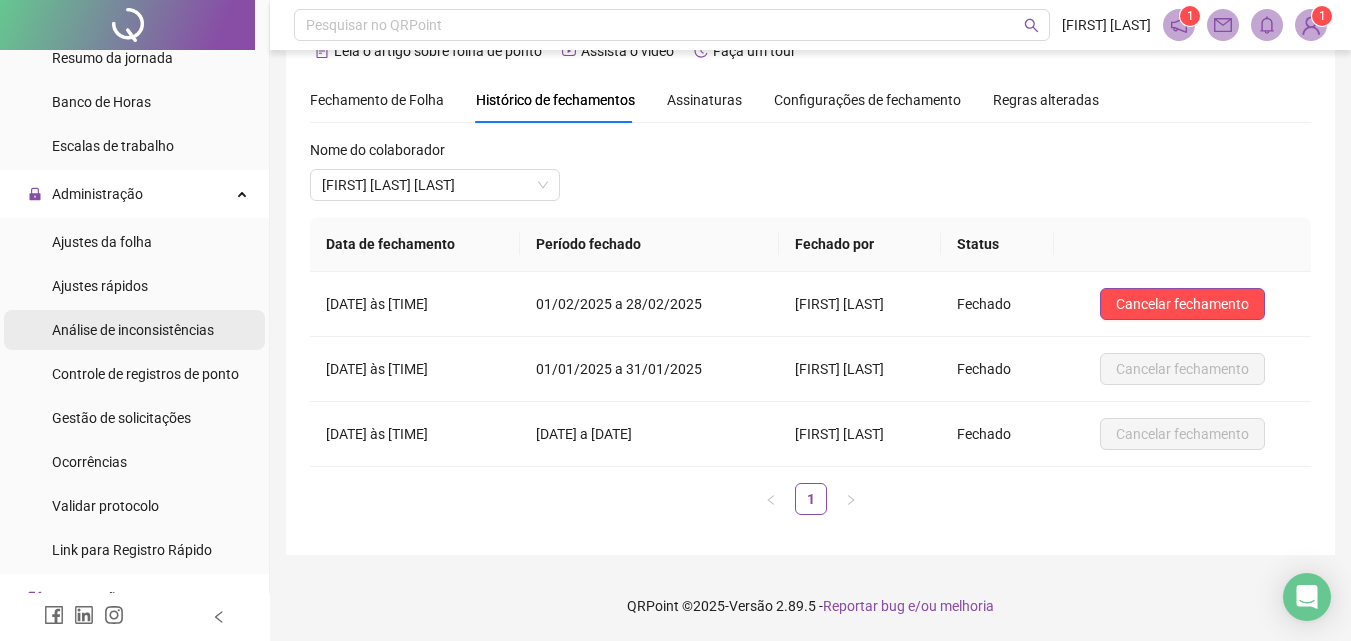 click on "Análise de inconsistências" at bounding box center (133, 330) 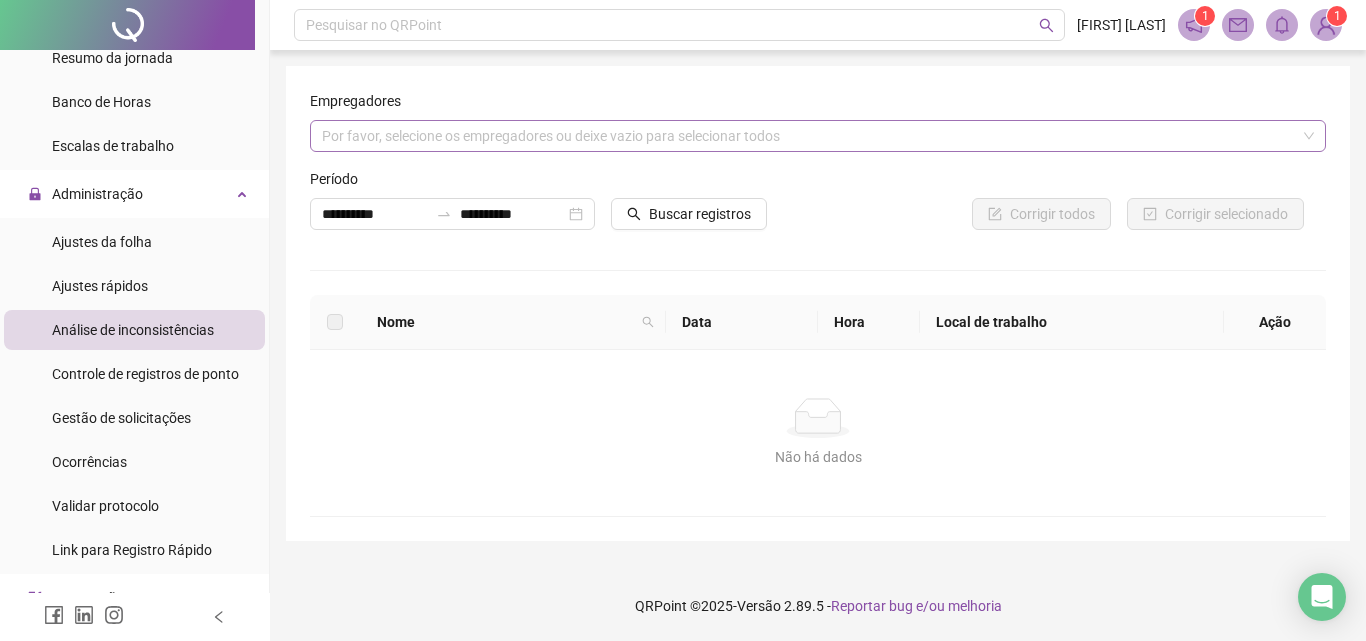 click on "Por favor, selecione os empregadores ou deixe vazio para selecionar todos" at bounding box center [818, 136] 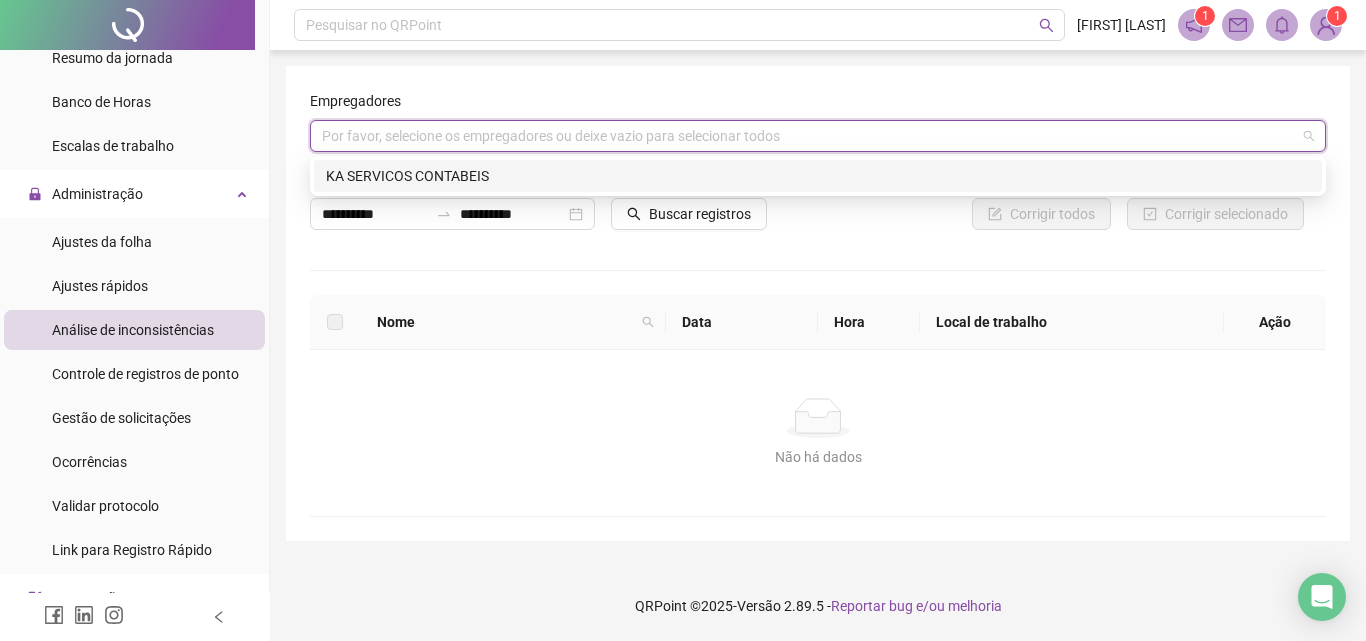 click on "KA SERVICOS CONTABEIS" at bounding box center [818, 176] 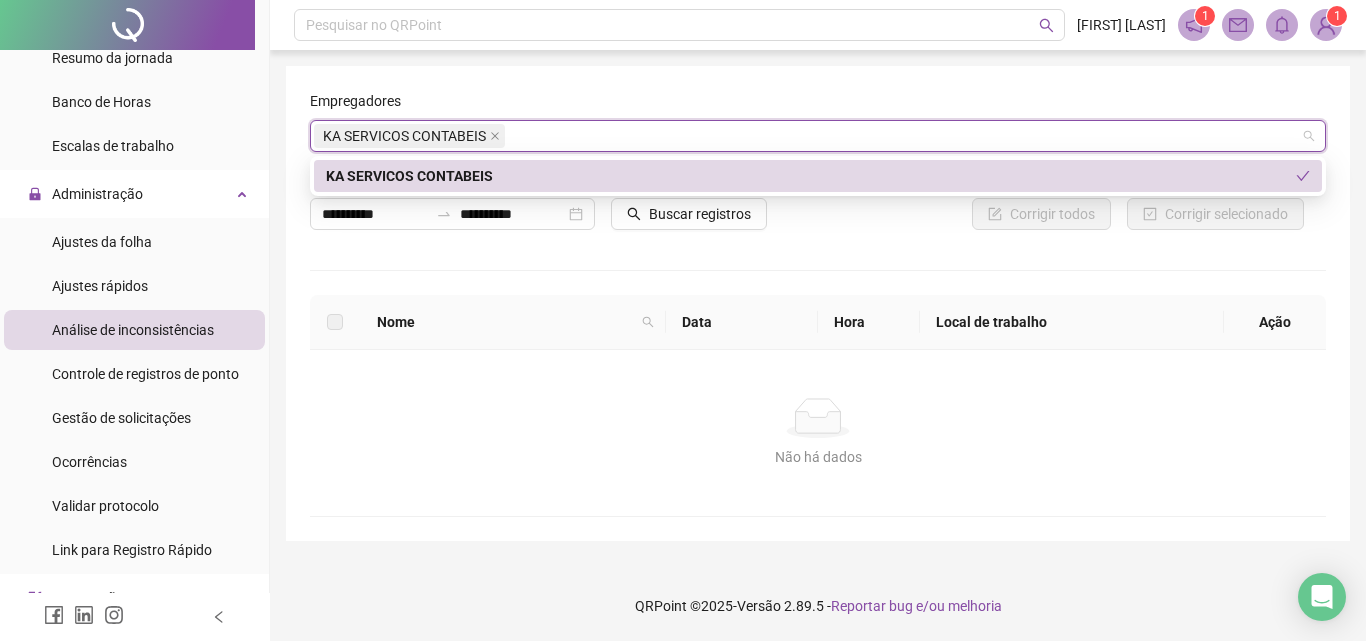 click on "KA SERVICOS CONTABEIS" at bounding box center [811, 176] 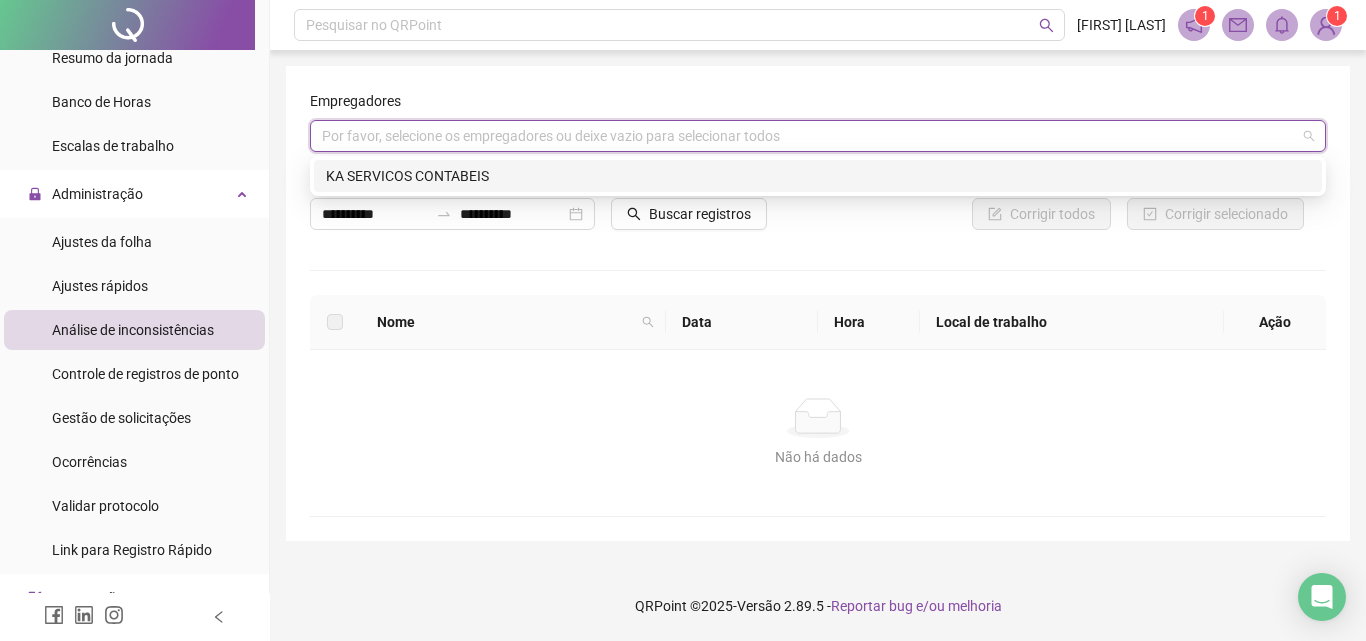click on "KA SERVICOS CONTABEIS" at bounding box center (818, 176) 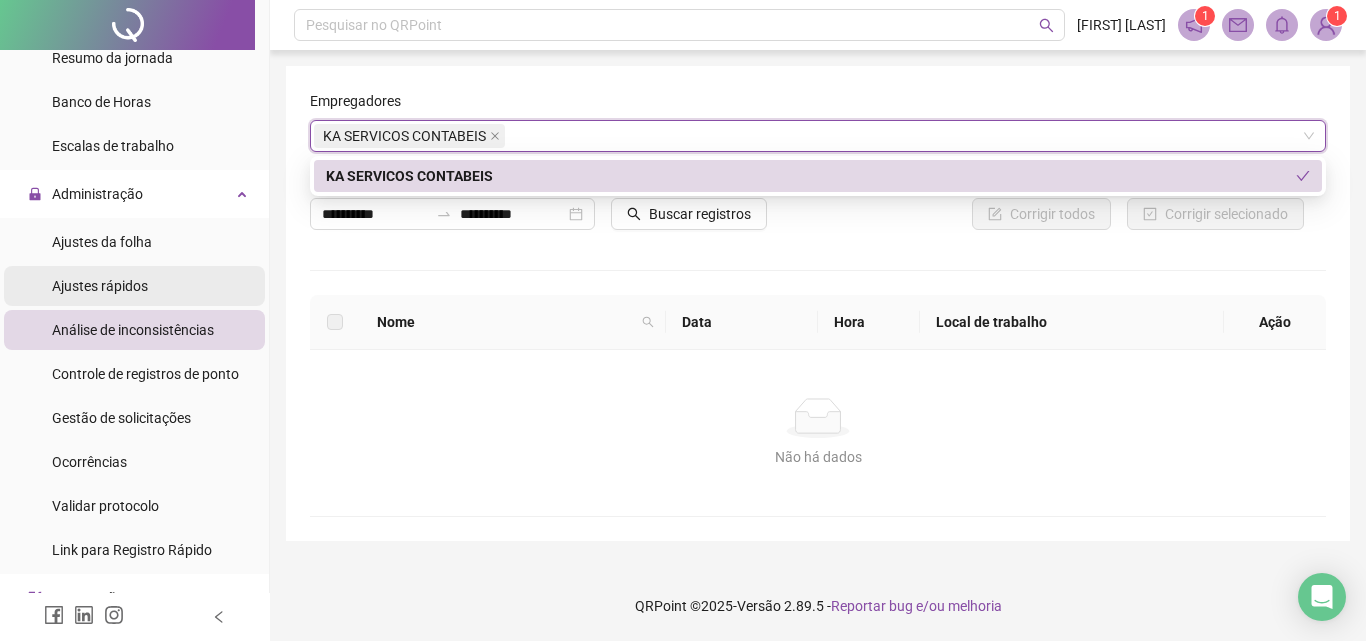 click on "Ajustes rápidos" at bounding box center [100, 286] 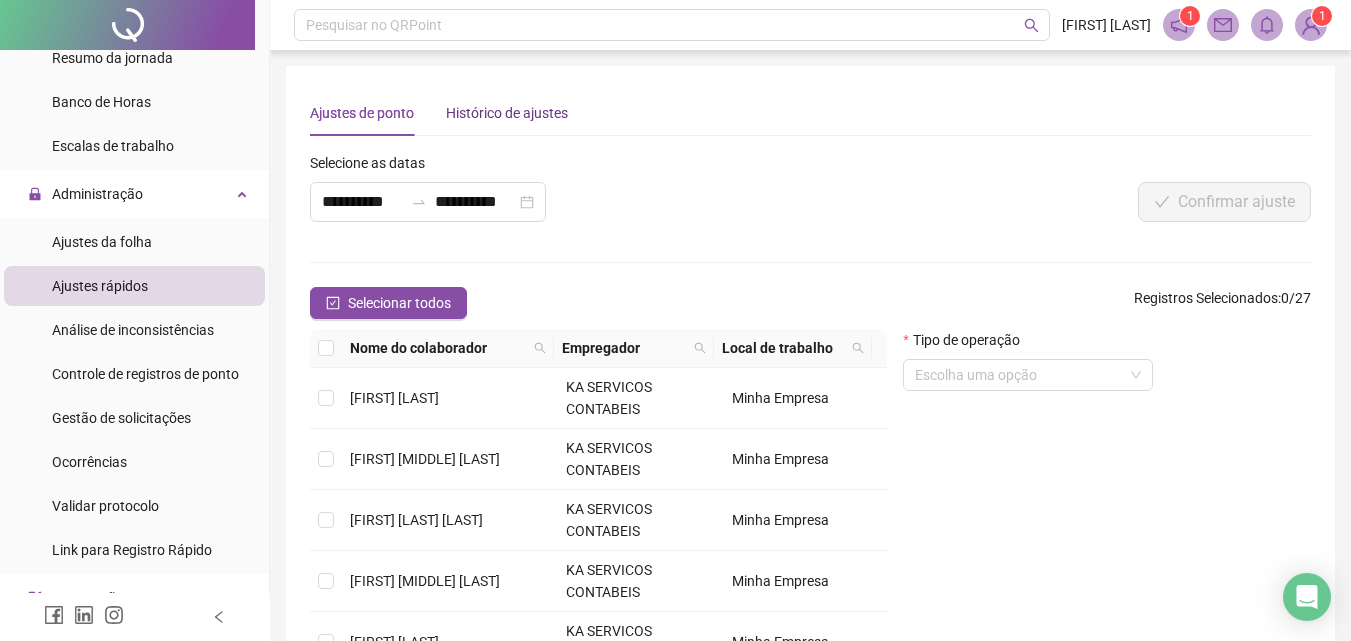 click on "Histórico de ajustes" at bounding box center (507, 113) 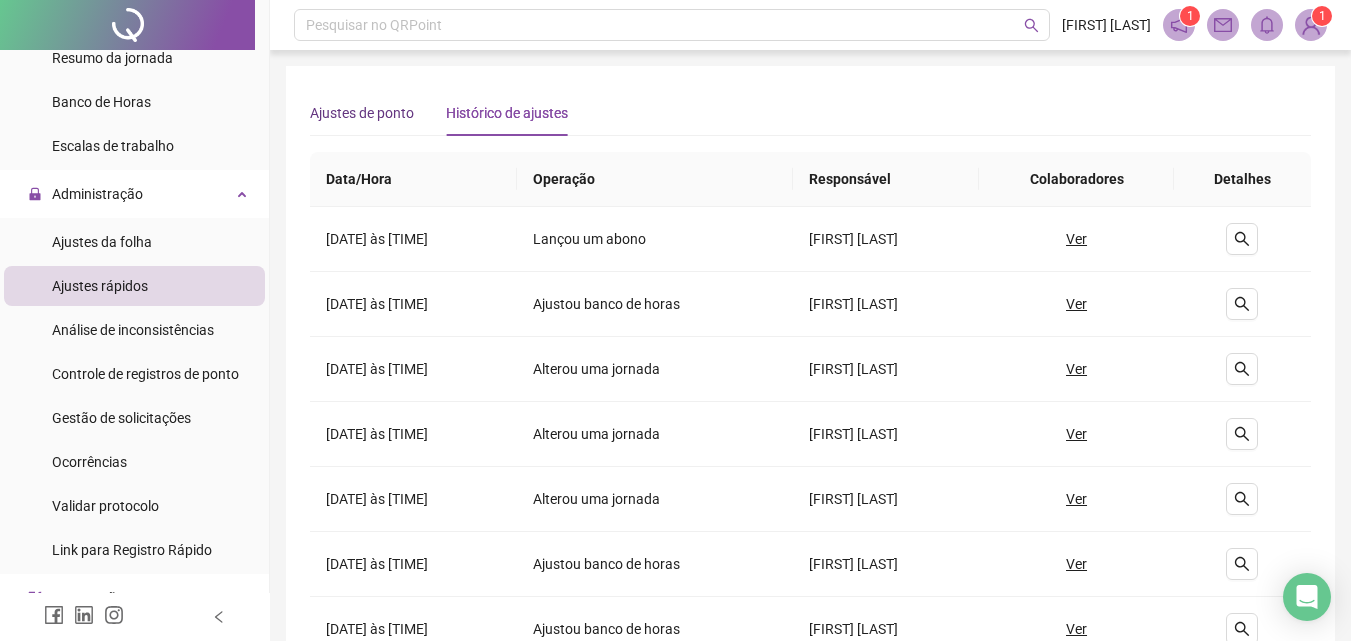 click on "Ajustes de ponto" at bounding box center (362, 113) 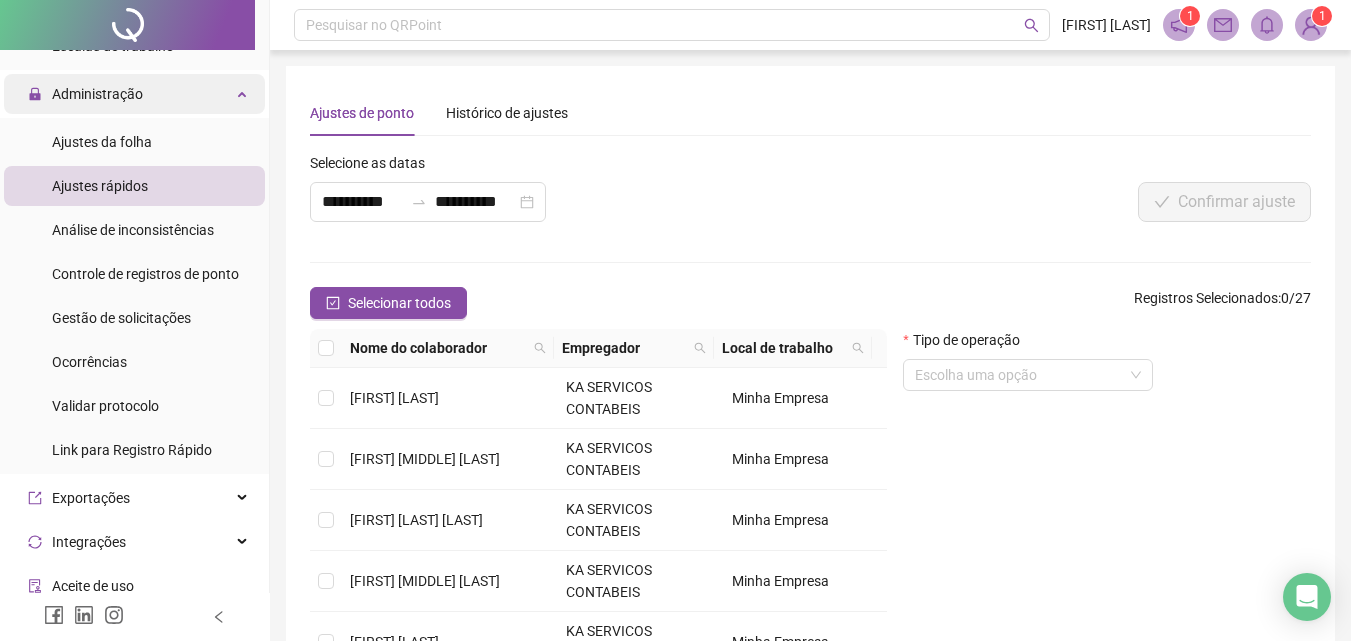 scroll, scrollTop: 400, scrollLeft: 0, axis: vertical 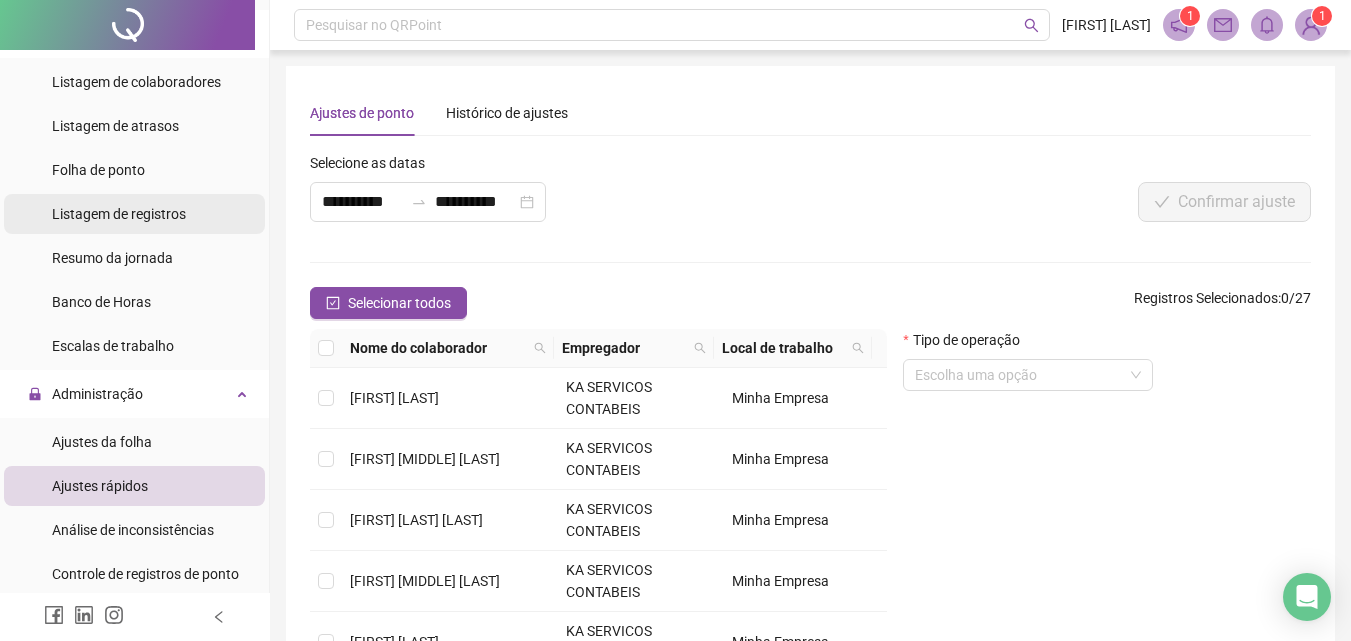 click on "Listagem de registros" at bounding box center (119, 214) 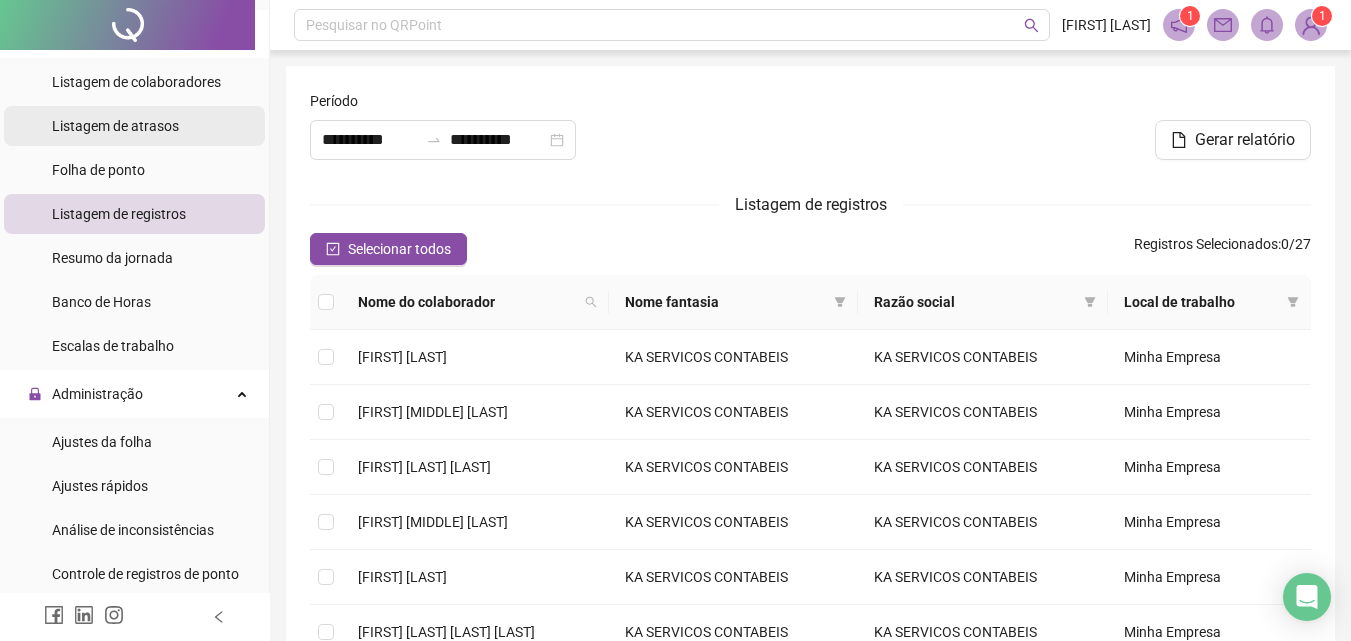 click on "Listagem de atrasos" at bounding box center [115, 126] 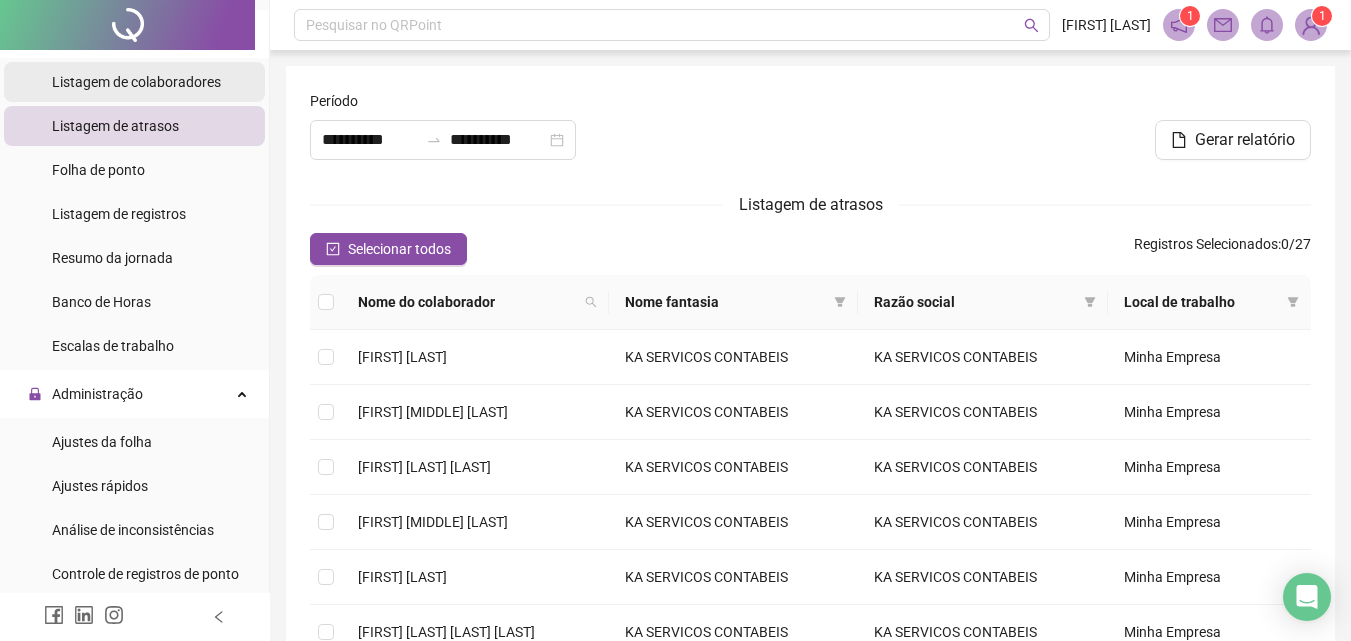scroll, scrollTop: 200, scrollLeft: 0, axis: vertical 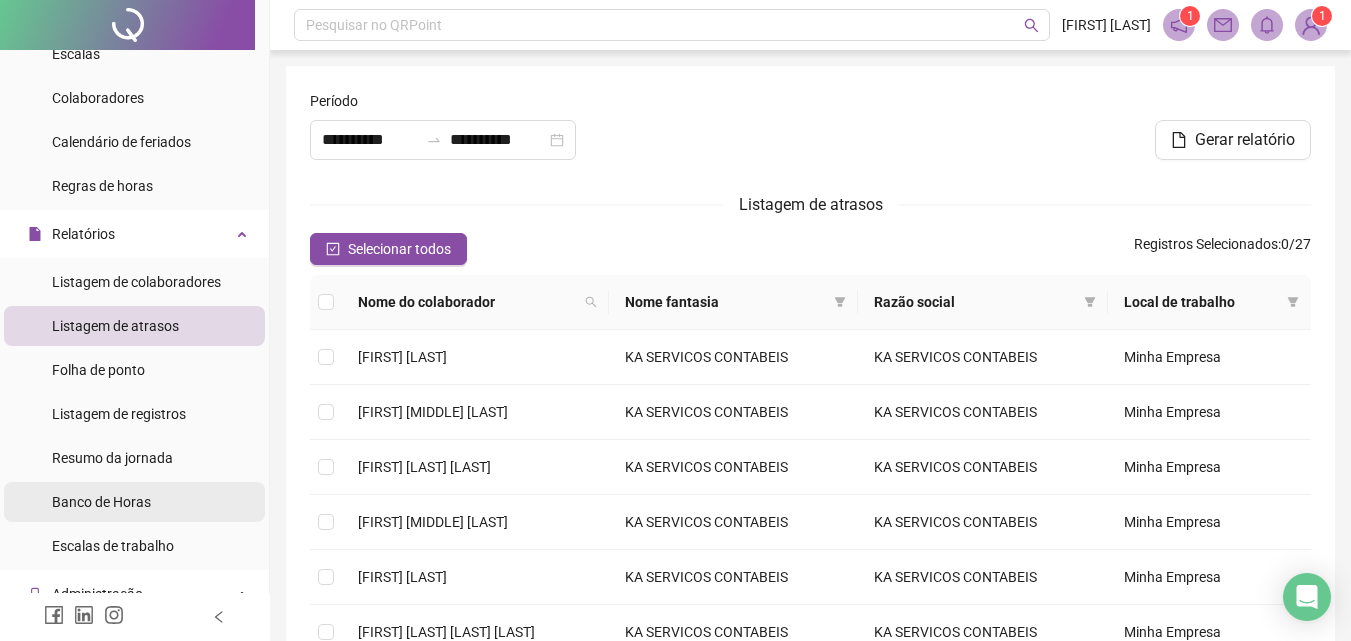 click on "Banco de Horas" at bounding box center [101, 502] 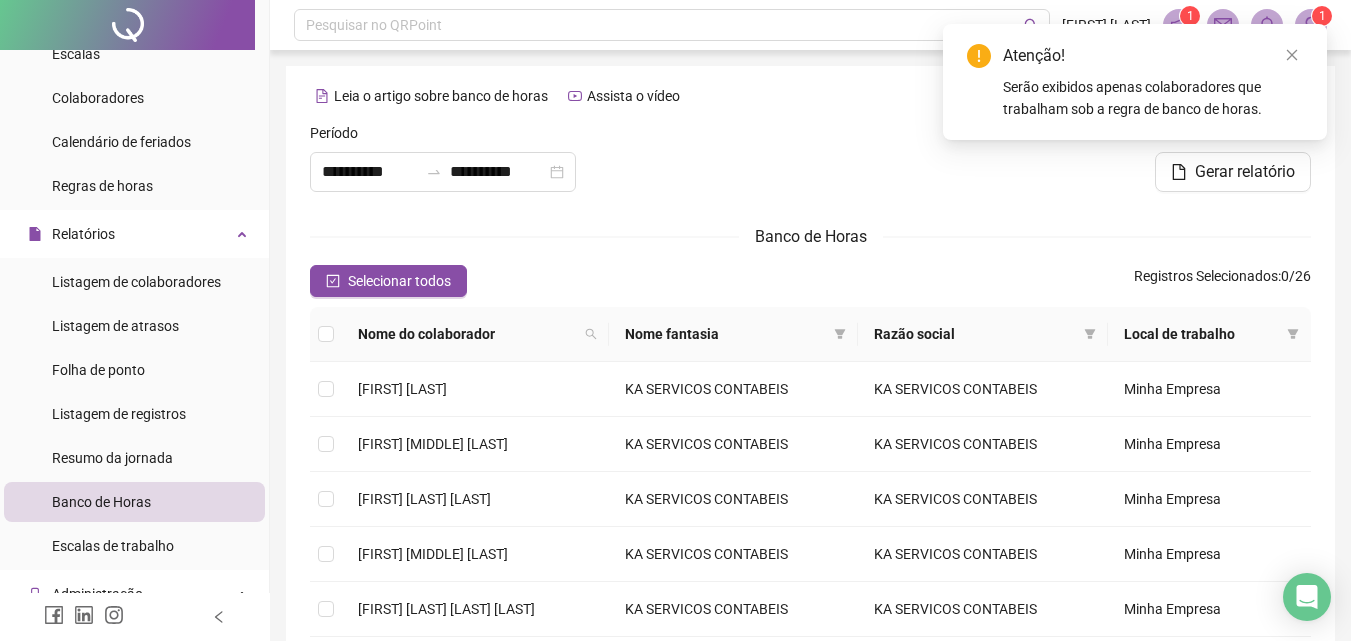 drag, startPoint x: 1294, startPoint y: 50, endPoint x: 1292, endPoint y: 40, distance: 10.198039 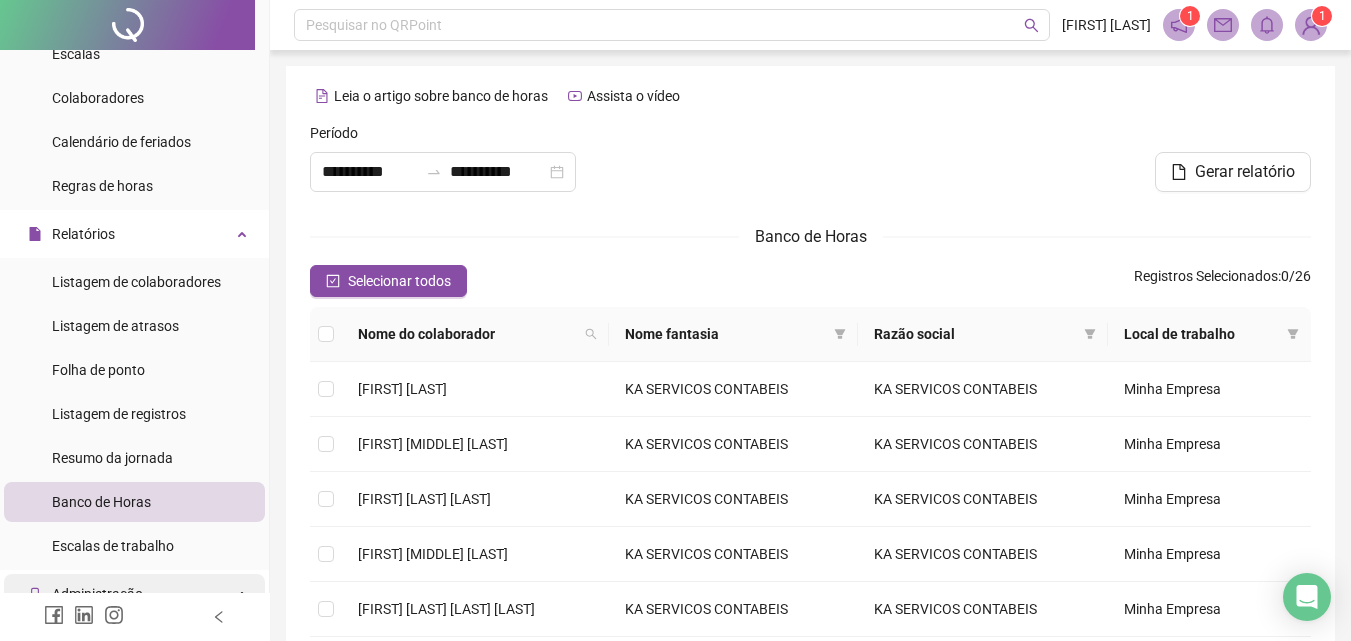 scroll, scrollTop: 400, scrollLeft: 0, axis: vertical 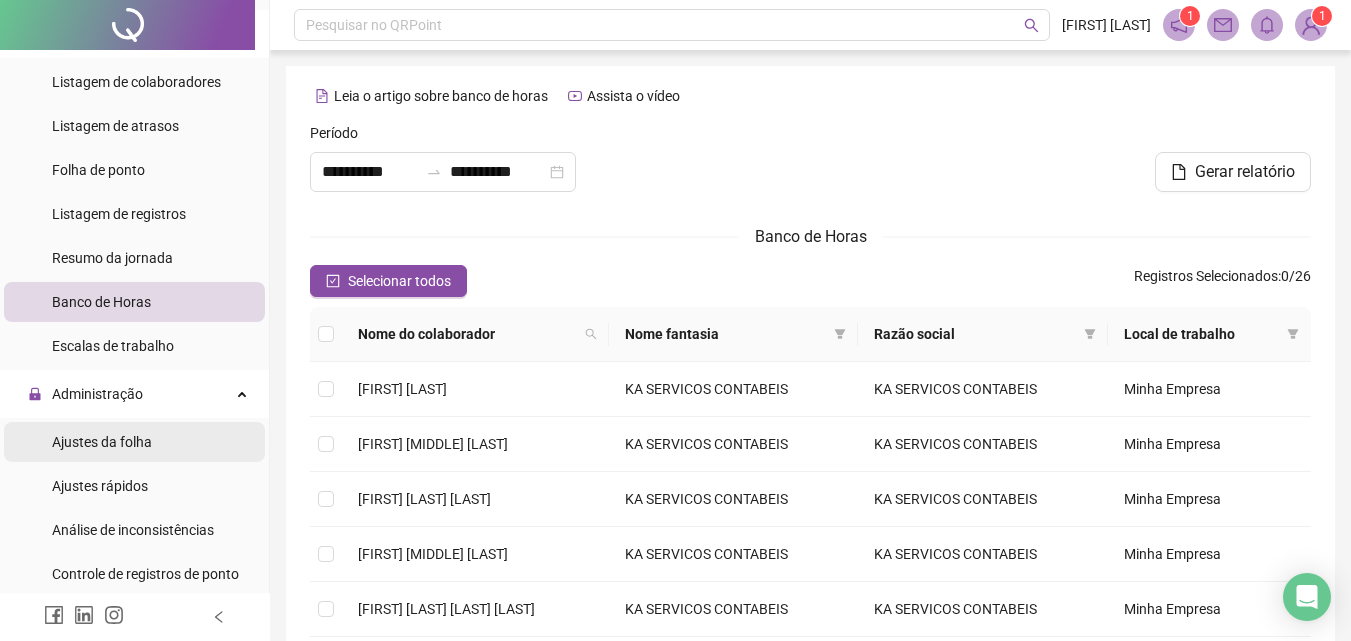 click on "Ajustes da folha" at bounding box center [102, 442] 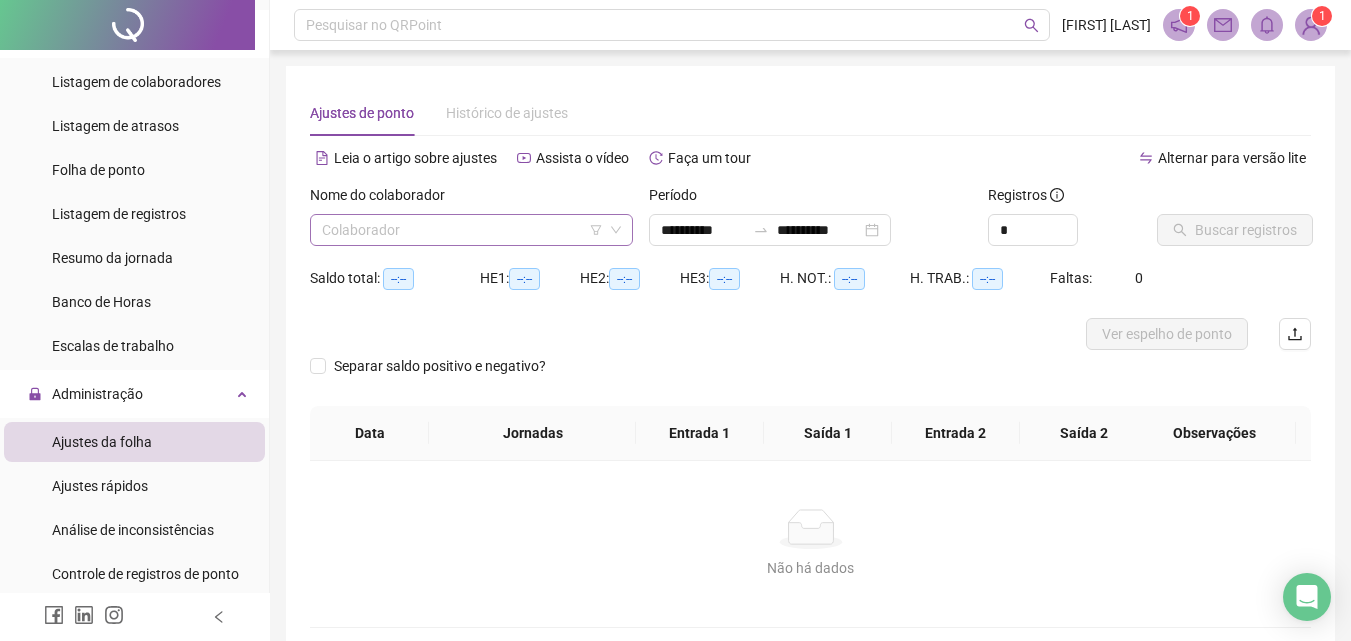 click at bounding box center (462, 230) 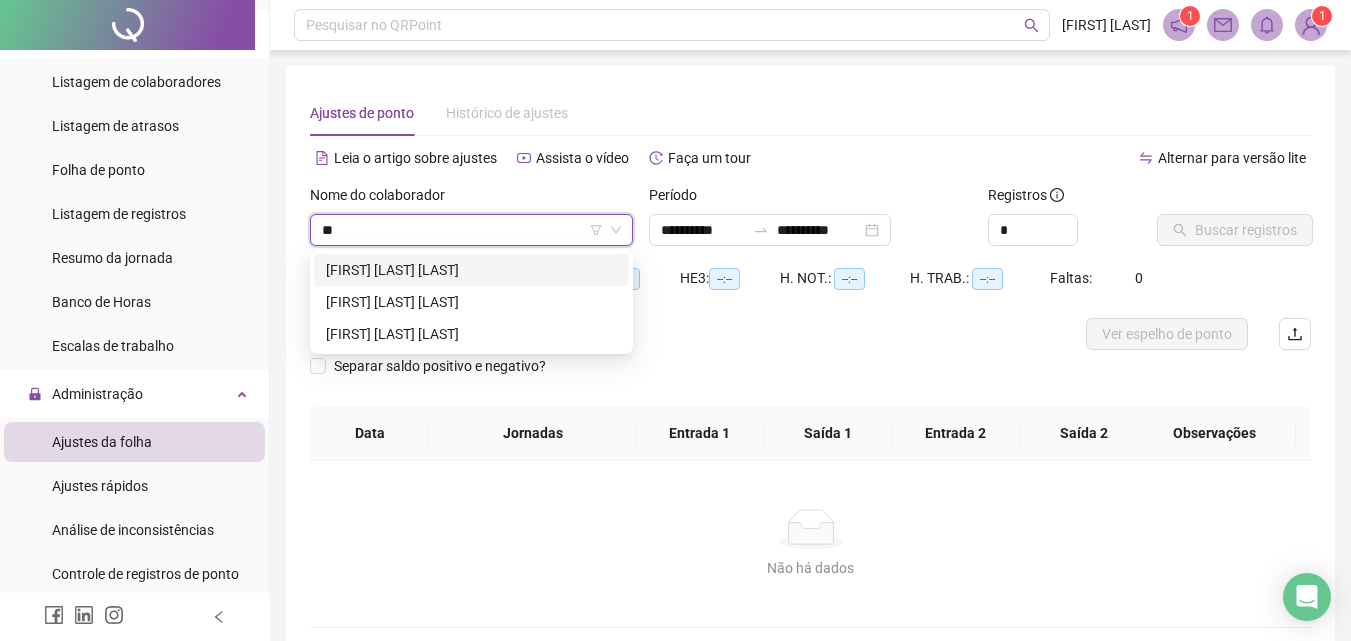 type on "***" 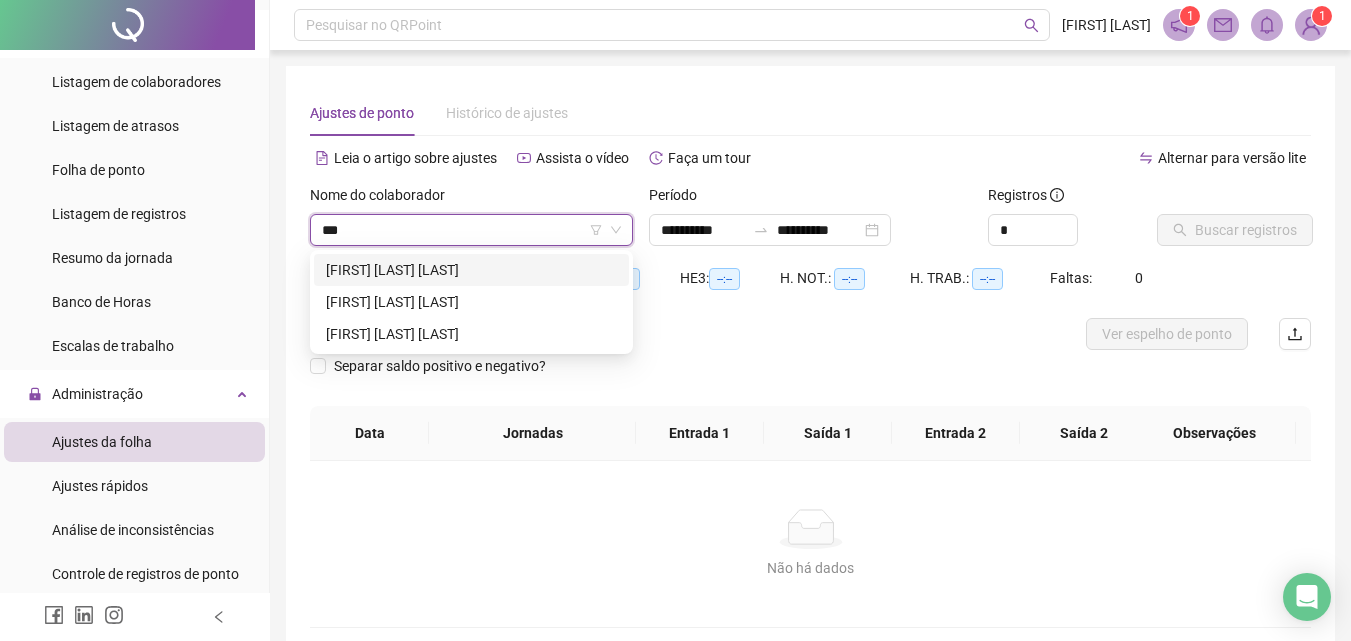 click on "[FIRST] [LAST] [LAST]" at bounding box center (471, 270) 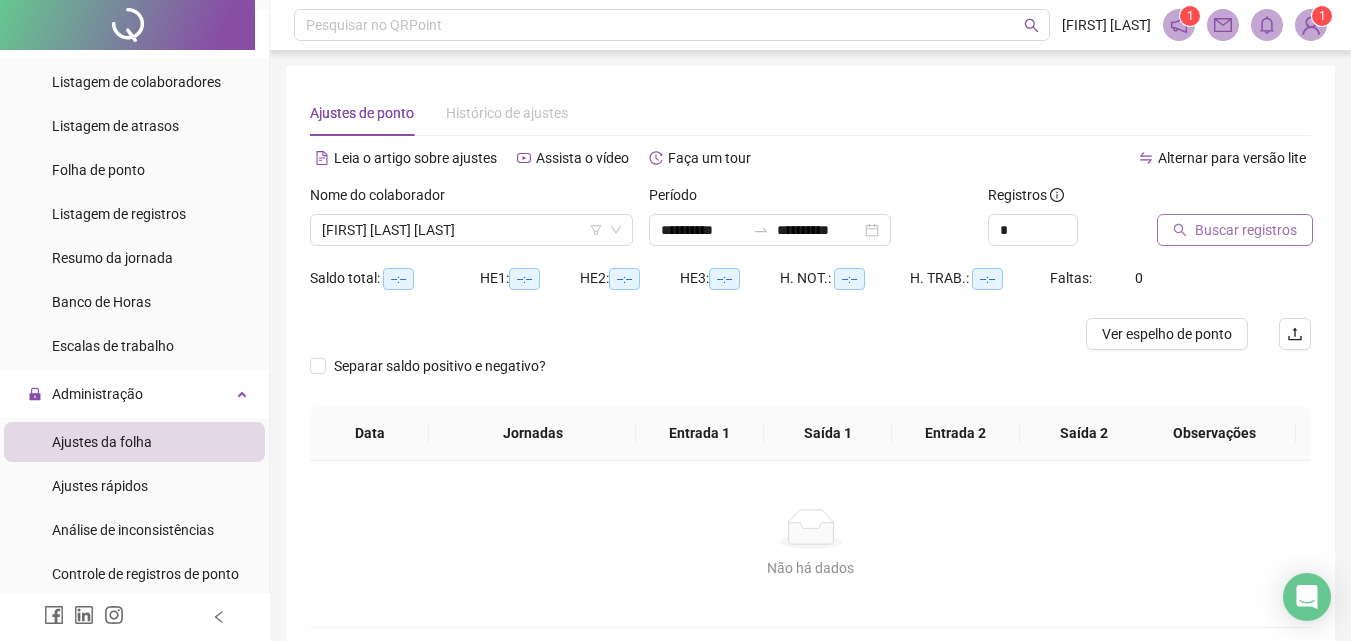click on "Buscar registros" at bounding box center (1246, 230) 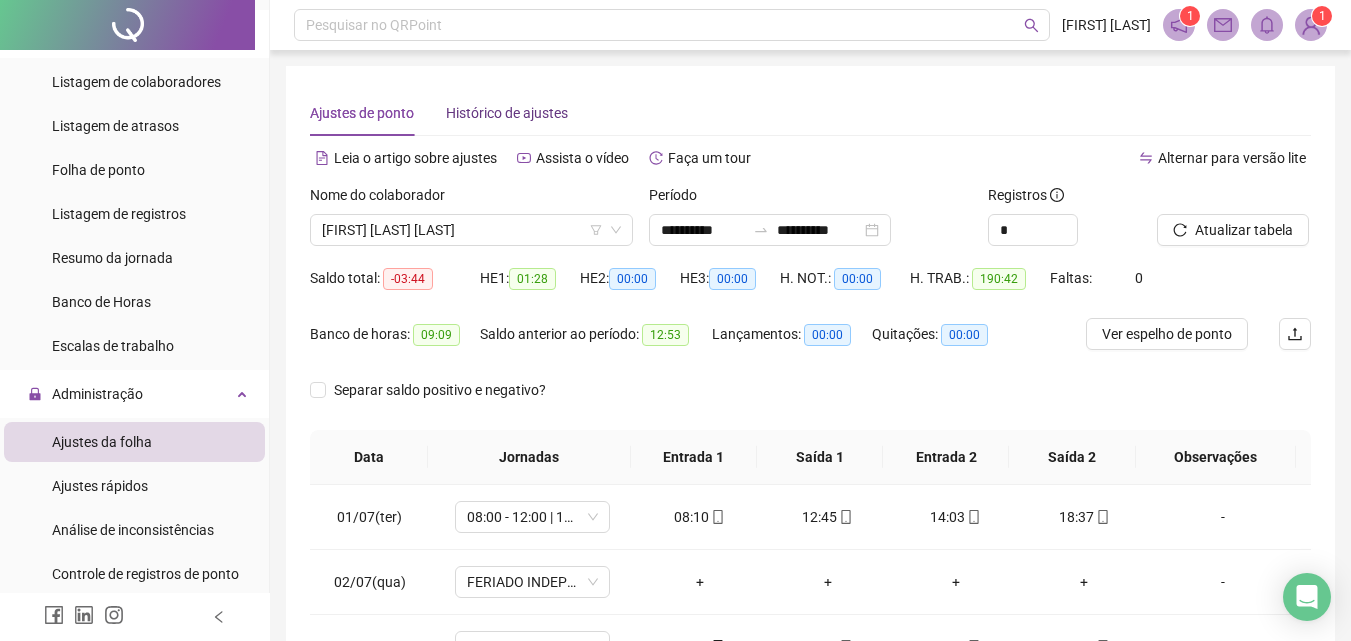 click on "Histórico de ajustes" at bounding box center (507, 113) 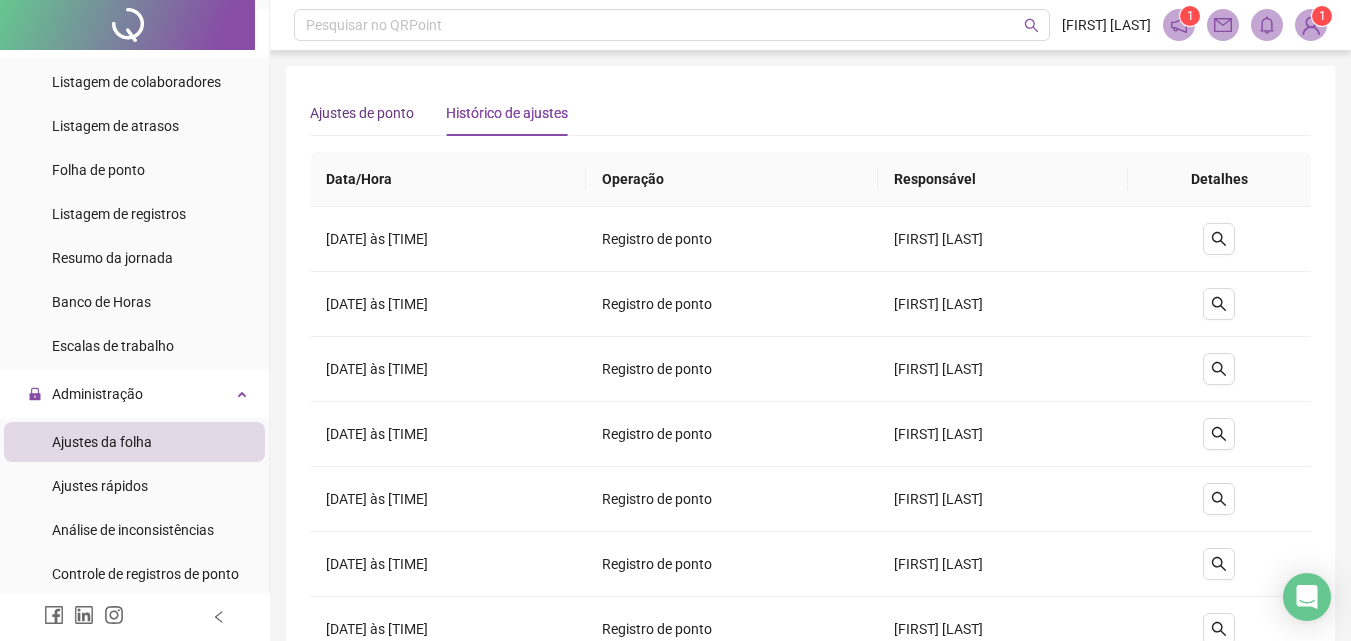click on "Ajustes de ponto" at bounding box center [362, 113] 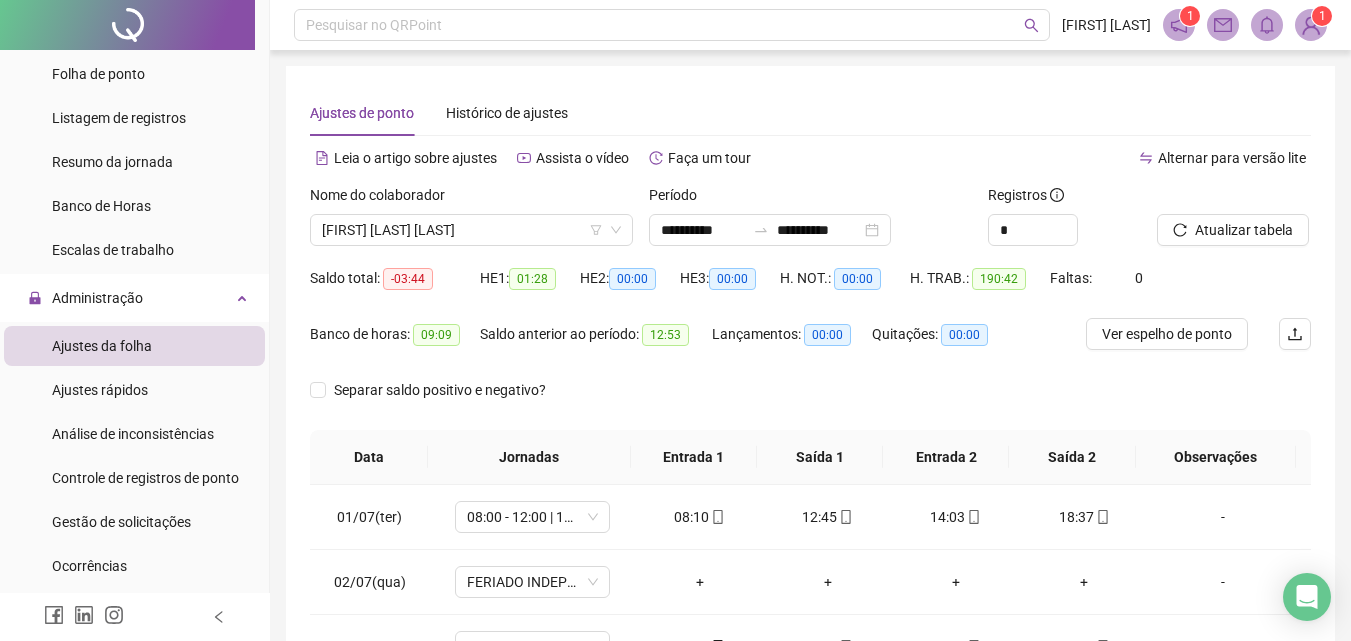 scroll, scrollTop: 511, scrollLeft: 0, axis: vertical 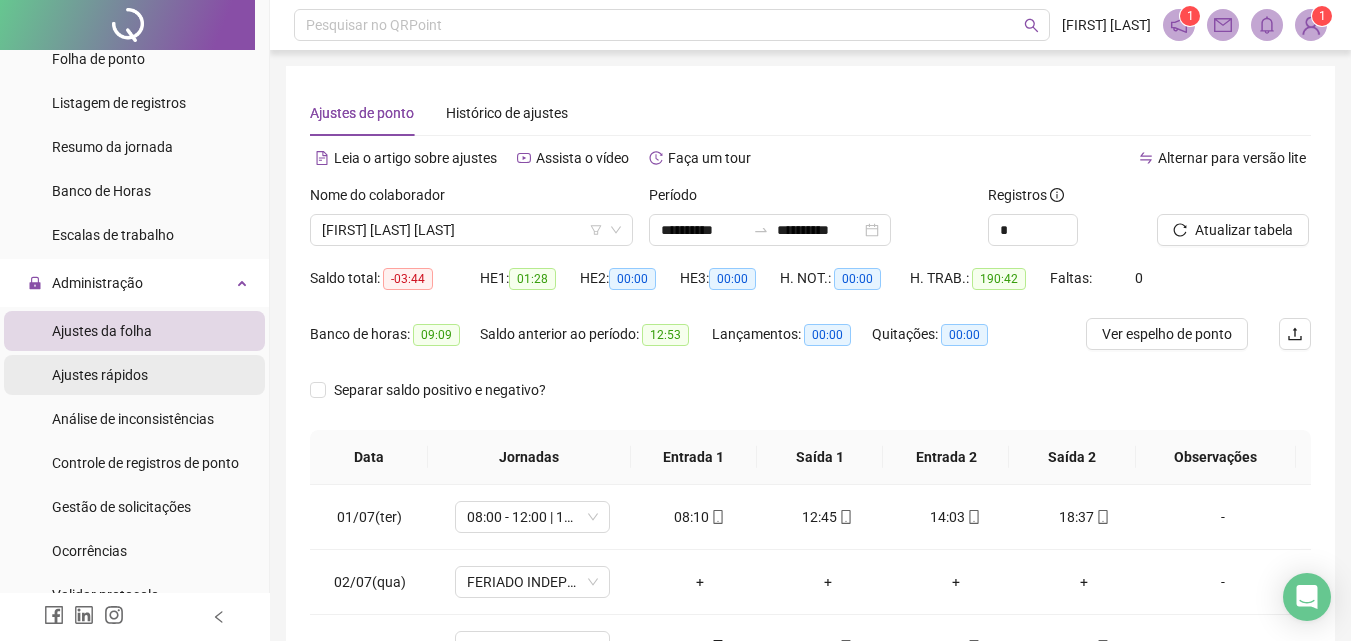 click on "Ajustes rápidos" at bounding box center (100, 375) 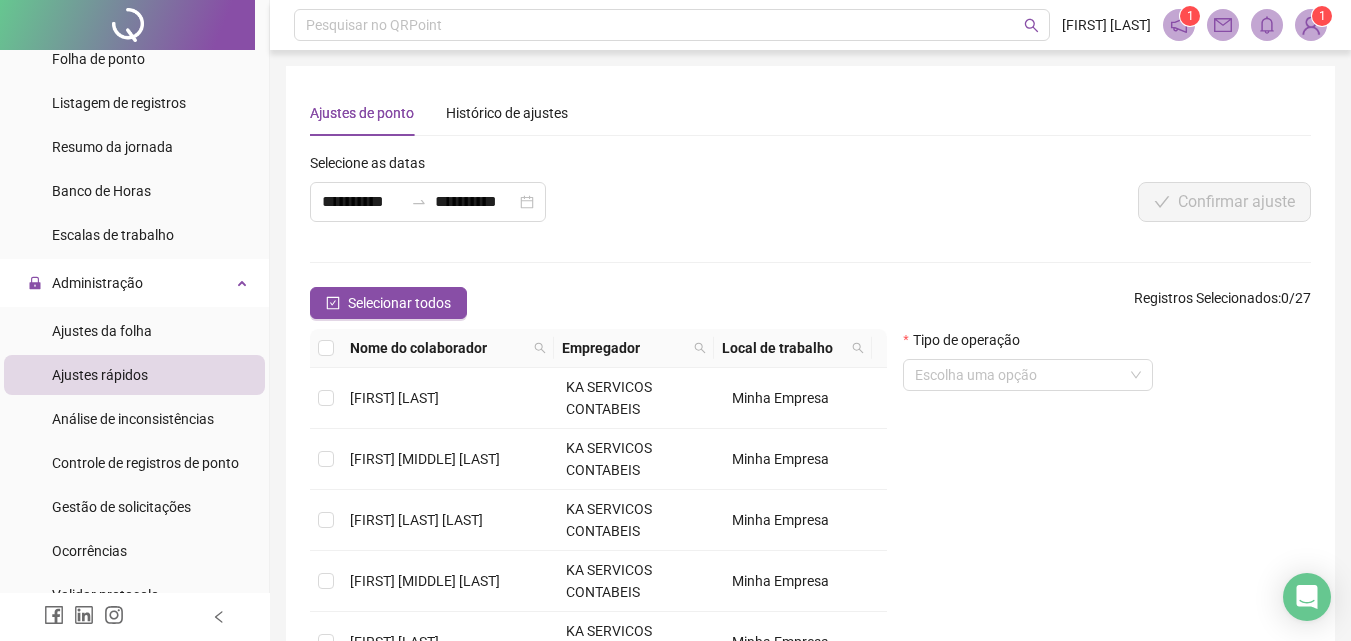 scroll, scrollTop: 193, scrollLeft: 0, axis: vertical 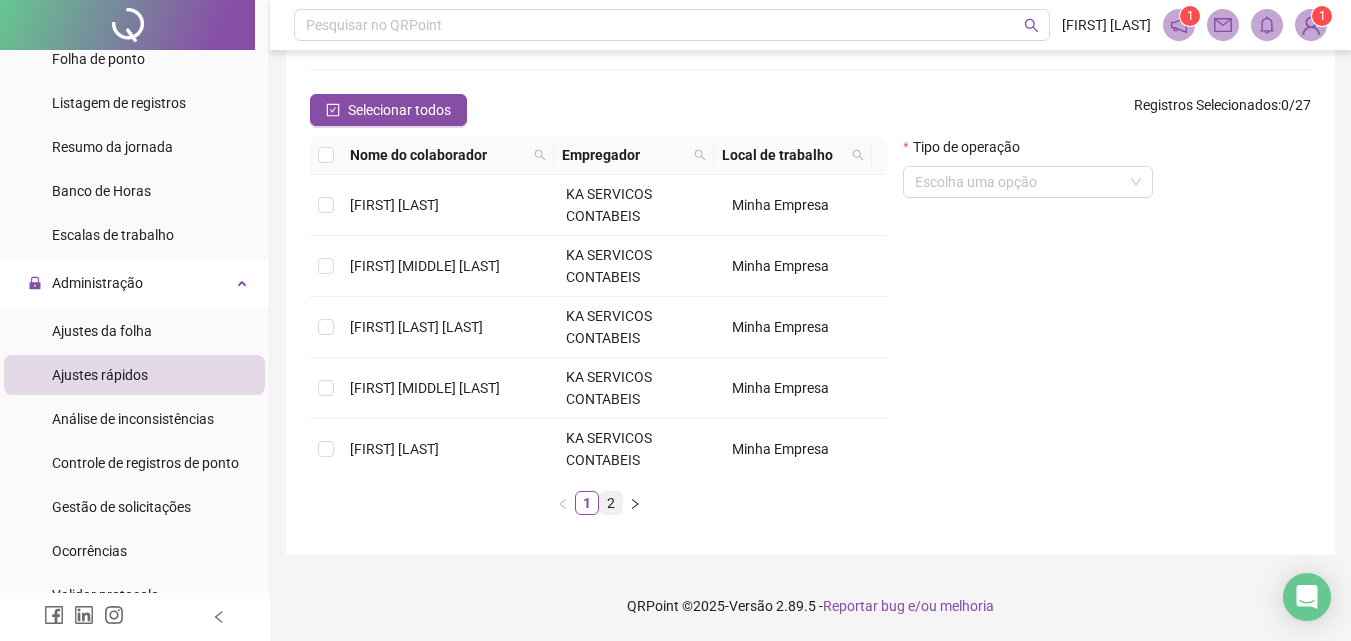 click on "2" at bounding box center (611, 503) 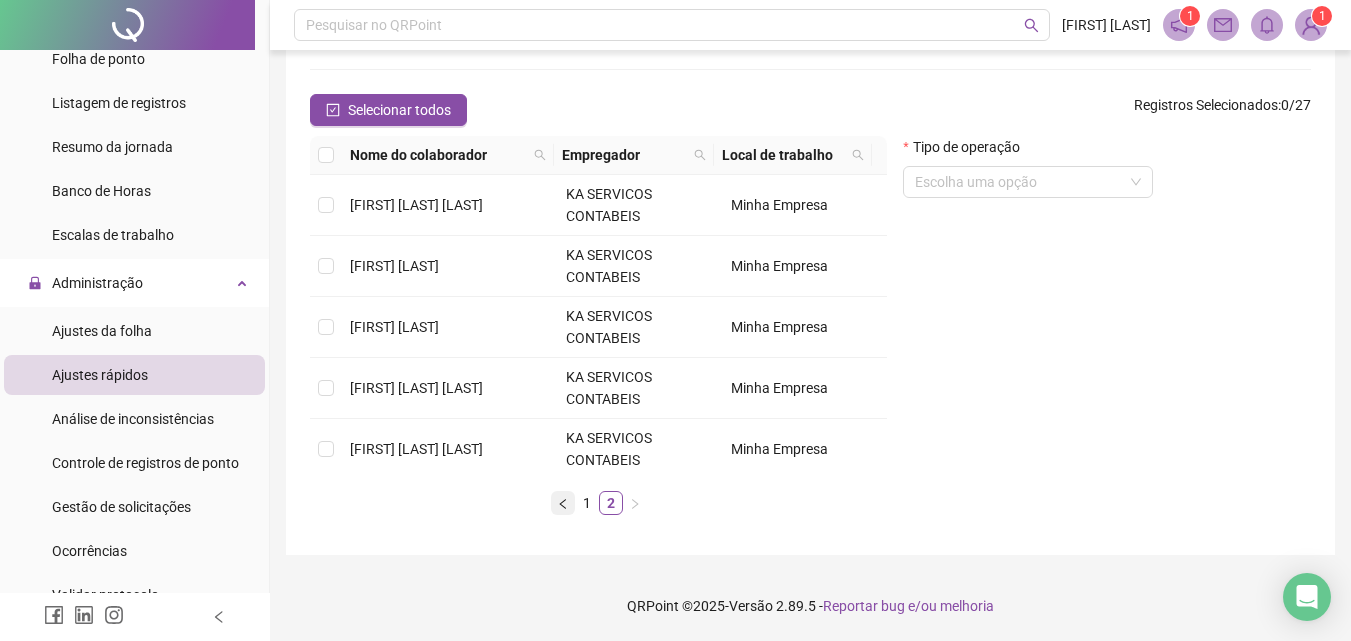 click 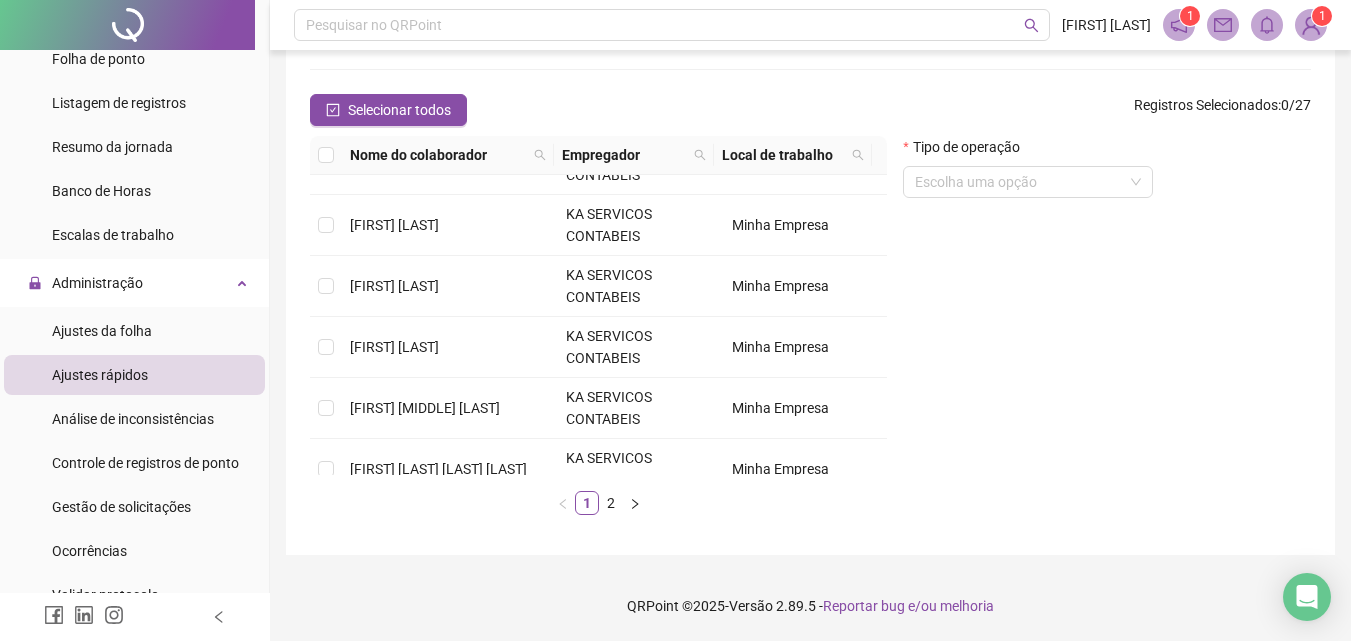 scroll, scrollTop: 615, scrollLeft: 0, axis: vertical 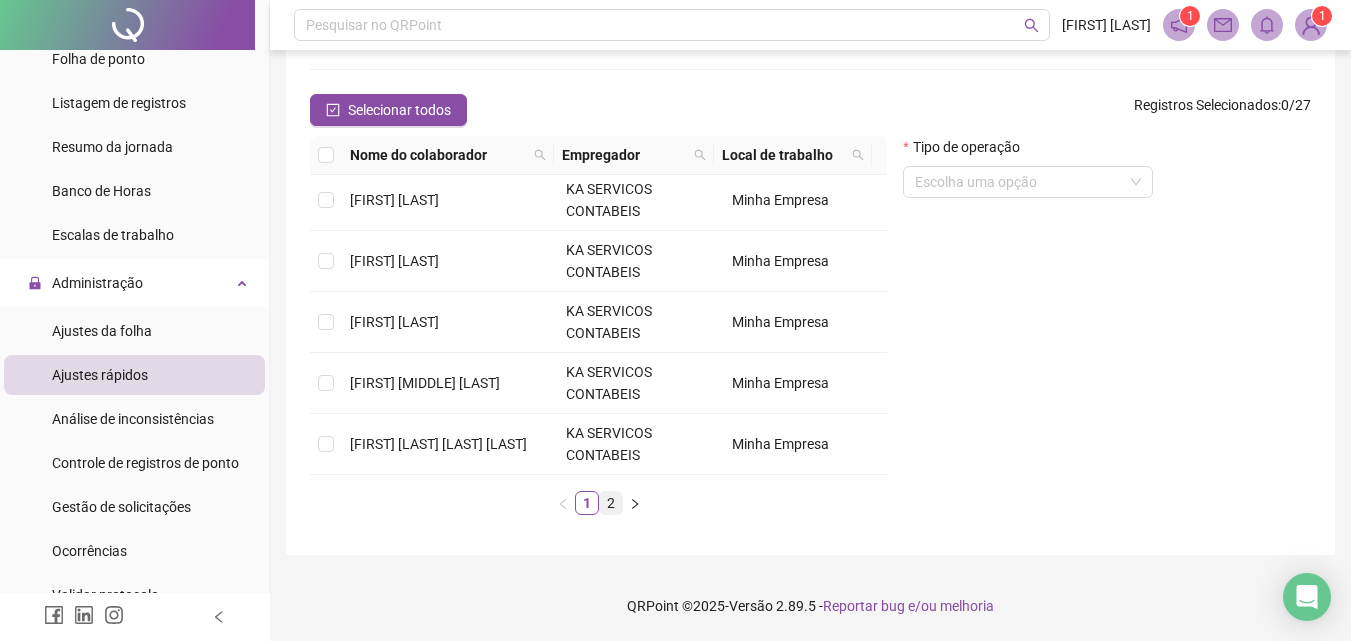 click on "2" at bounding box center (611, 503) 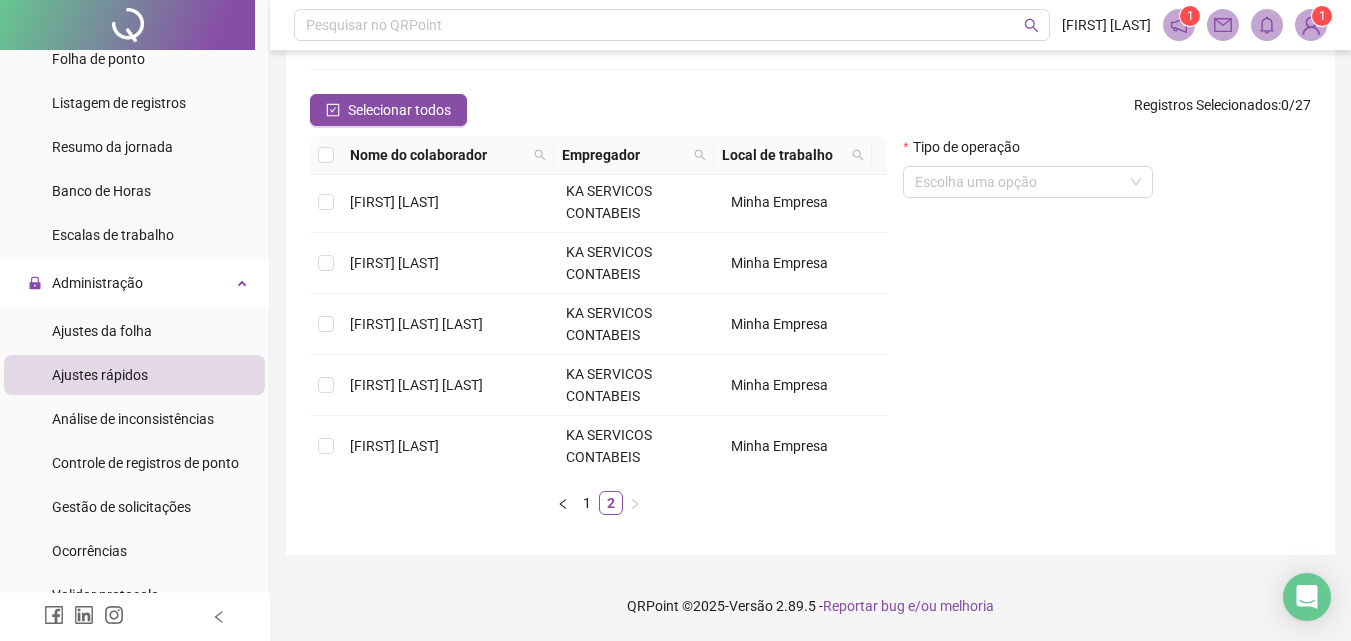scroll, scrollTop: 0, scrollLeft: 0, axis: both 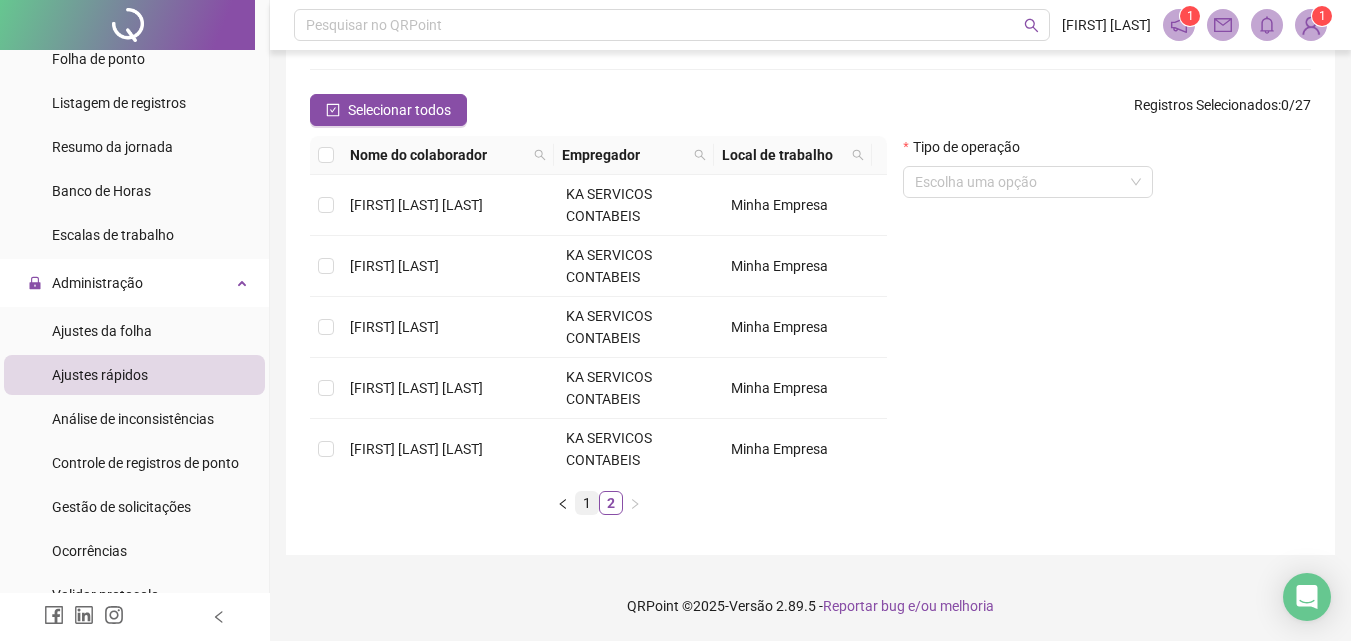 click on "1" at bounding box center (587, 503) 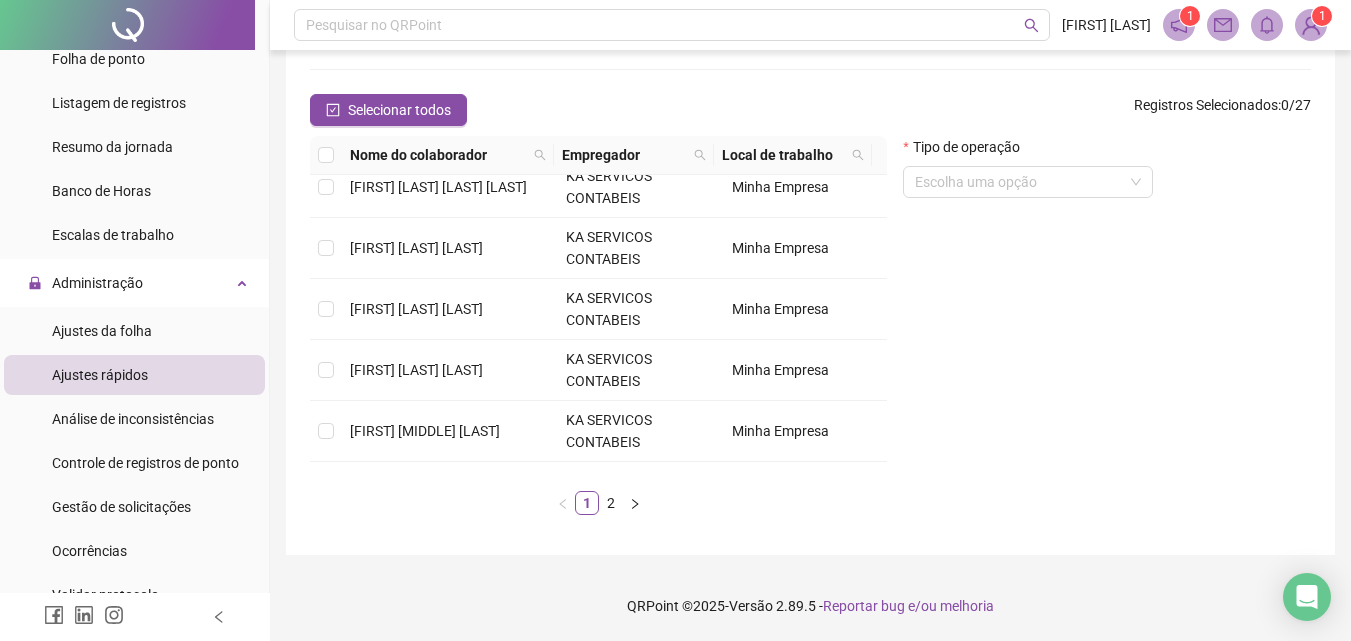 scroll, scrollTop: 327, scrollLeft: 0, axis: vertical 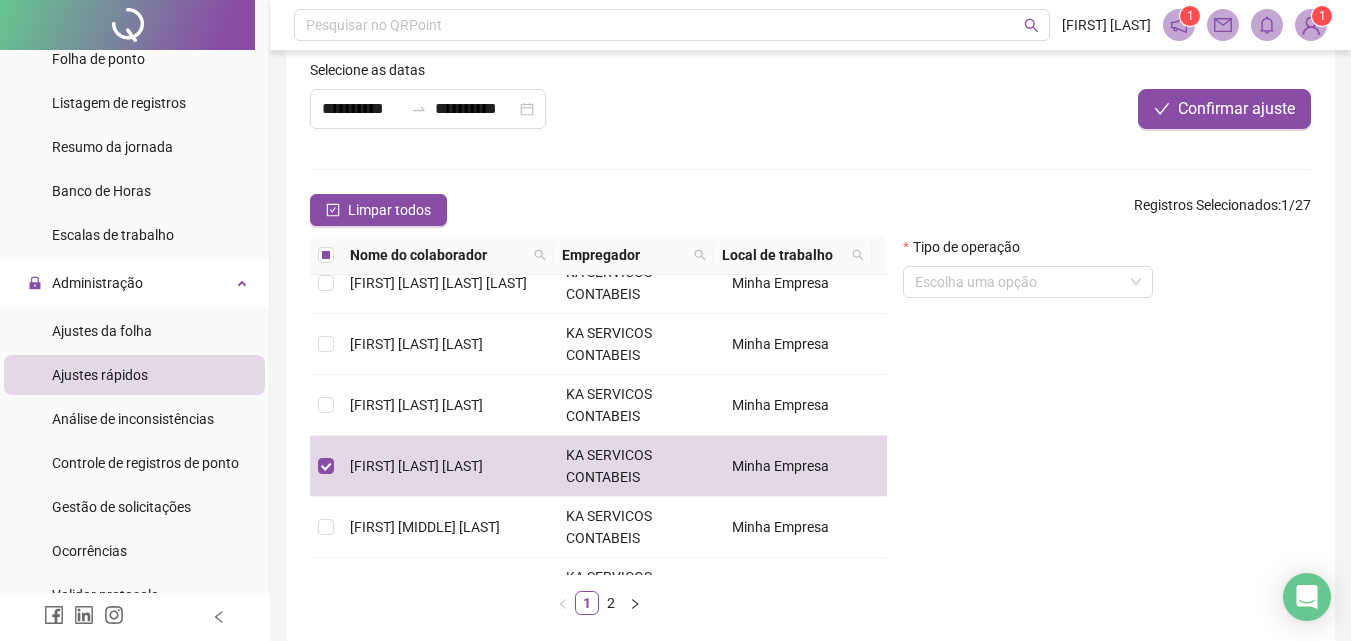 click on "**********" at bounding box center [810, 345] 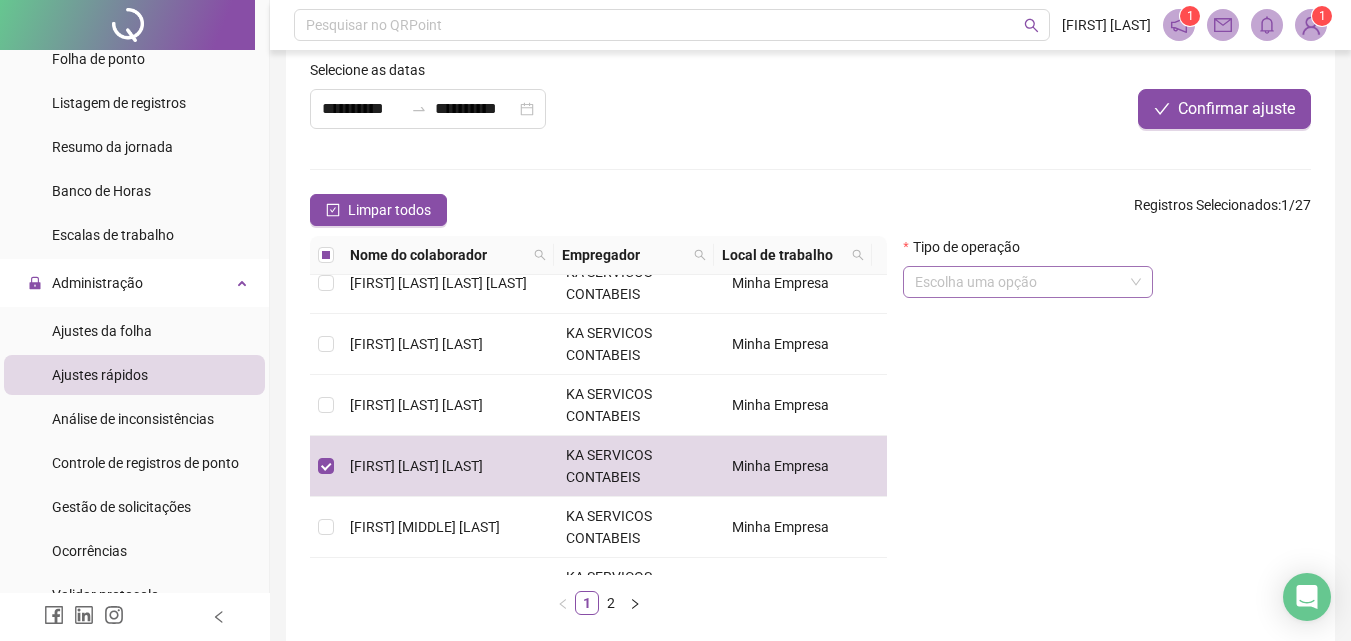 click at bounding box center (1019, 282) 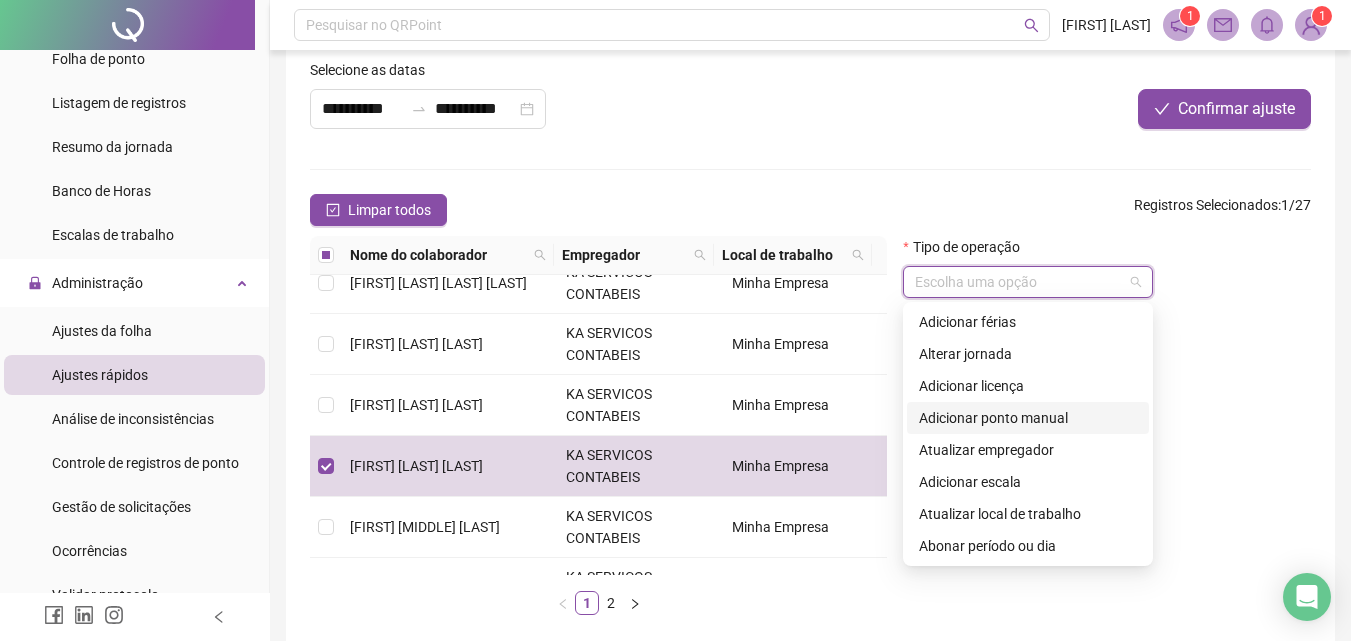click on "Adicionar ponto manual" at bounding box center [1028, 418] 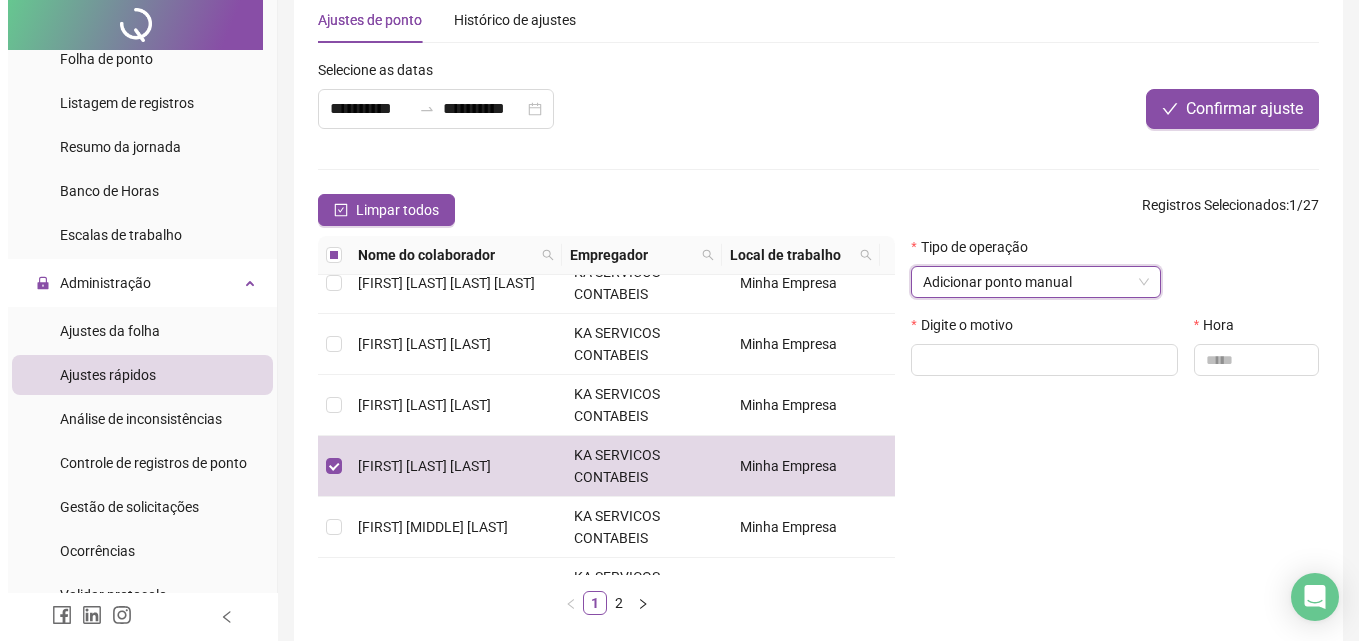 scroll, scrollTop: 0, scrollLeft: 0, axis: both 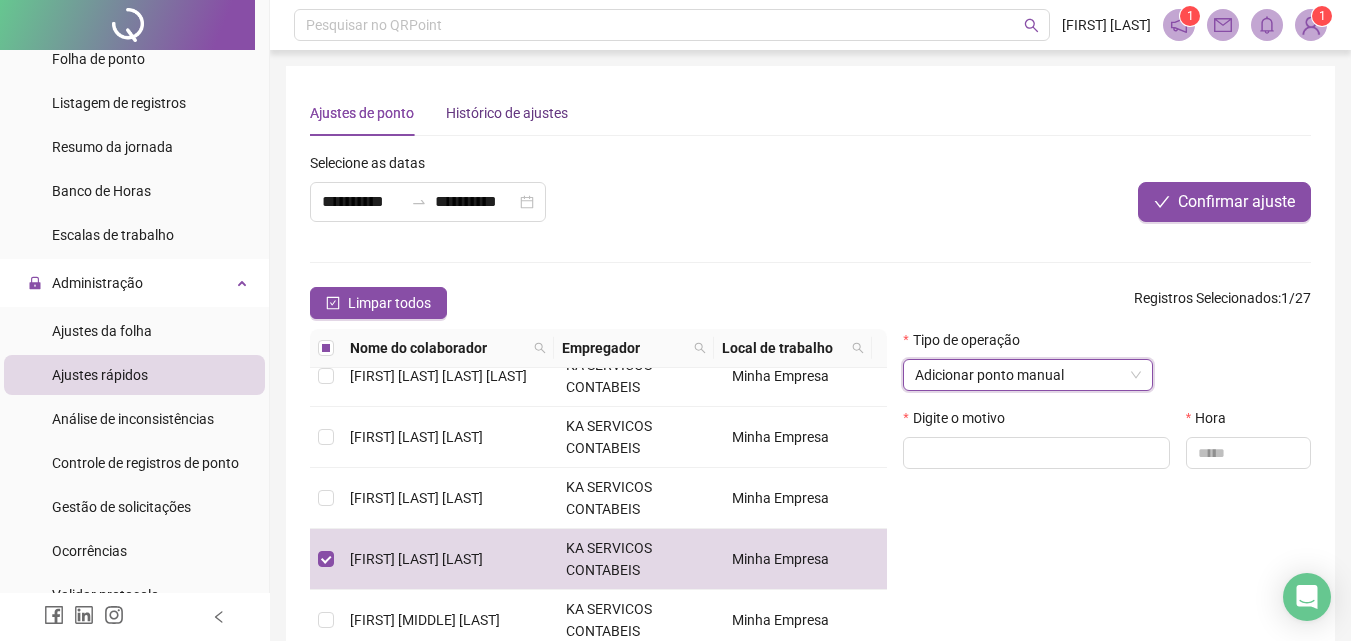 click on "Histórico de ajustes" at bounding box center [507, 113] 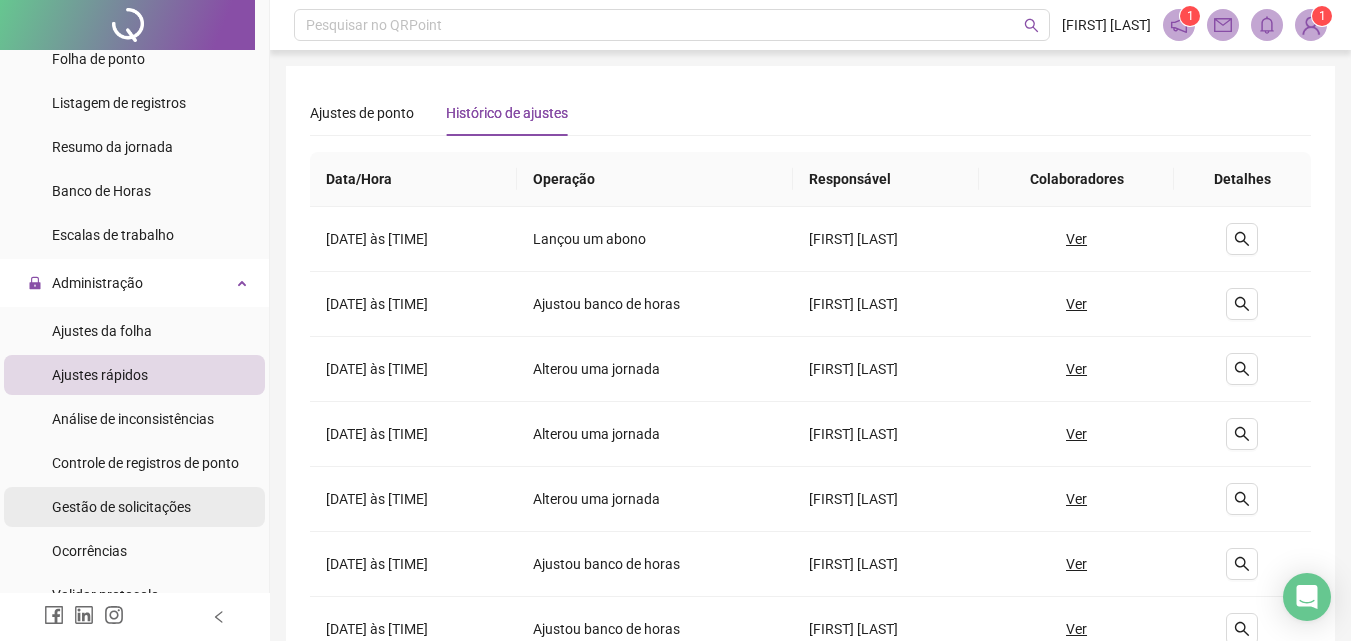 click on "Gestão de solicitações" at bounding box center [121, 507] 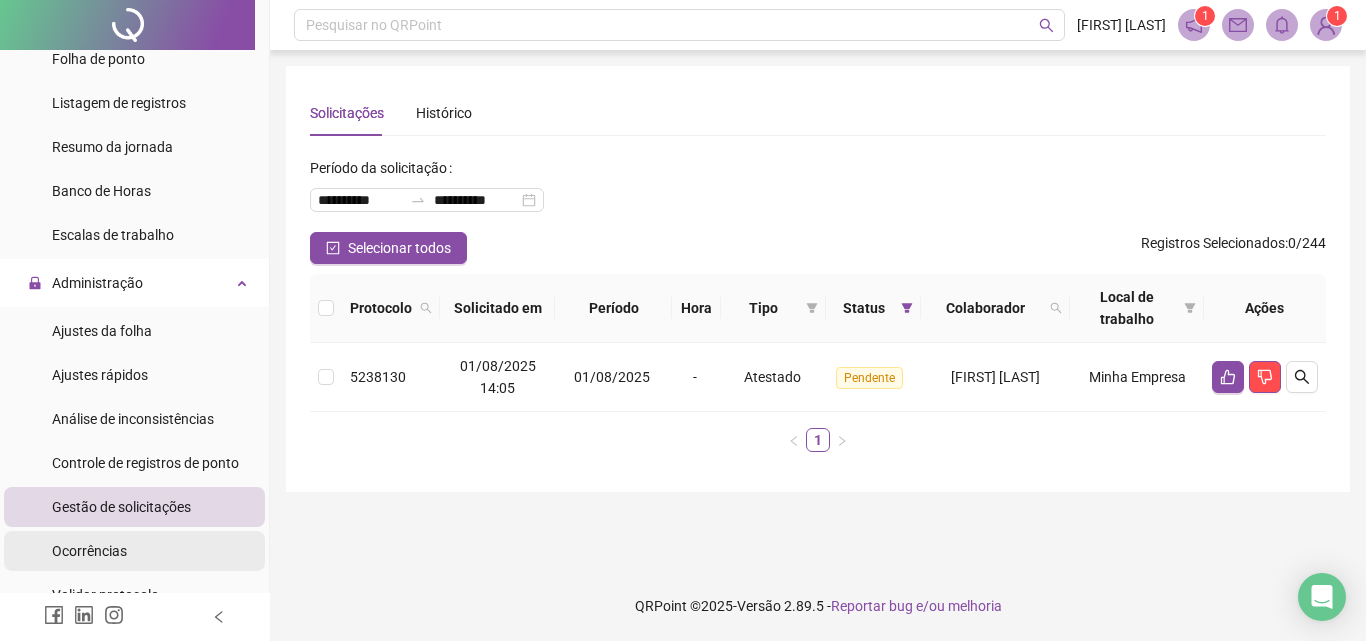 click on "Ocorrências" at bounding box center (89, 551) 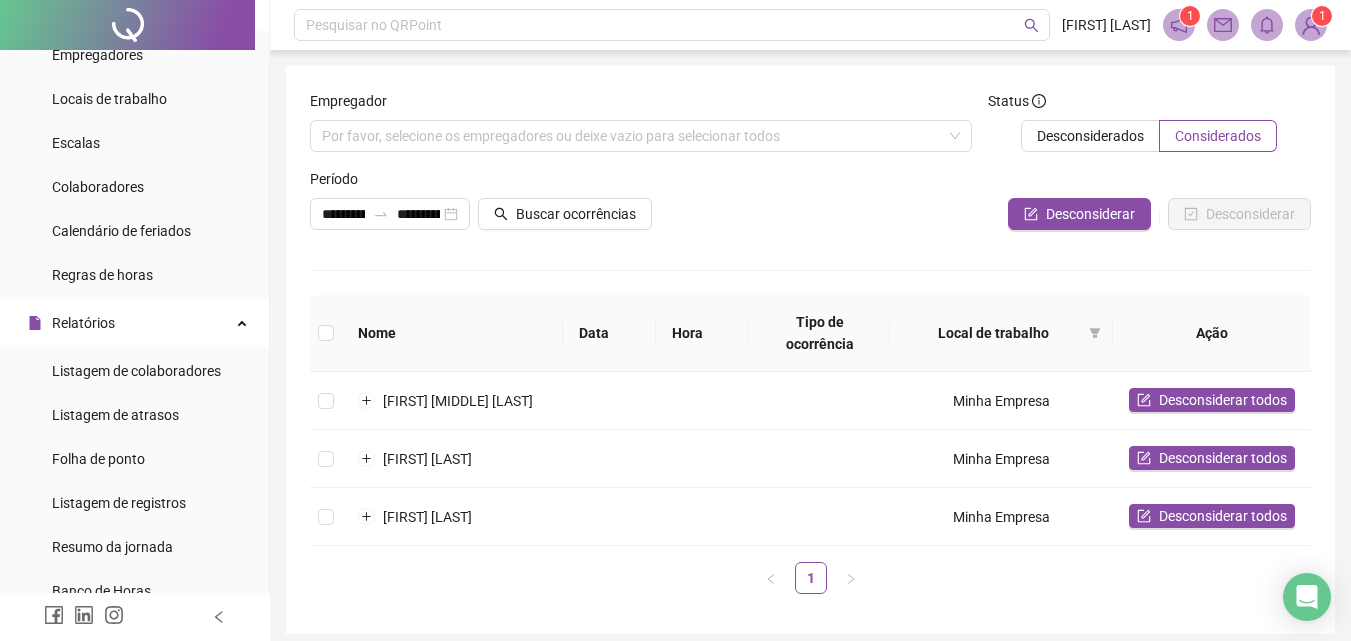 scroll, scrollTop: 86, scrollLeft: 0, axis: vertical 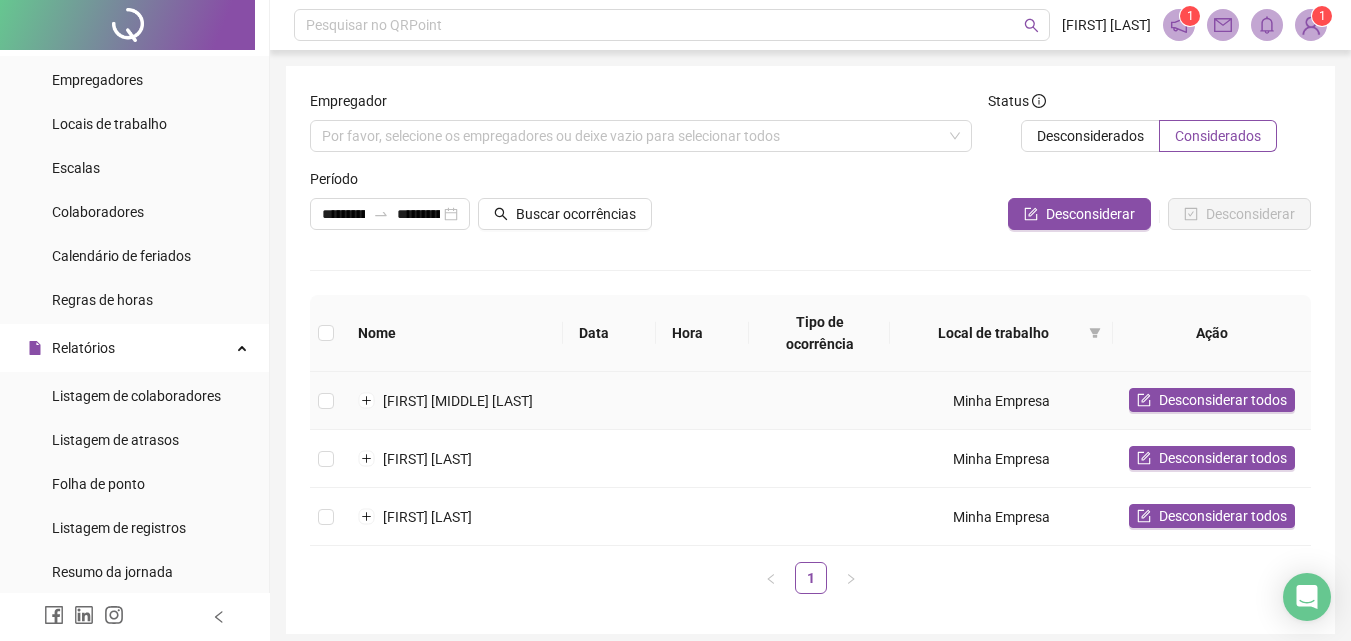 click on "[FIRST] [MIDDLE] [LAST]" at bounding box center (452, 401) 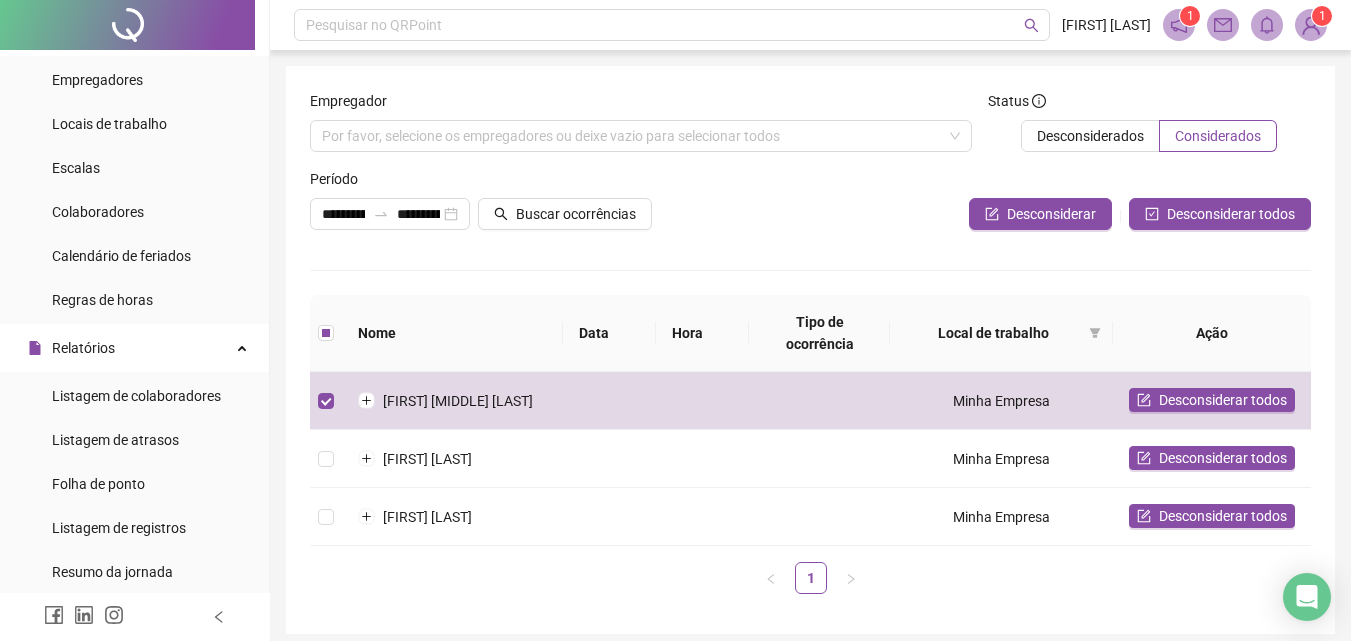 scroll, scrollTop: 117, scrollLeft: 0, axis: vertical 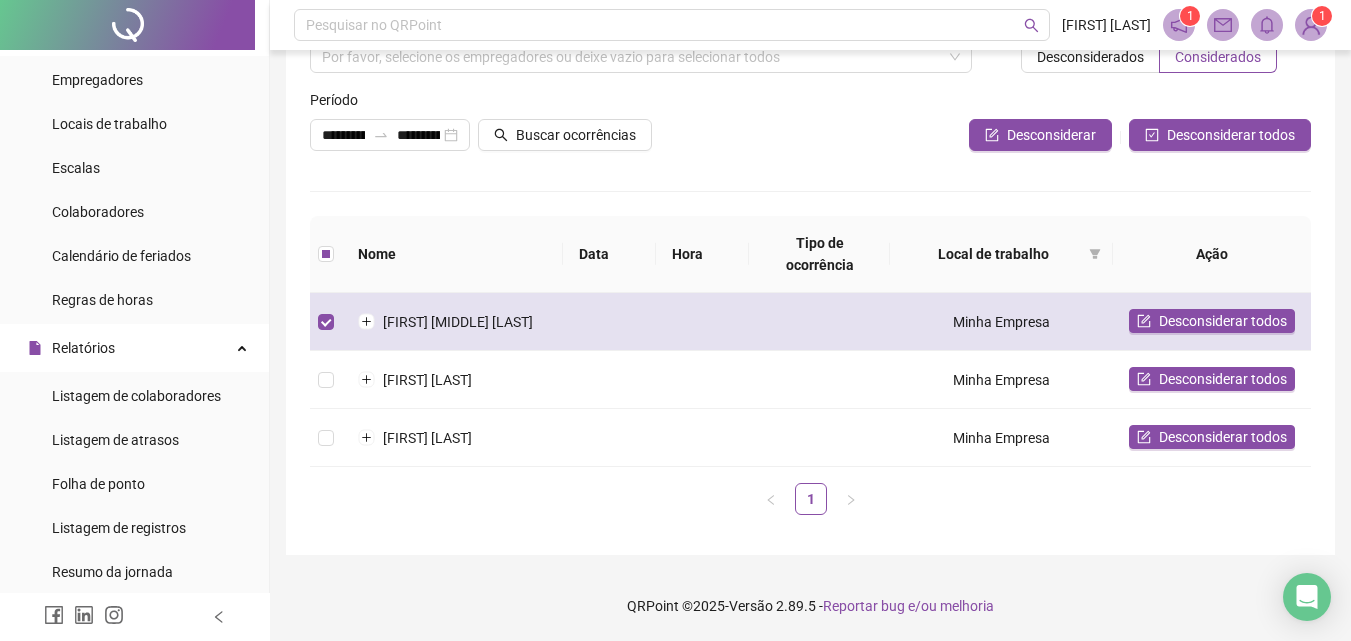 click on "[FIRST] [MIDDLE] [LAST]" at bounding box center (452, 322) 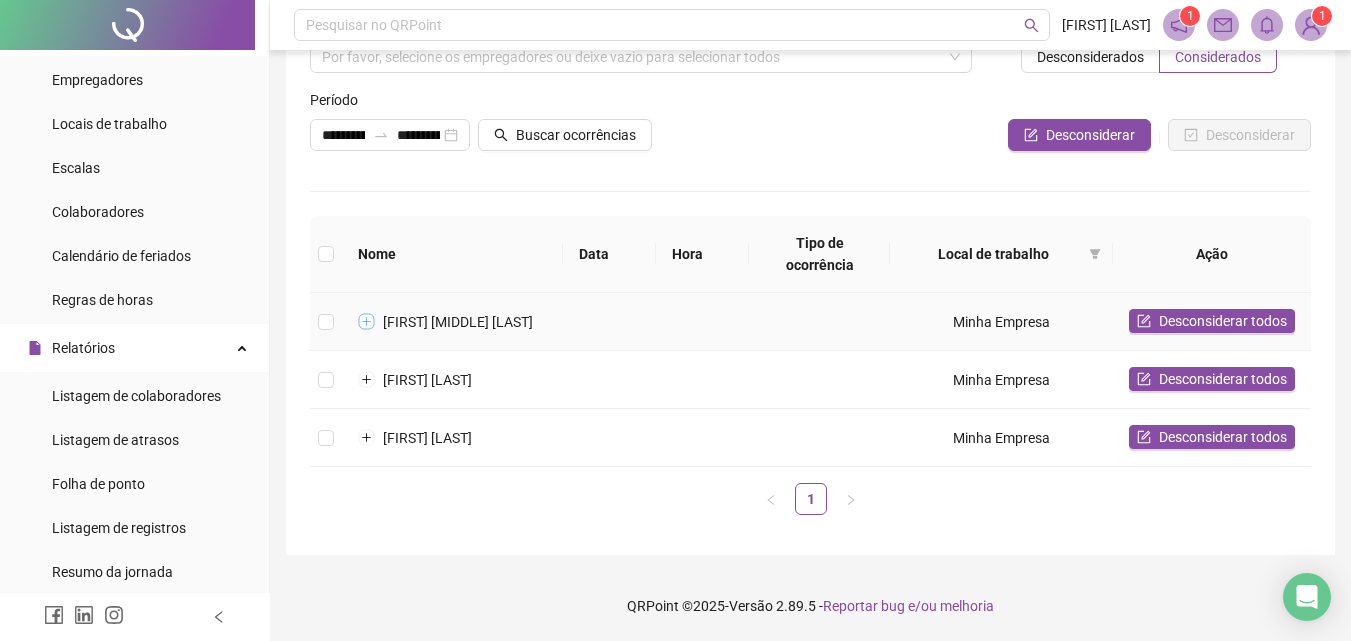 click at bounding box center [367, 322] 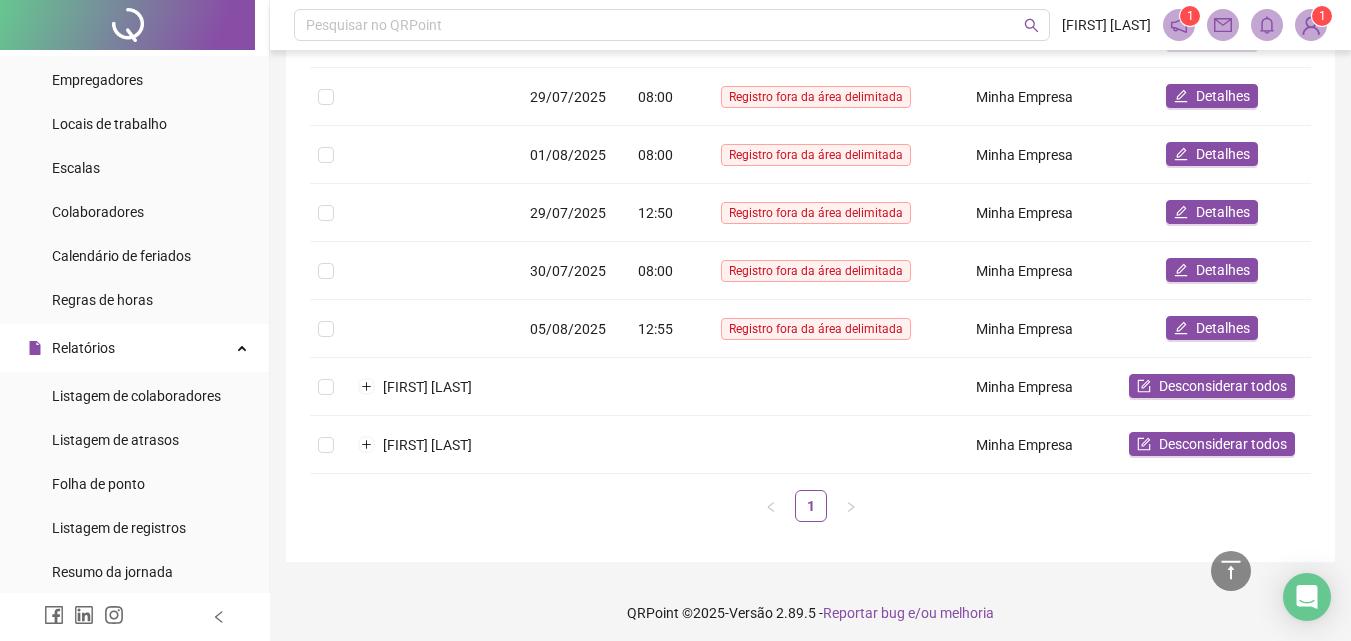 scroll, scrollTop: 419, scrollLeft: 0, axis: vertical 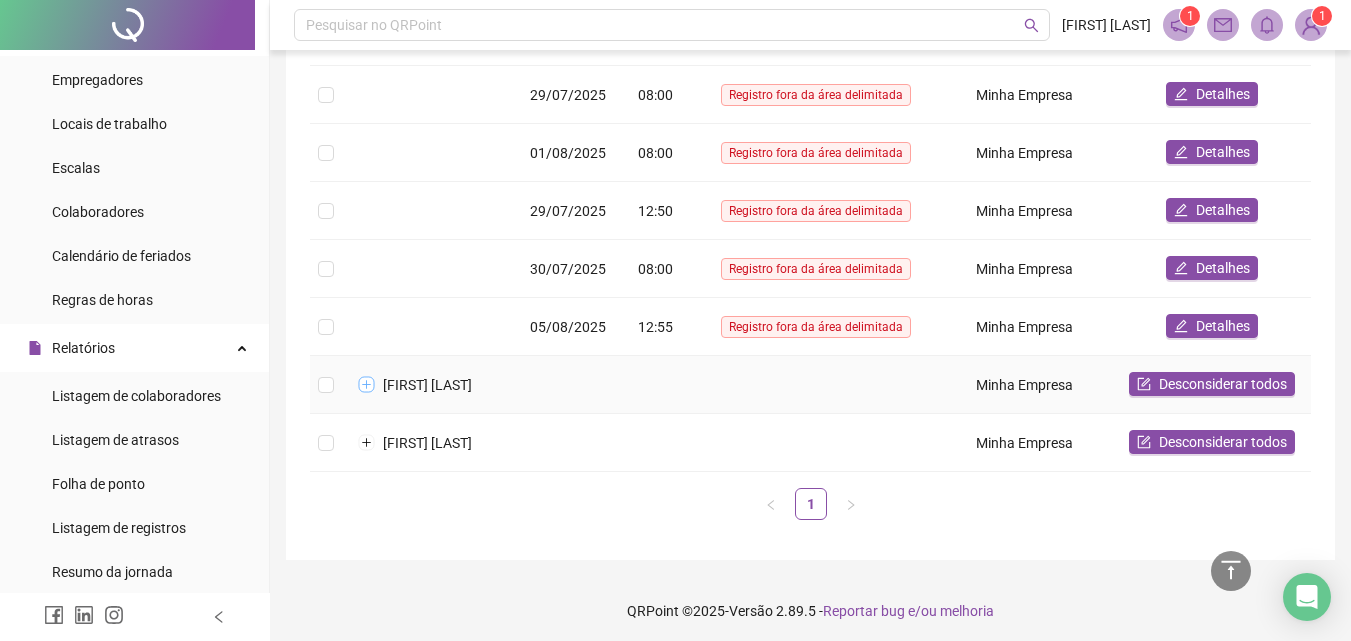 click at bounding box center [367, 385] 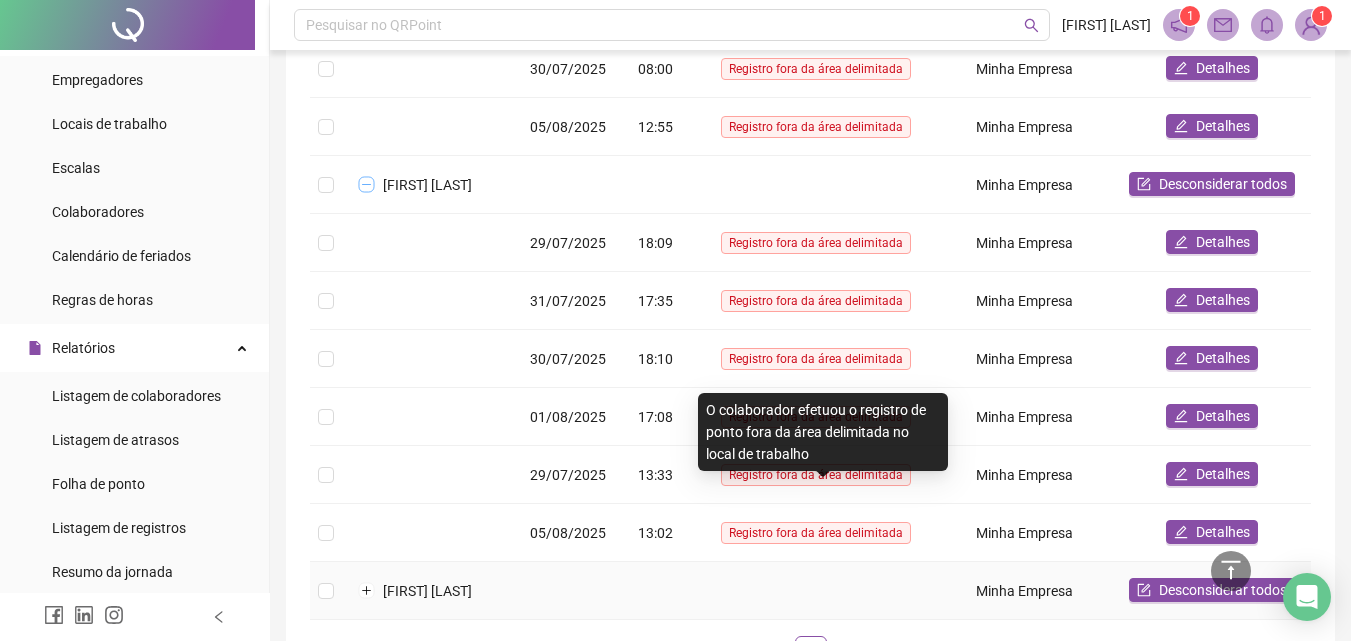 scroll, scrollTop: 719, scrollLeft: 0, axis: vertical 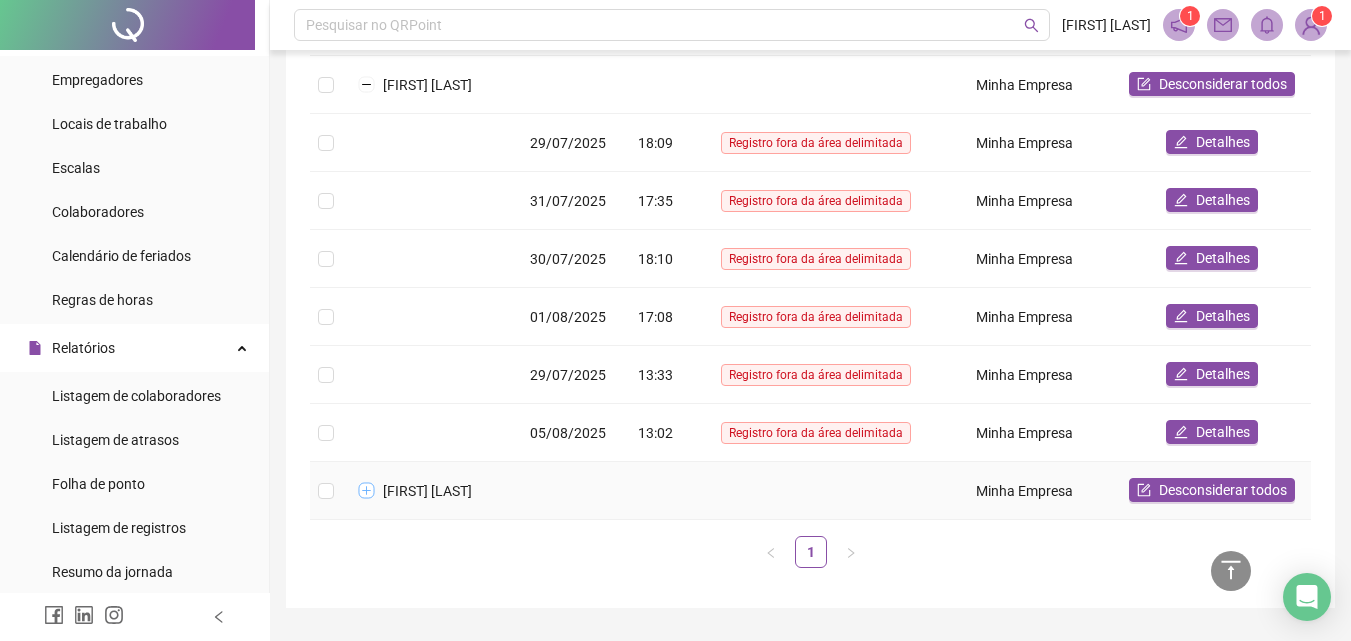 click at bounding box center [367, 491] 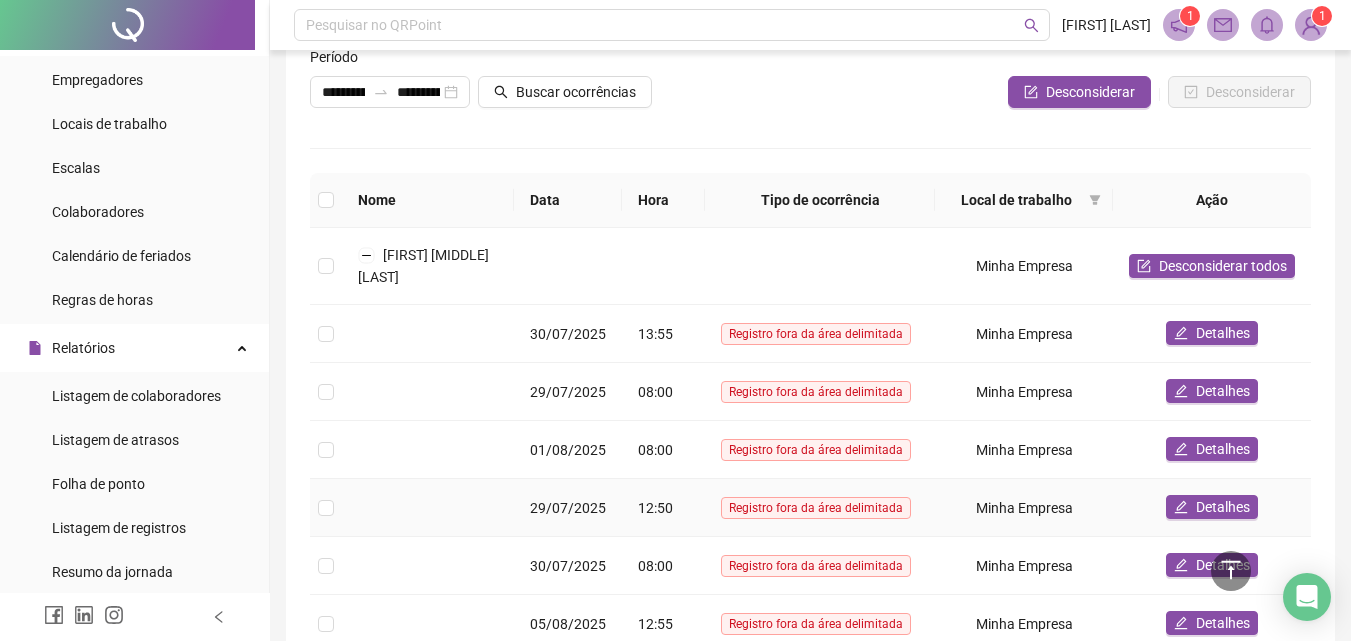 scroll, scrollTop: 222, scrollLeft: 0, axis: vertical 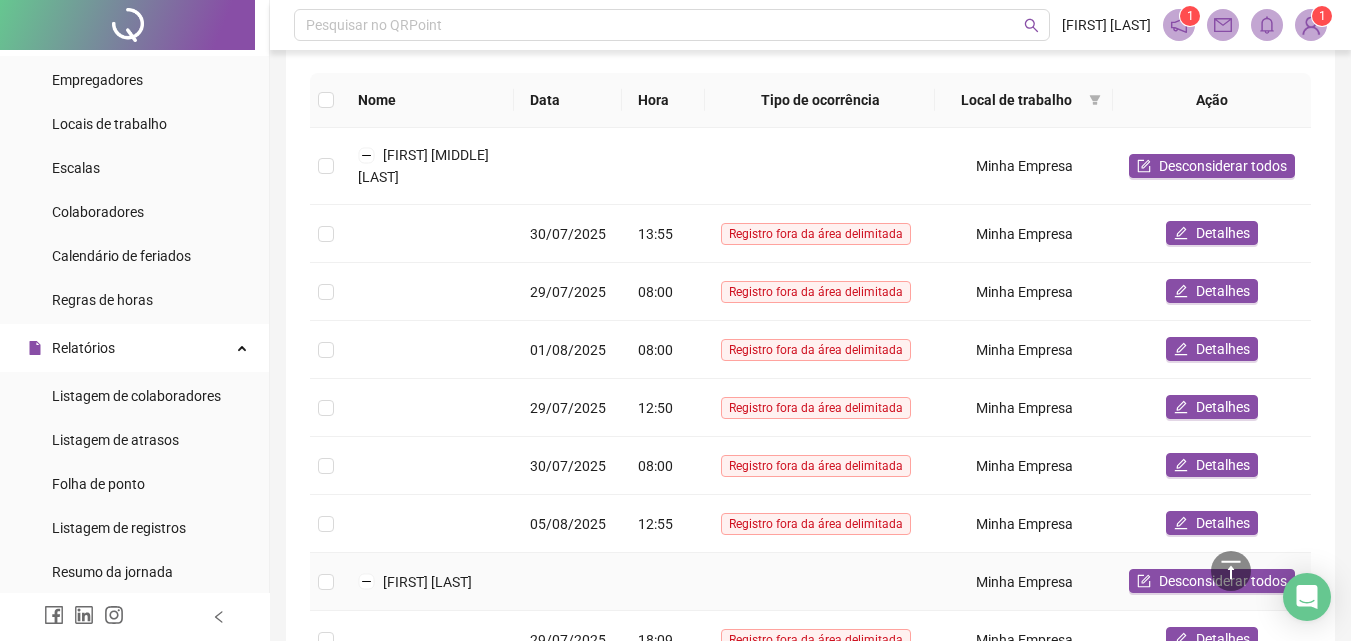 type 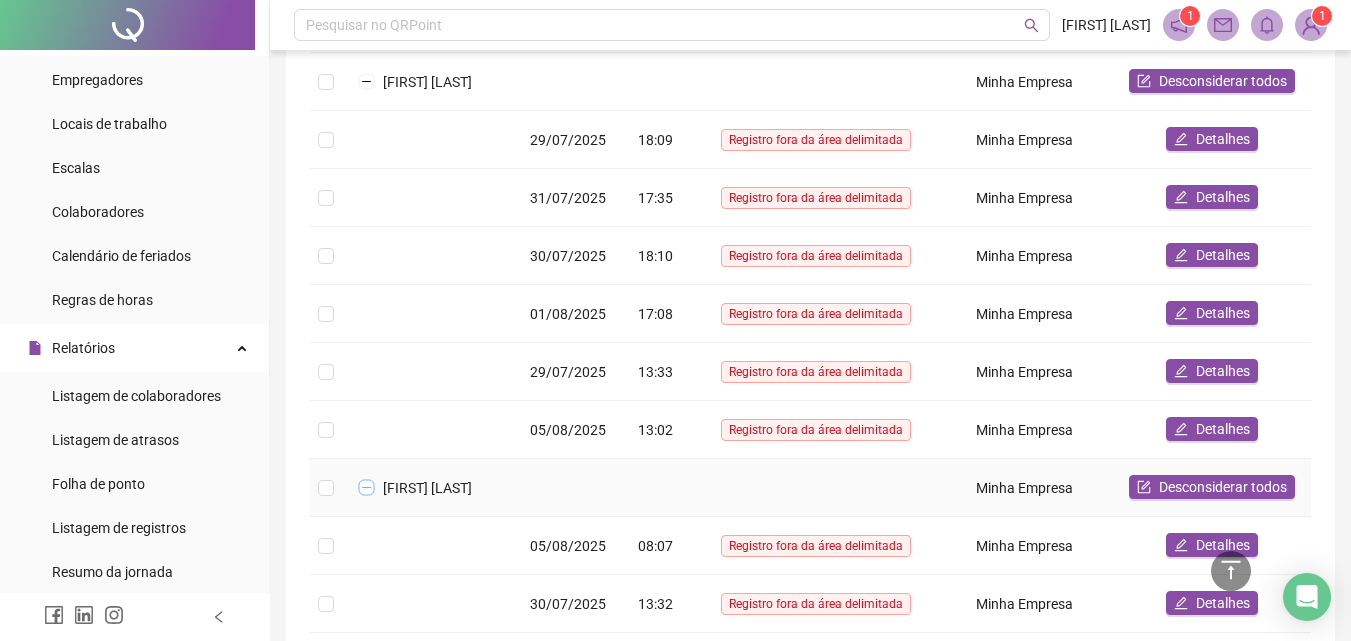 scroll, scrollTop: 822, scrollLeft: 0, axis: vertical 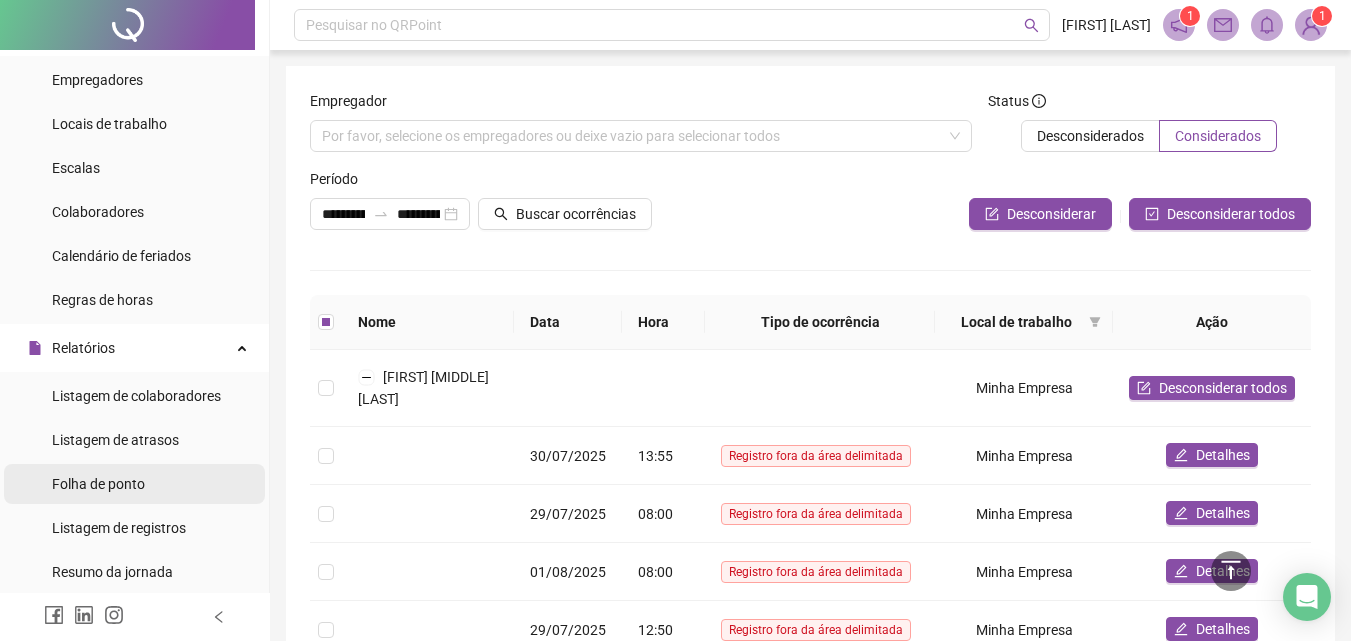 click on "Folha de ponto" at bounding box center [98, 484] 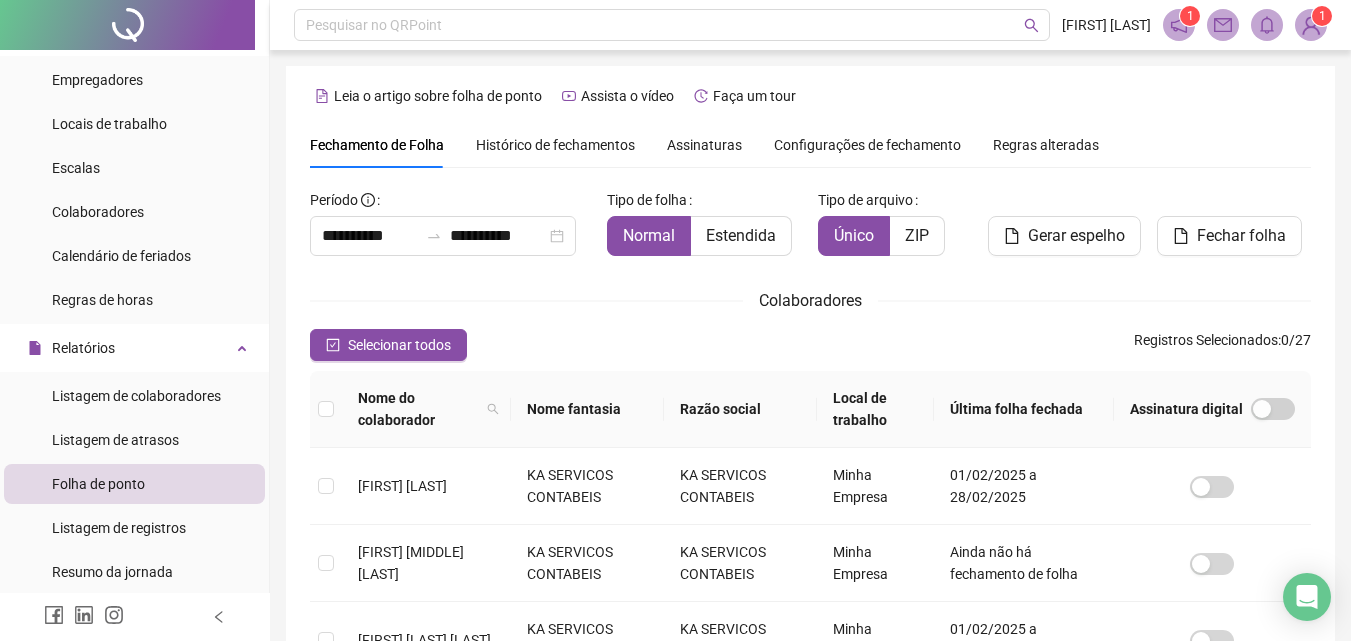 scroll, scrollTop: 89, scrollLeft: 0, axis: vertical 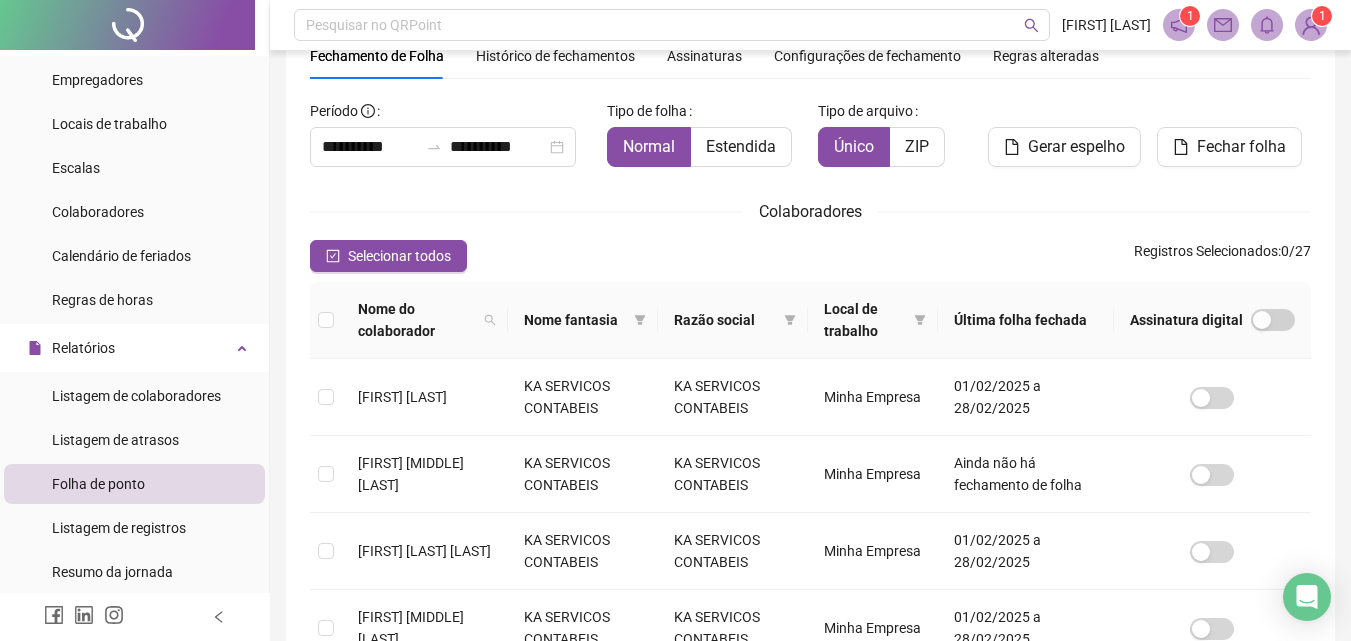 click on "Histórico de fechamentos" at bounding box center [555, 56] 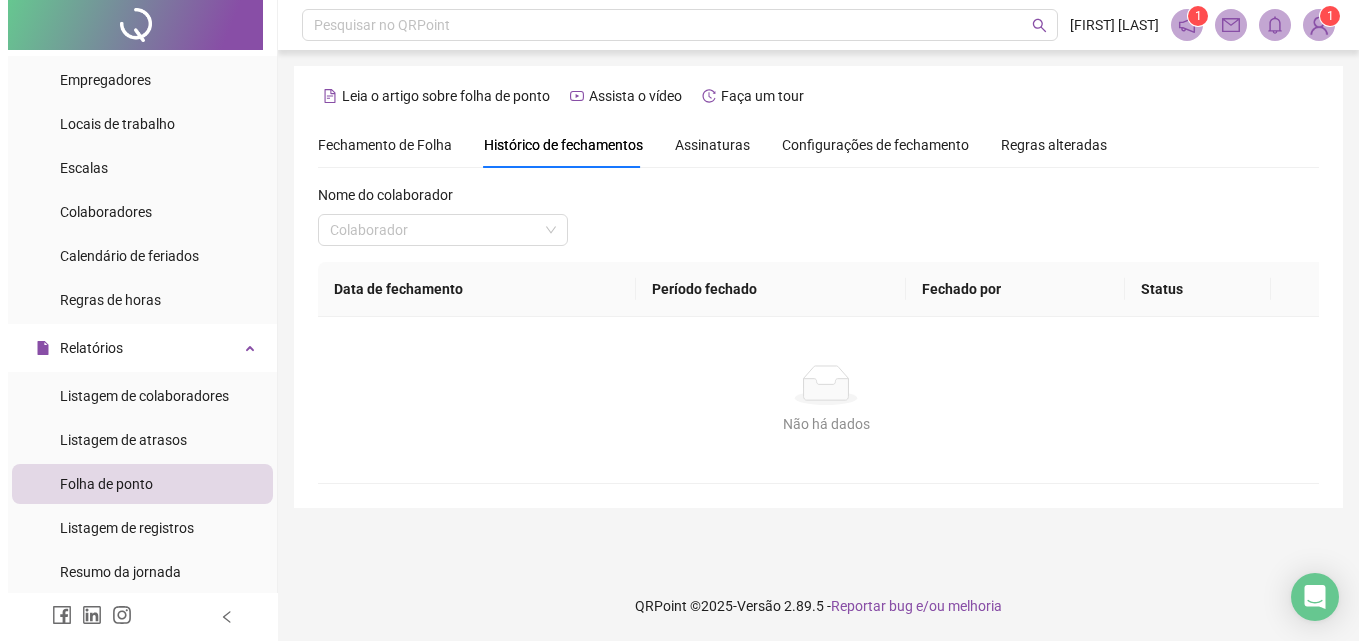 scroll, scrollTop: 0, scrollLeft: 0, axis: both 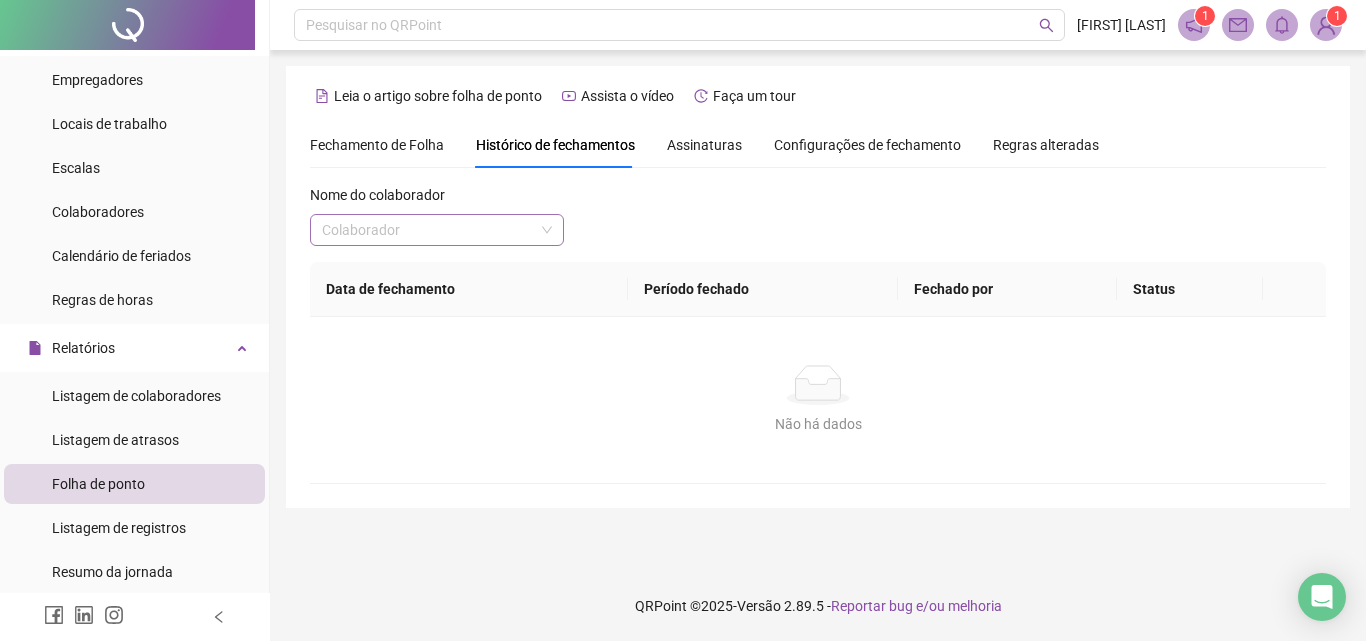 click at bounding box center (428, 230) 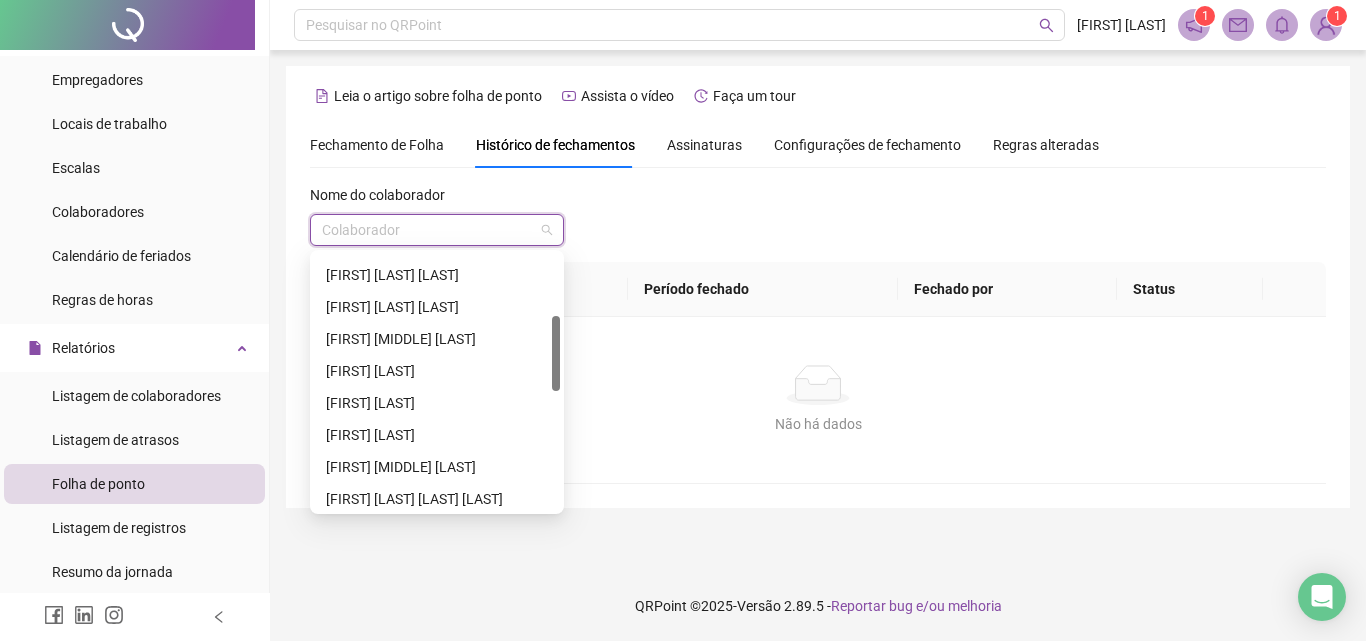 scroll, scrollTop: 246, scrollLeft: 0, axis: vertical 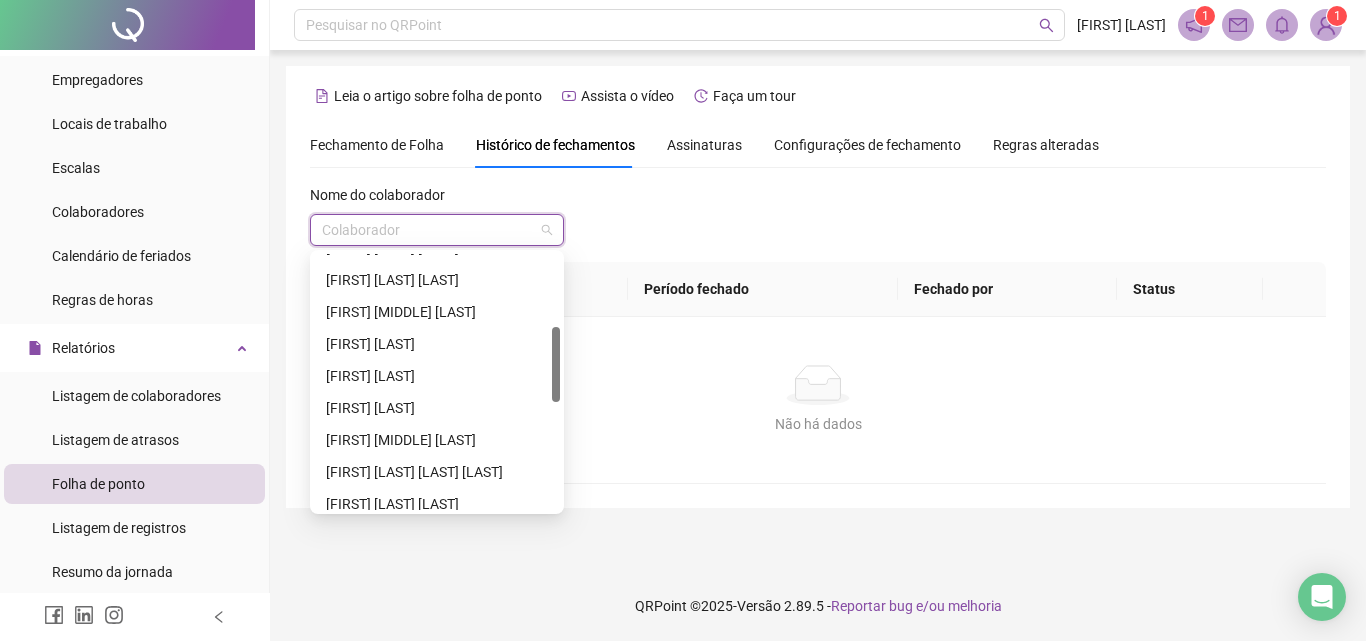 drag, startPoint x: 558, startPoint y: 306, endPoint x: 564, endPoint y: 373, distance: 67.26812 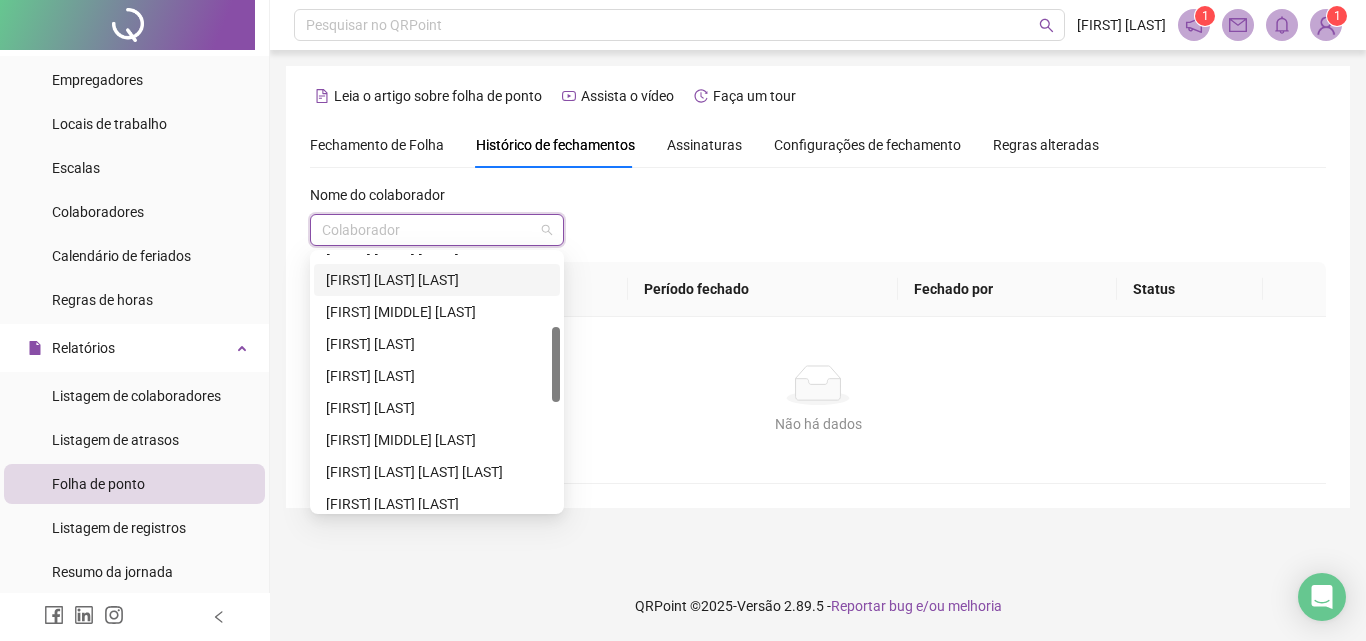 click on "[FIRST] [LAST] [LAST]" at bounding box center (437, 280) 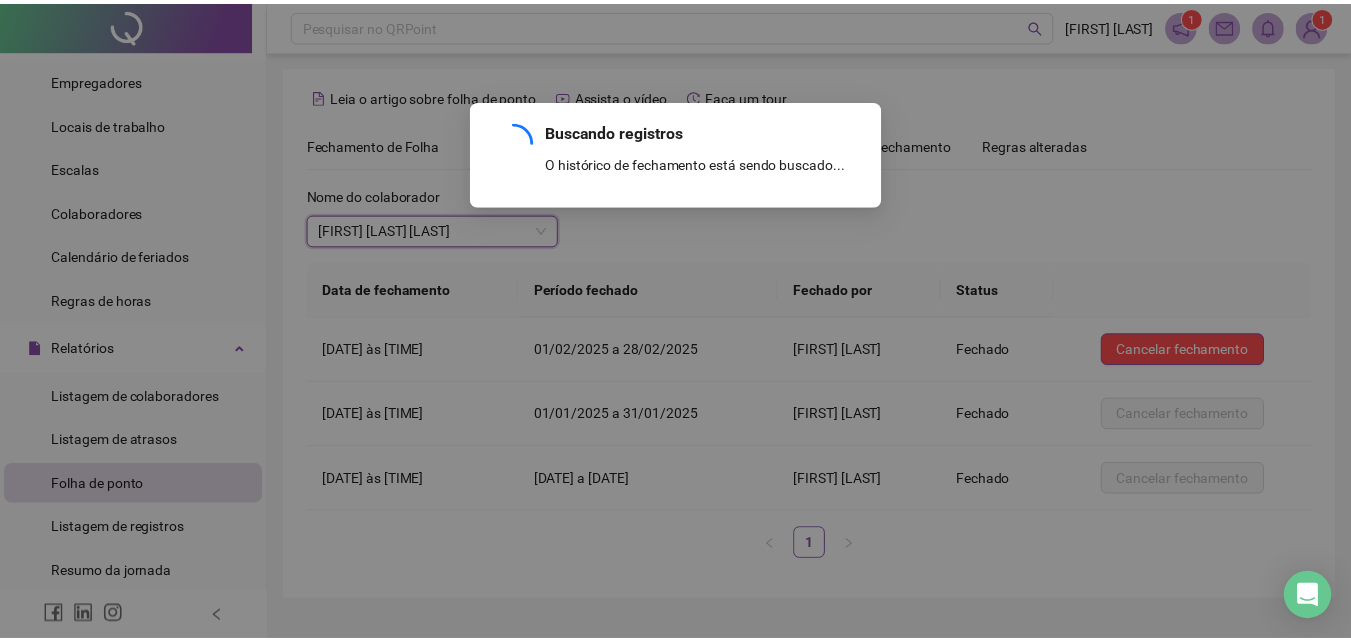 scroll, scrollTop: 45, scrollLeft: 0, axis: vertical 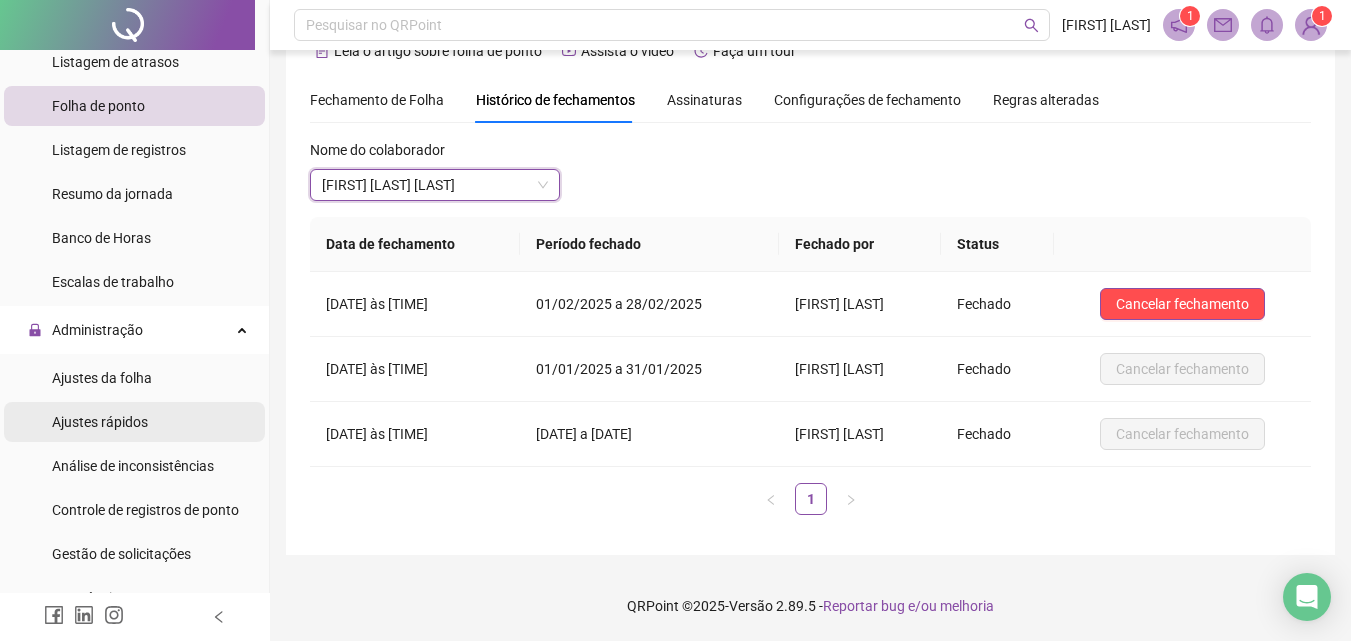 click on "Ajustes rápidos" at bounding box center (100, 422) 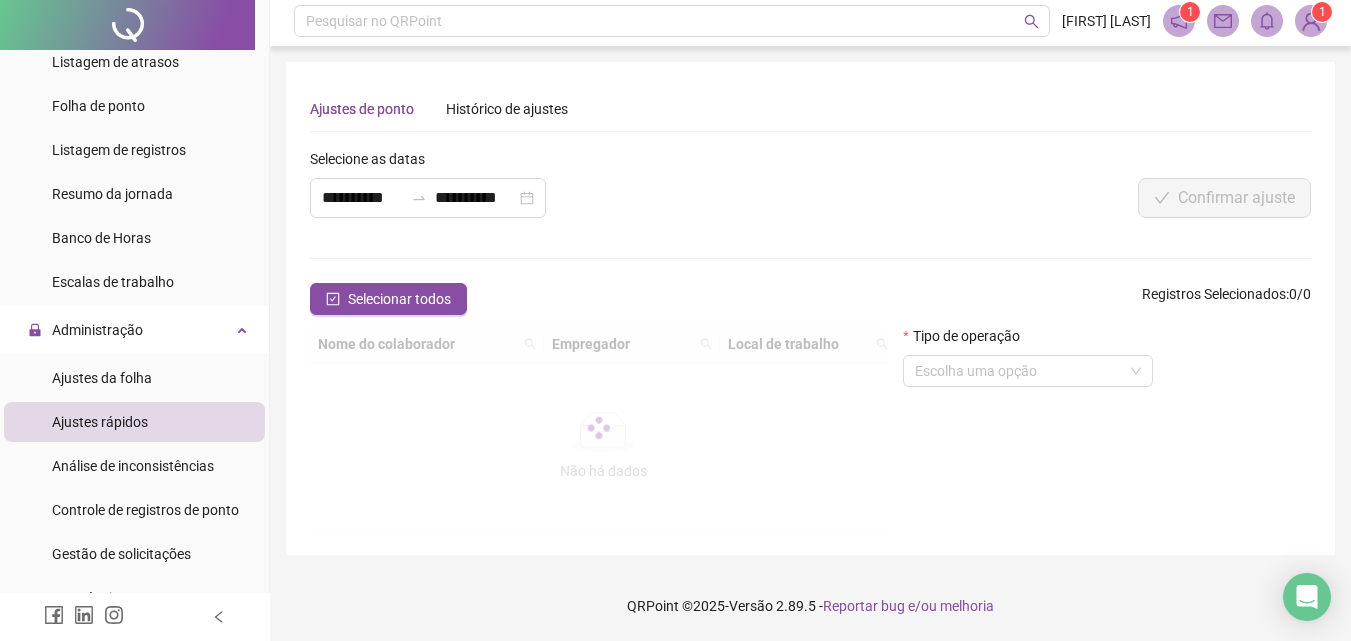scroll, scrollTop: 0, scrollLeft: 0, axis: both 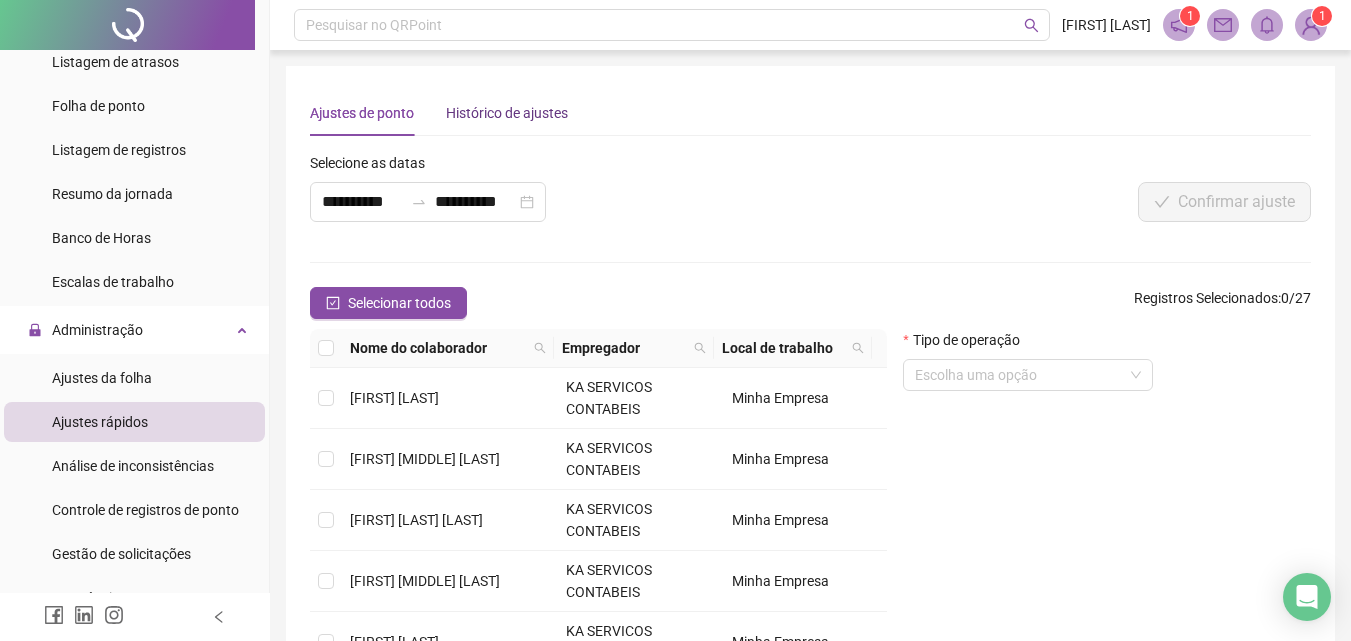 click on "Histórico de ajustes" at bounding box center [507, 113] 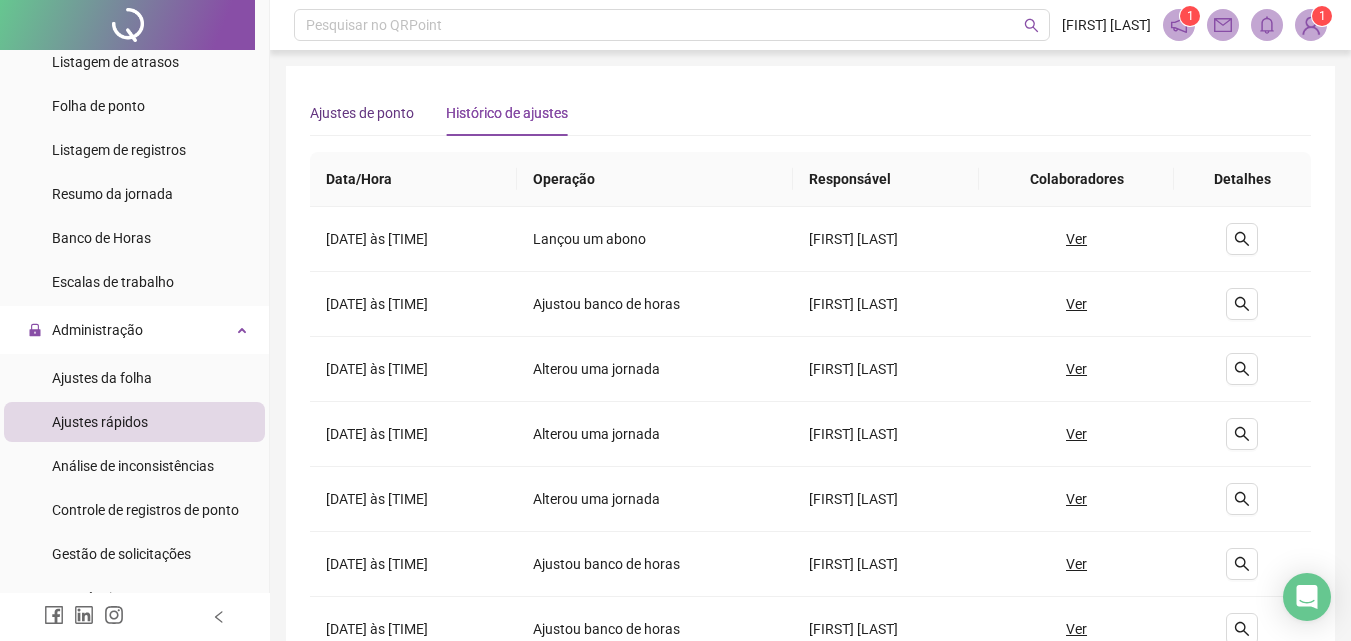click on "Ajustes de ponto" at bounding box center [362, 113] 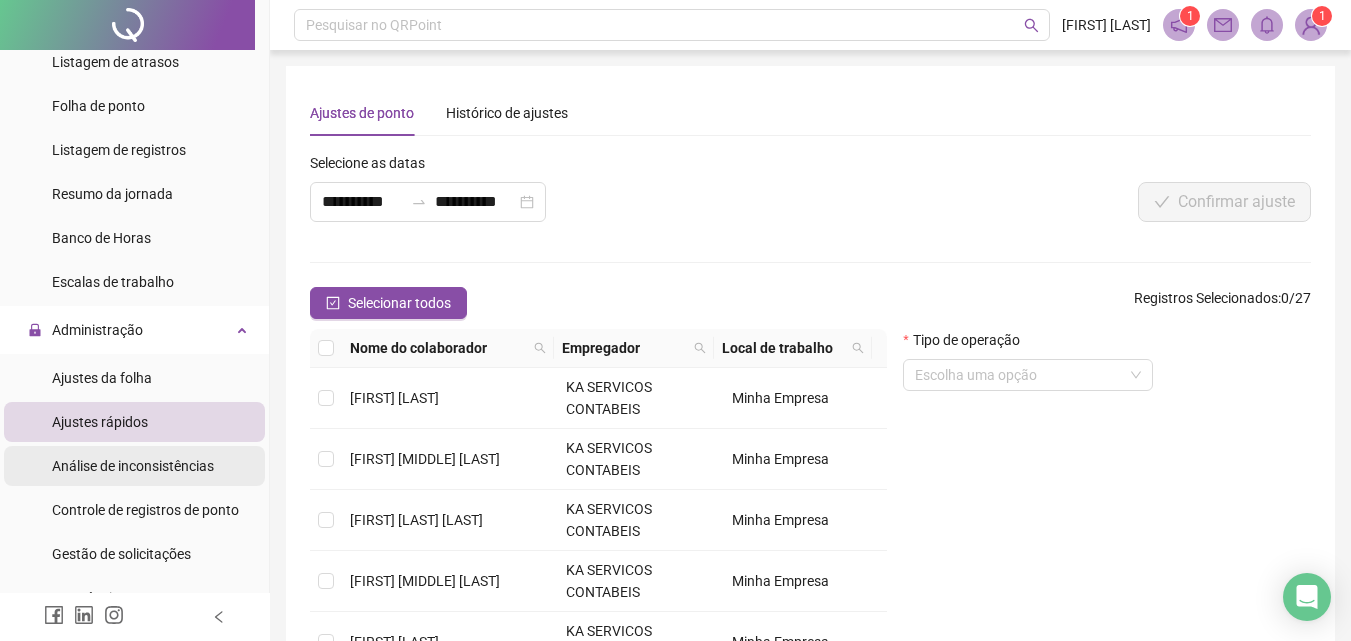 click on "Análise de inconsistências" at bounding box center (133, 466) 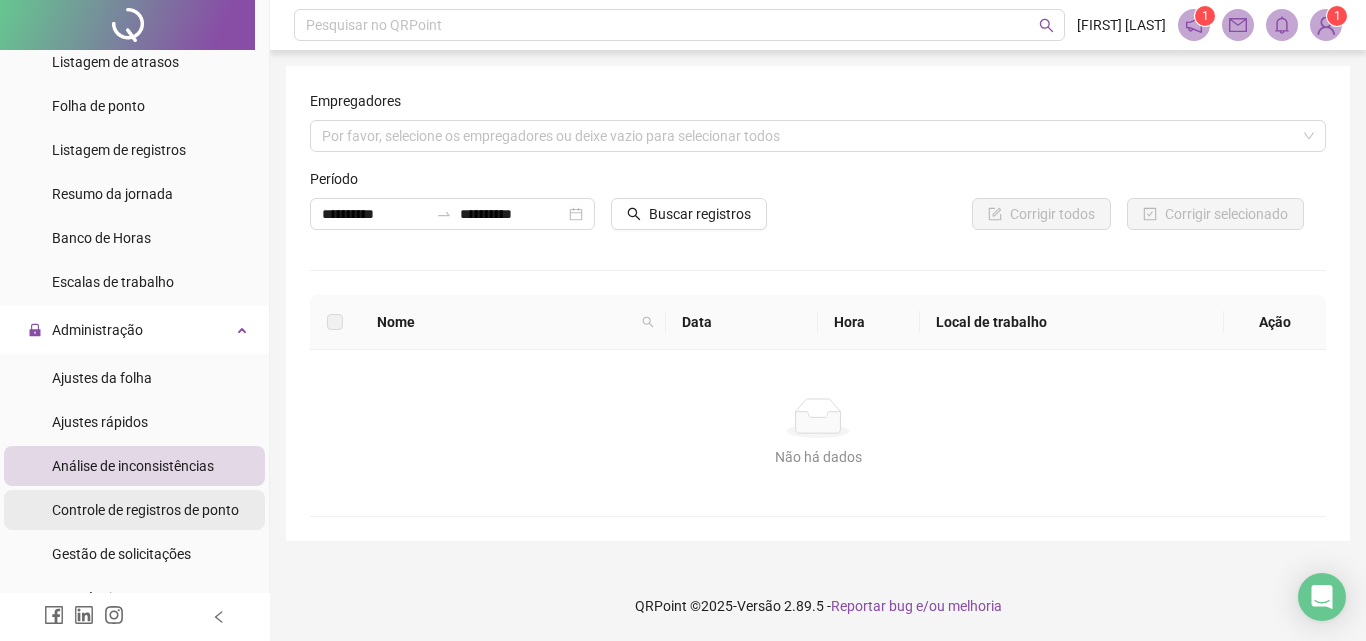 click on "Controle de registros de ponto" at bounding box center [145, 510] 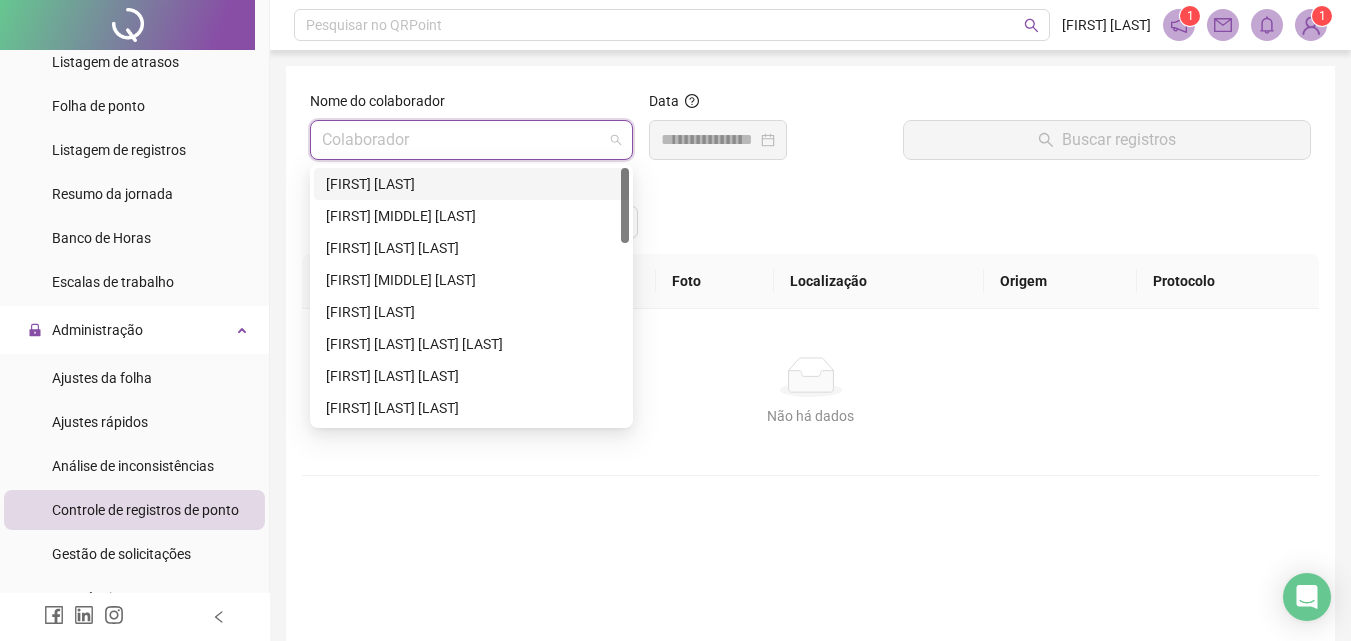 click at bounding box center [462, 140] 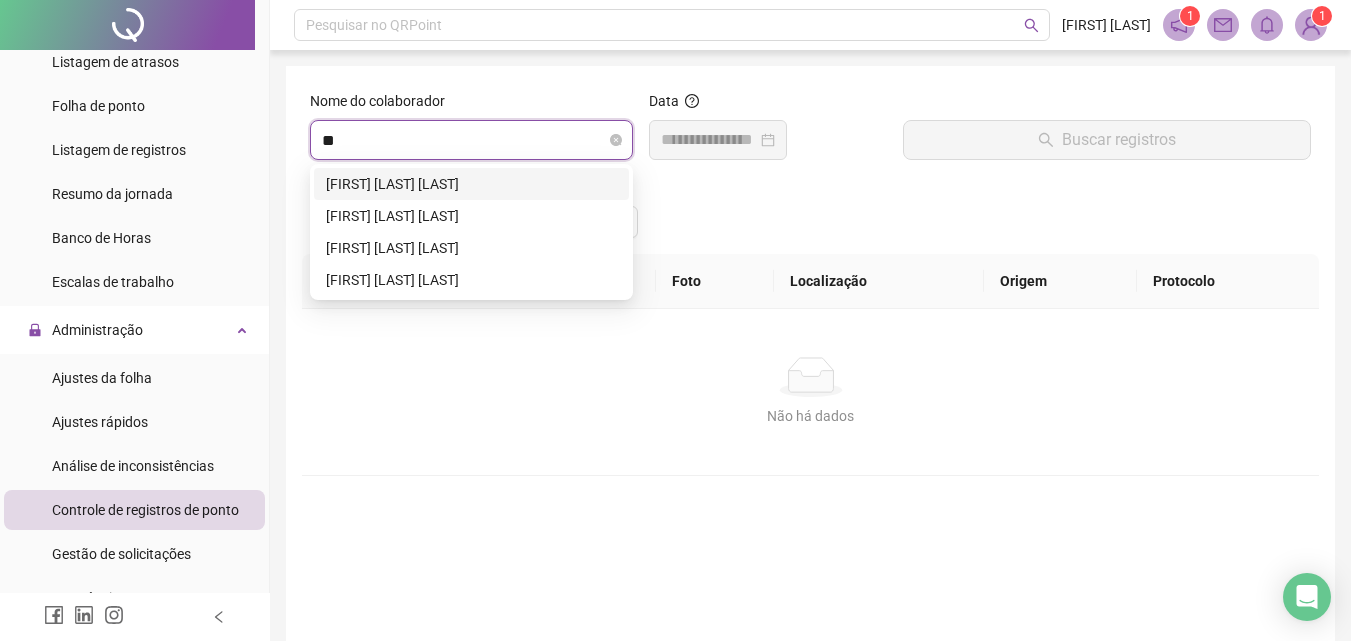 type on "***" 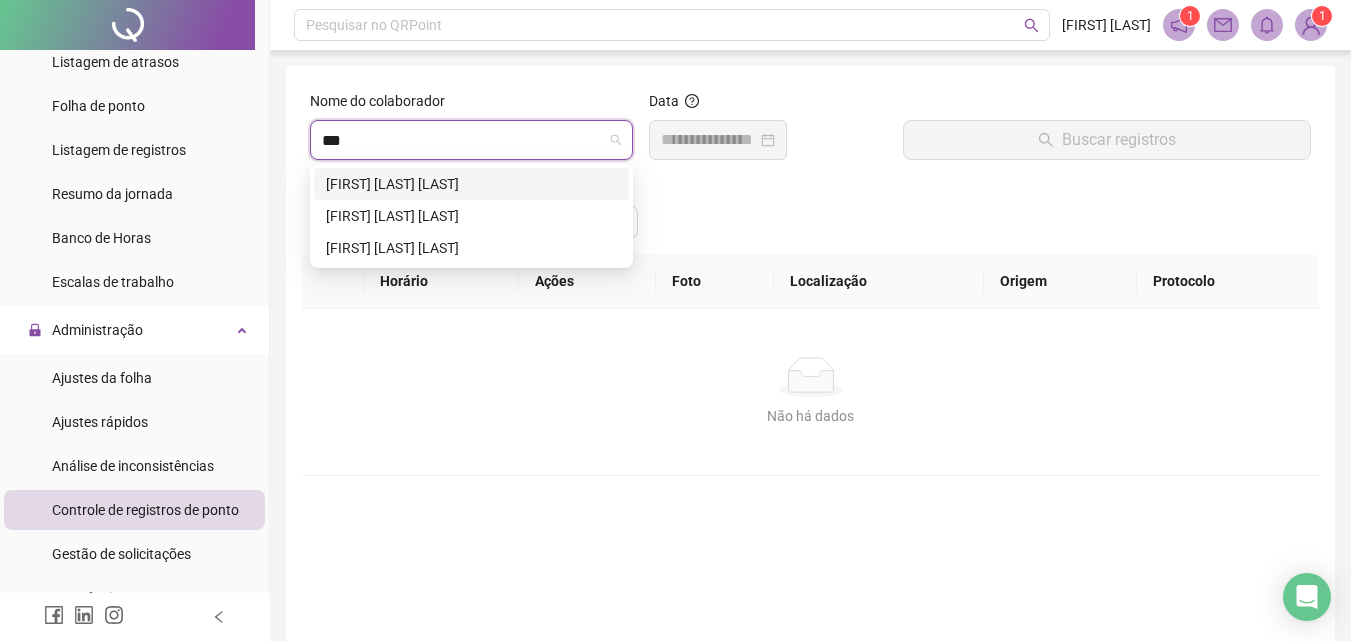 click on "[FIRST] [LAST] [LAST]" at bounding box center (471, 184) 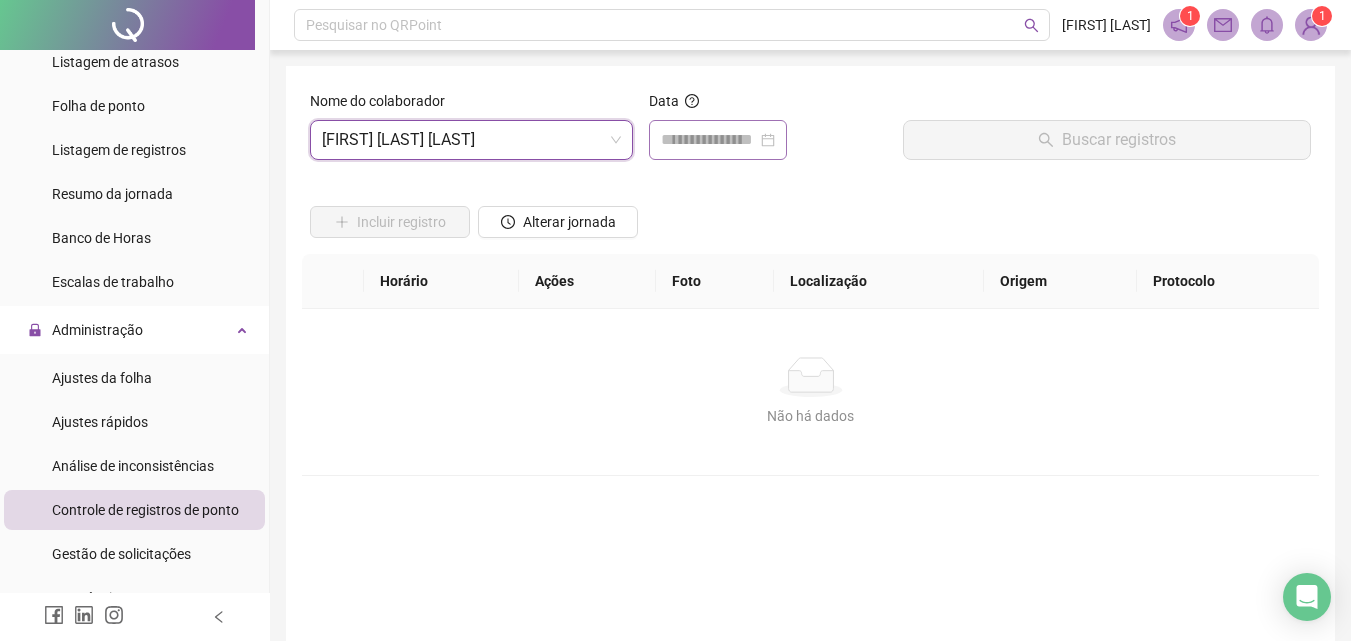 click at bounding box center [718, 140] 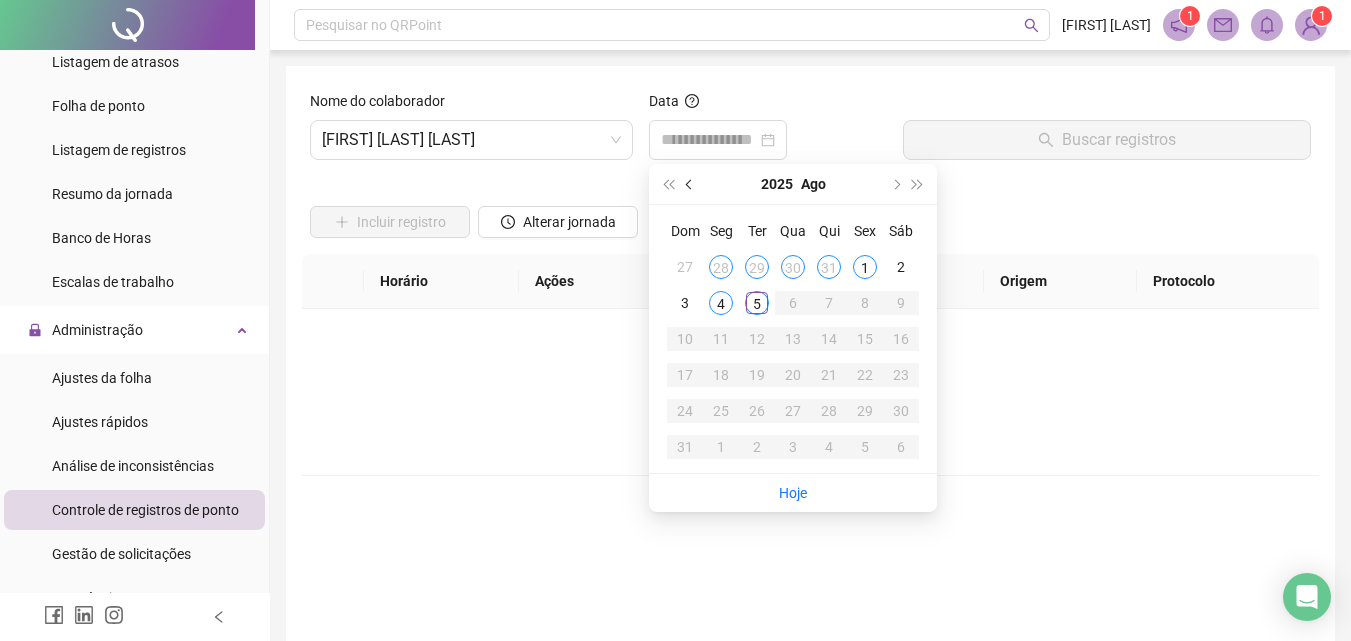 click at bounding box center [691, 184] 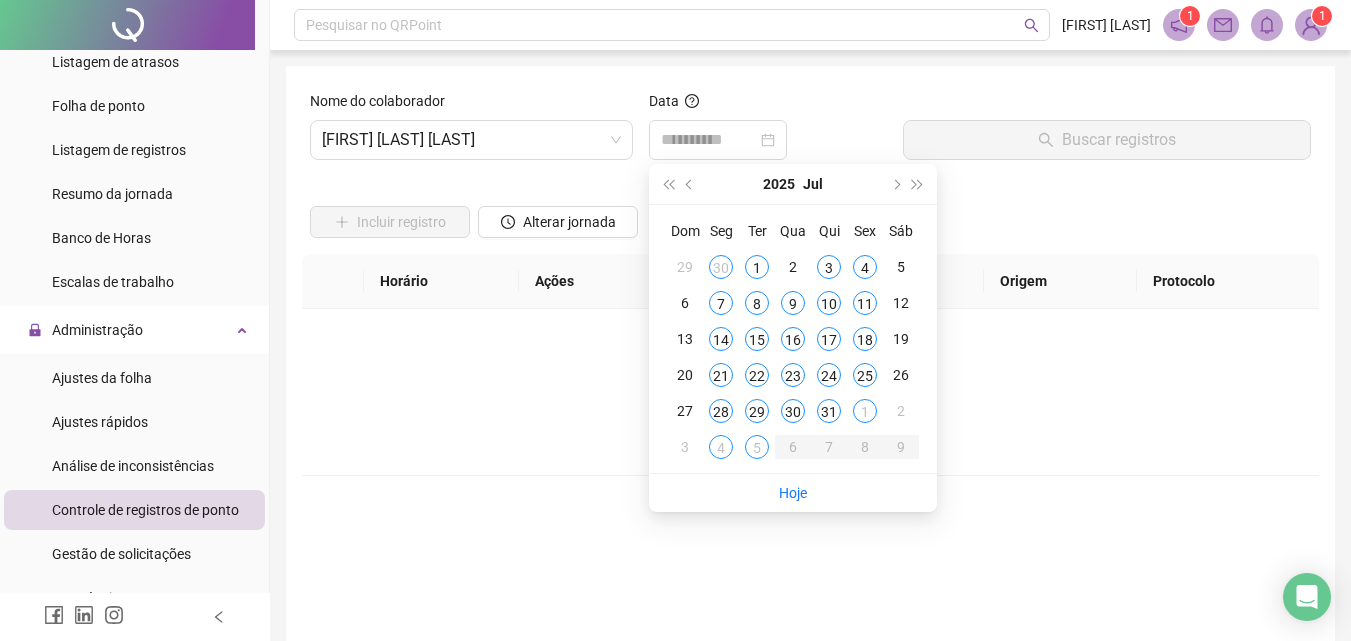 type on "**********" 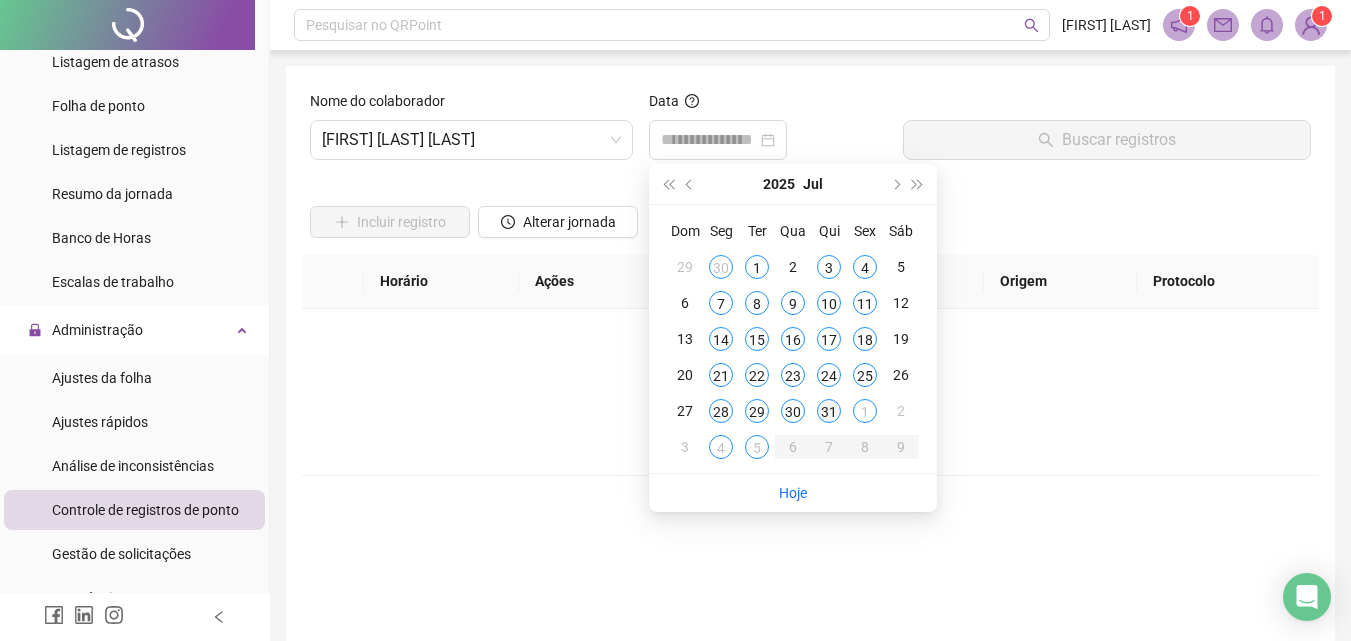 type on "**********" 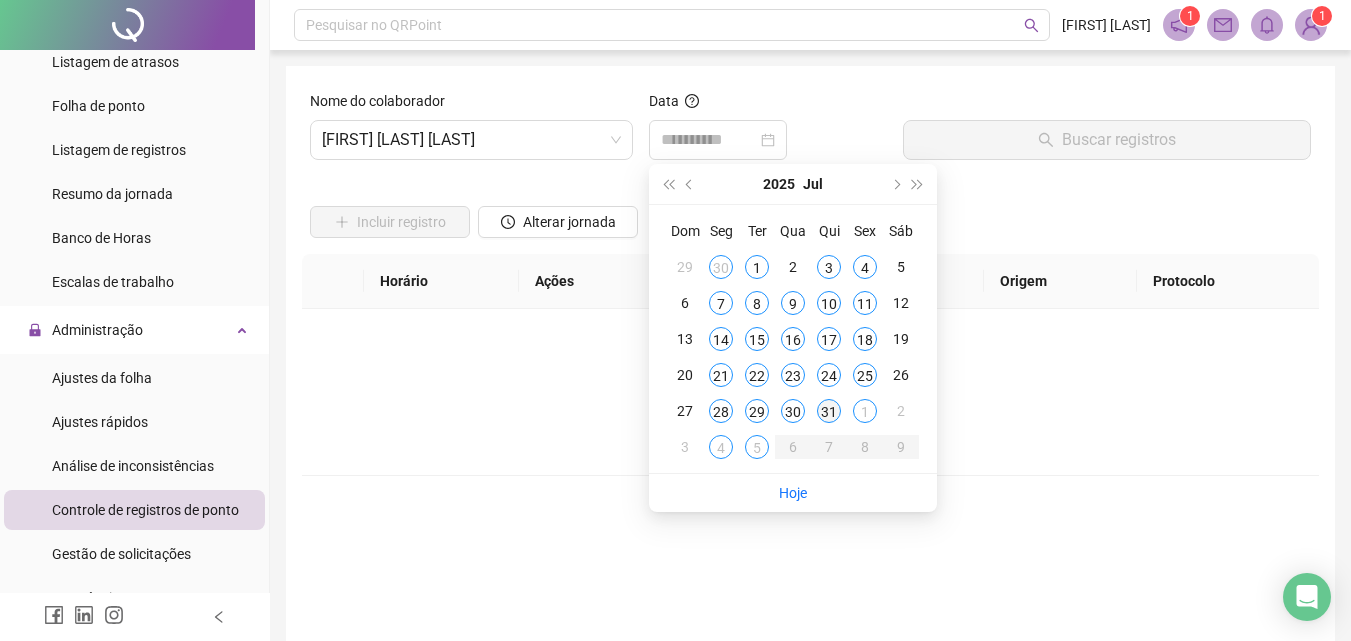 click on "31" at bounding box center (829, 411) 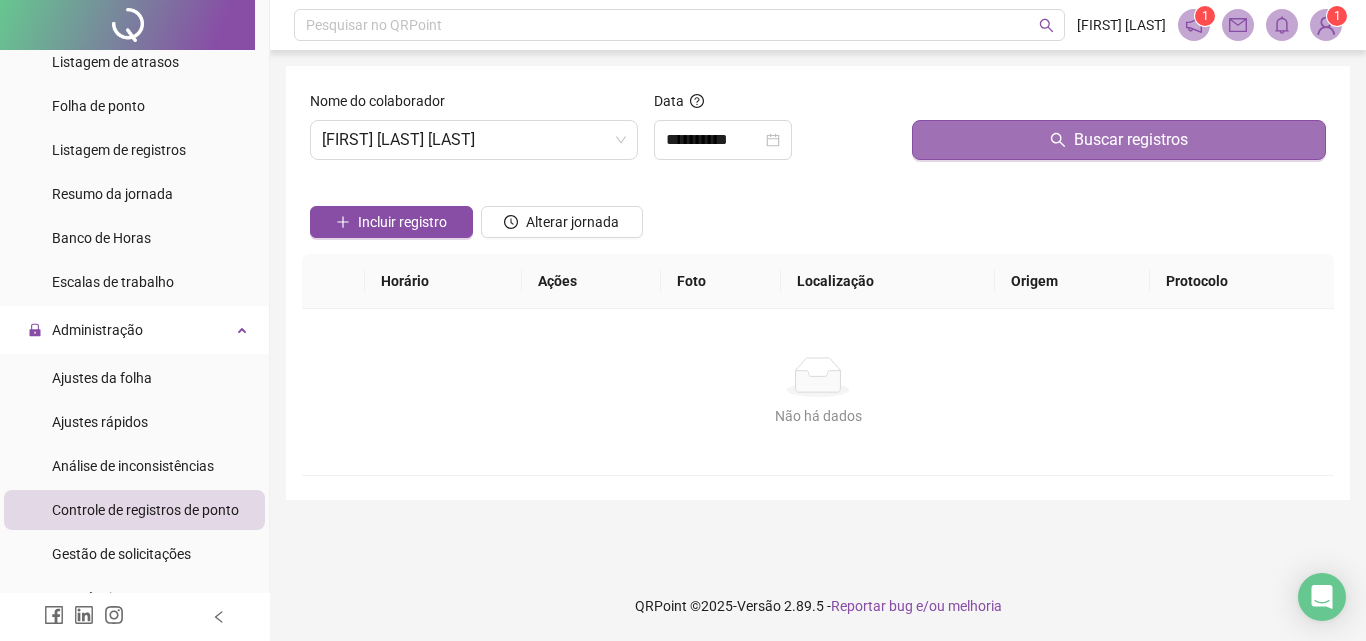 click on "Buscar registros" at bounding box center [1131, 140] 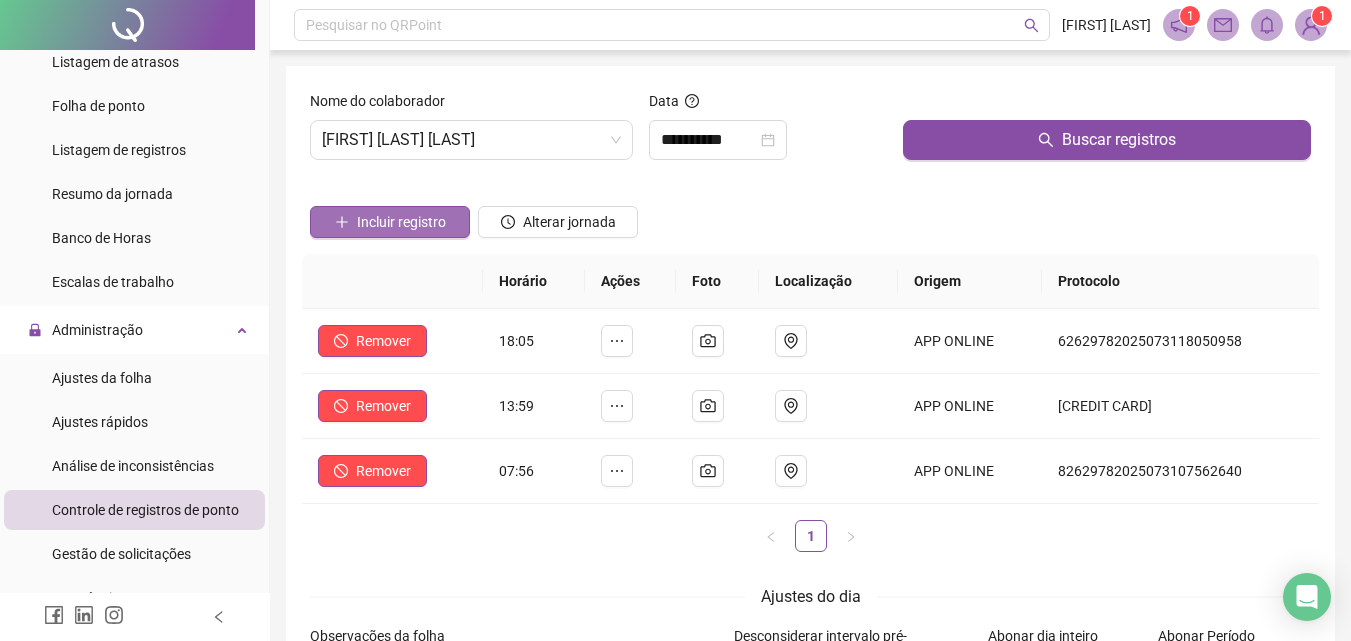 click on "Incluir registro" at bounding box center [401, 222] 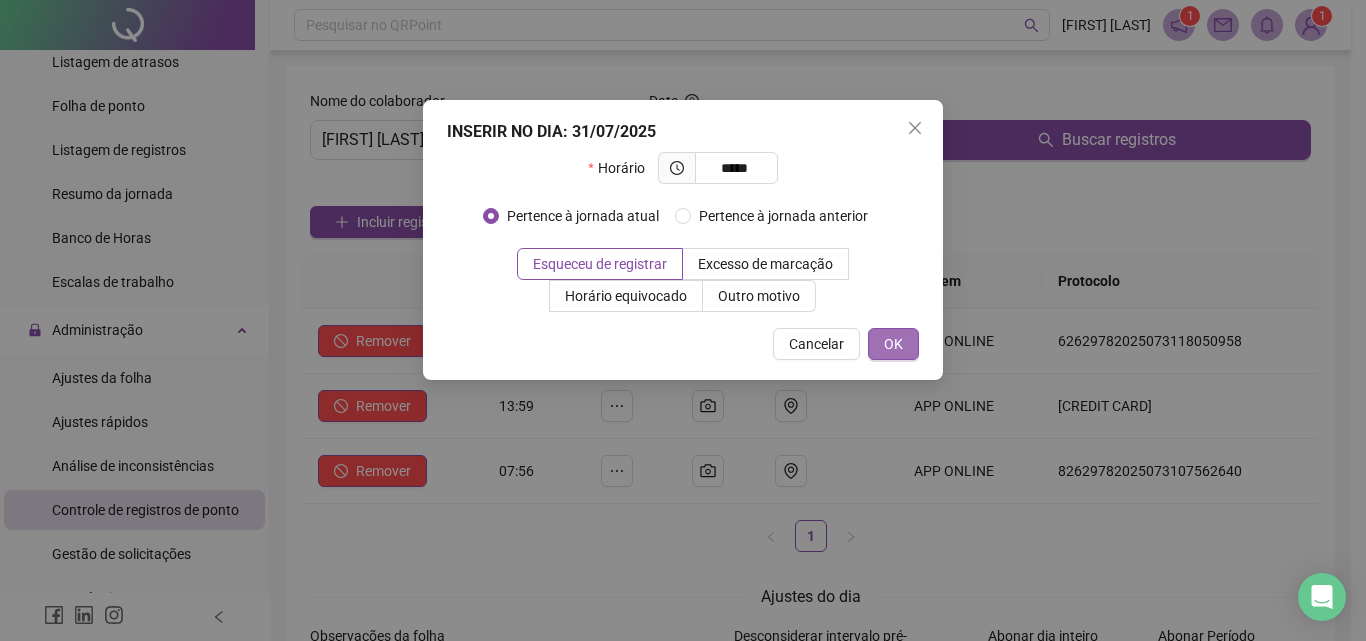 type on "*****" 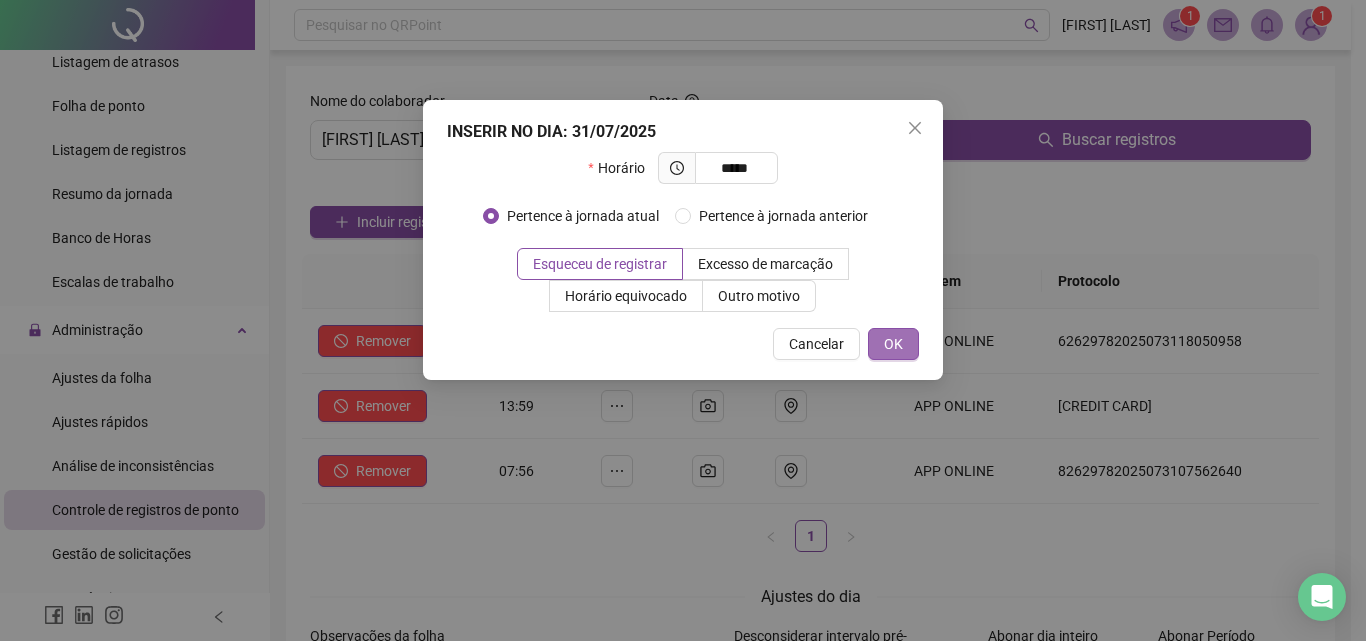 click on "OK" at bounding box center [893, 344] 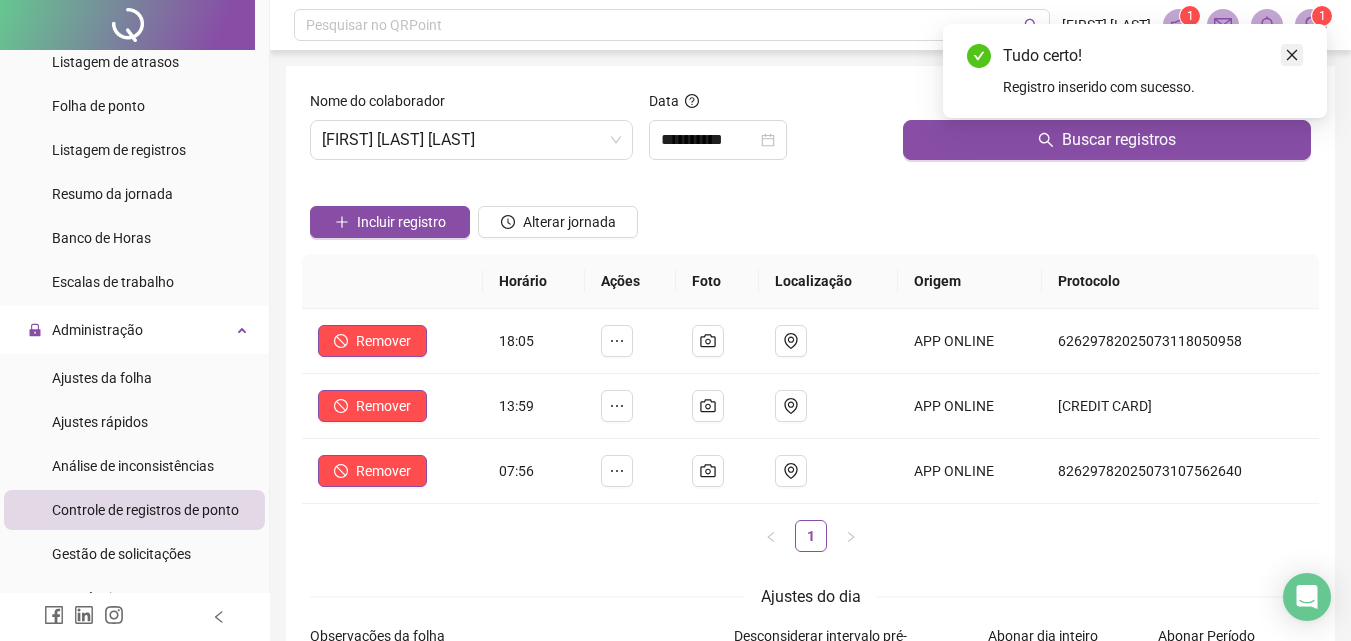 click 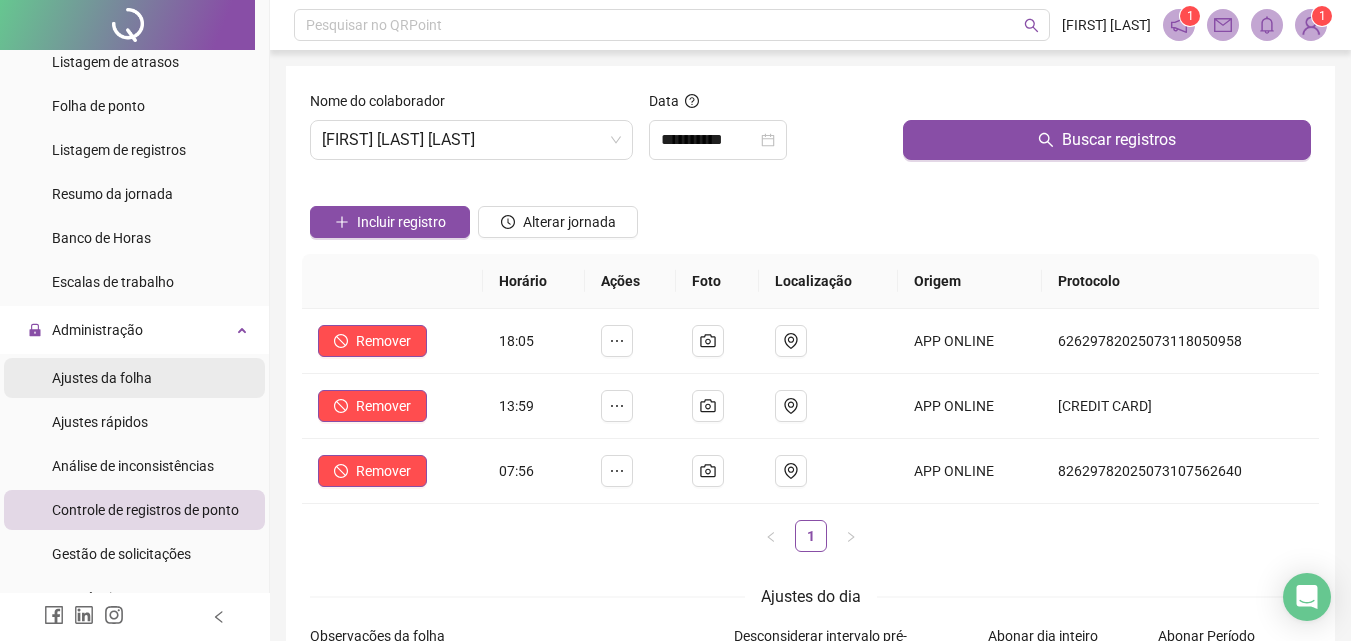click on "Ajustes da folha" at bounding box center (102, 378) 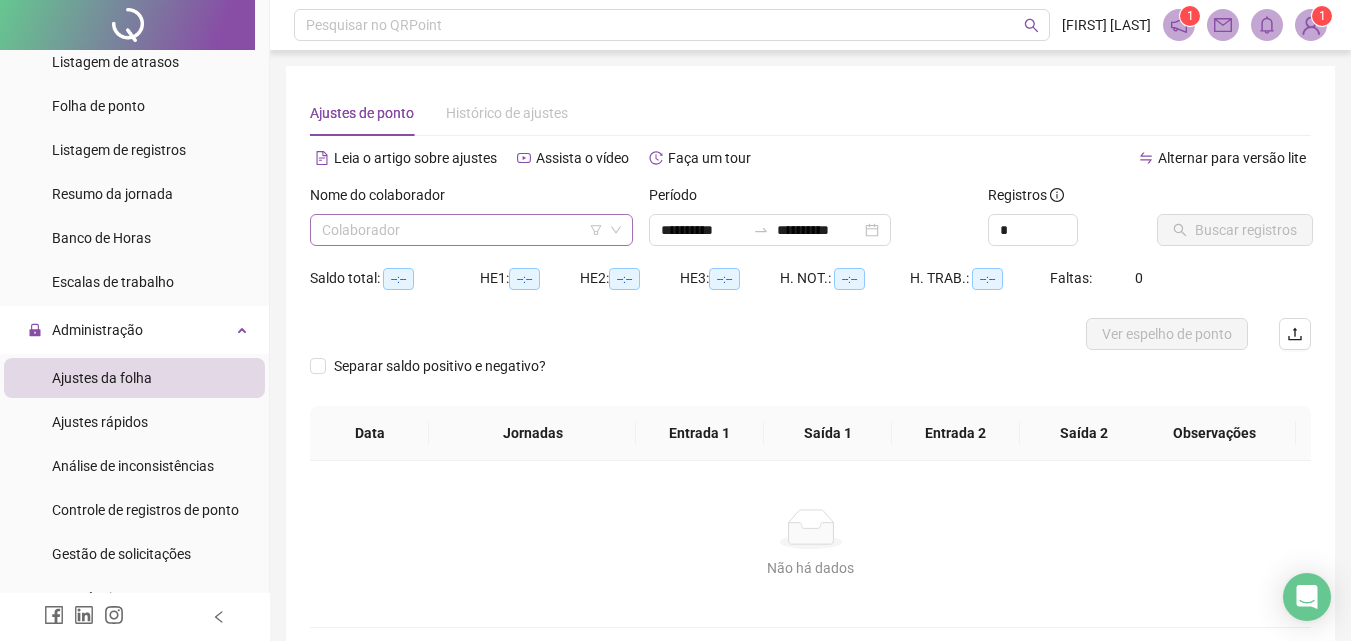 click at bounding box center [462, 230] 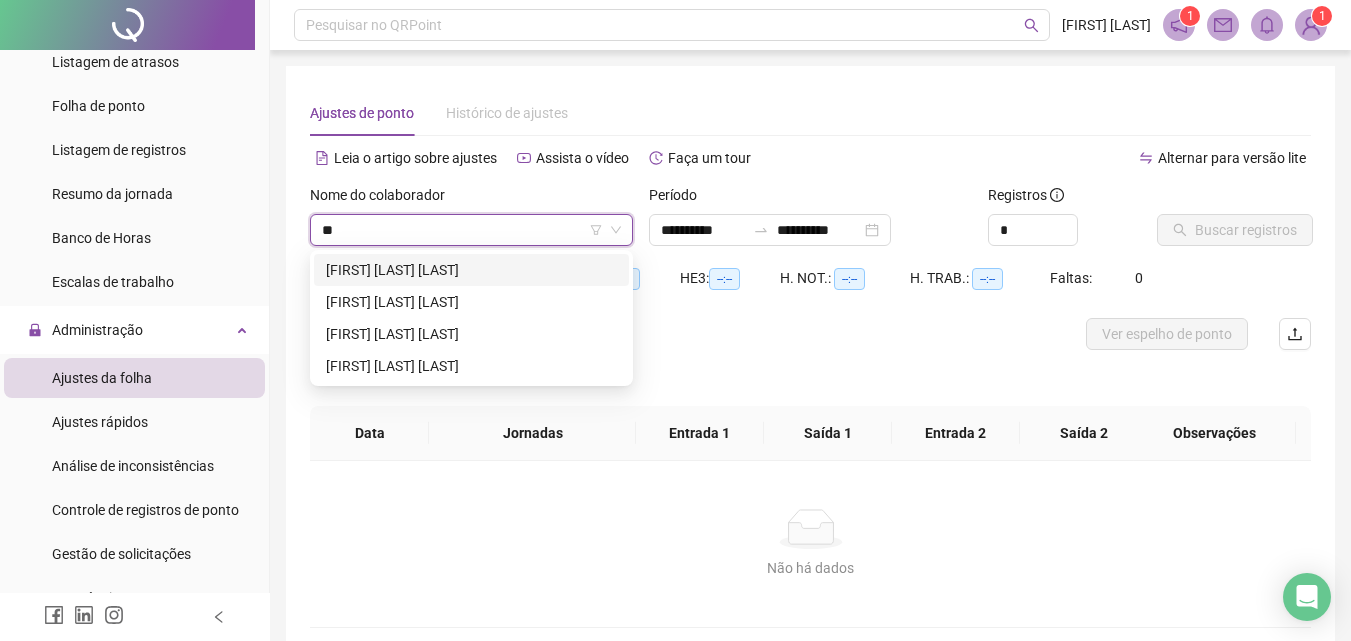 type on "***" 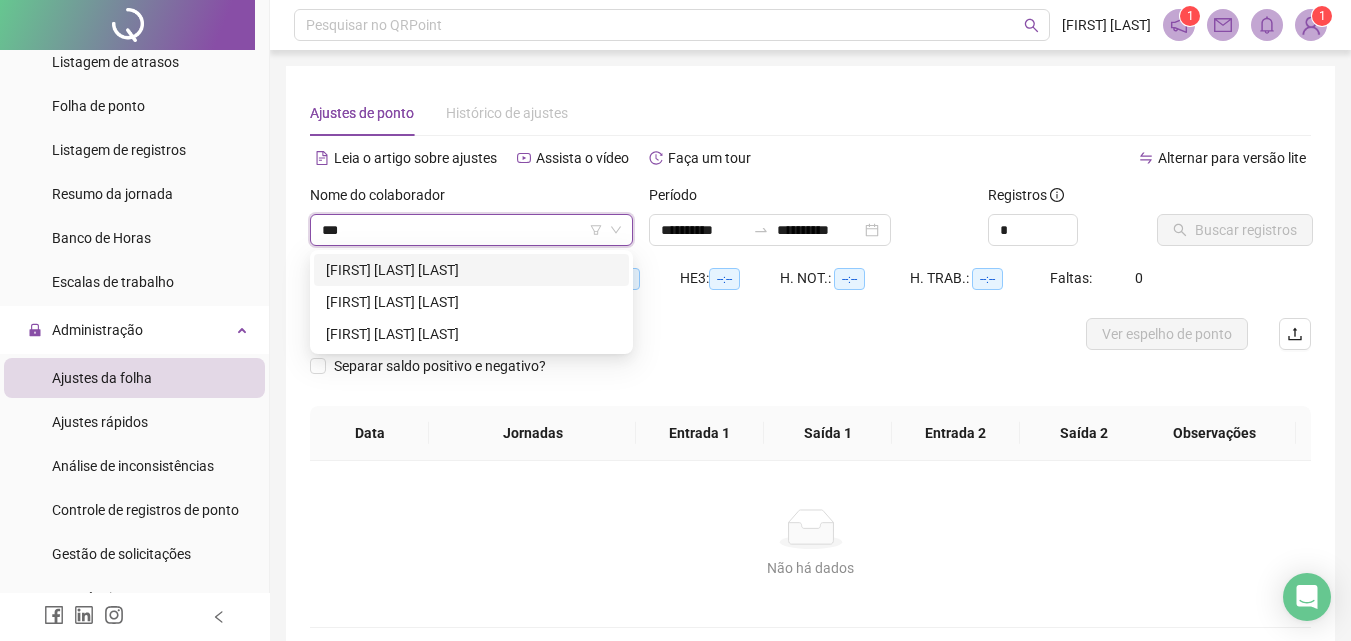 click on "[FIRST] [LAST] [LAST]" at bounding box center (471, 270) 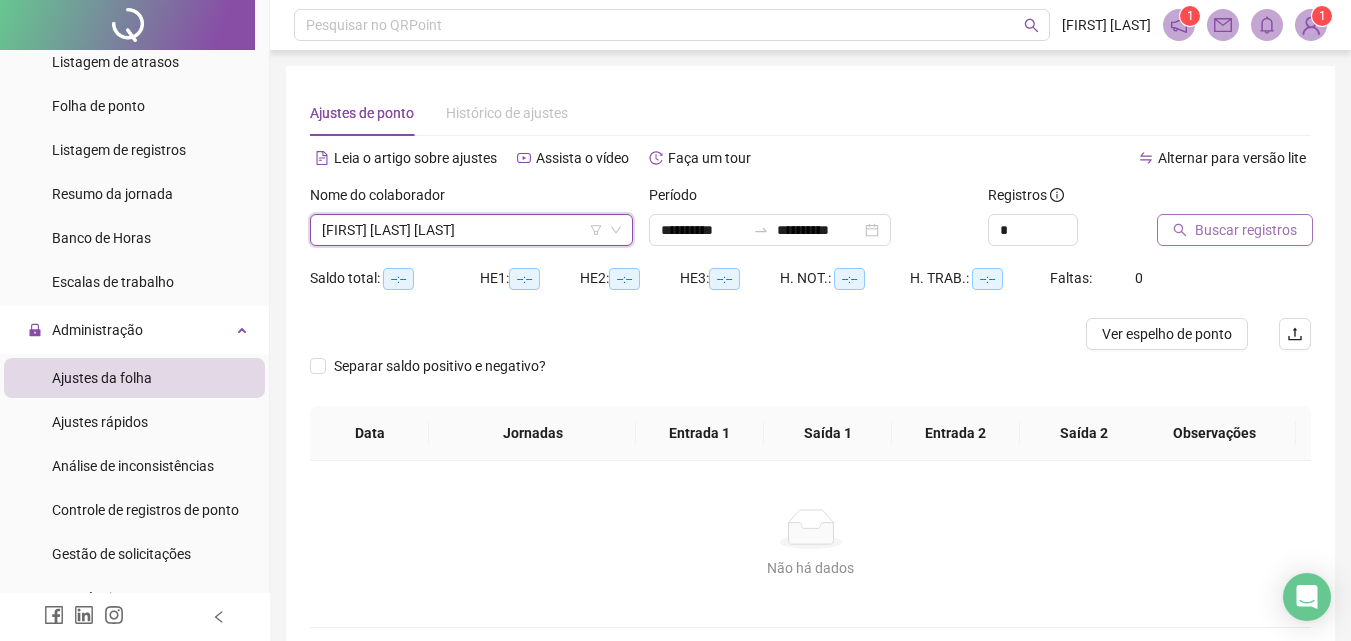 click on "Buscar registros" at bounding box center [1246, 230] 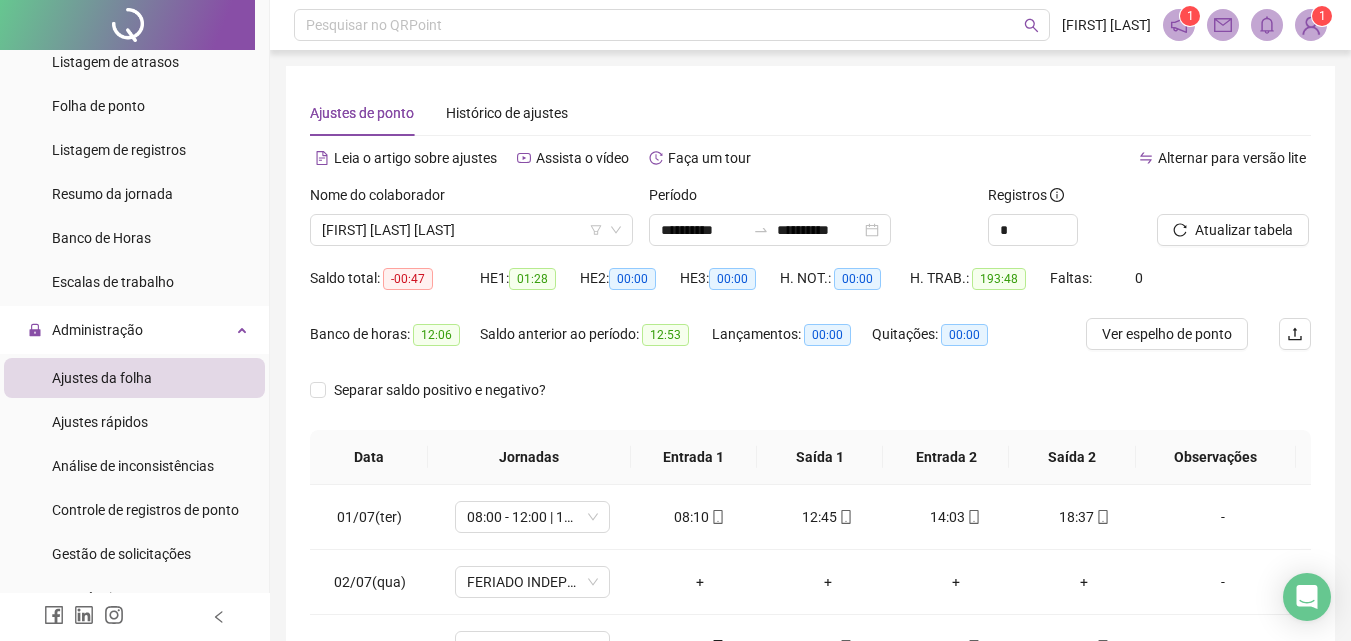 scroll, scrollTop: 300, scrollLeft: 0, axis: vertical 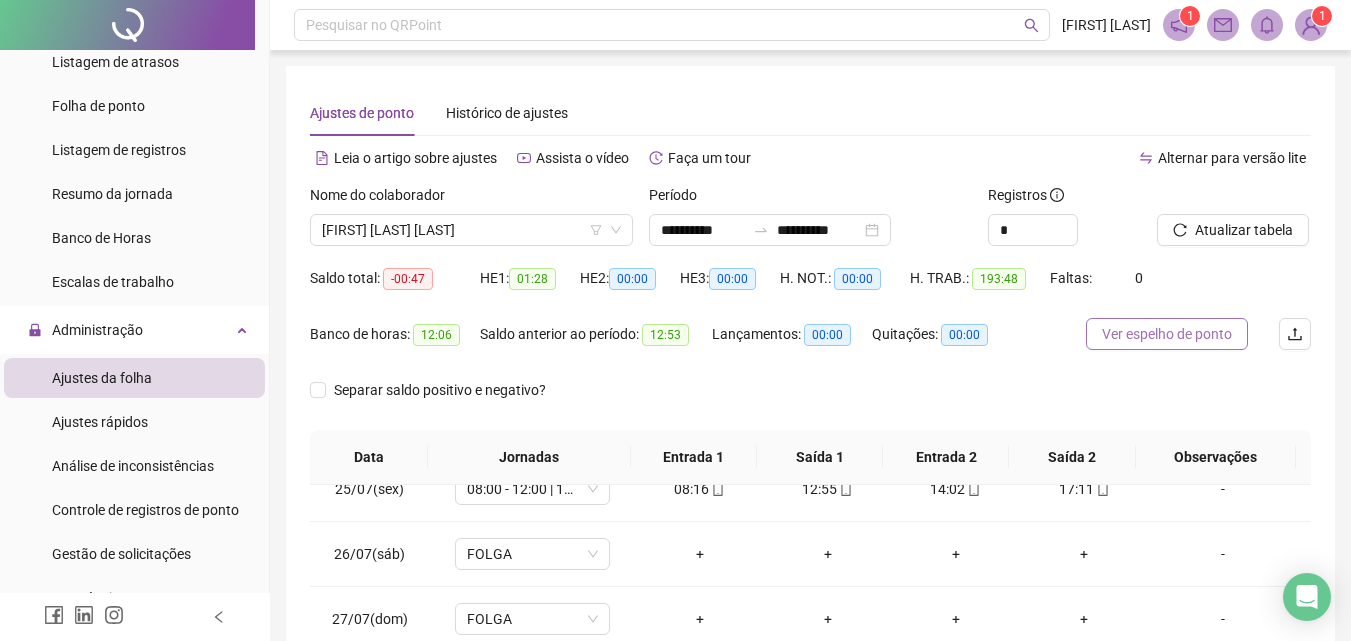 click on "Ver espelho de ponto" at bounding box center [1167, 334] 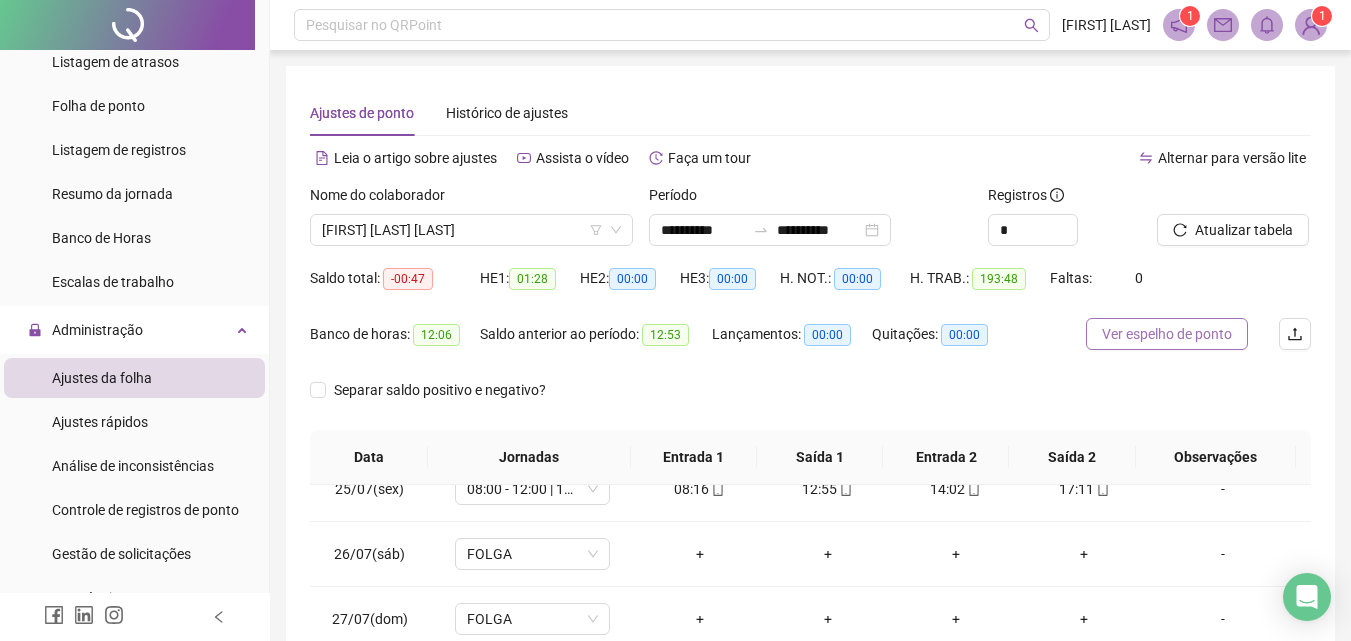 click on "Ver espelho de ponto" at bounding box center [1167, 334] 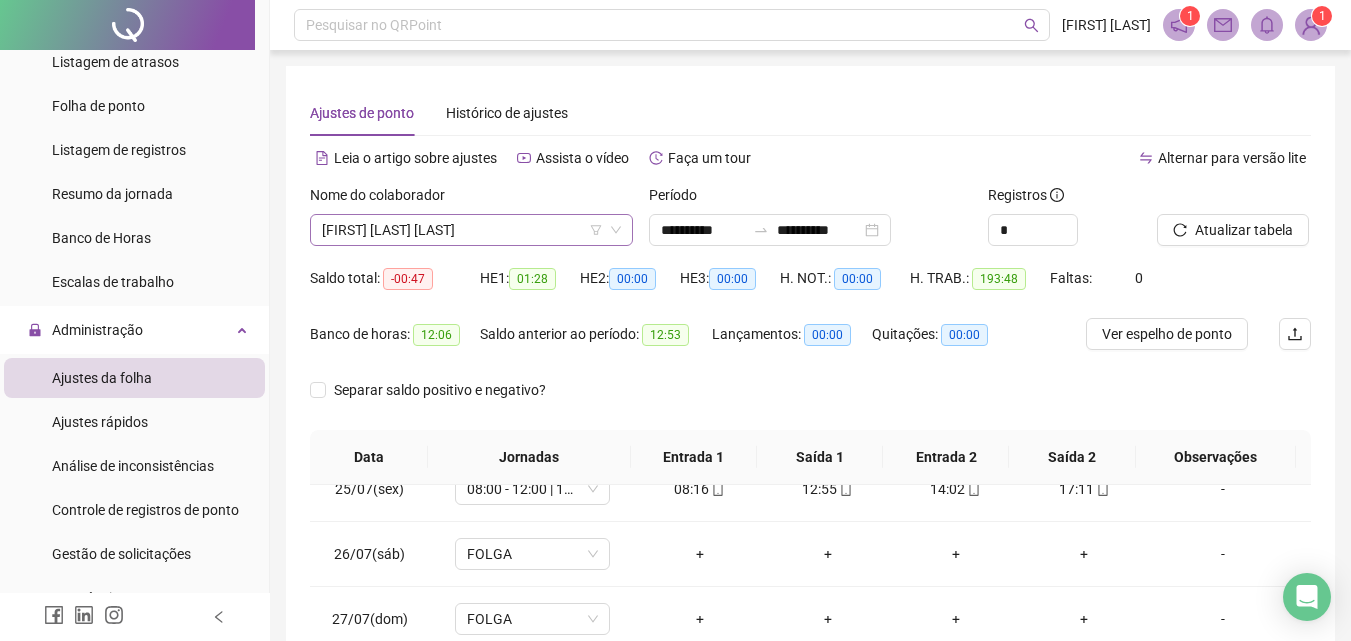 click on "[FIRST] [LAST] [LAST]" at bounding box center [471, 230] 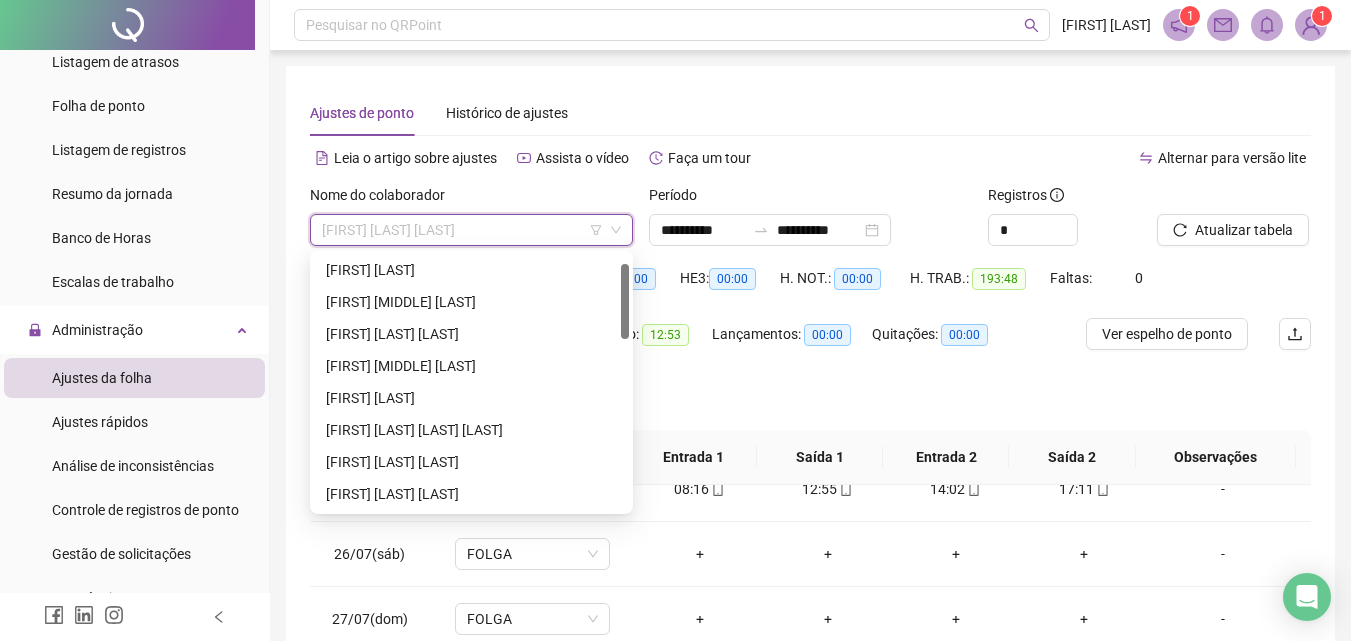 scroll, scrollTop: 32, scrollLeft: 0, axis: vertical 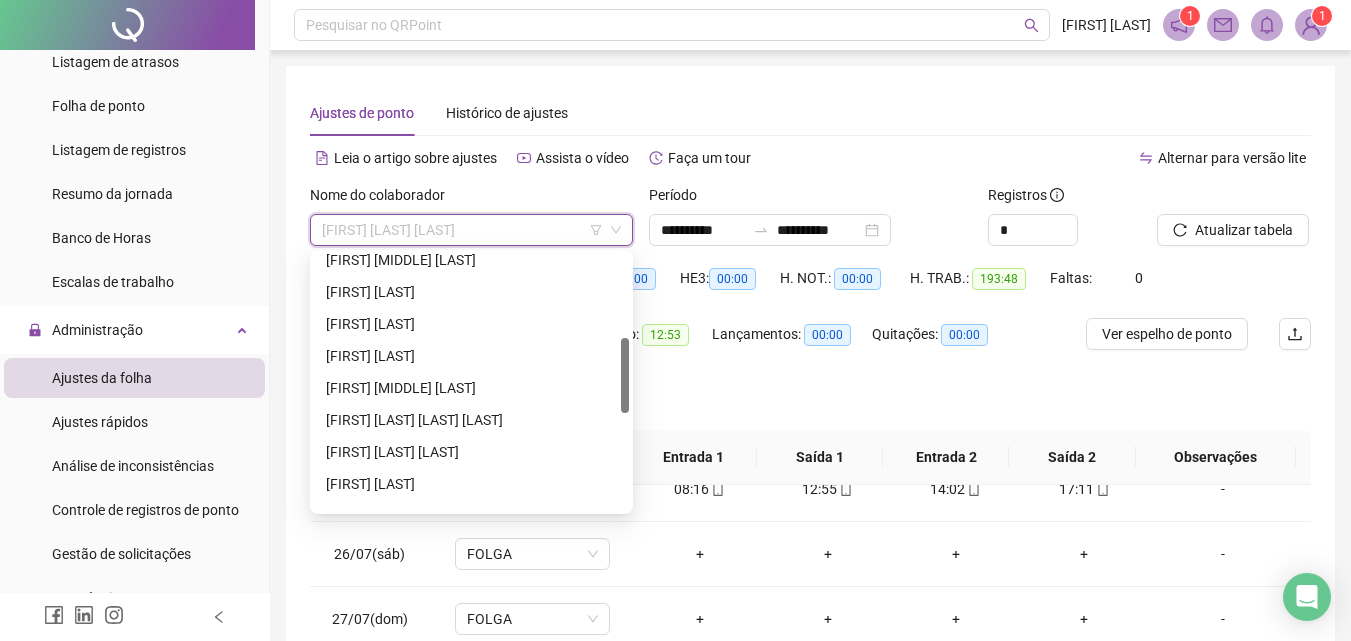 drag, startPoint x: 622, startPoint y: 313, endPoint x: 624, endPoint y: 392, distance: 79.025314 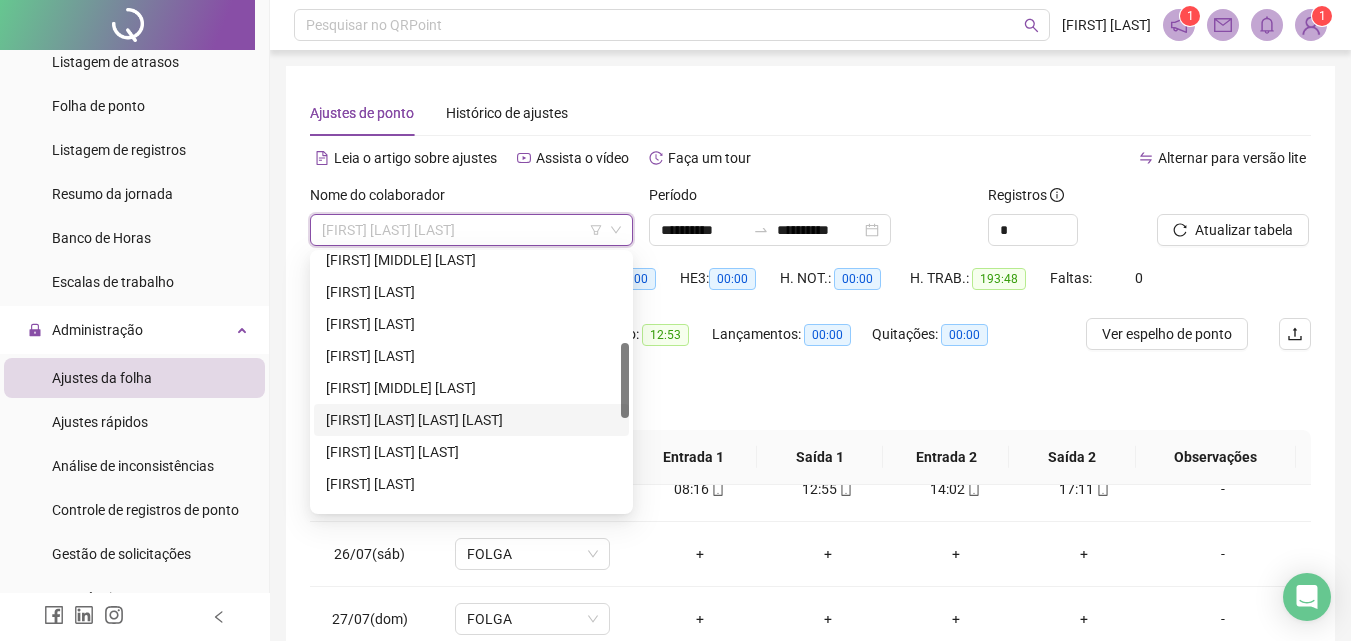 click on "[FIRST] [LAST] [LAST] [LAST]" at bounding box center (471, 420) 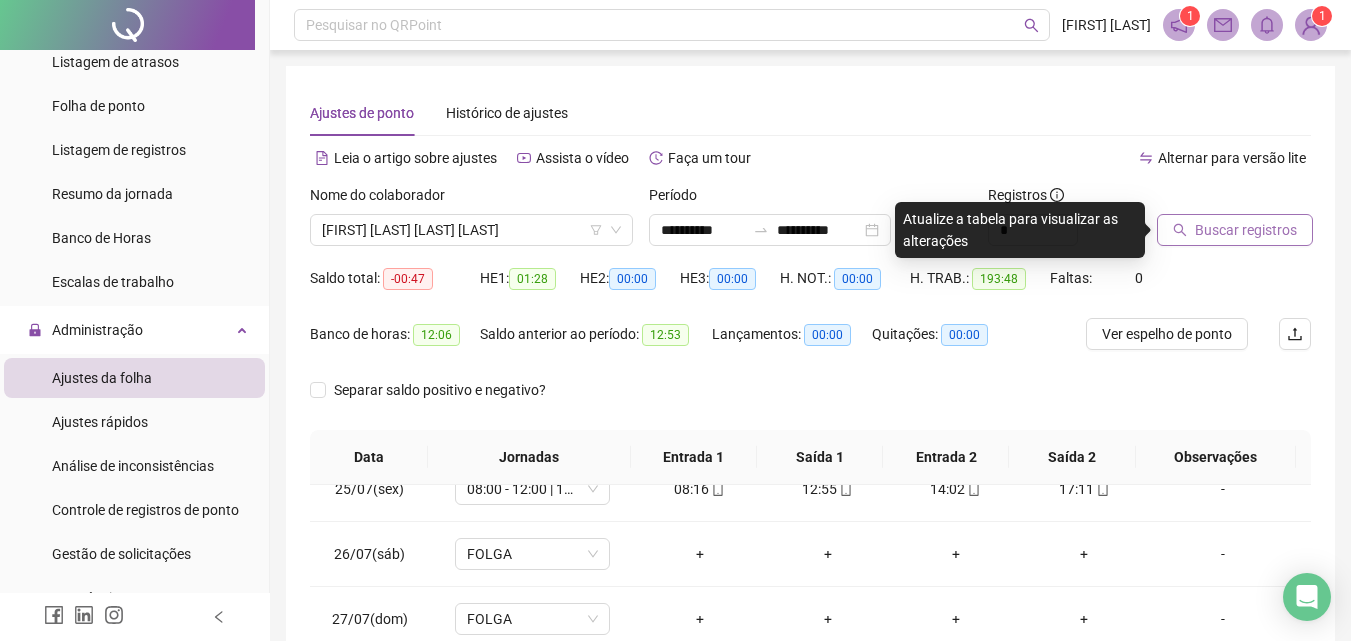 click on "Buscar registros" at bounding box center (1246, 230) 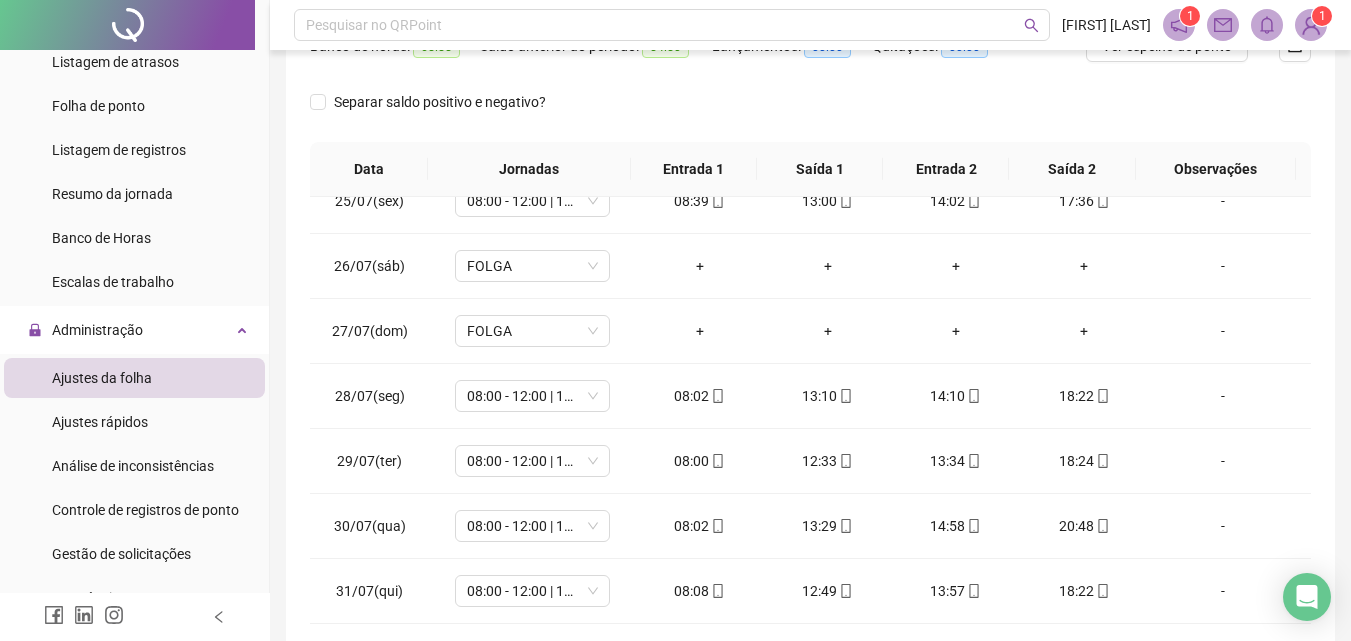 scroll, scrollTop: 381, scrollLeft: 0, axis: vertical 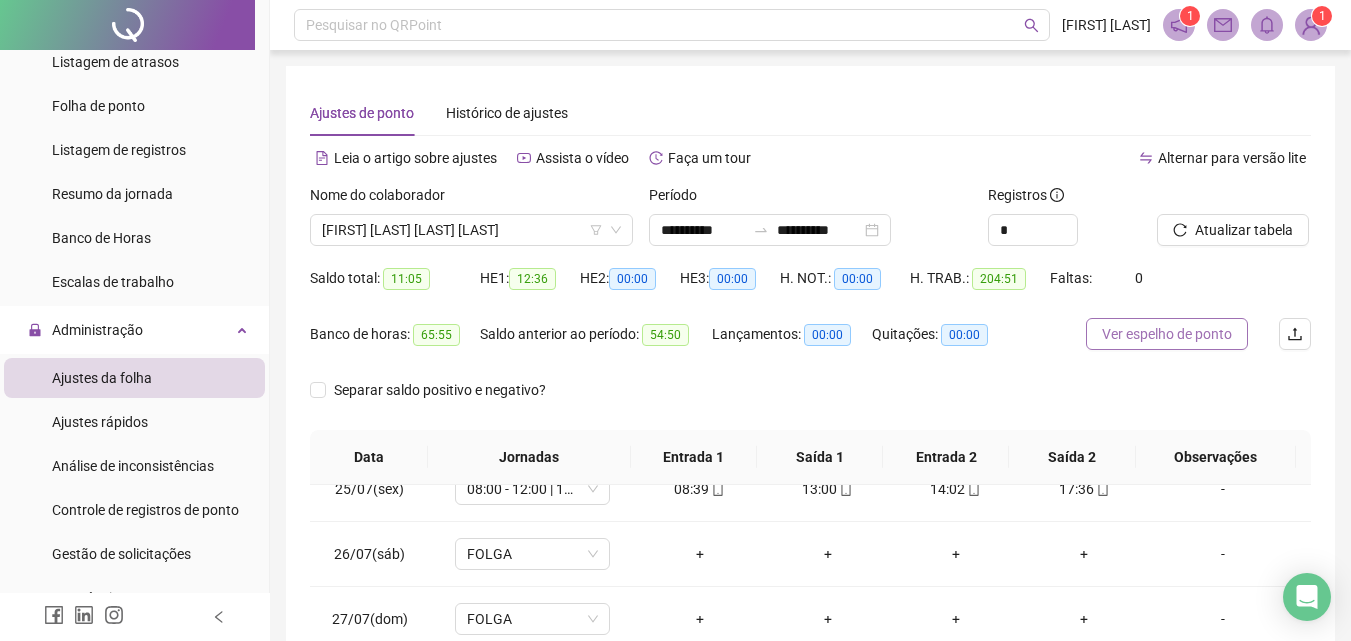 click on "Ver espelho de ponto" at bounding box center (1167, 334) 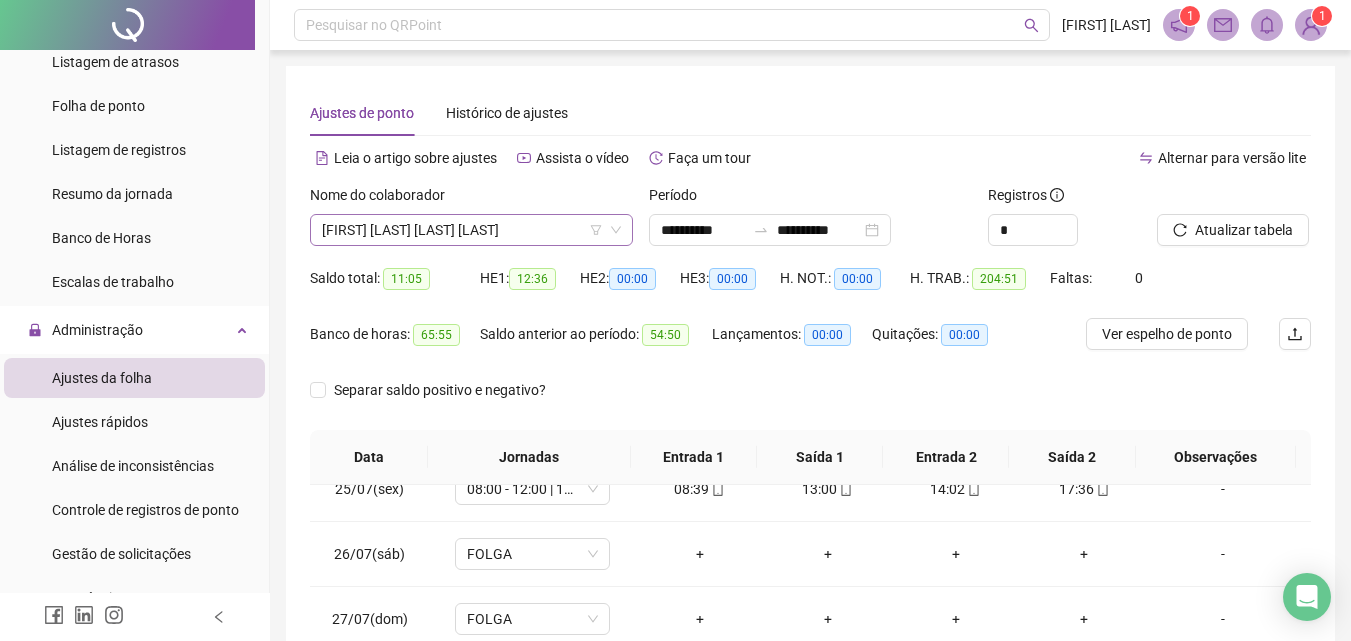 click on "[FIRST] [LAST] [LAST] [LAST]" at bounding box center (471, 230) 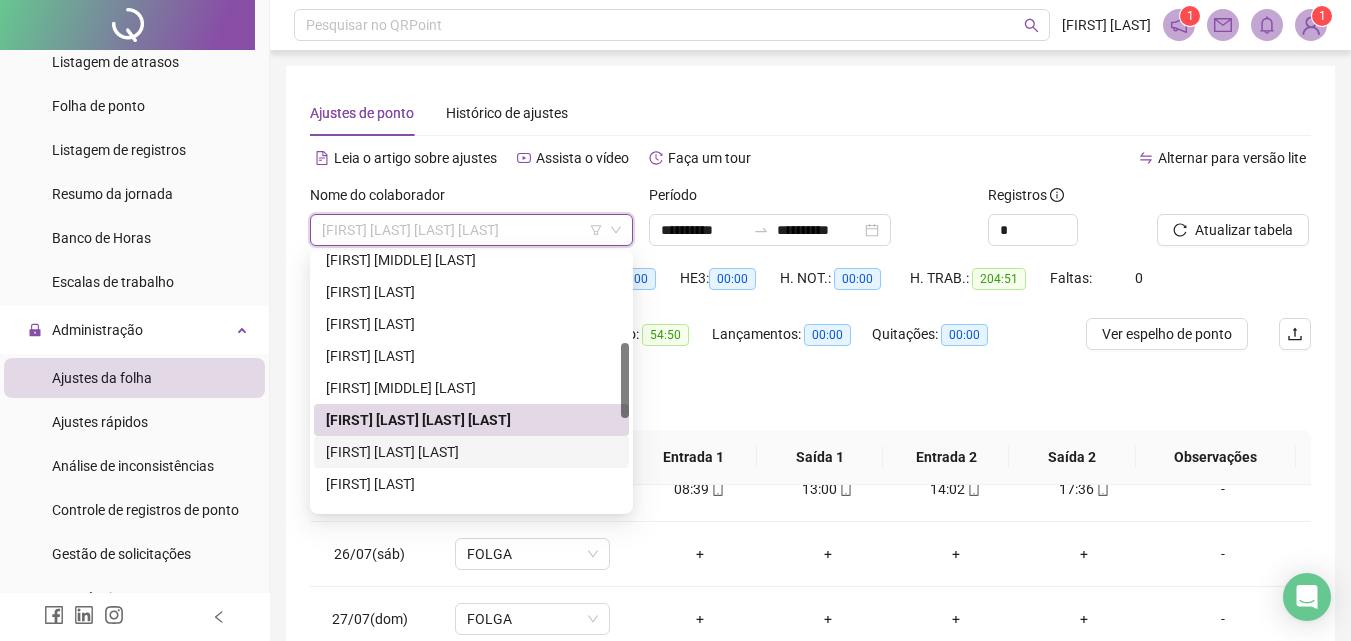 click on "[FIRST] [LAST] [LAST]" at bounding box center (471, 452) 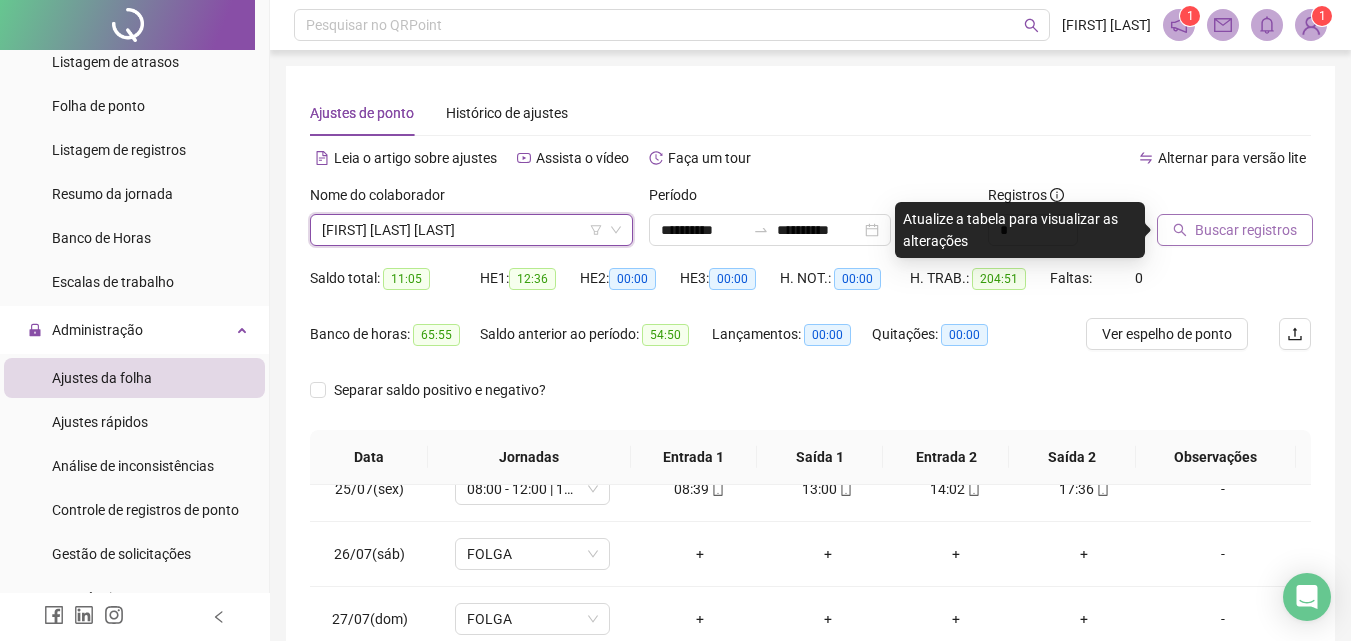 click on "Buscar registros" at bounding box center (1246, 230) 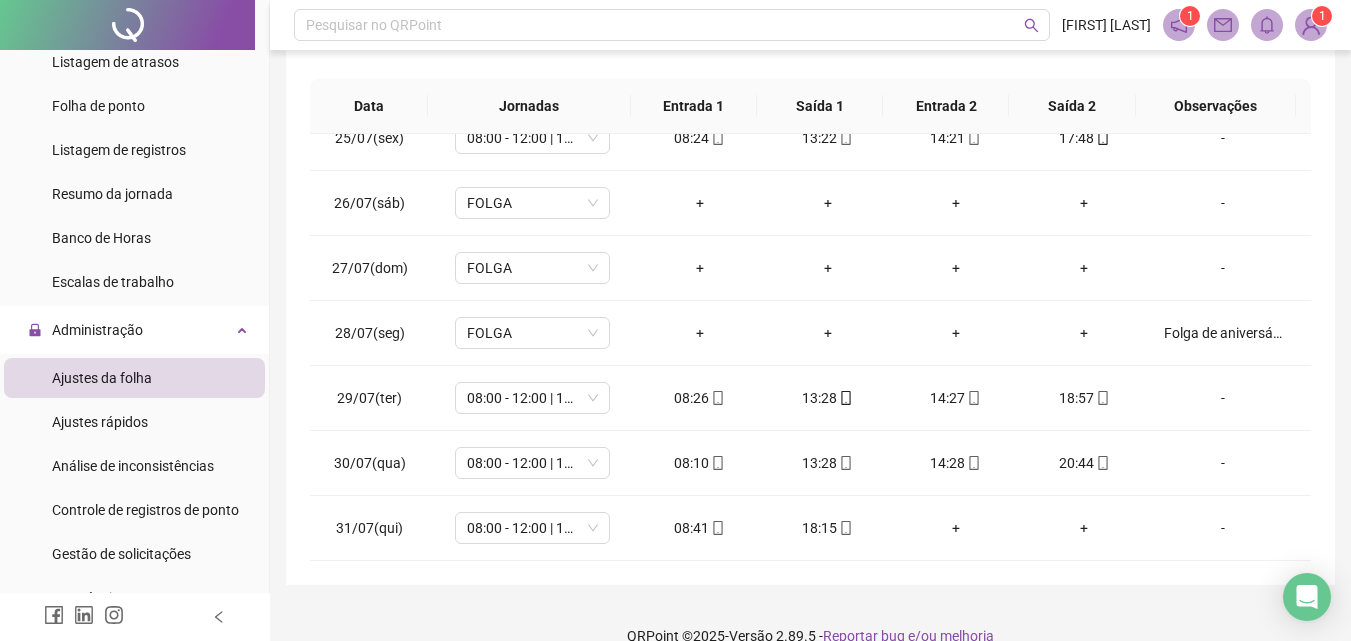 scroll, scrollTop: 381, scrollLeft: 0, axis: vertical 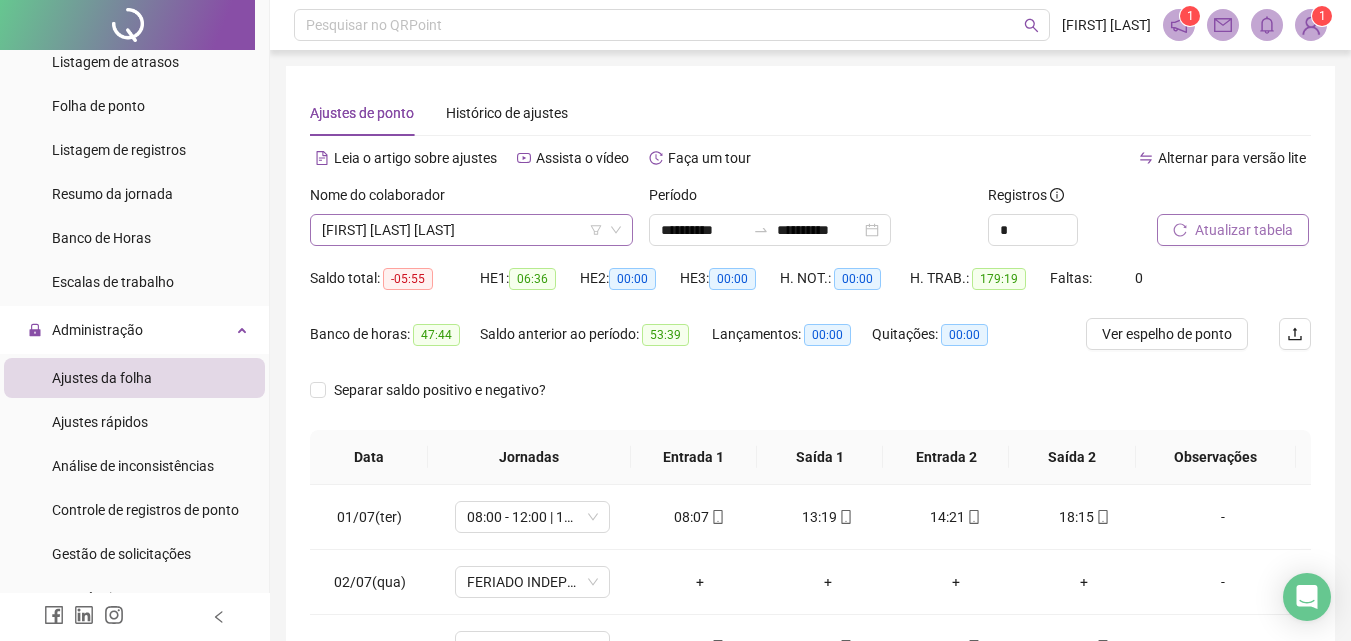 click on "[FIRST] [LAST] [LAST]" at bounding box center [471, 230] 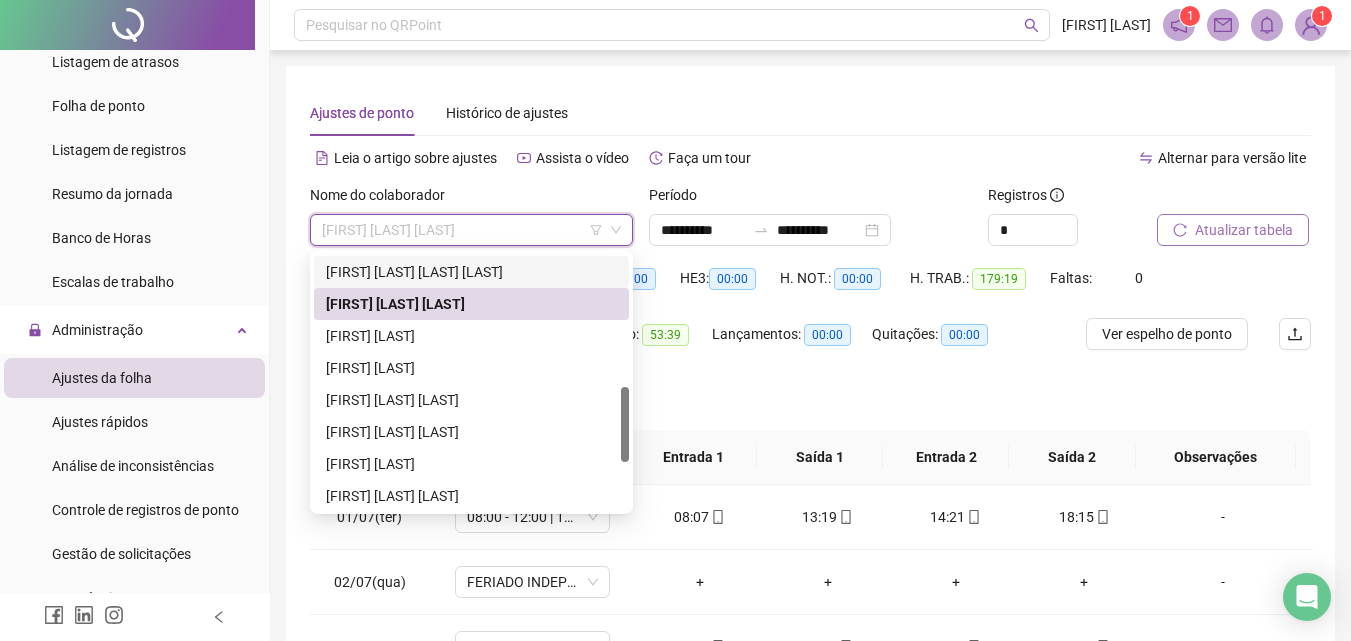 drag, startPoint x: 621, startPoint y: 395, endPoint x: 622, endPoint y: 441, distance: 46.010868 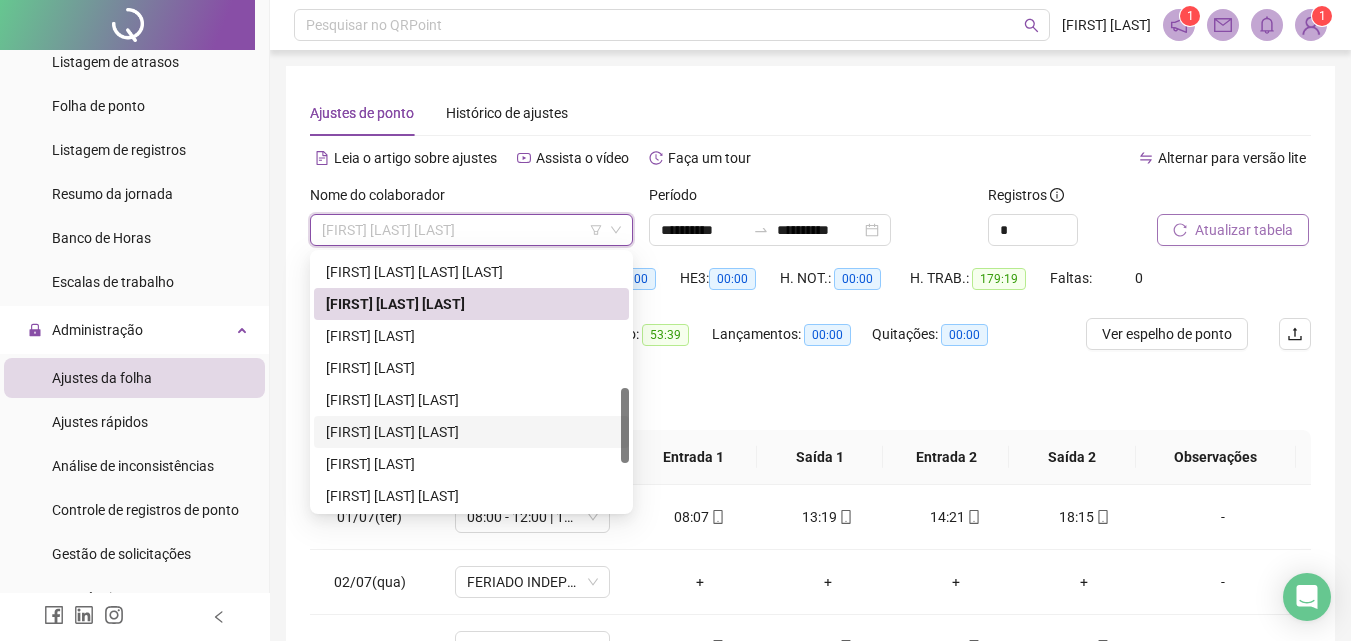 scroll, scrollTop: 450, scrollLeft: 0, axis: vertical 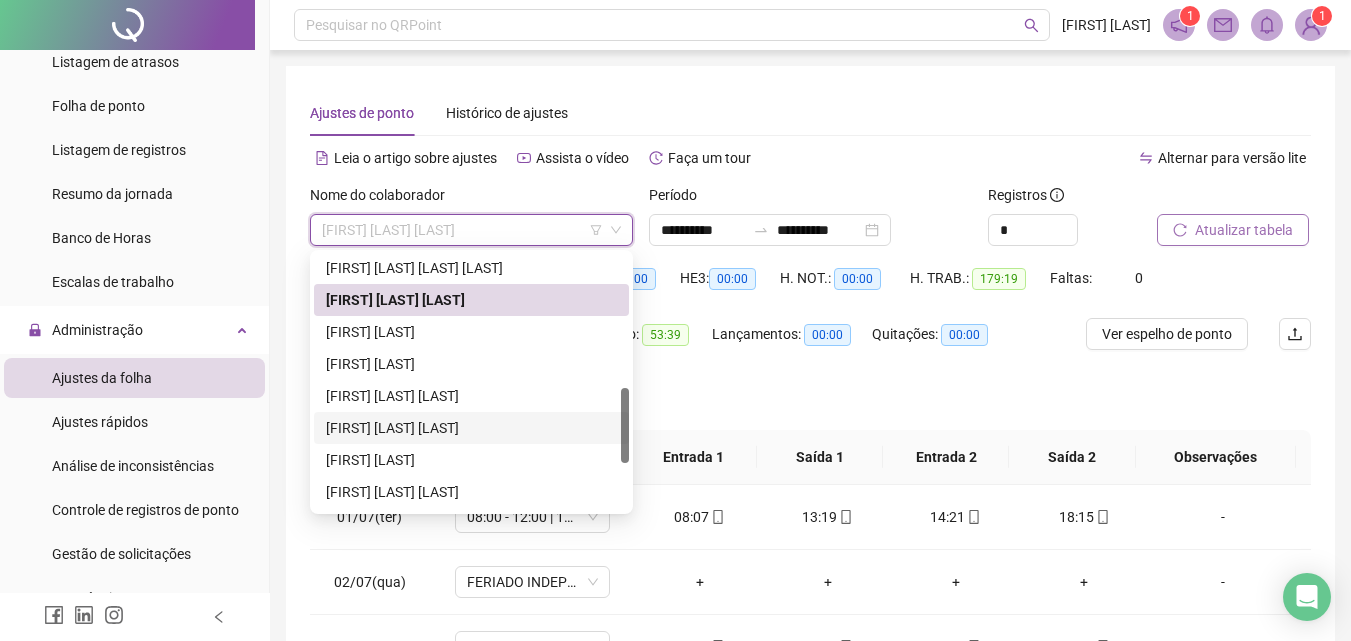click on "[FIRST] [LAST] [LAST]" at bounding box center [471, 428] 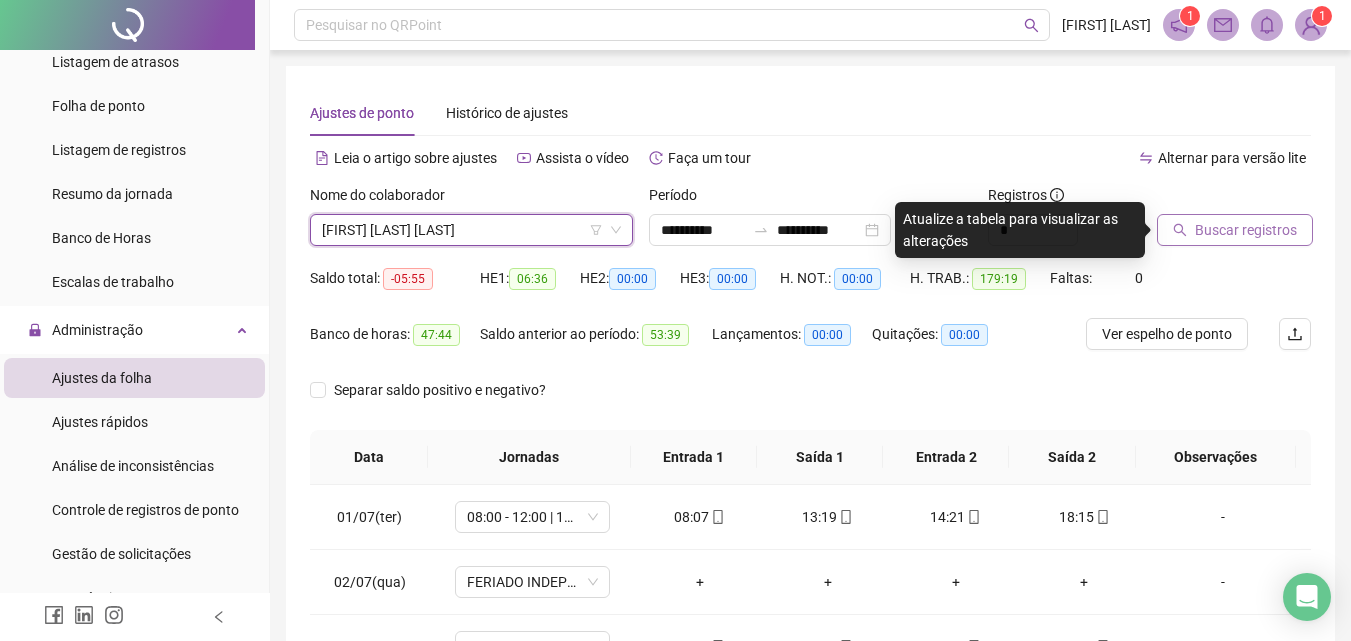 click on "Buscar registros" at bounding box center [1235, 230] 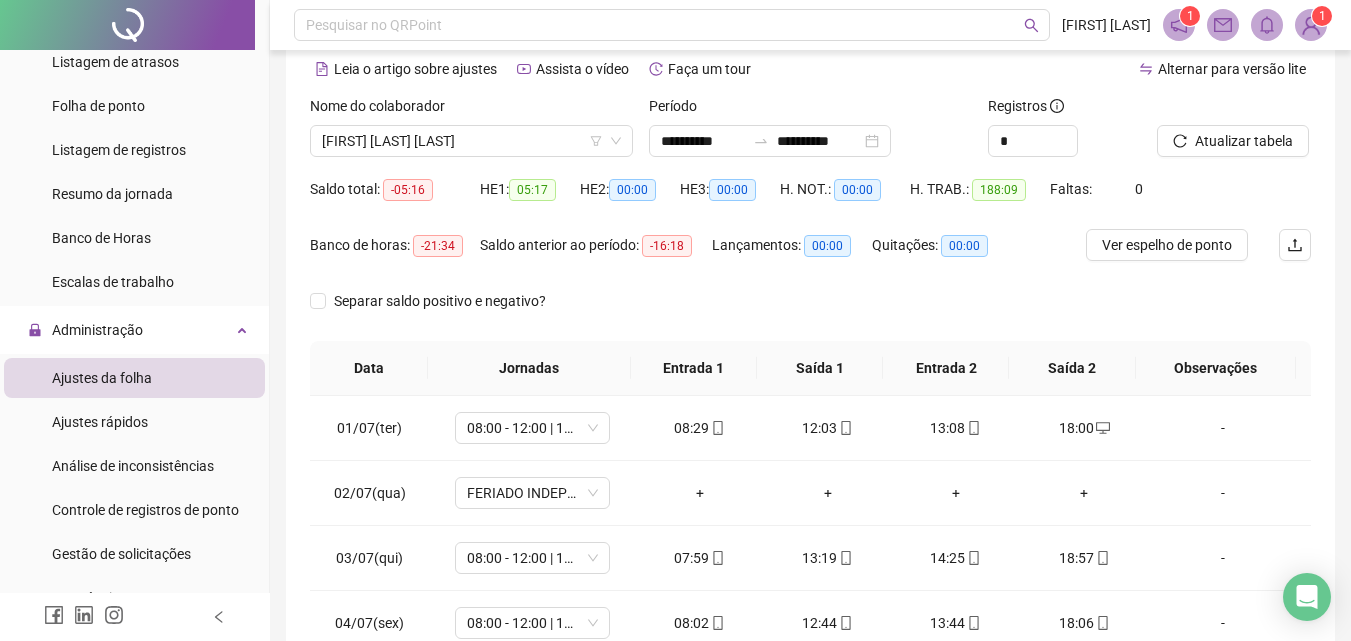 scroll, scrollTop: 379, scrollLeft: 0, axis: vertical 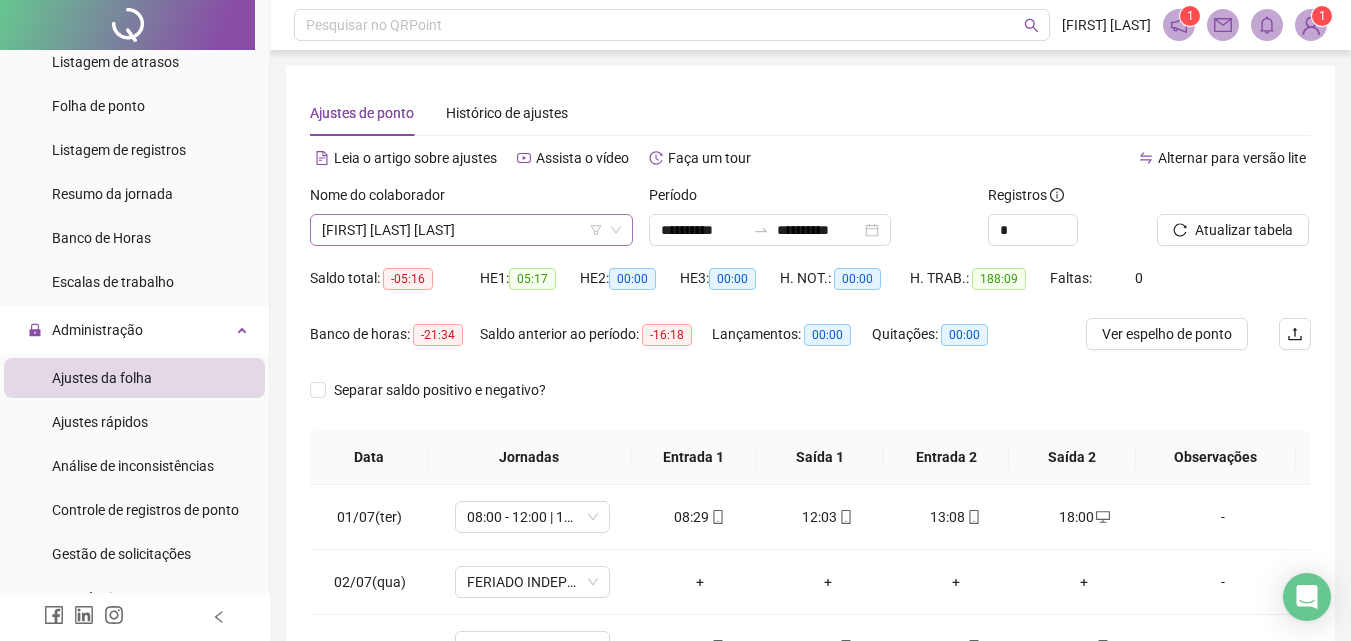 click on "[FIRST] [LAST] [LAST]" at bounding box center (471, 230) 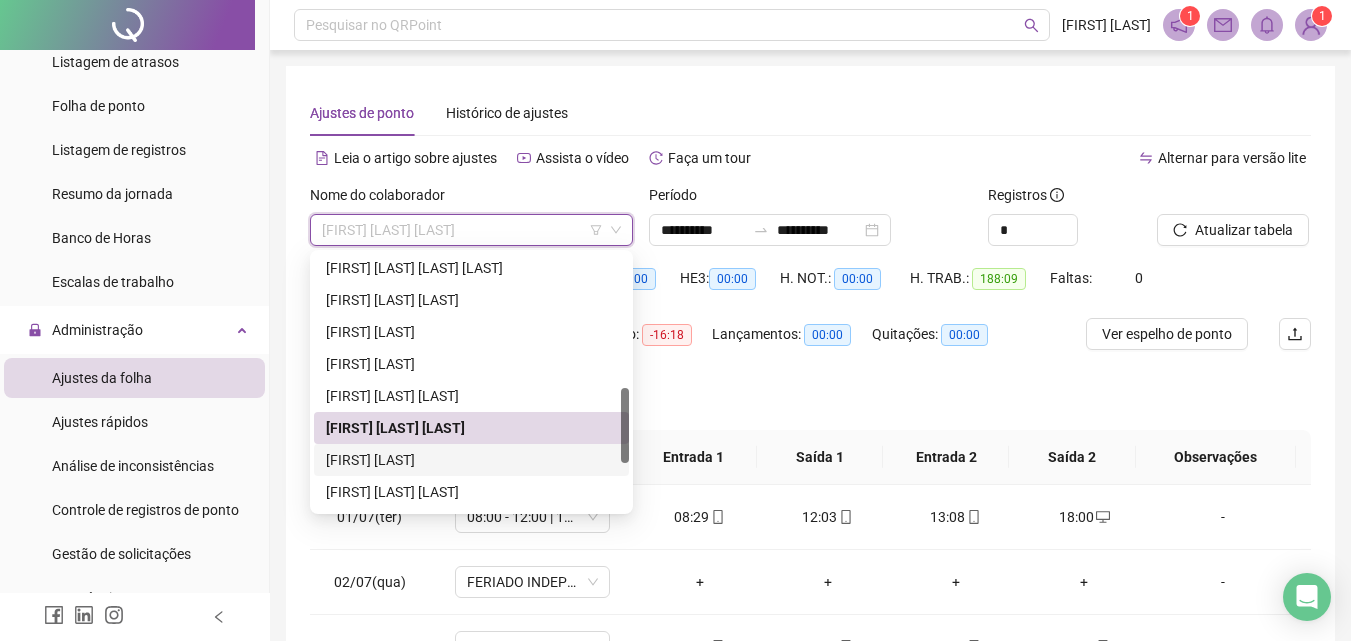 click on "[FIRST] [LAST]" at bounding box center [471, 460] 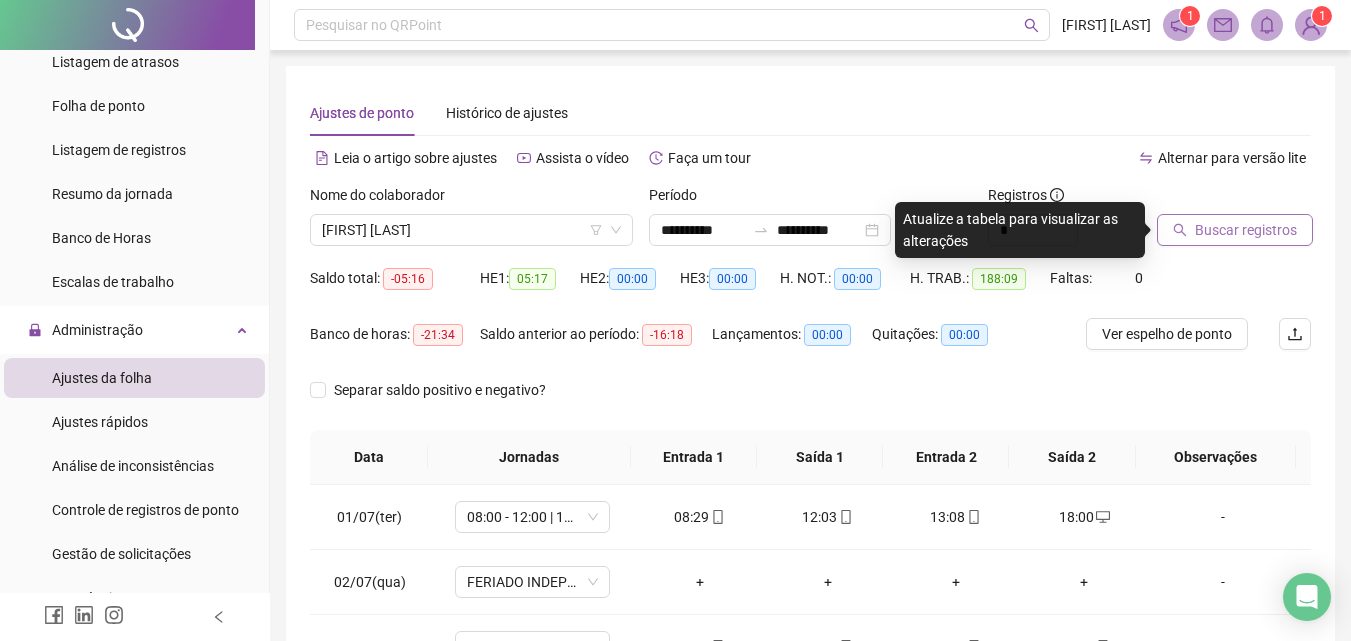 click on "Buscar registros" at bounding box center [1246, 230] 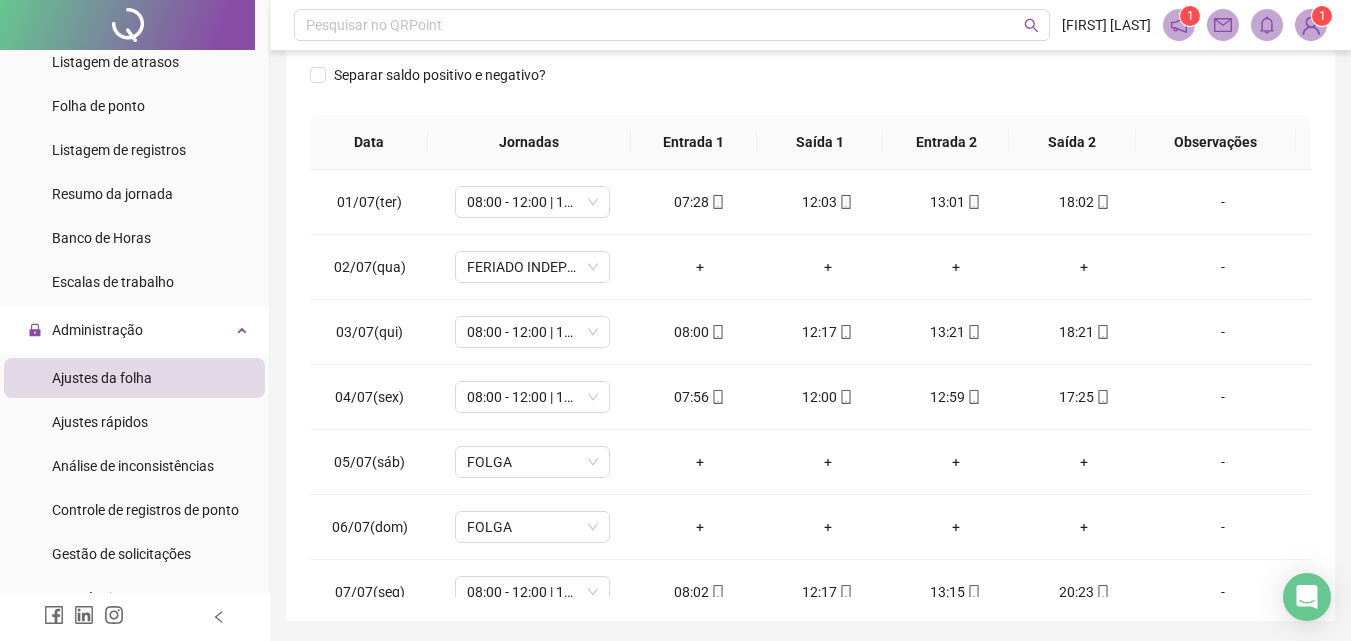 scroll, scrollTop: 381, scrollLeft: 0, axis: vertical 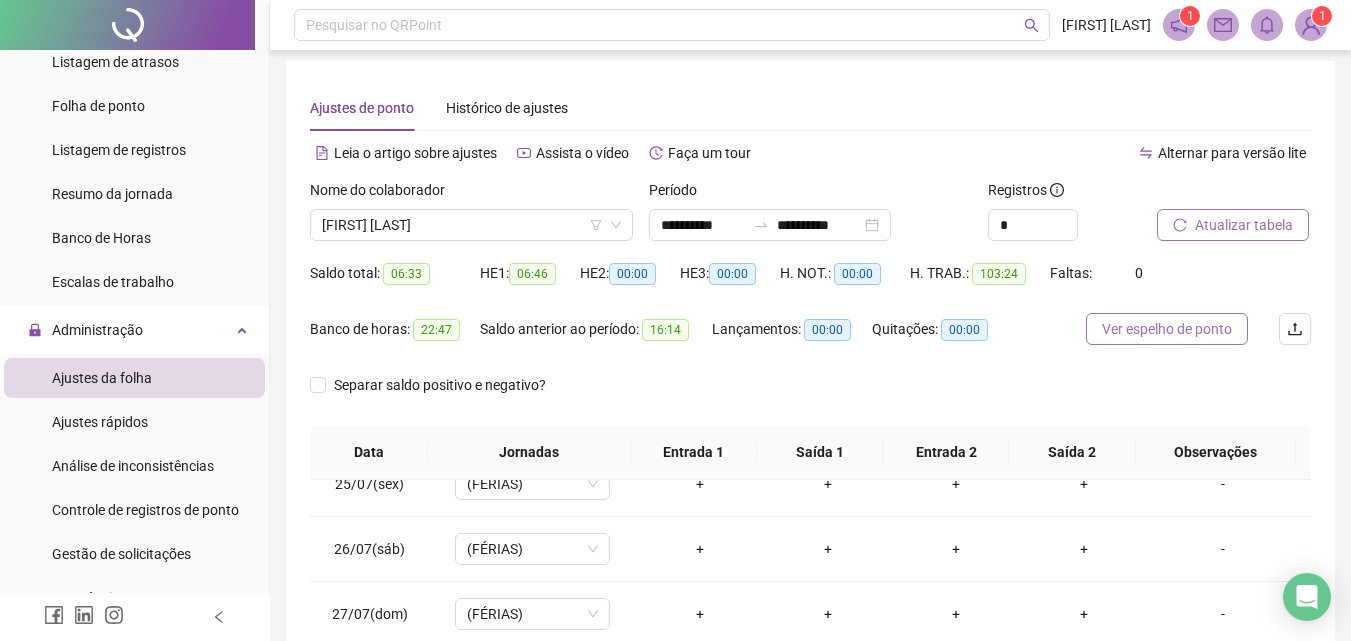 click on "Ver espelho de ponto" at bounding box center [1167, 329] 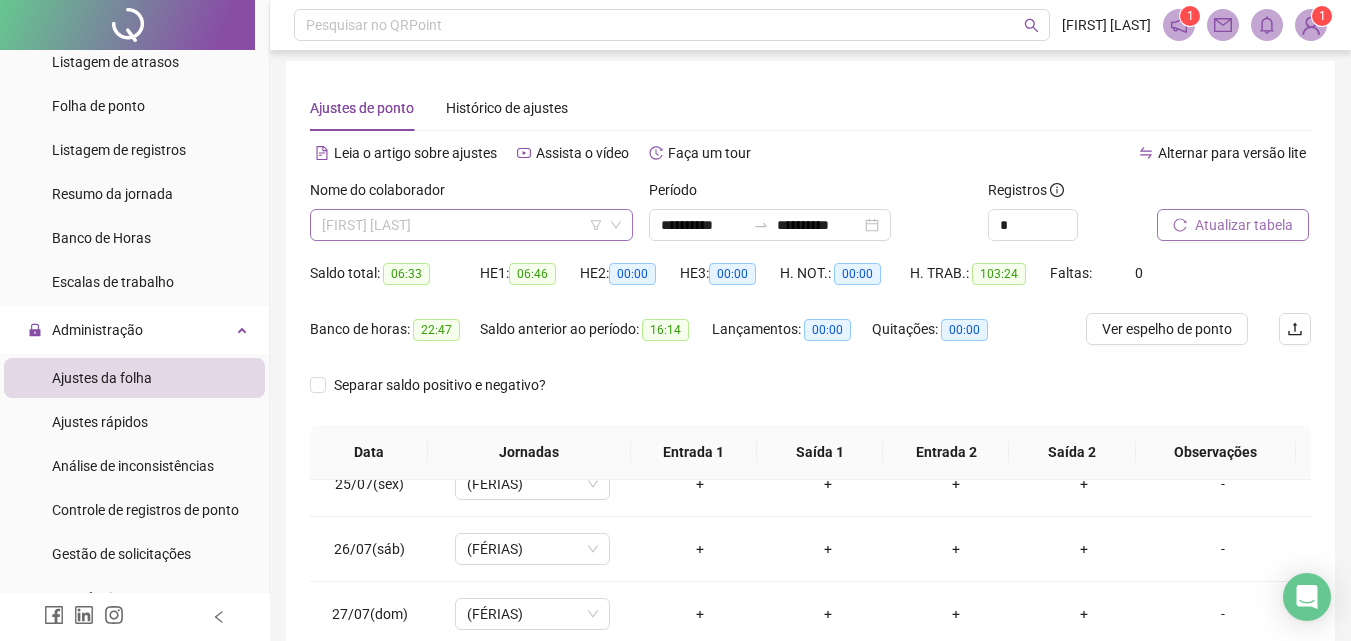 click on "[FIRST] [LAST]" at bounding box center [471, 225] 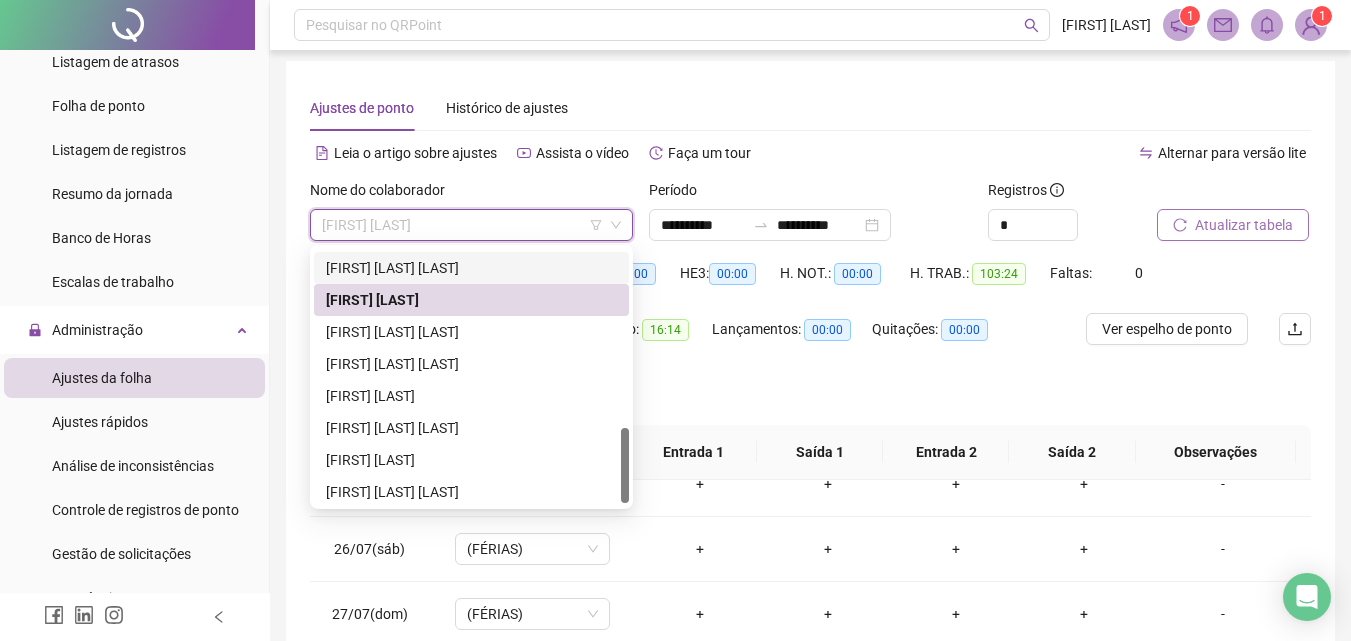 drag, startPoint x: 626, startPoint y: 410, endPoint x: 626, endPoint y: 457, distance: 47 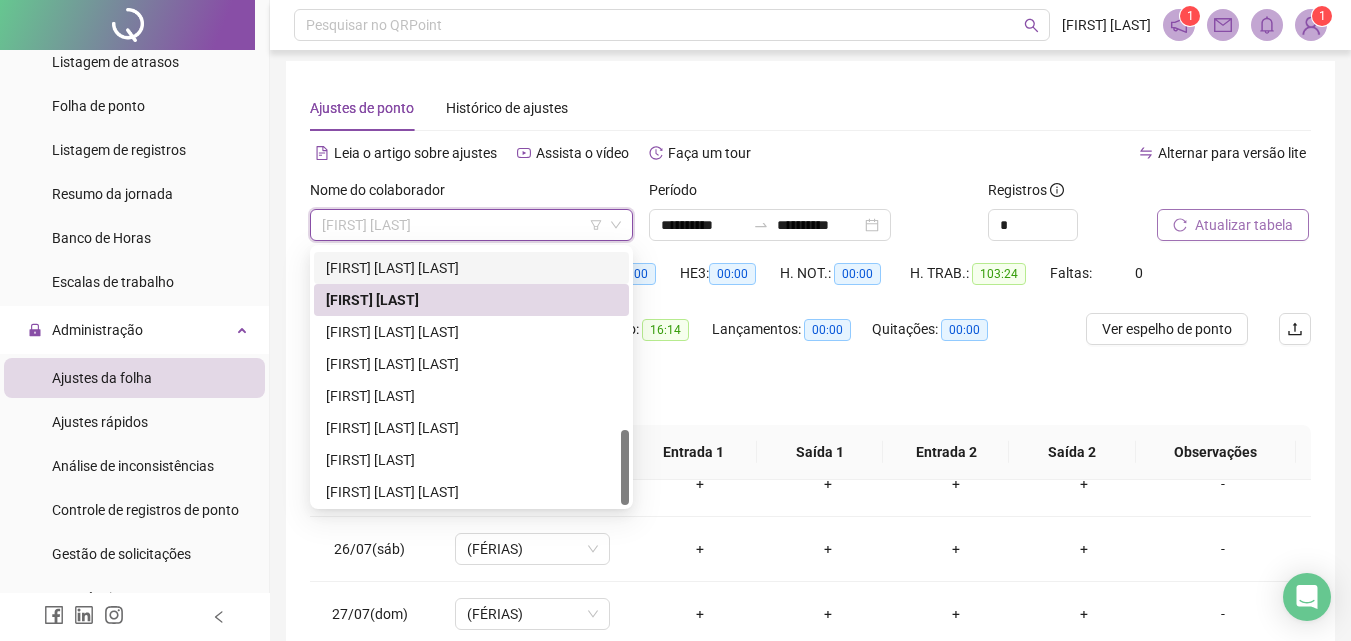 scroll, scrollTop: 608, scrollLeft: 0, axis: vertical 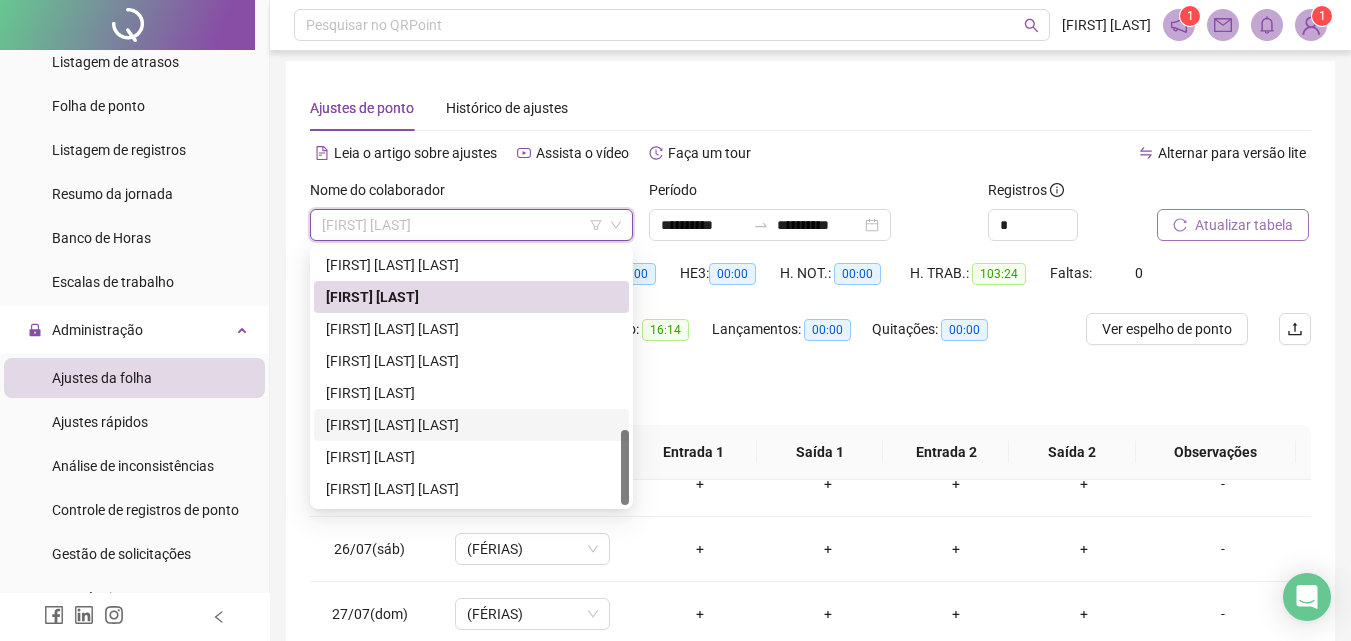 click on "[FIRST] [LAST] [LAST]" at bounding box center [471, 425] 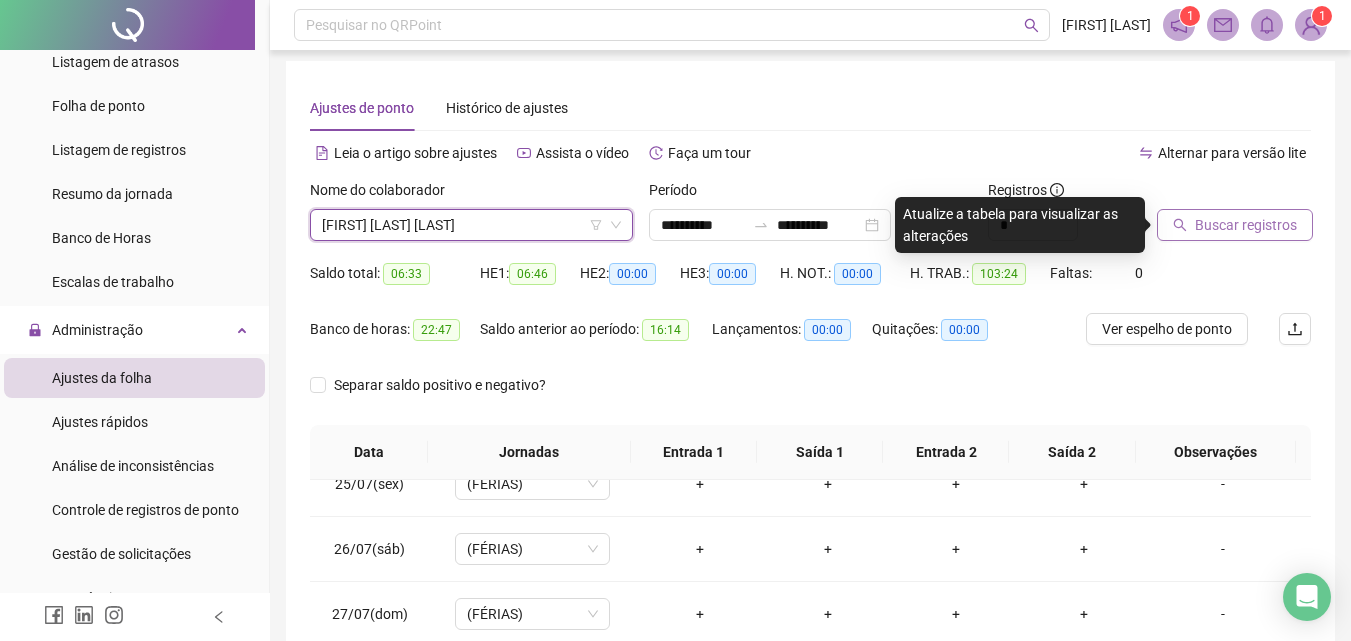 click on "Buscar registros" at bounding box center [1246, 225] 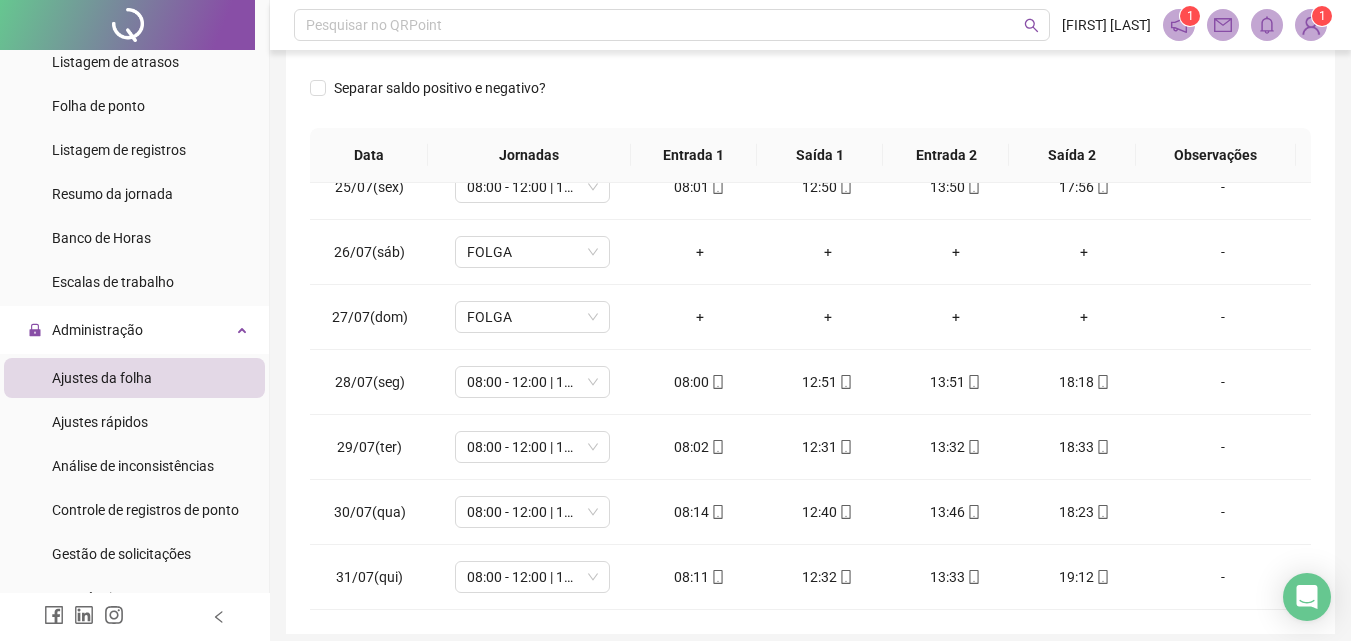 scroll, scrollTop: 288, scrollLeft: 0, axis: vertical 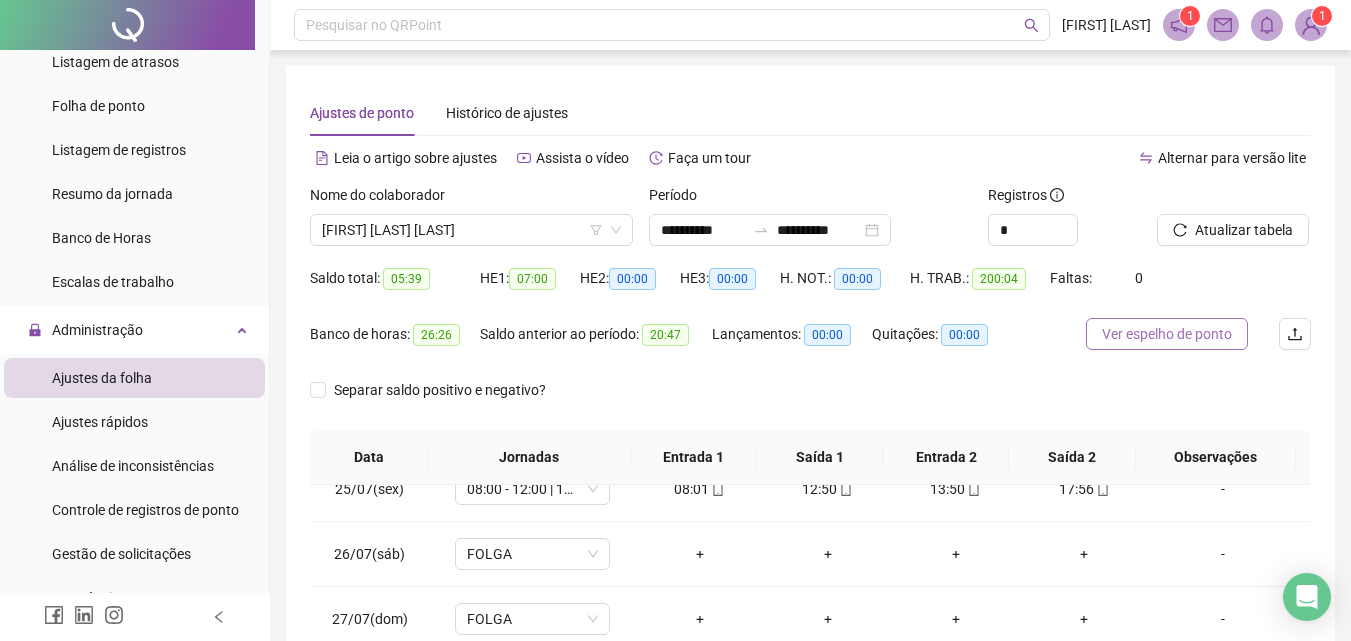 click on "Ver espelho de ponto" at bounding box center [1167, 334] 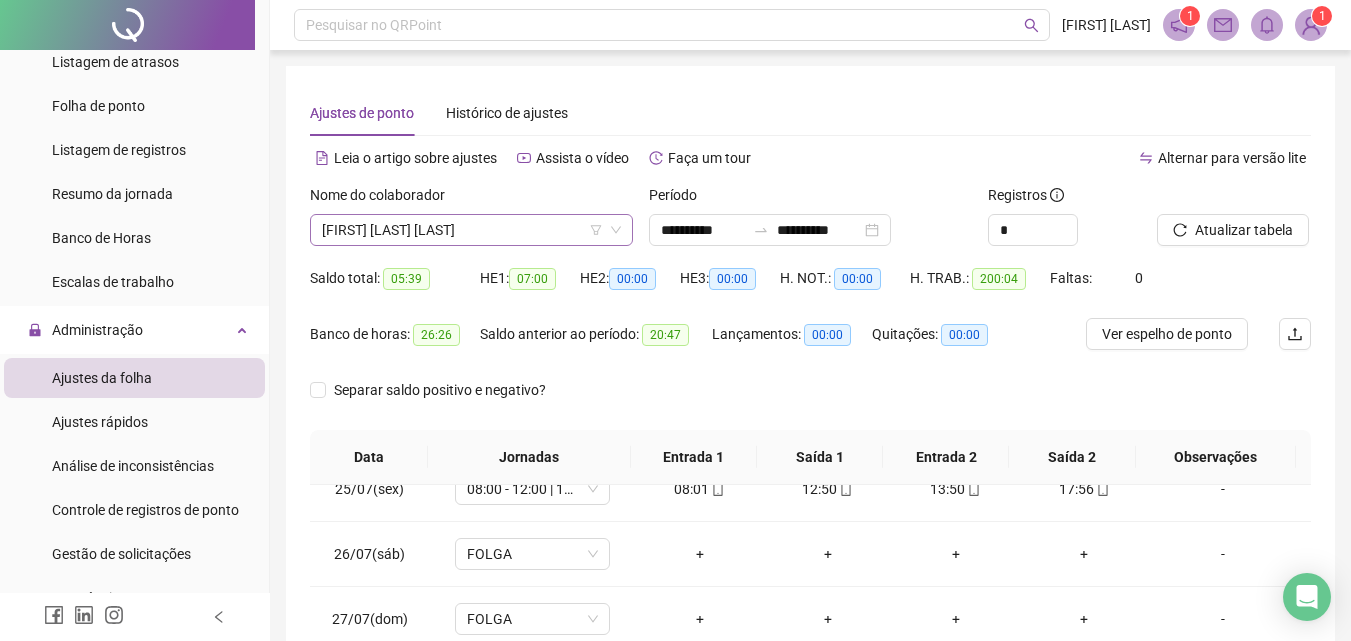 click on "[FIRST] [LAST] [LAST]" at bounding box center (471, 230) 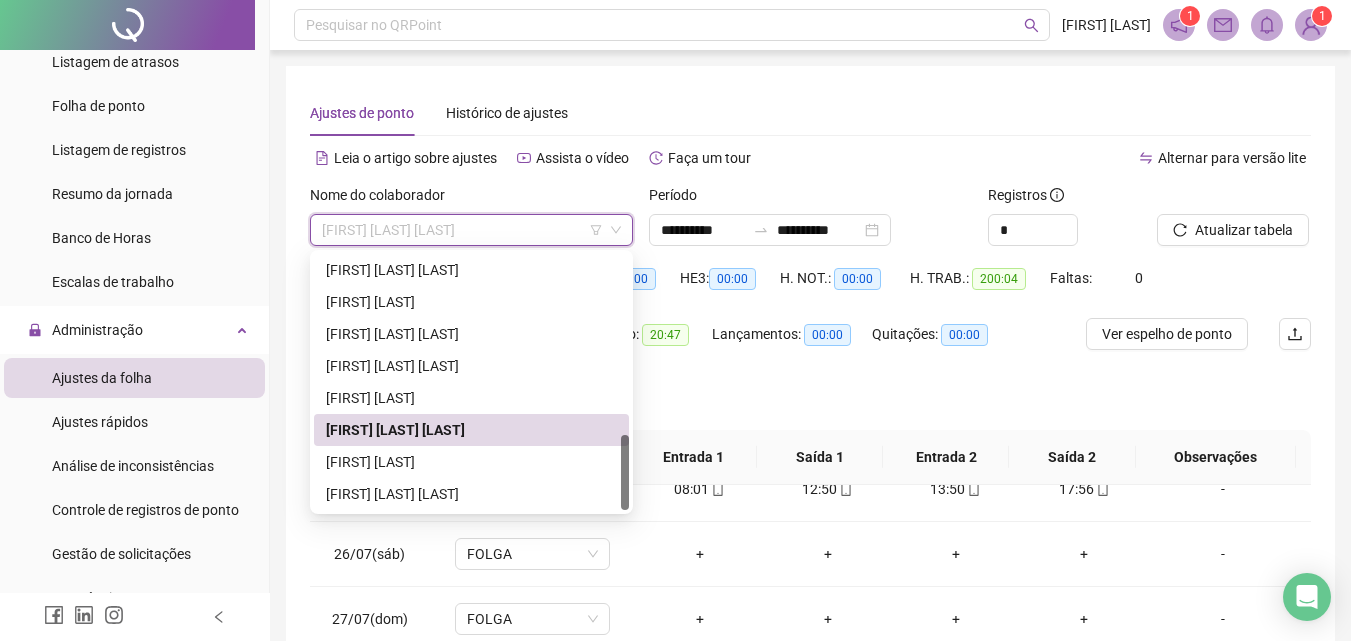 type on "*" 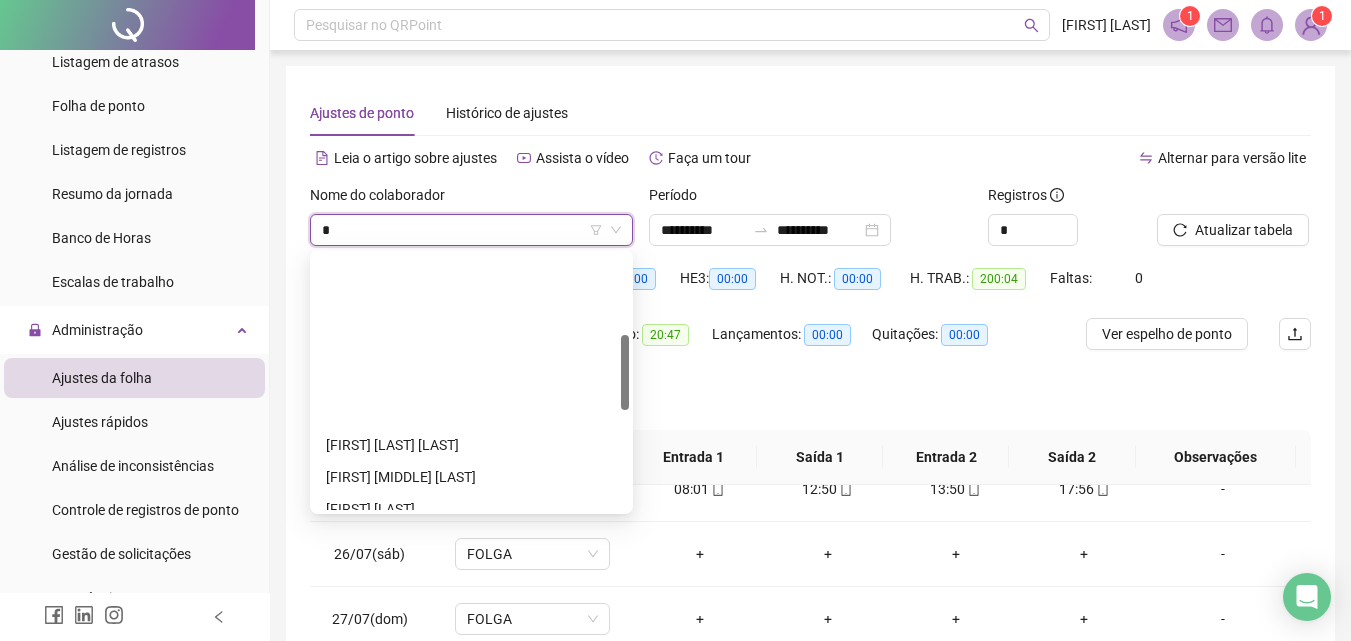 scroll, scrollTop: 0, scrollLeft: 0, axis: both 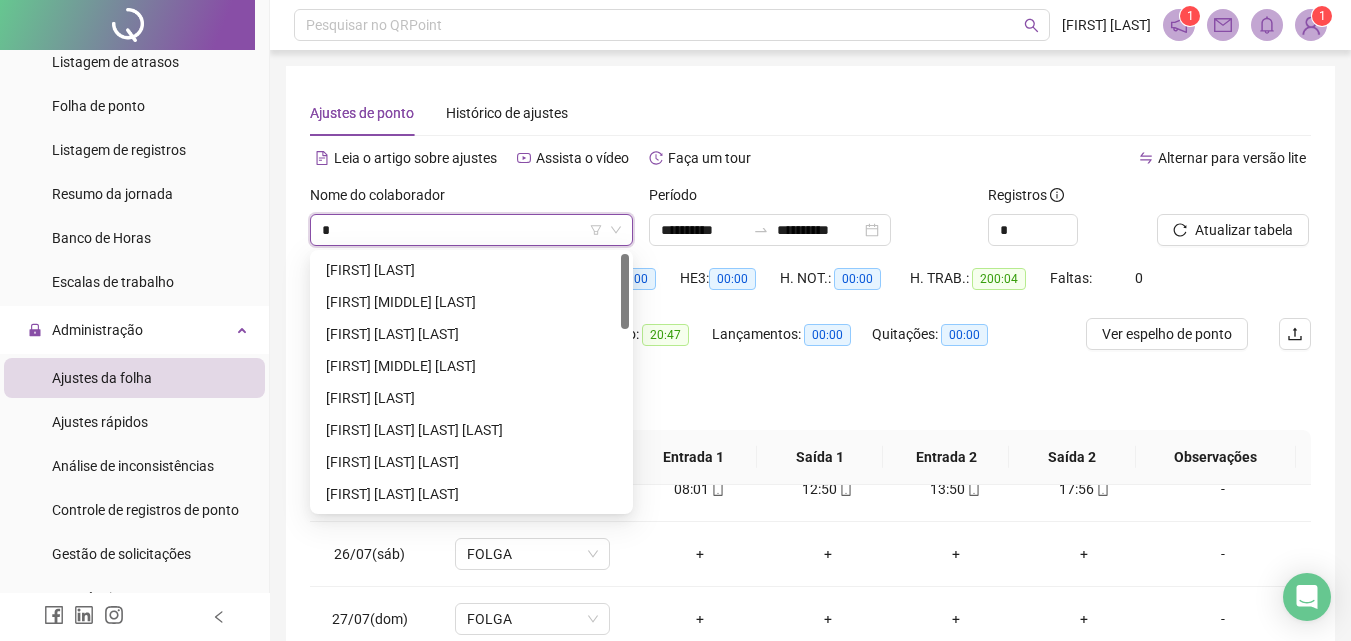 drag, startPoint x: 624, startPoint y: 459, endPoint x: 557, endPoint y: 235, distance: 233.80548 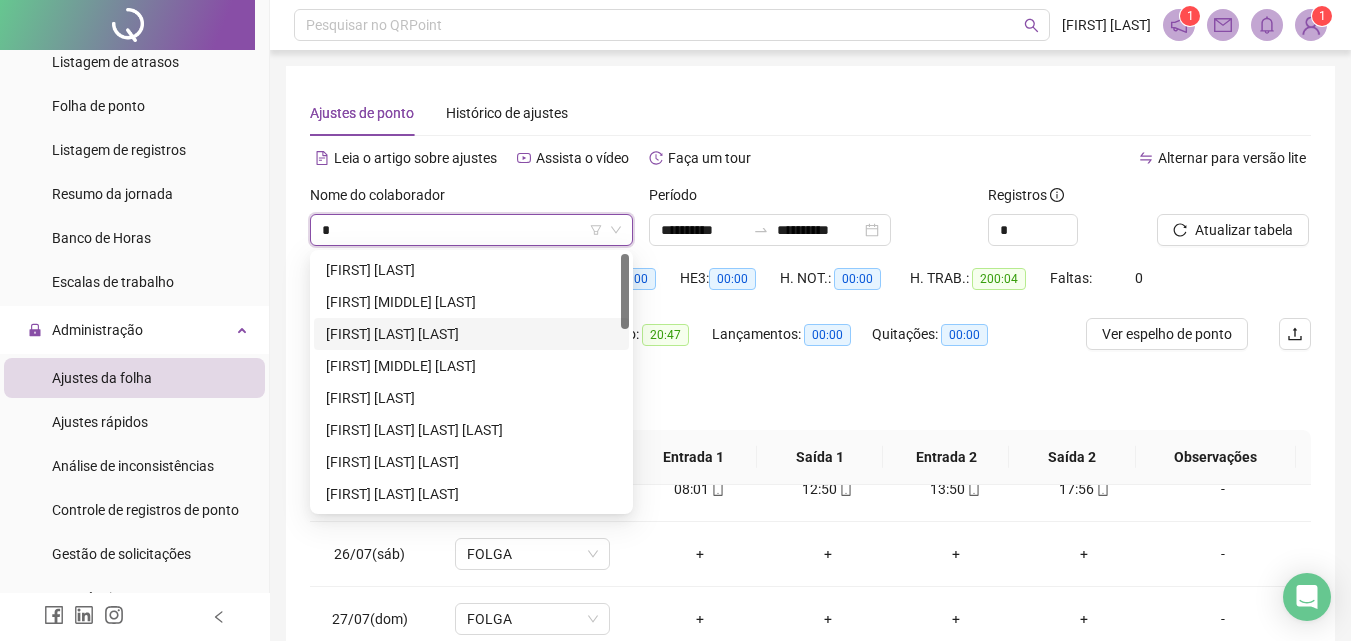 click on "[FIRST] [LAST] [LAST]" at bounding box center [471, 334] 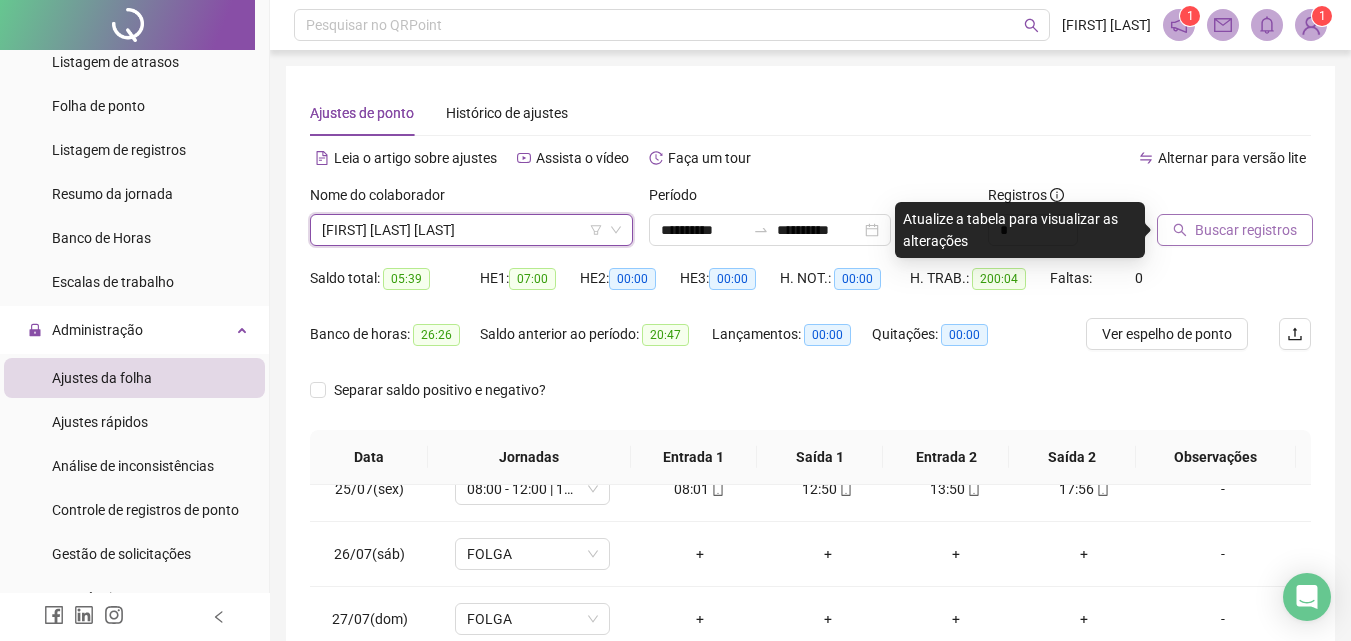 click on "Buscar registros" at bounding box center (1246, 230) 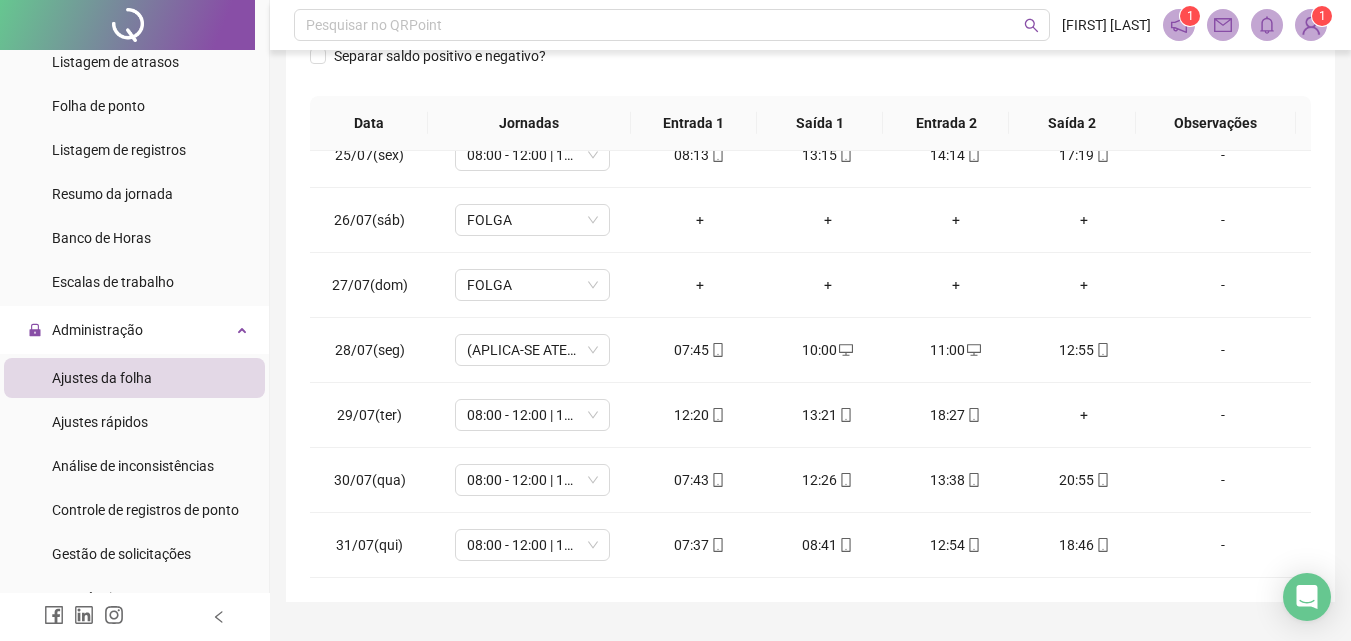 scroll, scrollTop: 362, scrollLeft: 0, axis: vertical 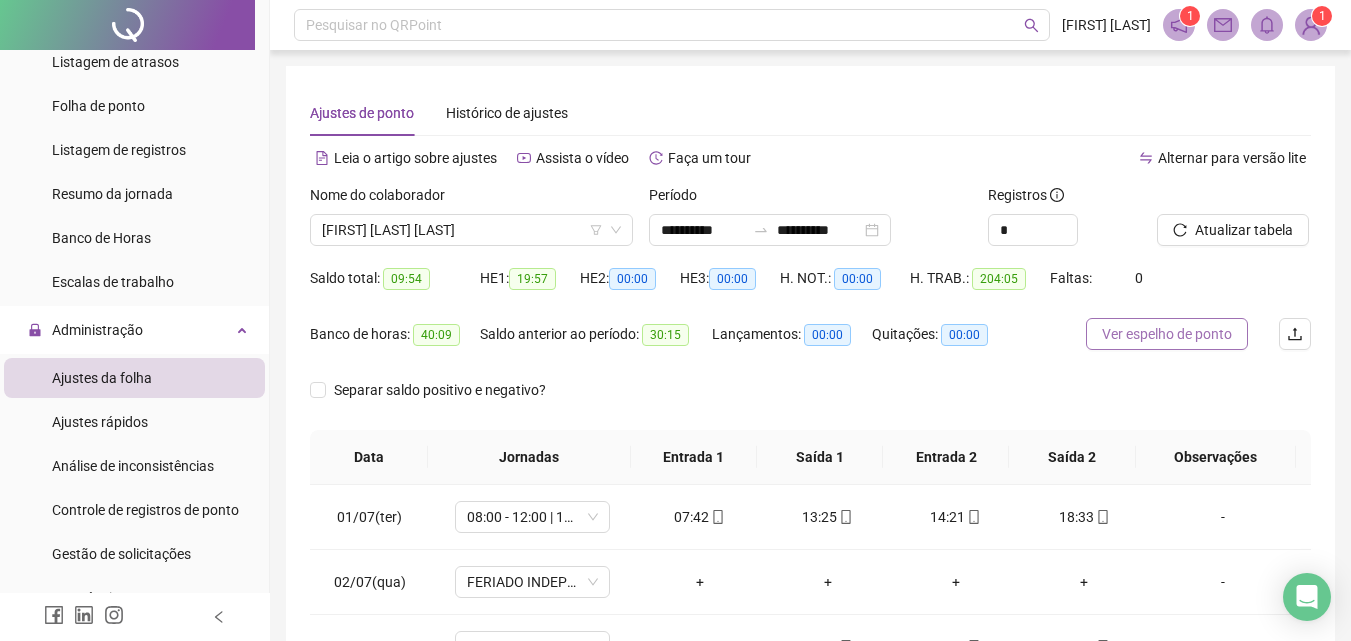click on "Ver espelho de ponto" at bounding box center [1167, 334] 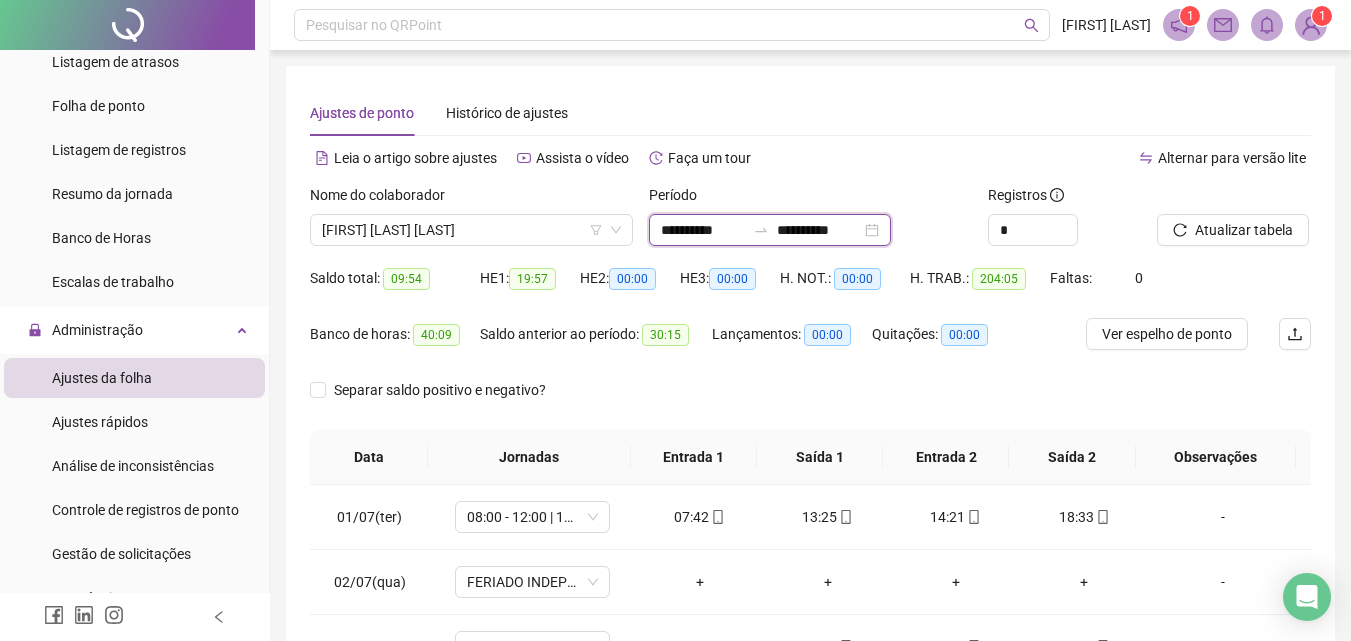 click on "**********" at bounding box center [703, 230] 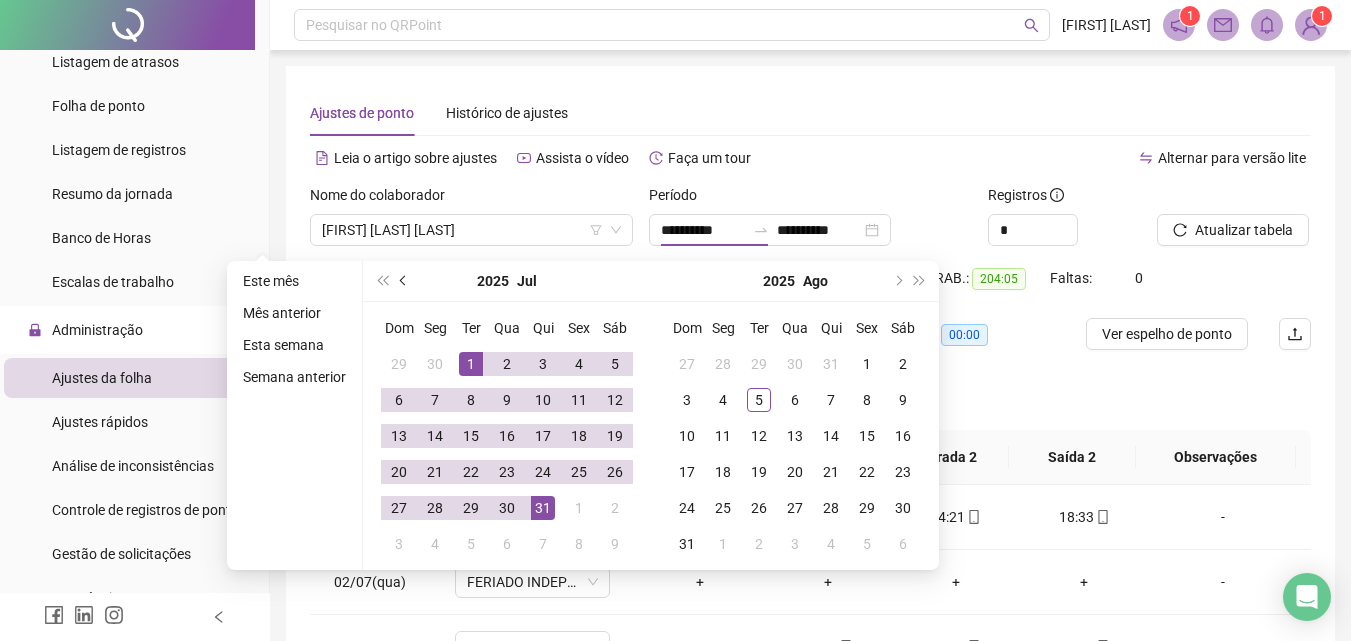 click at bounding box center (405, 281) 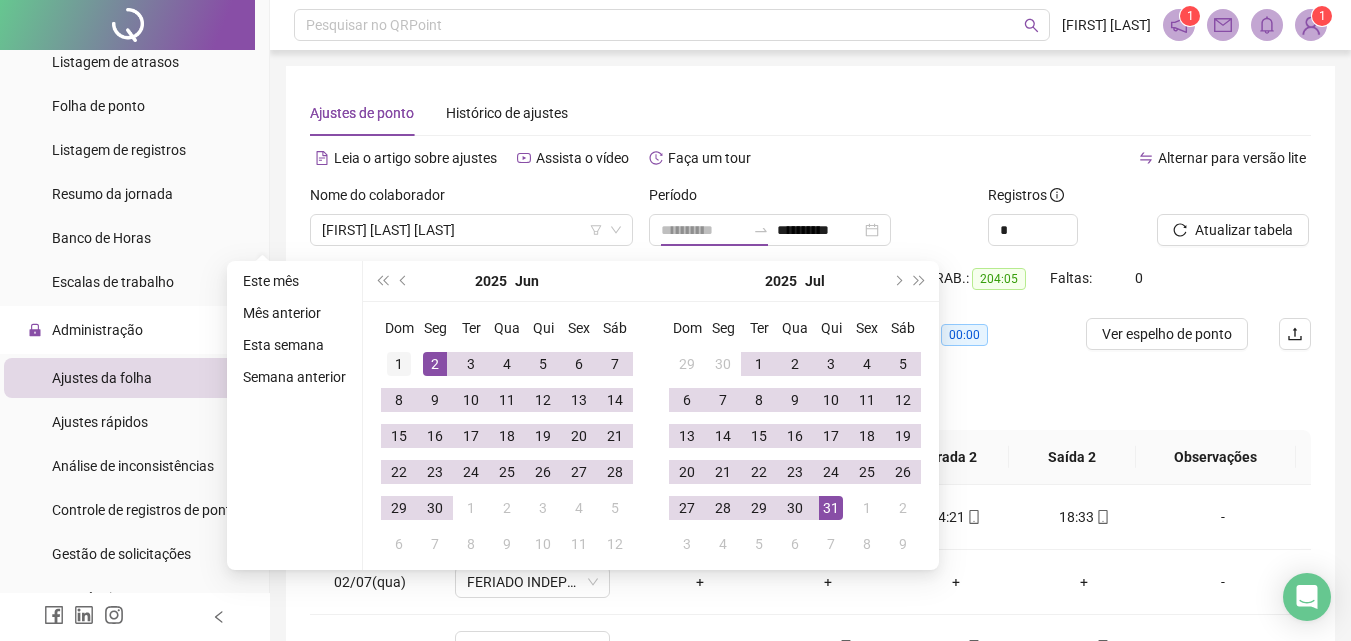 type on "**********" 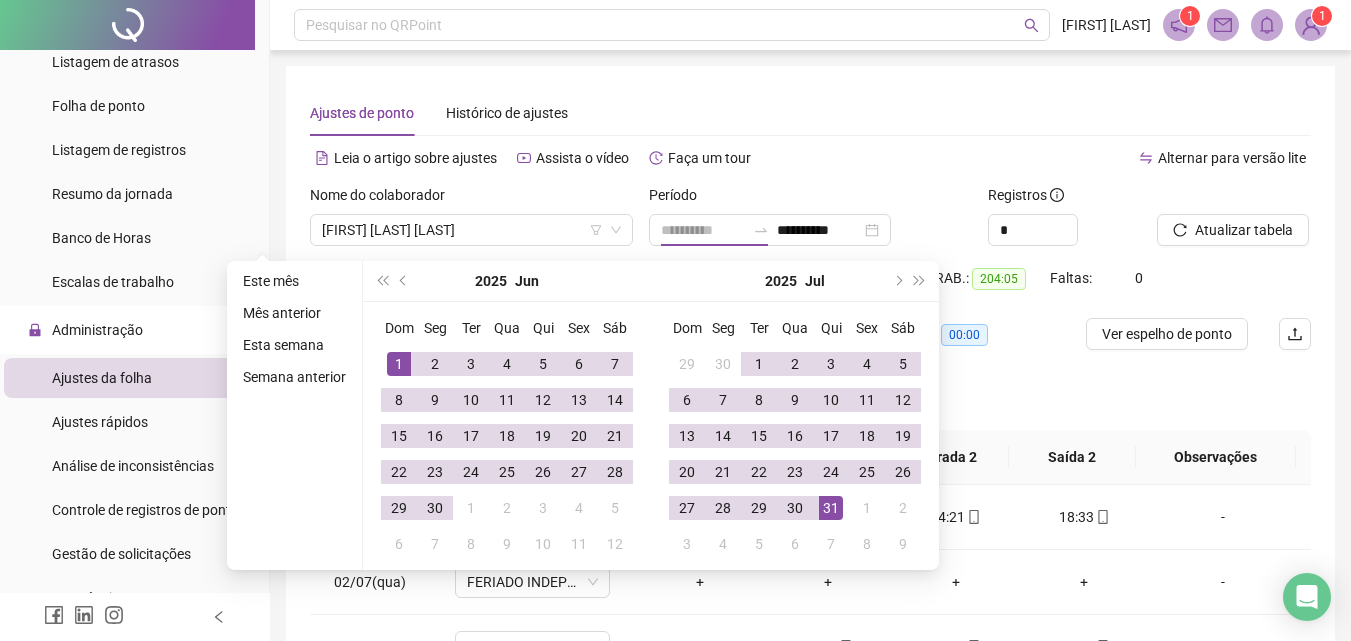 click on "1" at bounding box center [399, 364] 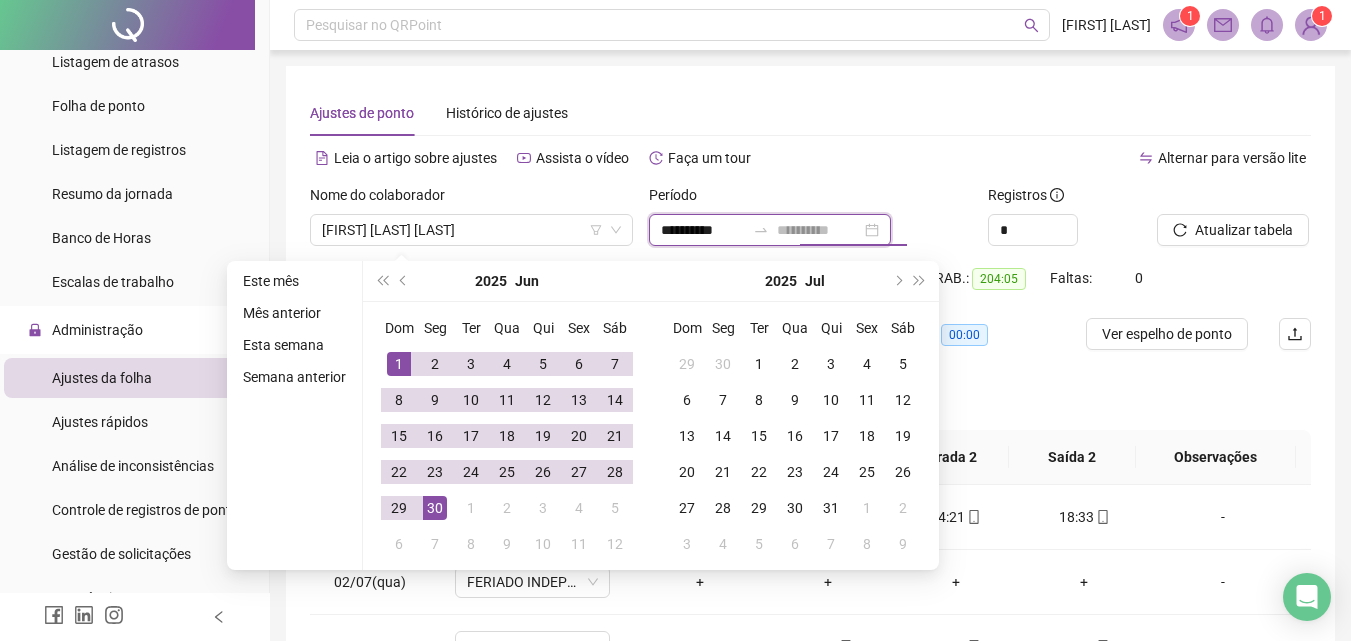 type on "**********" 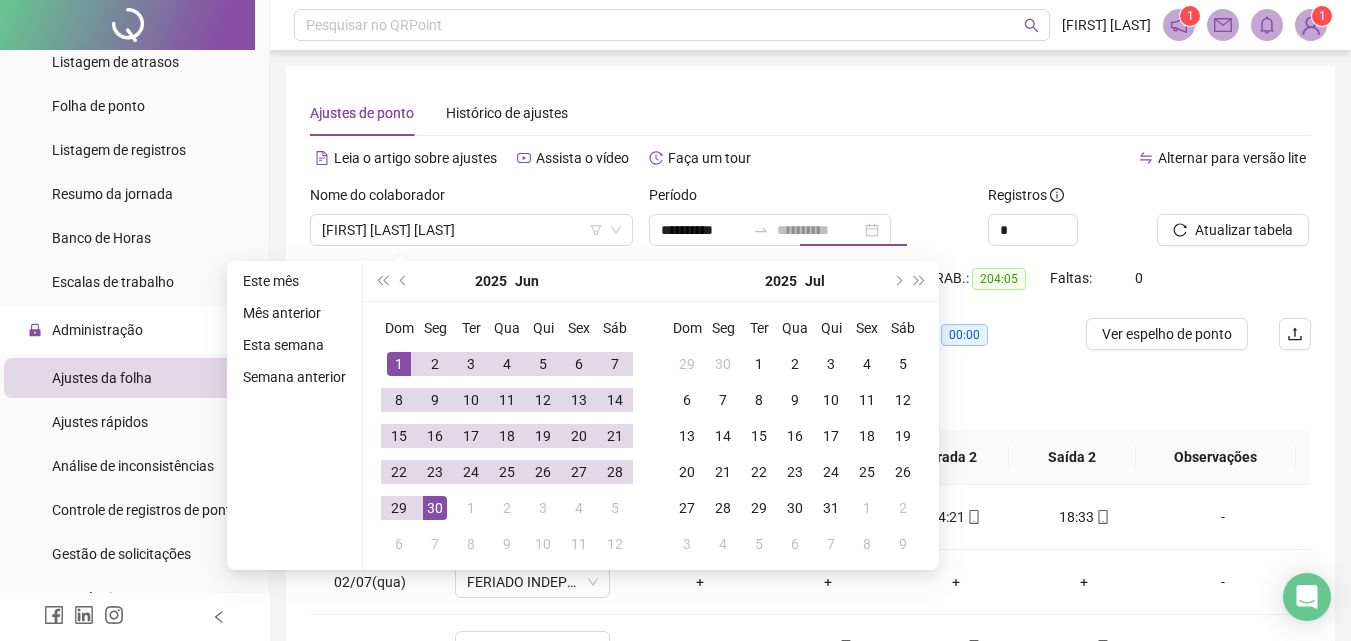 click on "30" at bounding box center (435, 508) 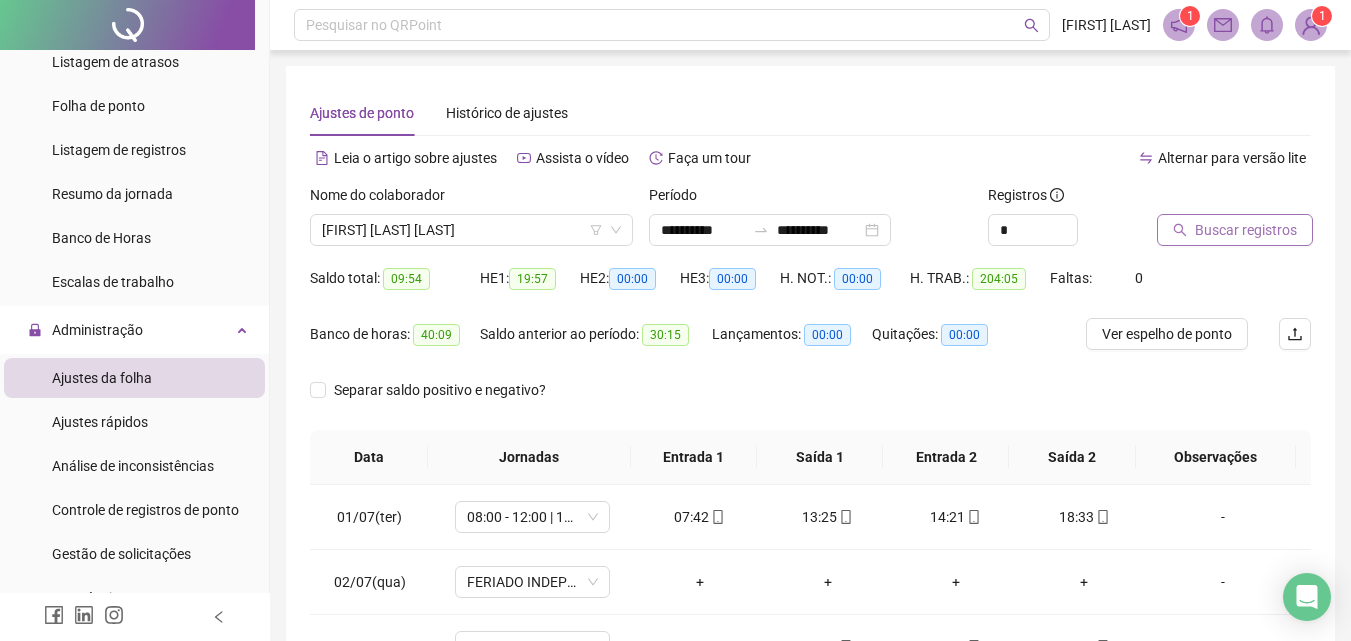 click on "Buscar registros" at bounding box center [1246, 230] 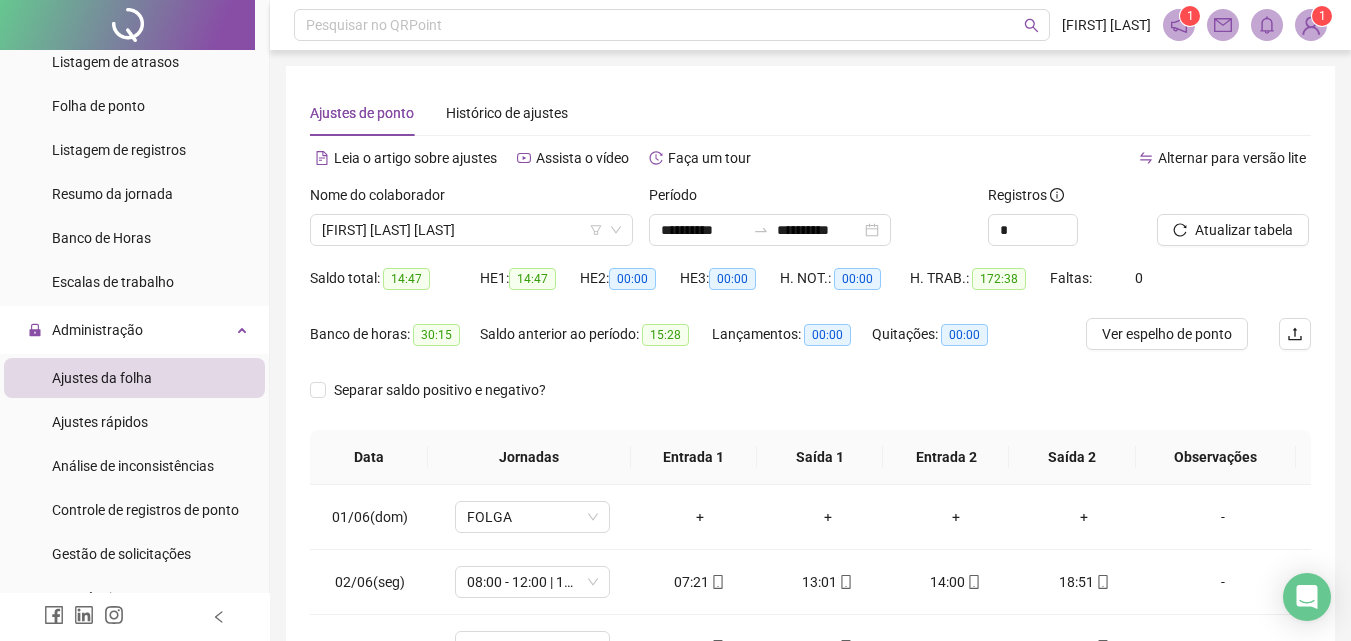scroll, scrollTop: 200, scrollLeft: 0, axis: vertical 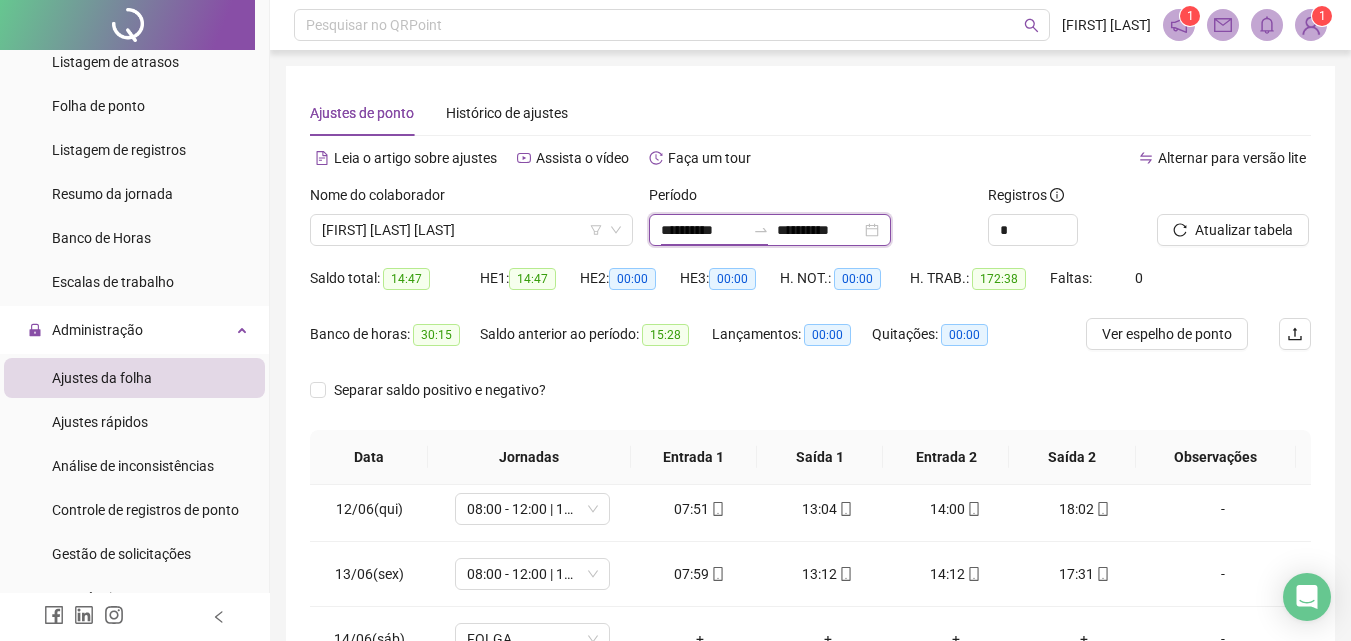 click on "**********" at bounding box center [703, 230] 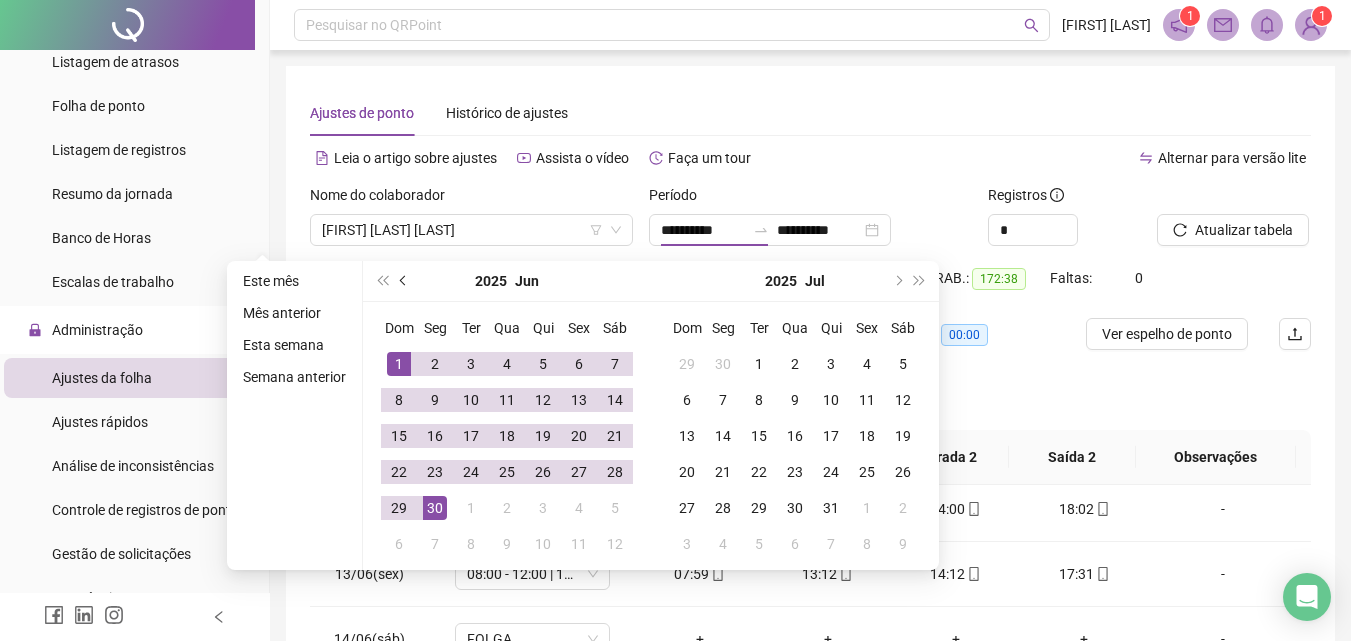 click at bounding box center [404, 281] 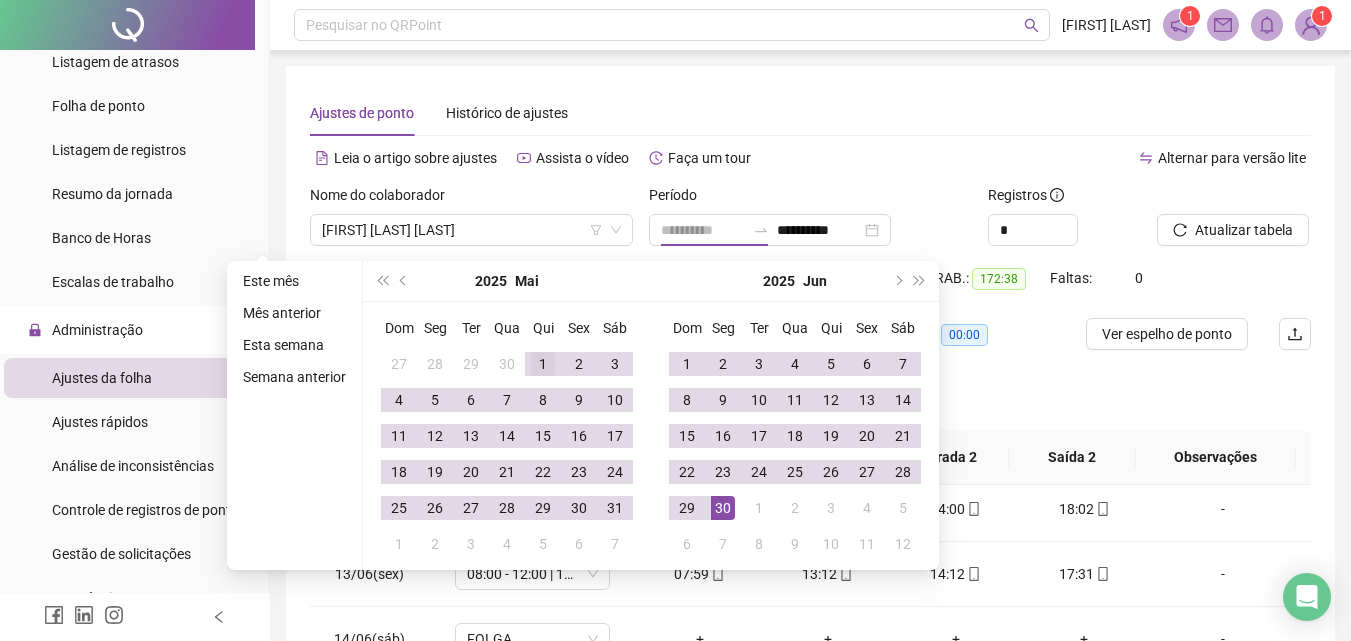 type on "**********" 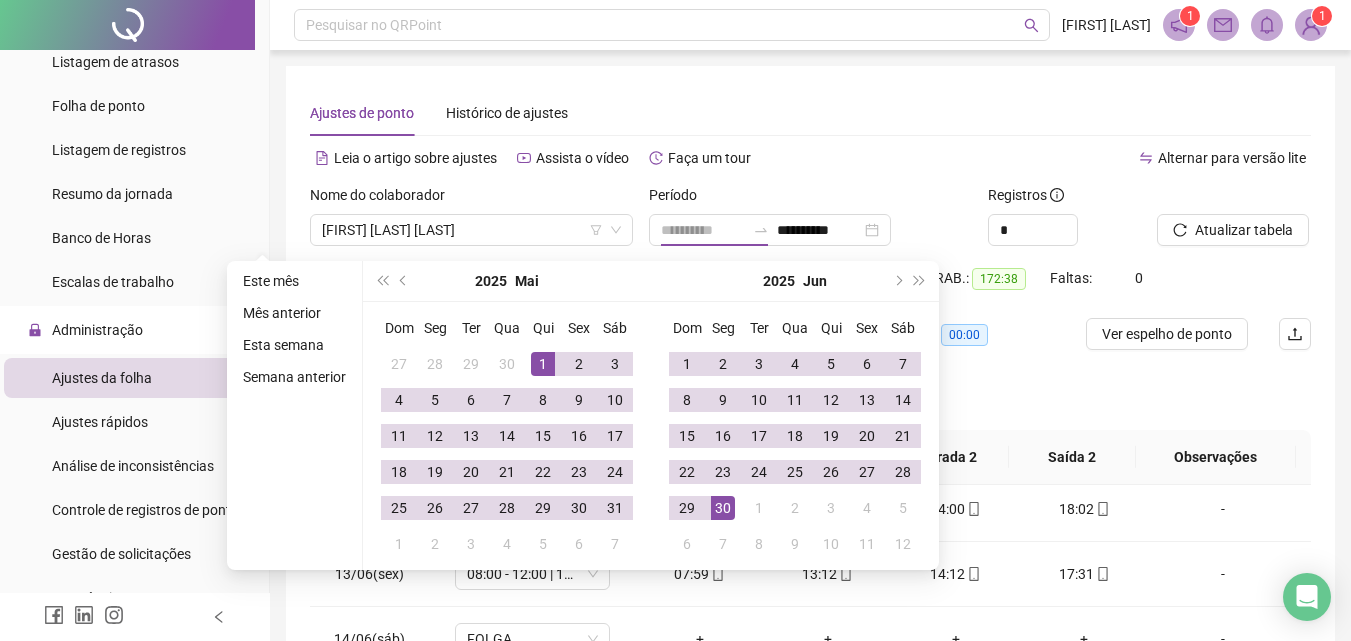click on "1" at bounding box center (543, 364) 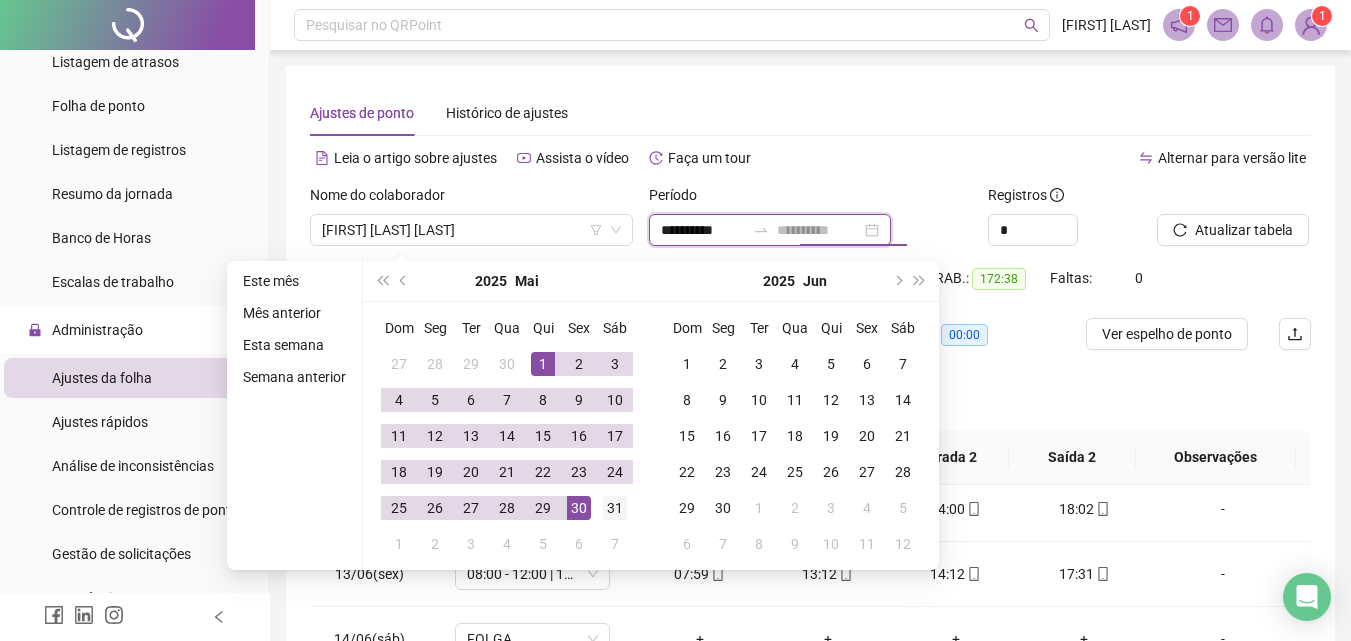 type on "**********" 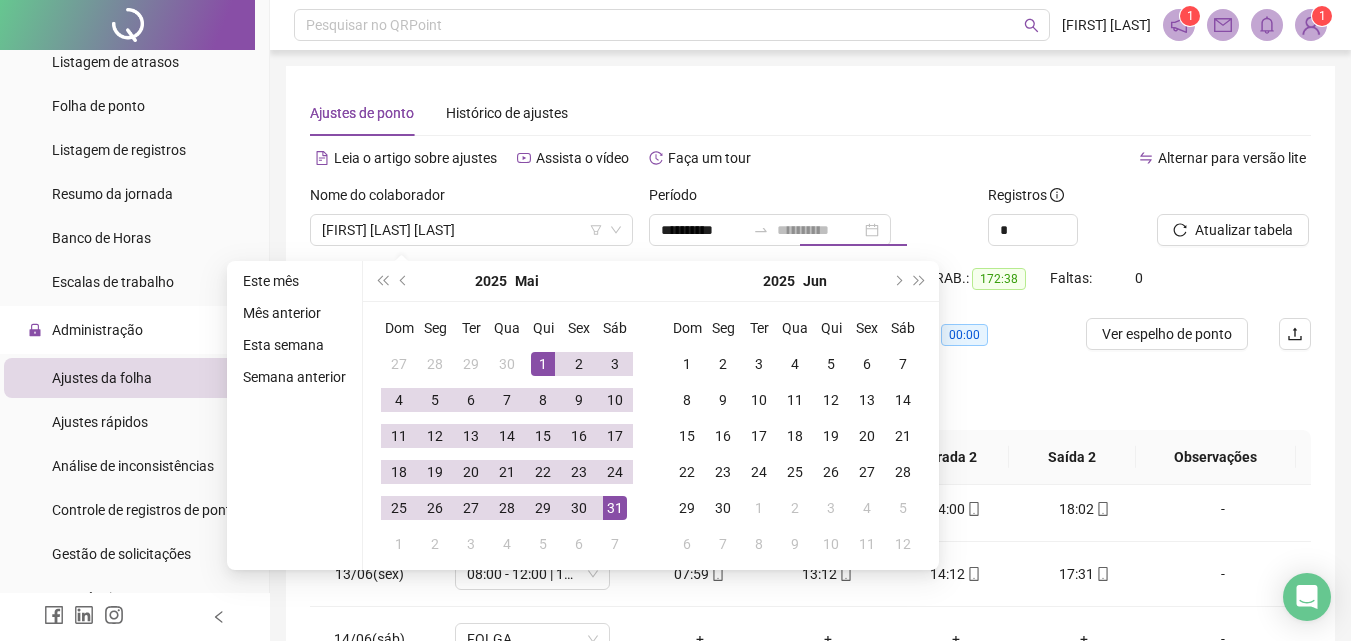 drag, startPoint x: 608, startPoint y: 499, endPoint x: 645, endPoint y: 492, distance: 37.65634 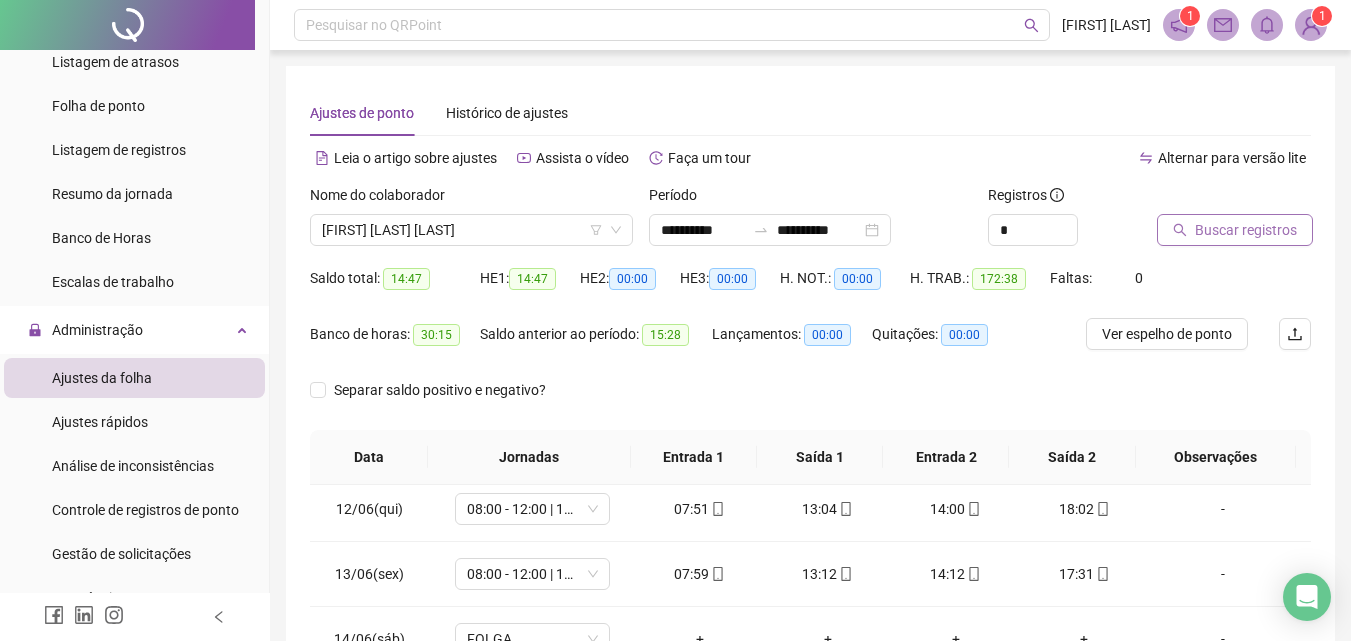 click on "Buscar registros" at bounding box center [1246, 230] 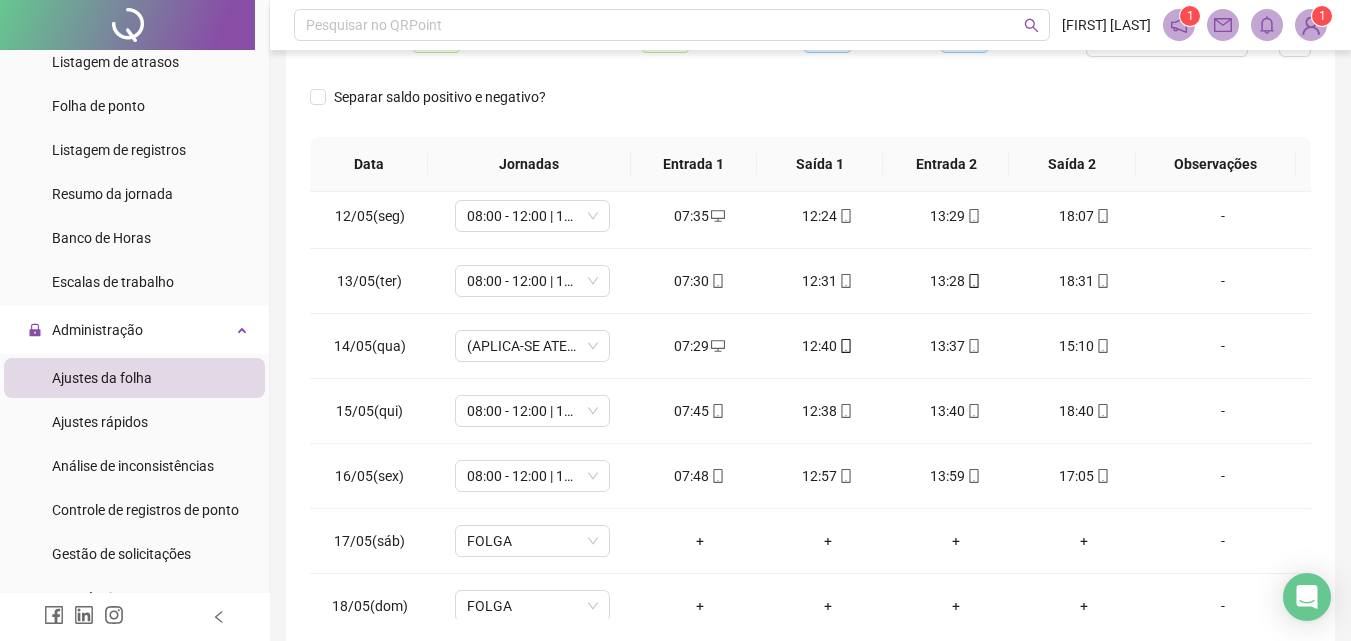 scroll, scrollTop: 332, scrollLeft: 0, axis: vertical 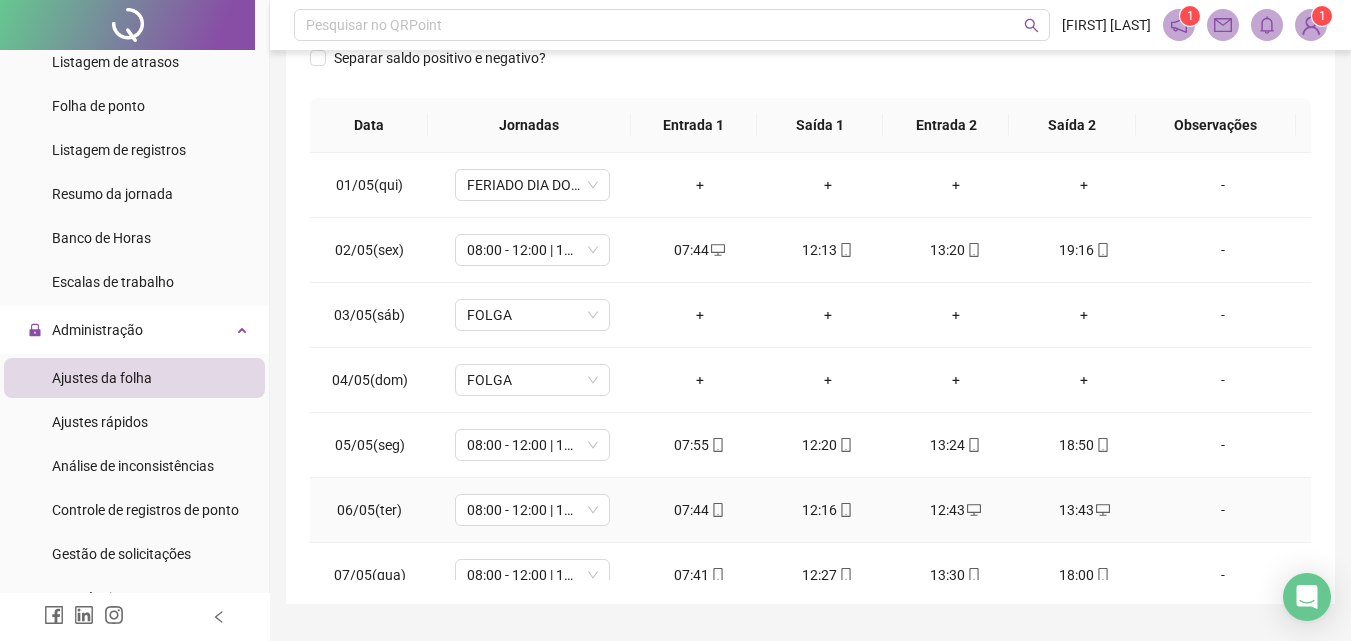 click on "12:16" at bounding box center (828, 510) 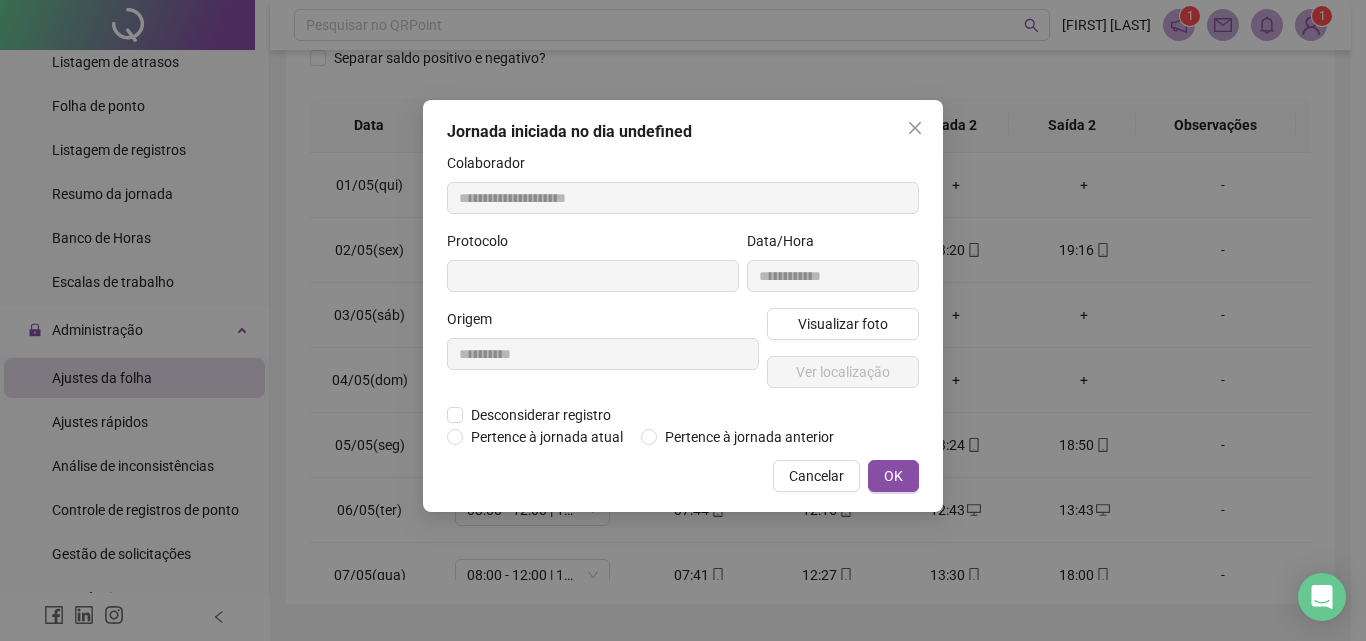type on "**********" 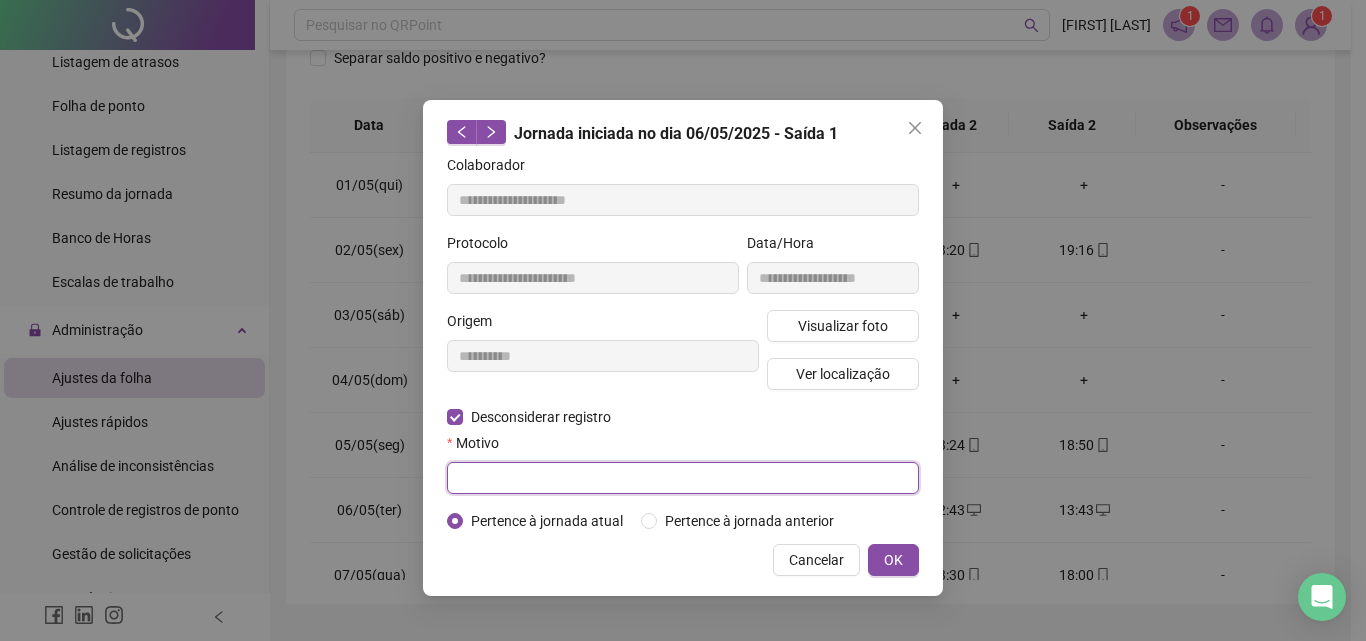 click at bounding box center (683, 478) 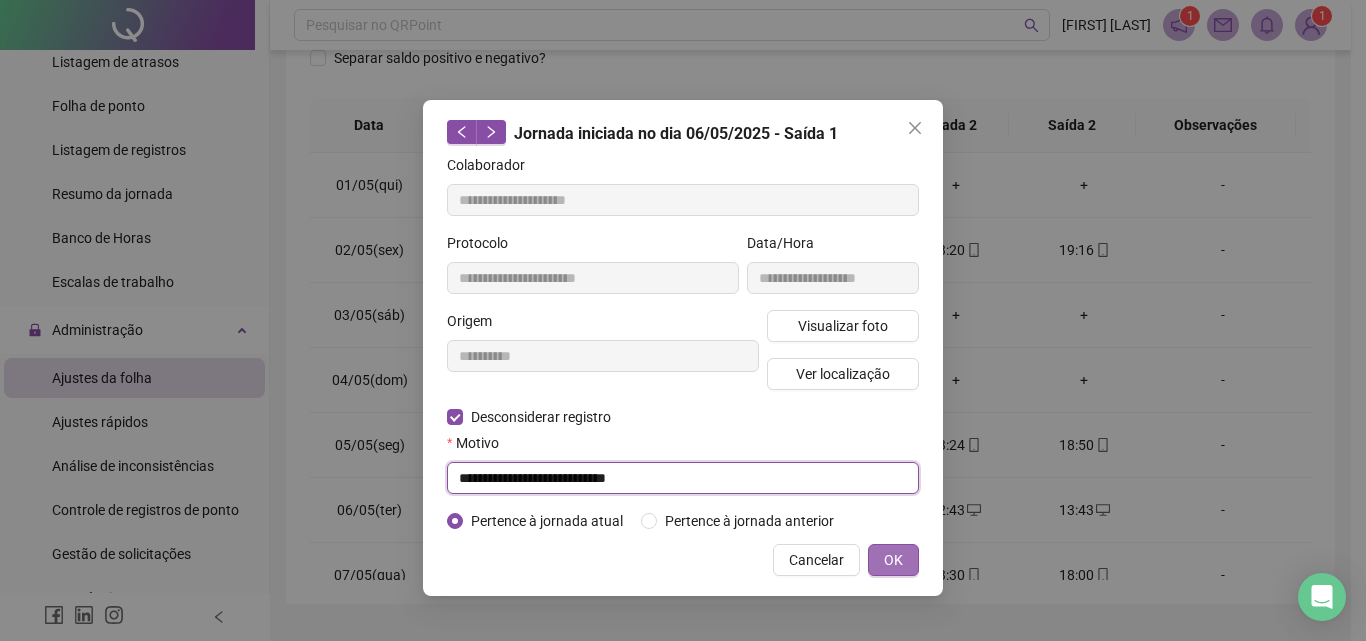 type on "**********" 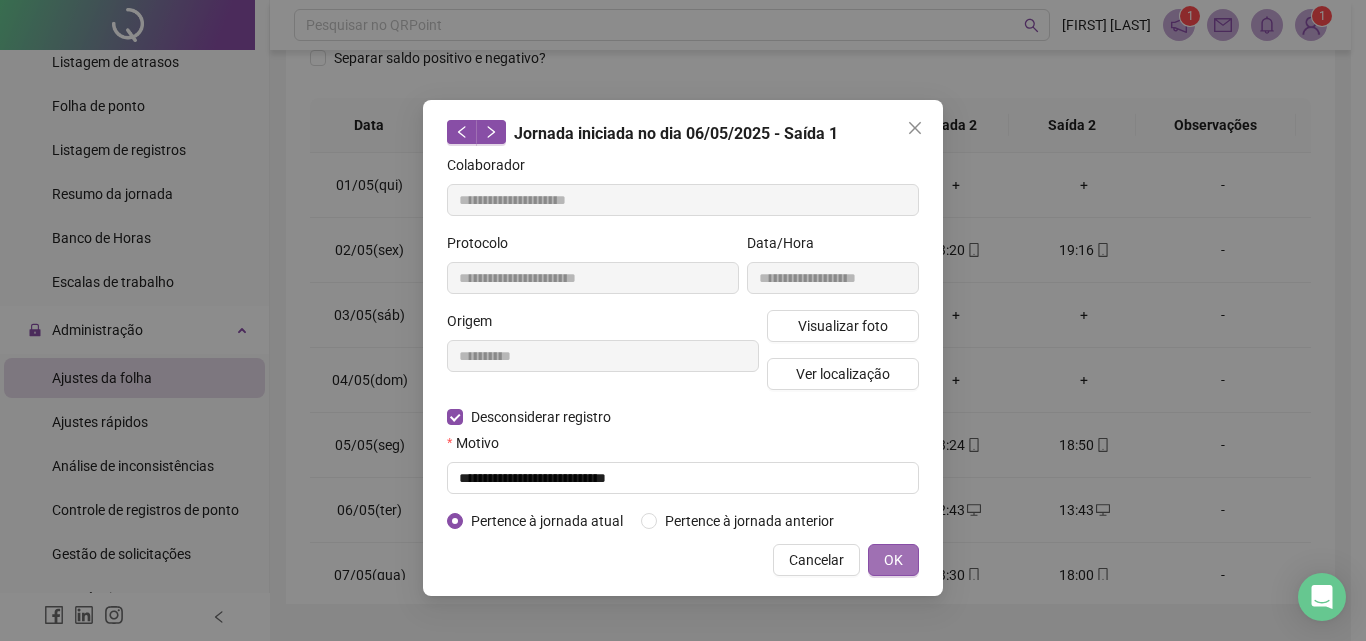click on "OK" at bounding box center [893, 560] 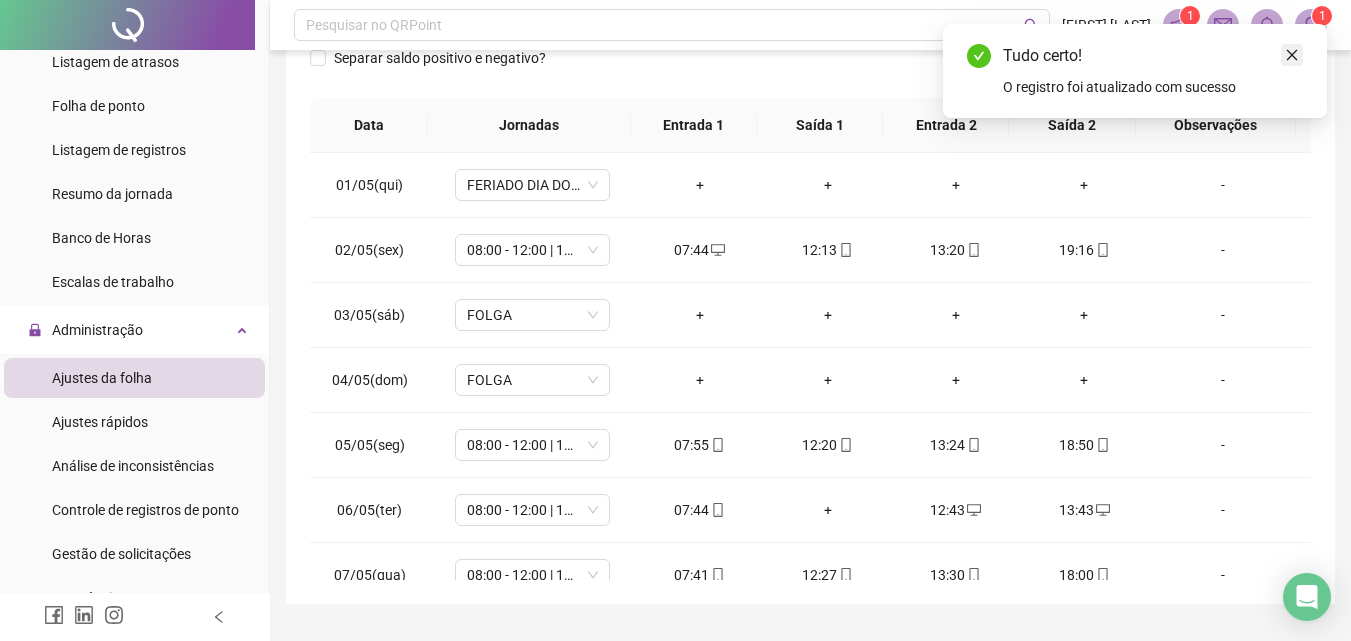 click 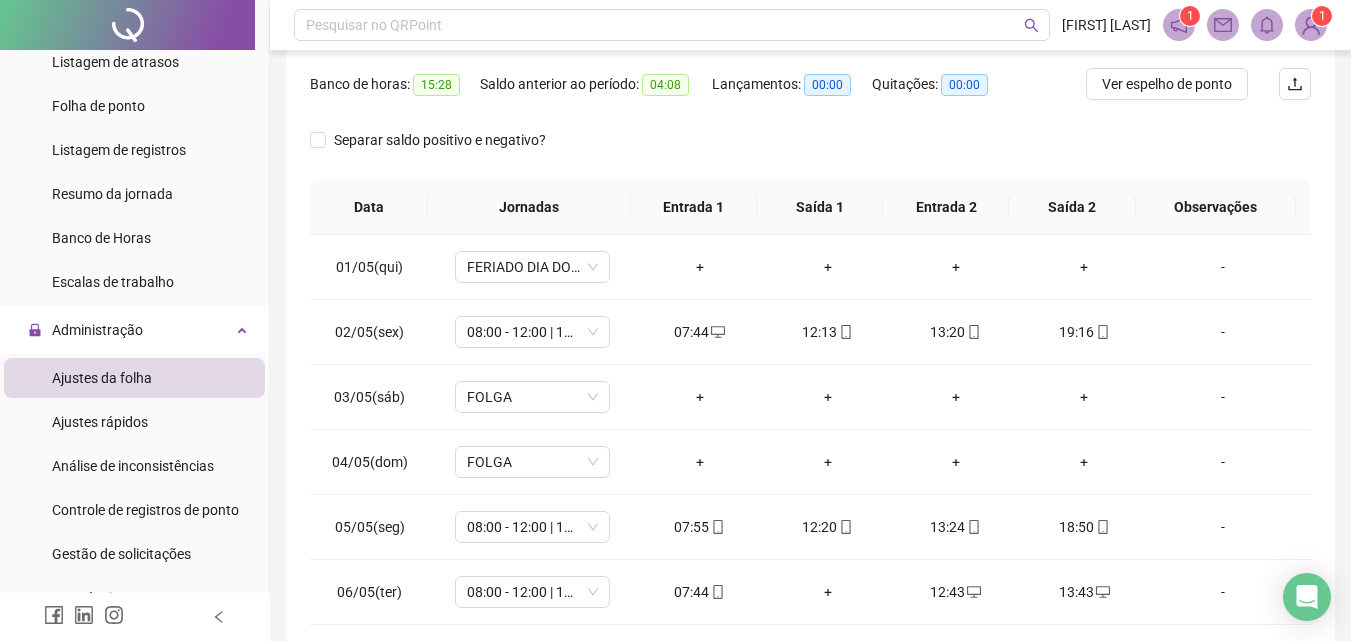 scroll, scrollTop: 69, scrollLeft: 0, axis: vertical 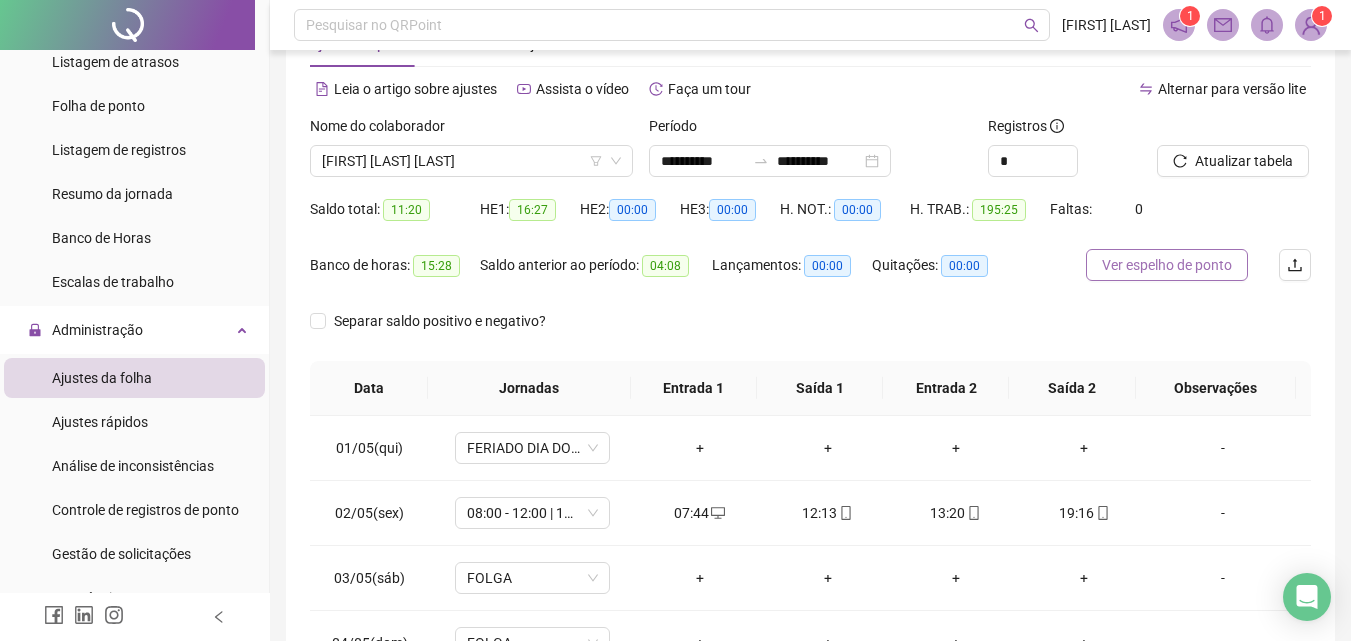 click on "Ver espelho de ponto" at bounding box center (1167, 265) 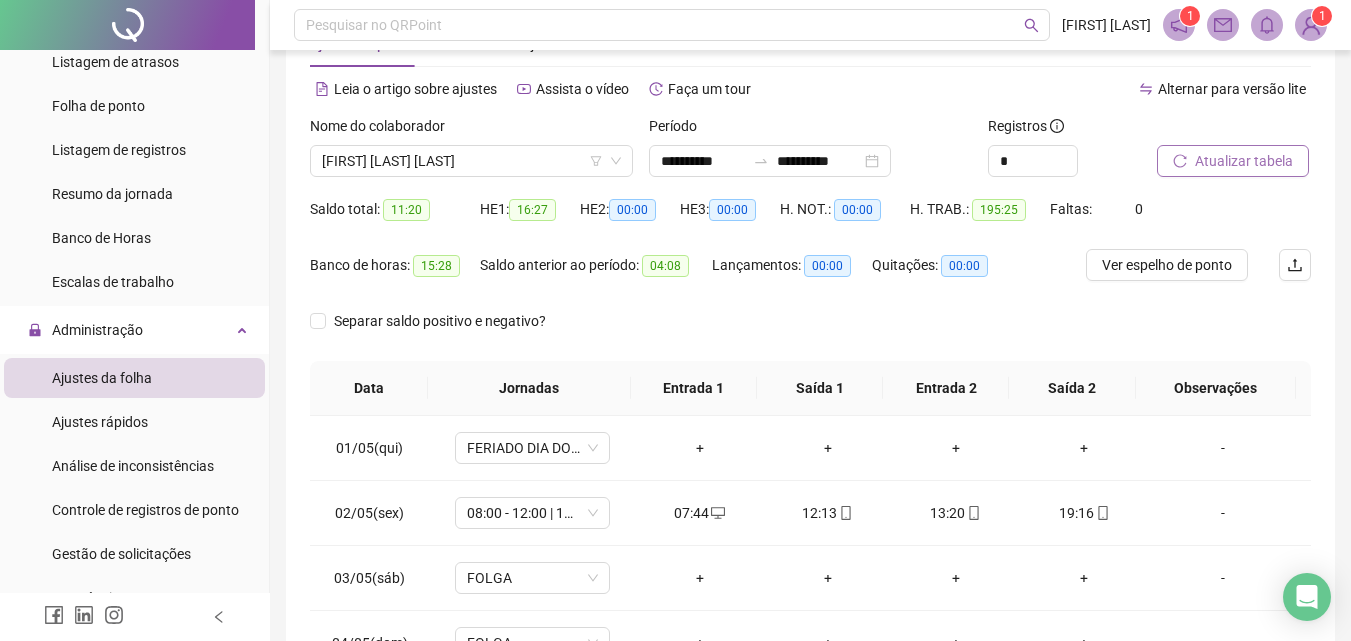 click on "Atualizar tabela" at bounding box center [1244, 161] 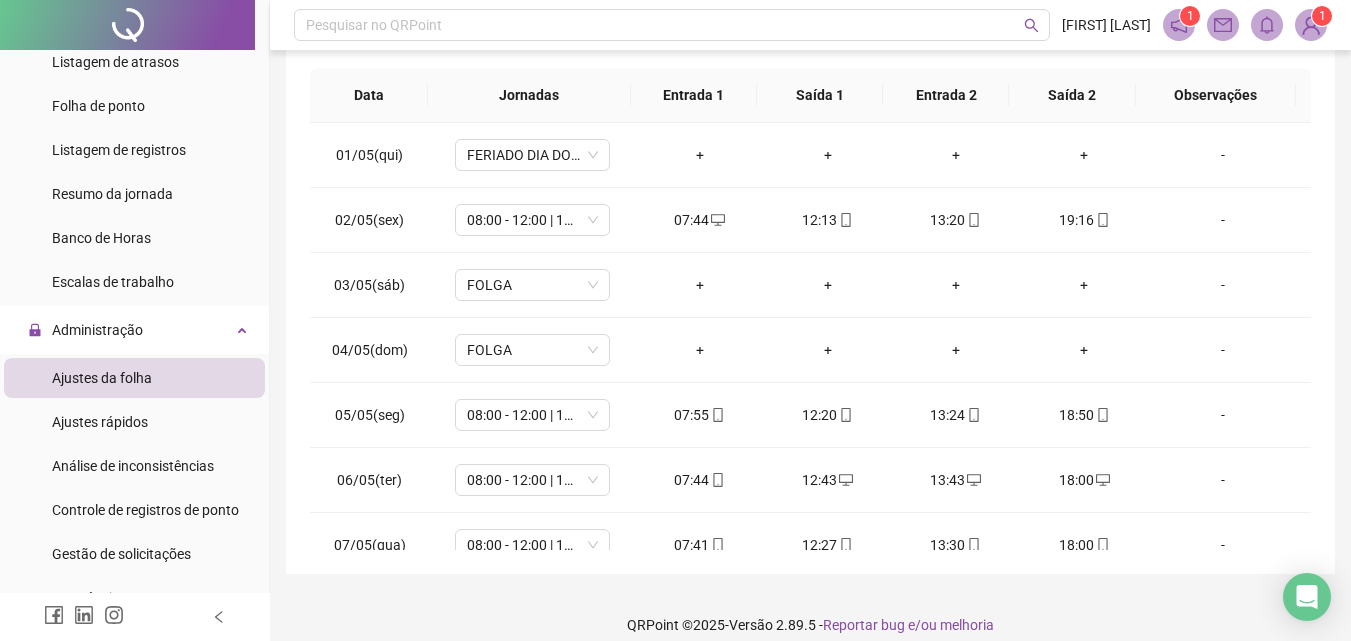 scroll, scrollTop: 381, scrollLeft: 0, axis: vertical 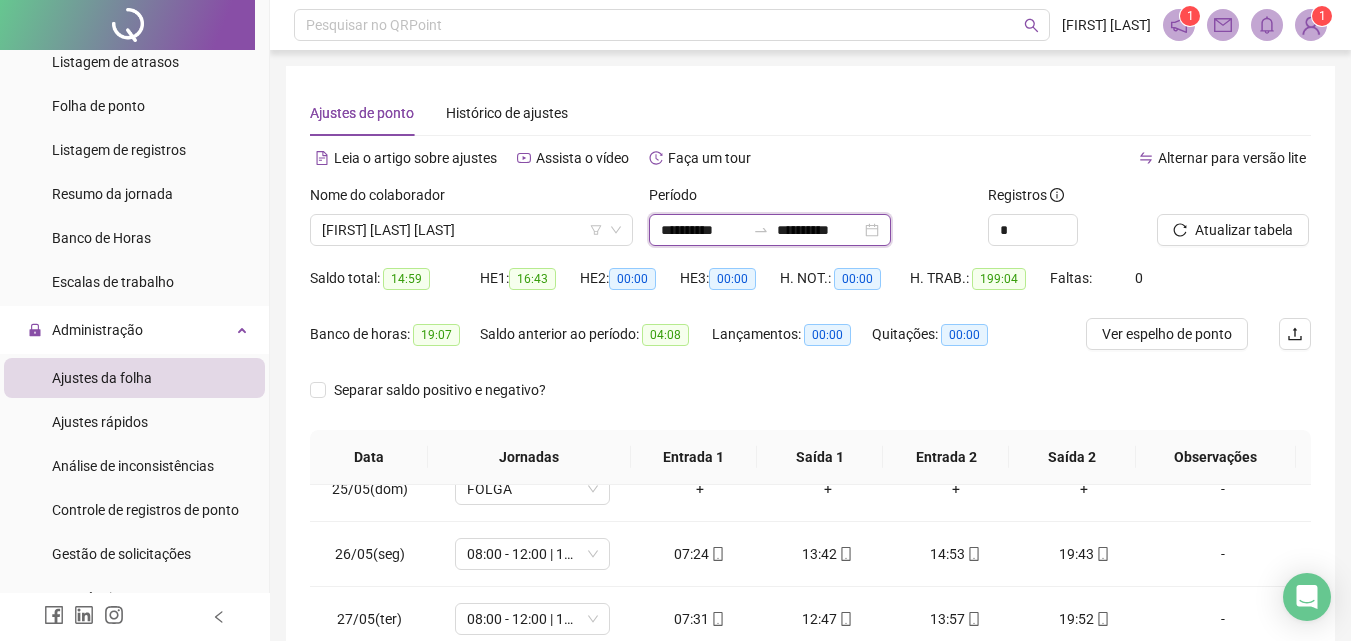 click on "**********" at bounding box center [703, 230] 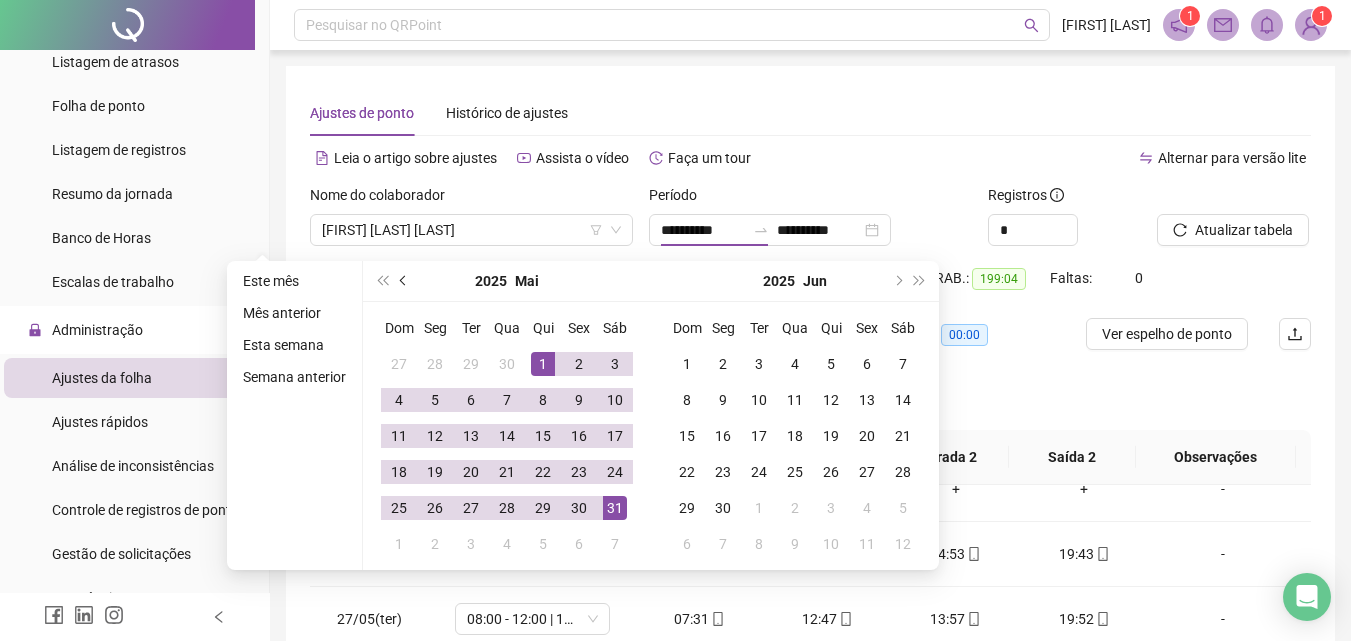 click at bounding box center [404, 281] 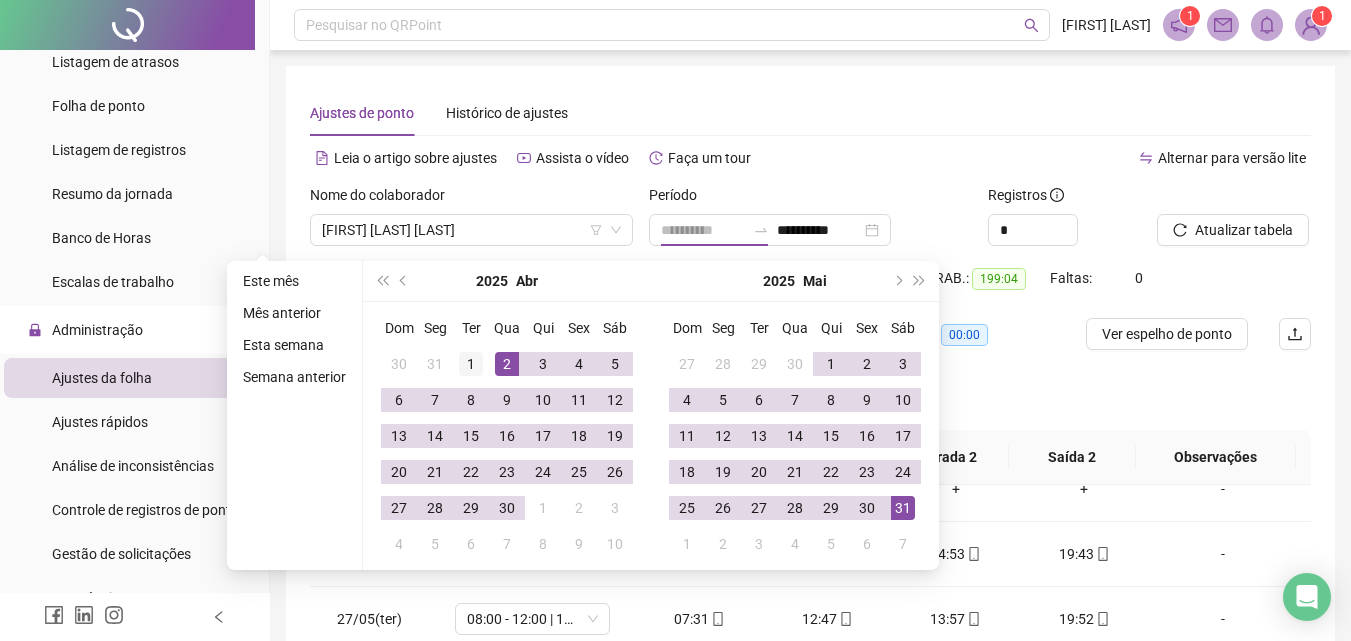 type on "**********" 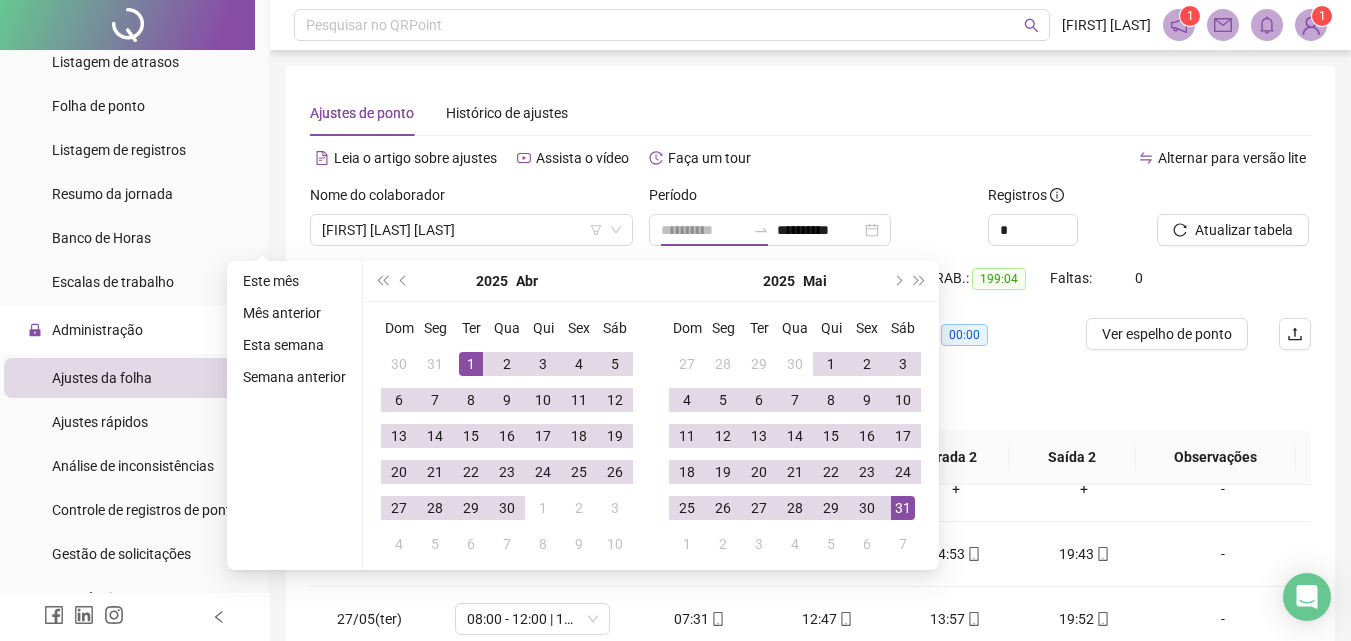 click on "1" at bounding box center [471, 364] 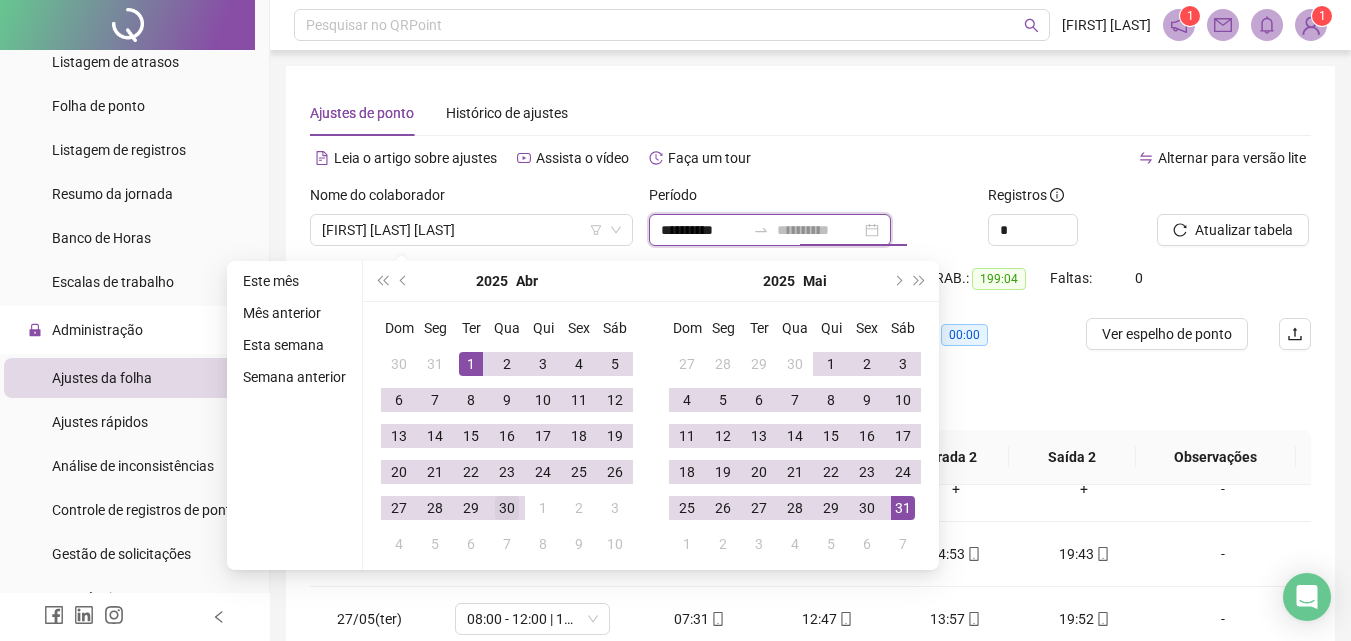 type on "**********" 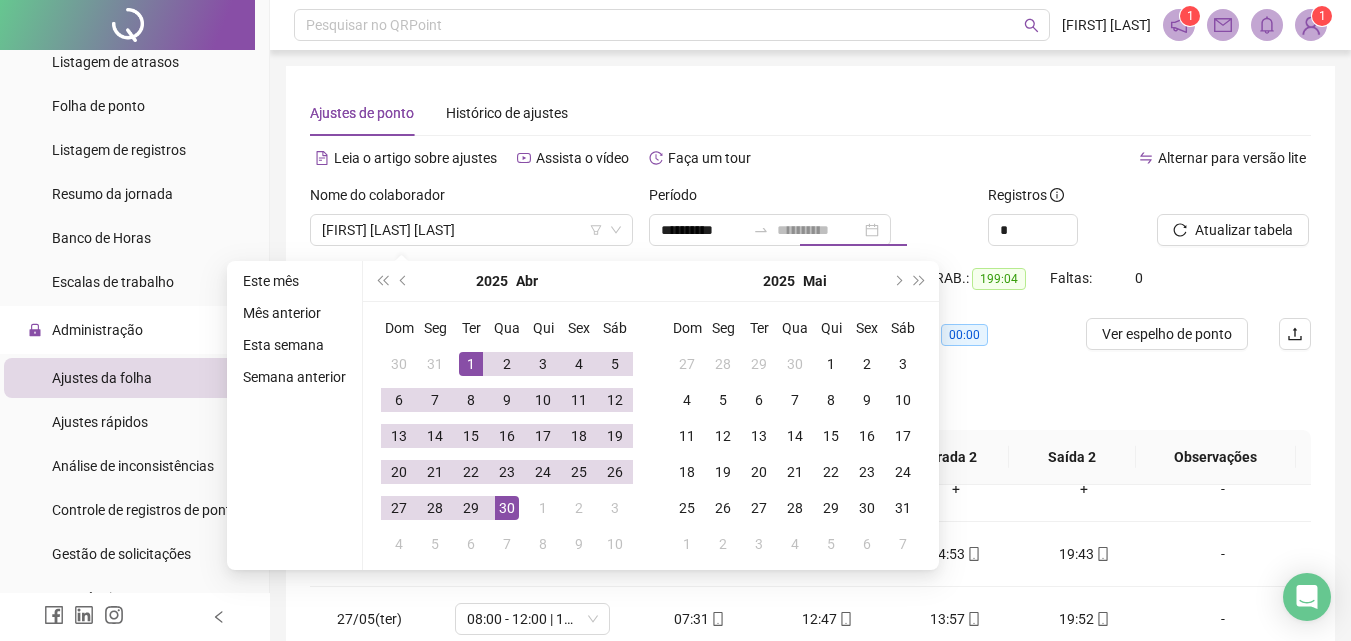 click on "30" at bounding box center [507, 508] 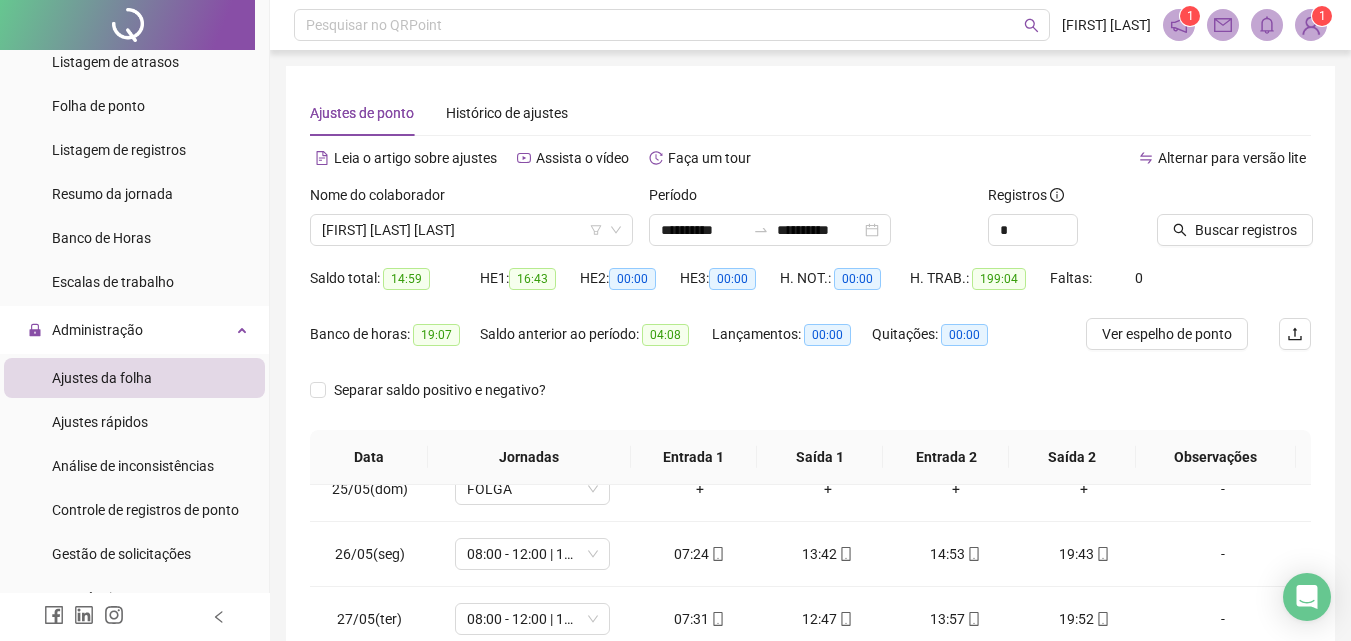 click at bounding box center (1209, 199) 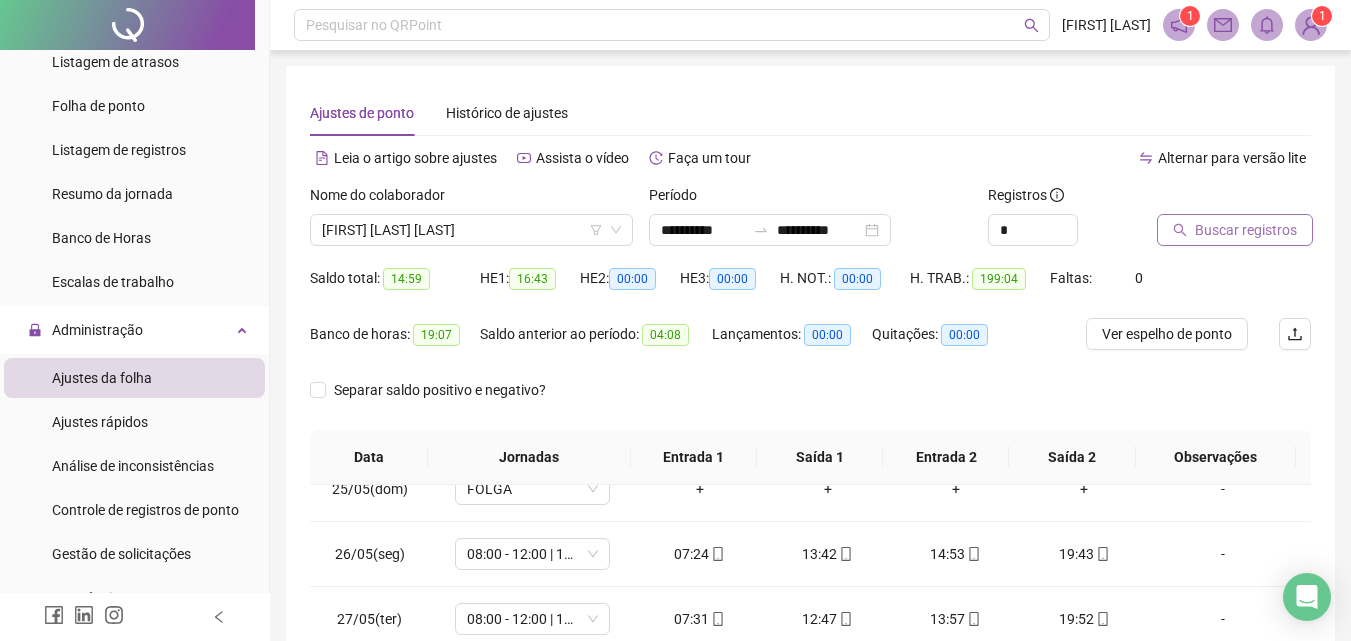 click on "Buscar registros" at bounding box center (1246, 230) 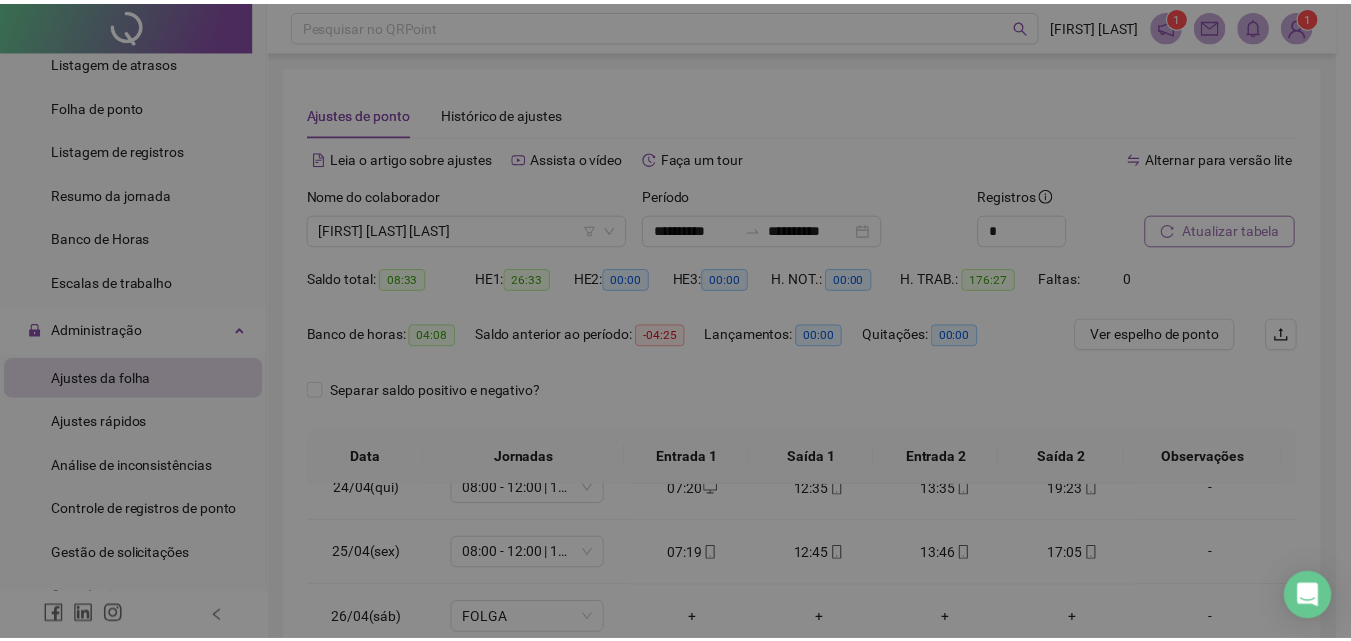 scroll, scrollTop: 1523, scrollLeft: 0, axis: vertical 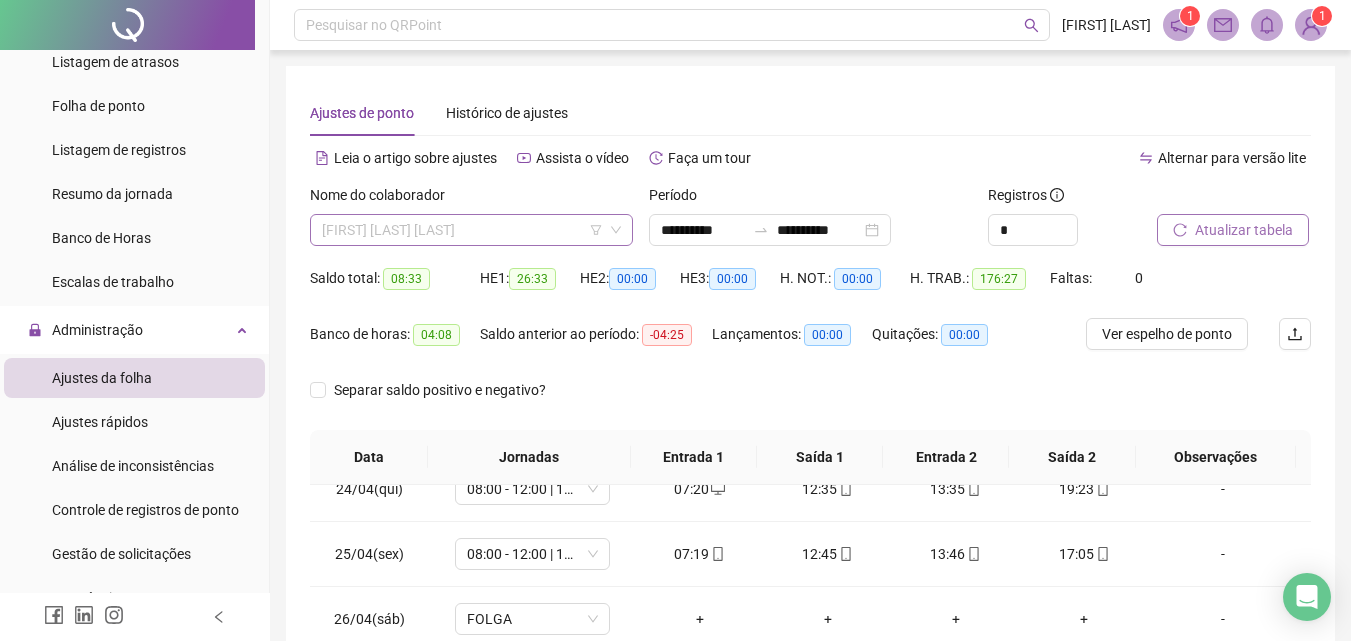 click on "[FIRST] [LAST] [LAST]" at bounding box center (471, 230) 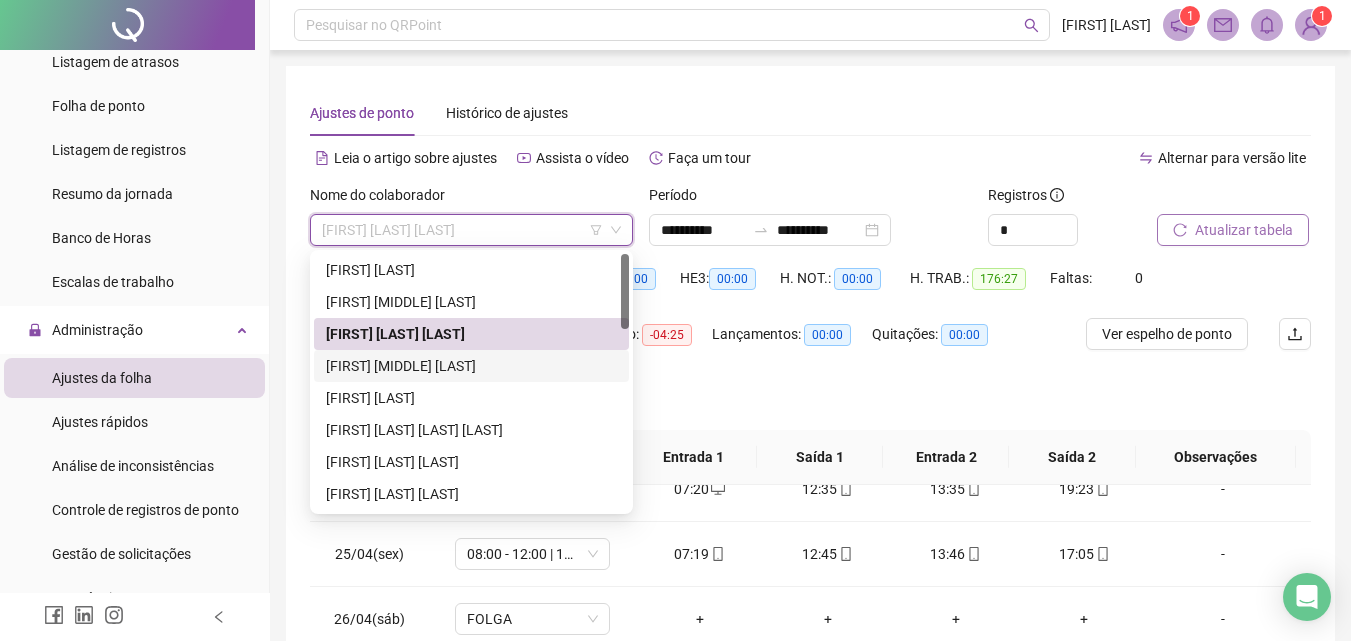 click on "[FIRST] [MIDDLE] [LAST]" at bounding box center (471, 366) 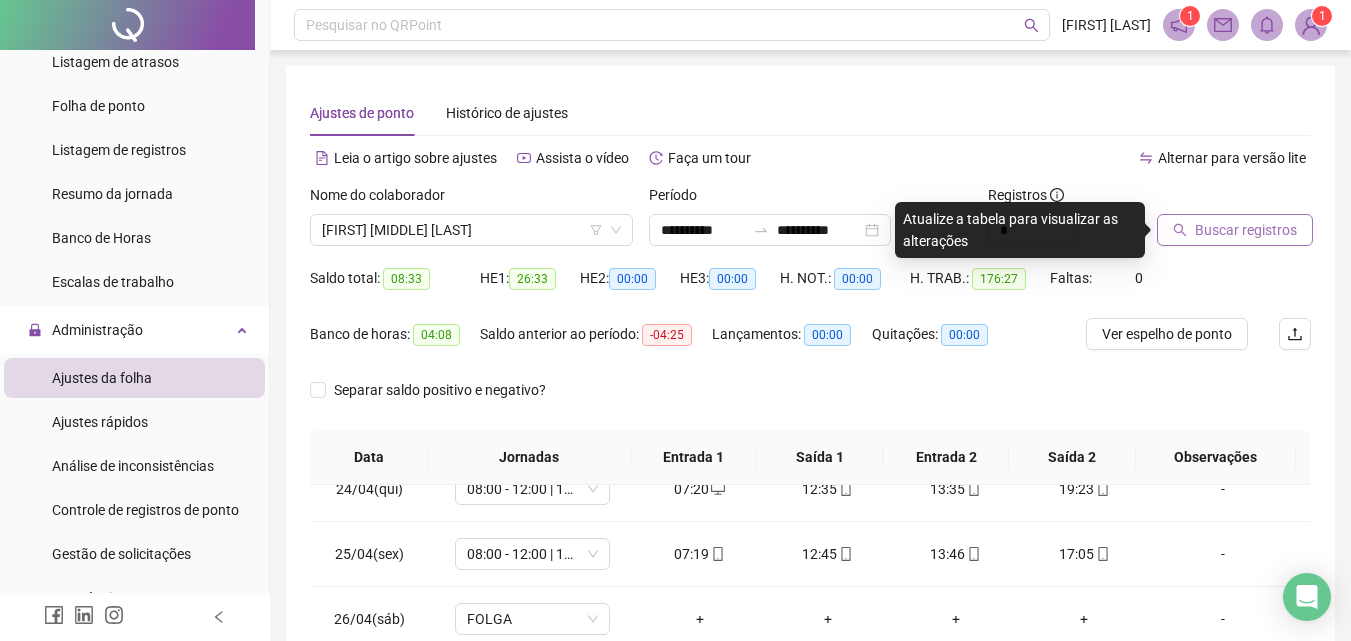 click on "Buscar registros" at bounding box center [1246, 230] 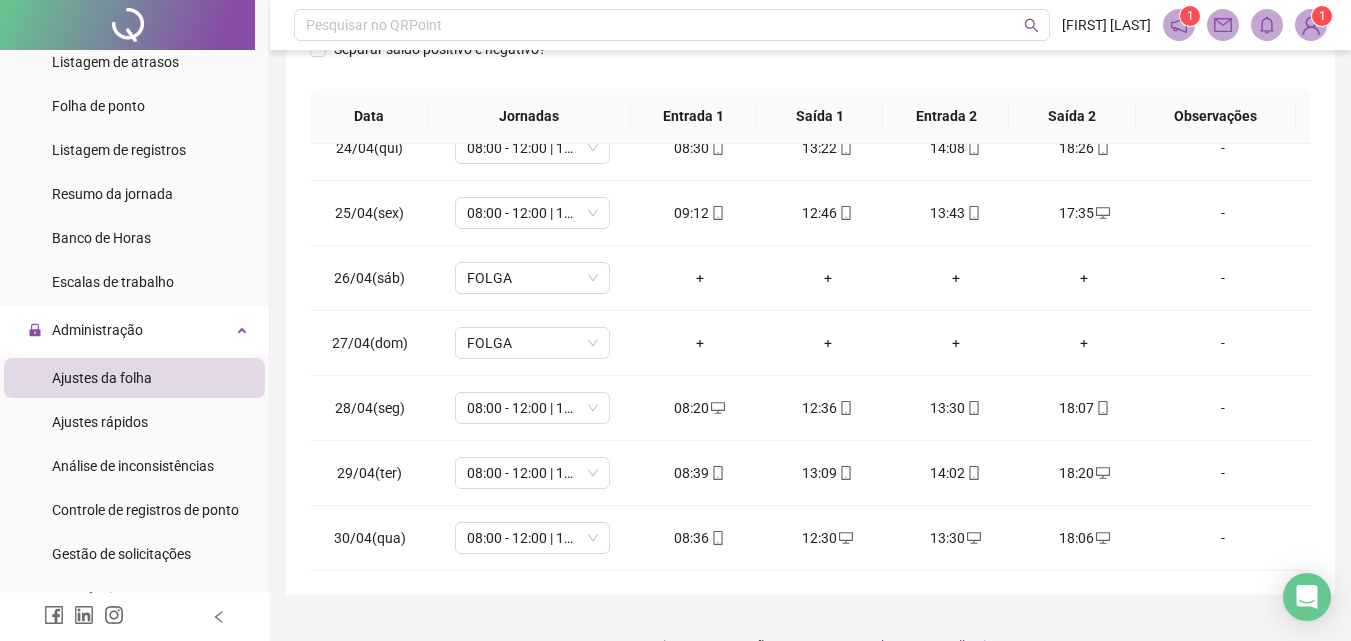 scroll, scrollTop: 359, scrollLeft: 0, axis: vertical 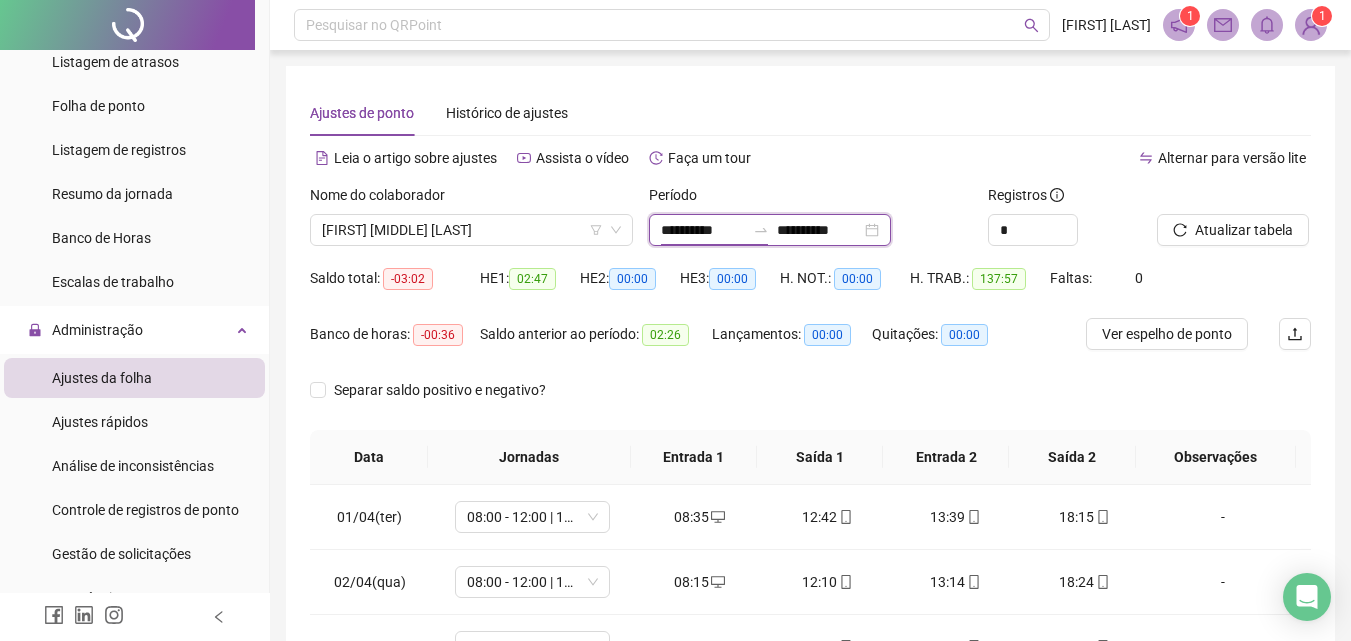 click on "**********" at bounding box center [703, 230] 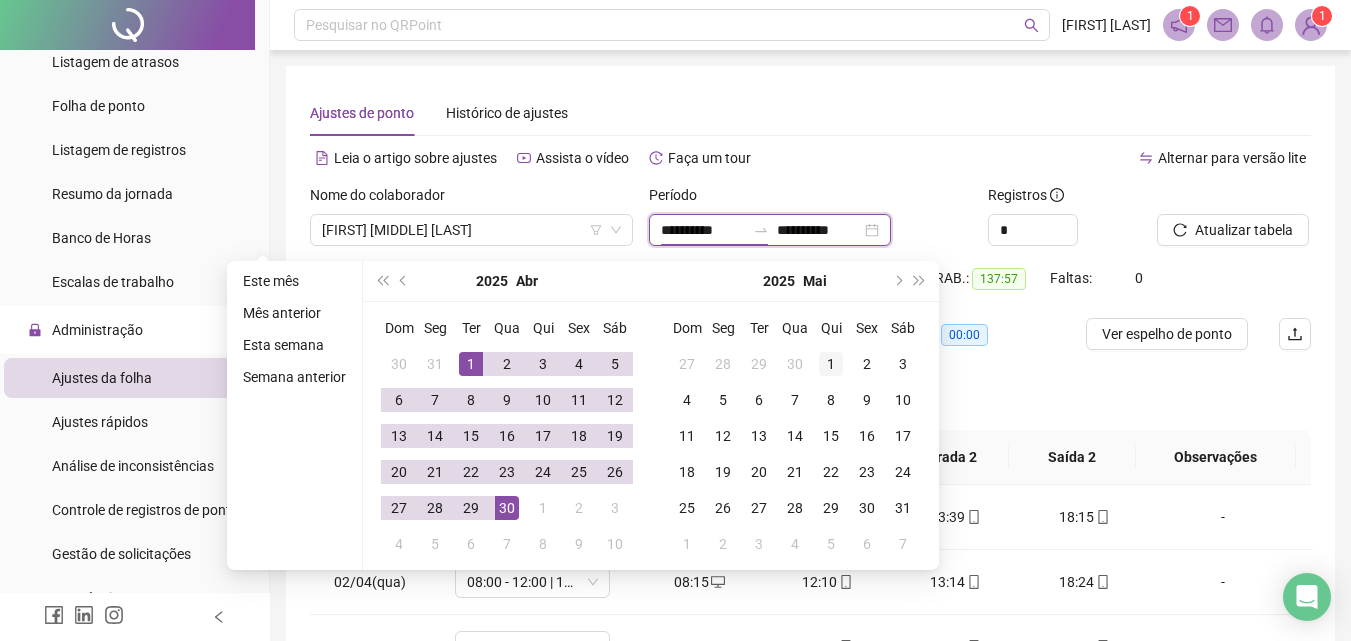 type on "**********" 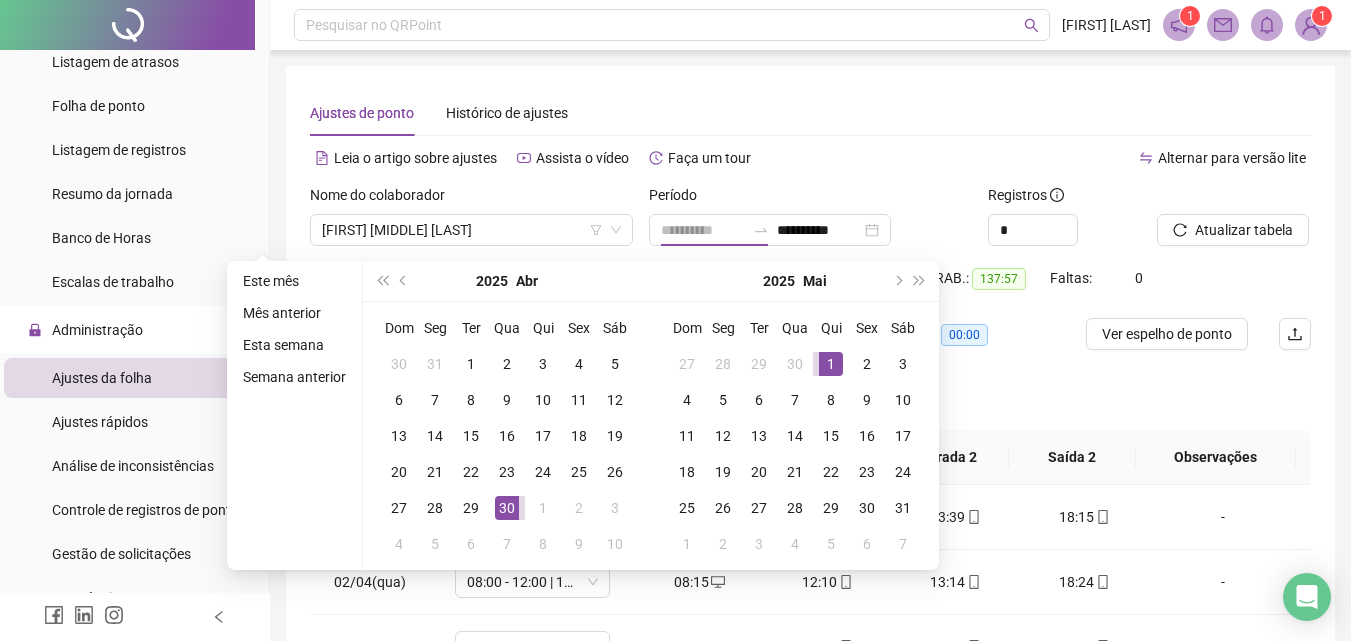 click on "1" at bounding box center (831, 364) 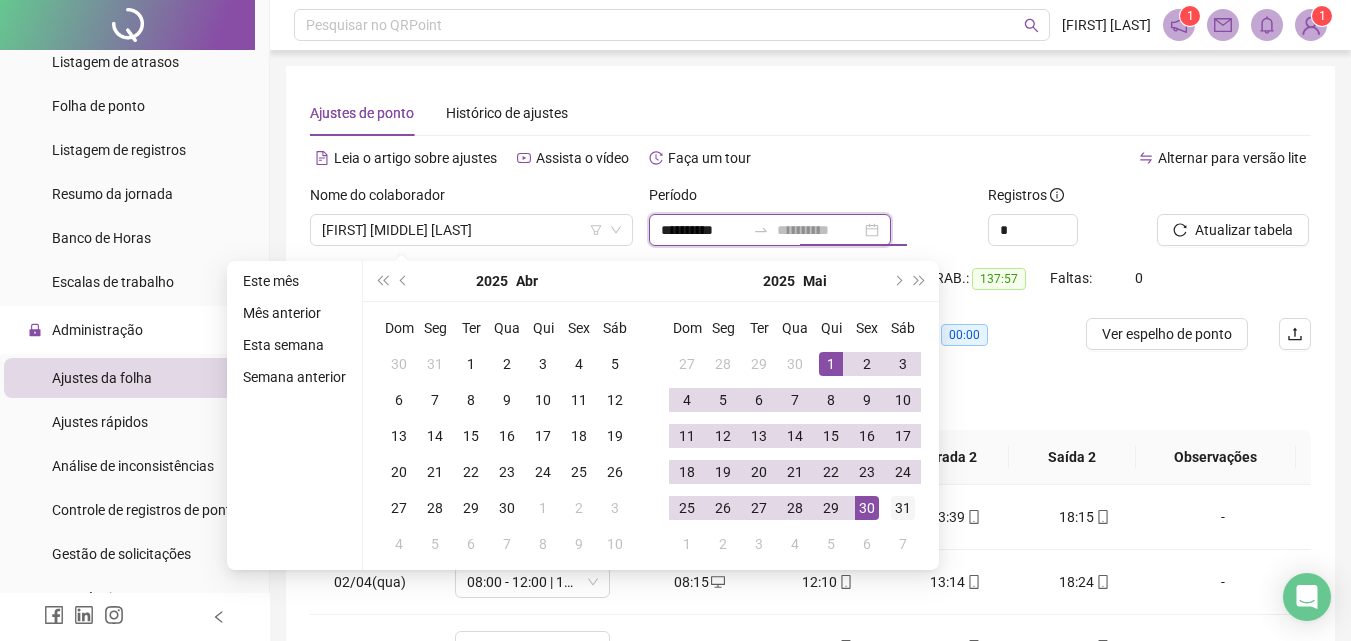 type on "**********" 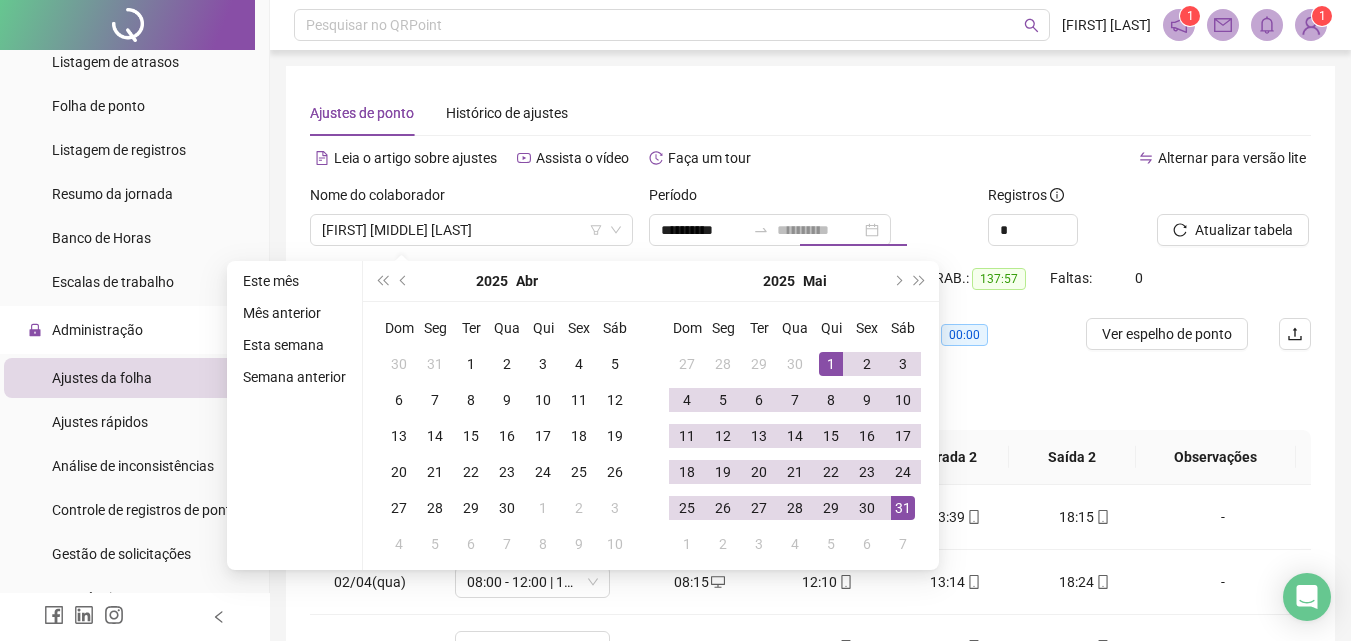 click on "31" at bounding box center [903, 508] 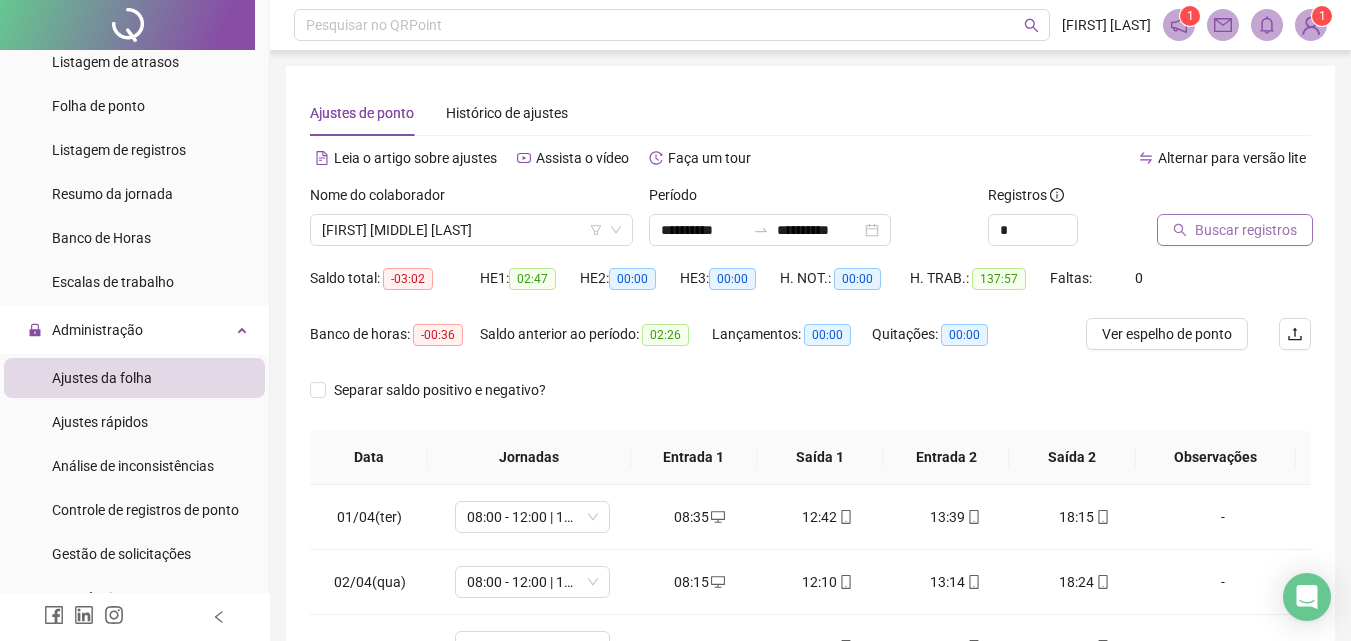 click on "Buscar registros" at bounding box center (1246, 230) 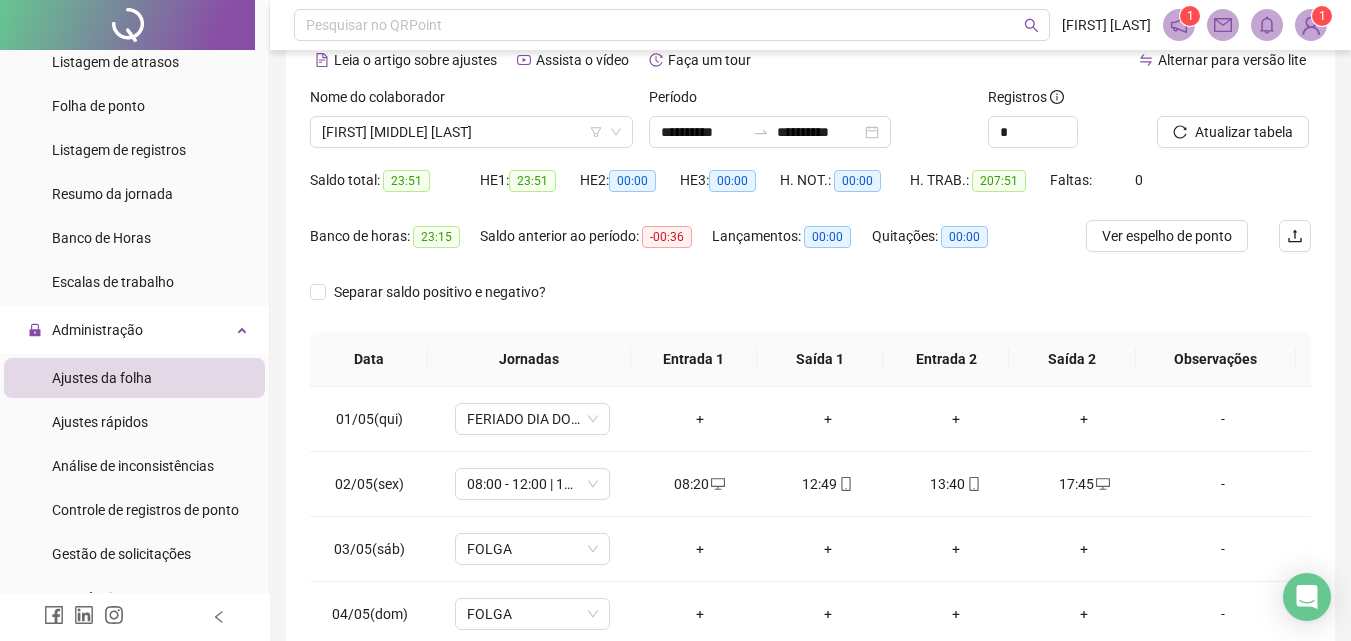 scroll, scrollTop: 131, scrollLeft: 0, axis: vertical 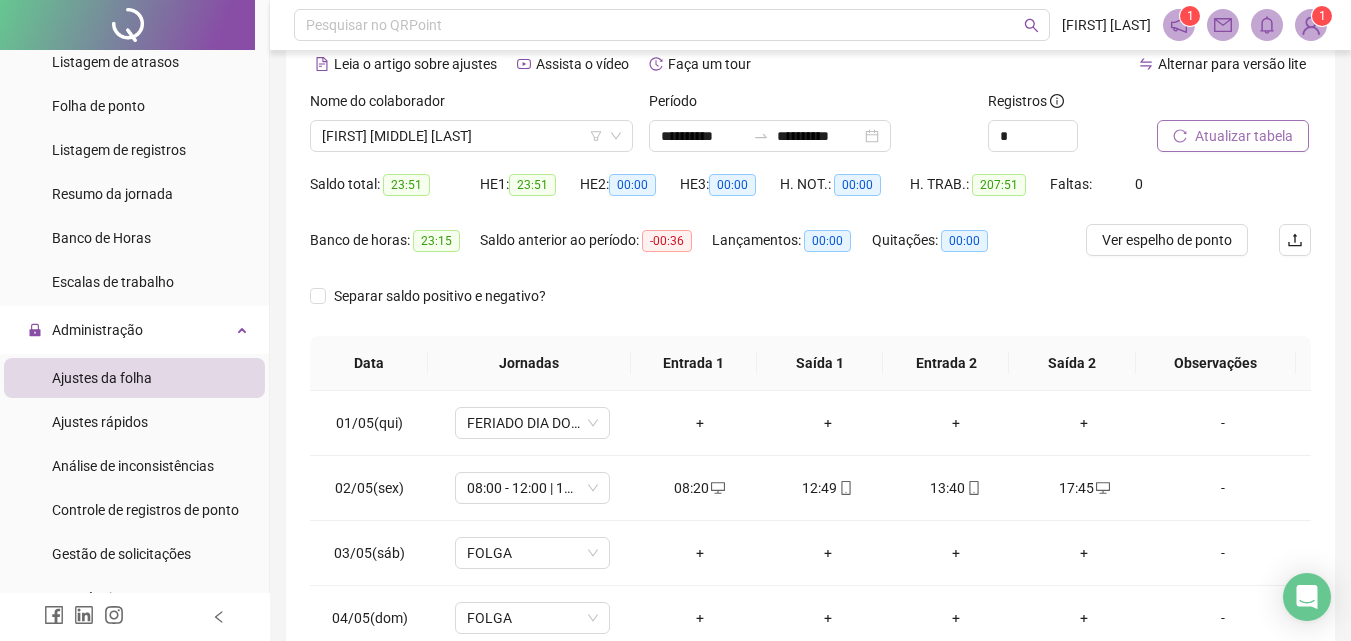 click on "Atualizar tabela" at bounding box center [1233, 136] 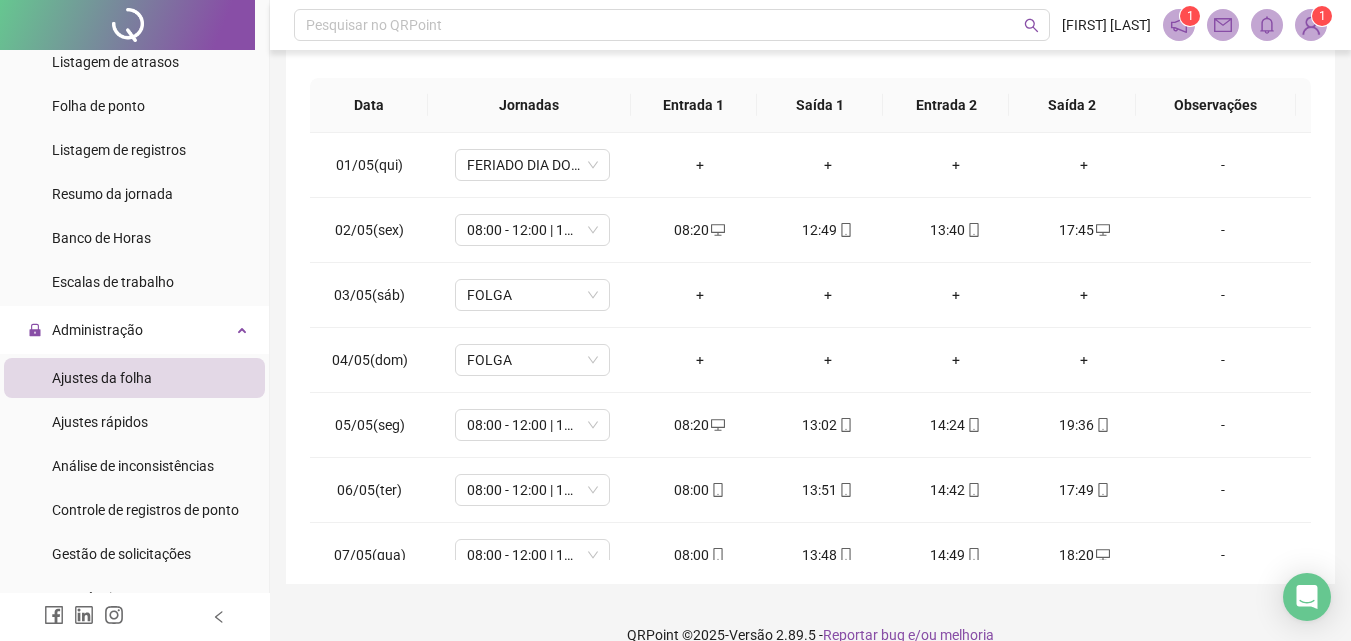 scroll, scrollTop: 357, scrollLeft: 0, axis: vertical 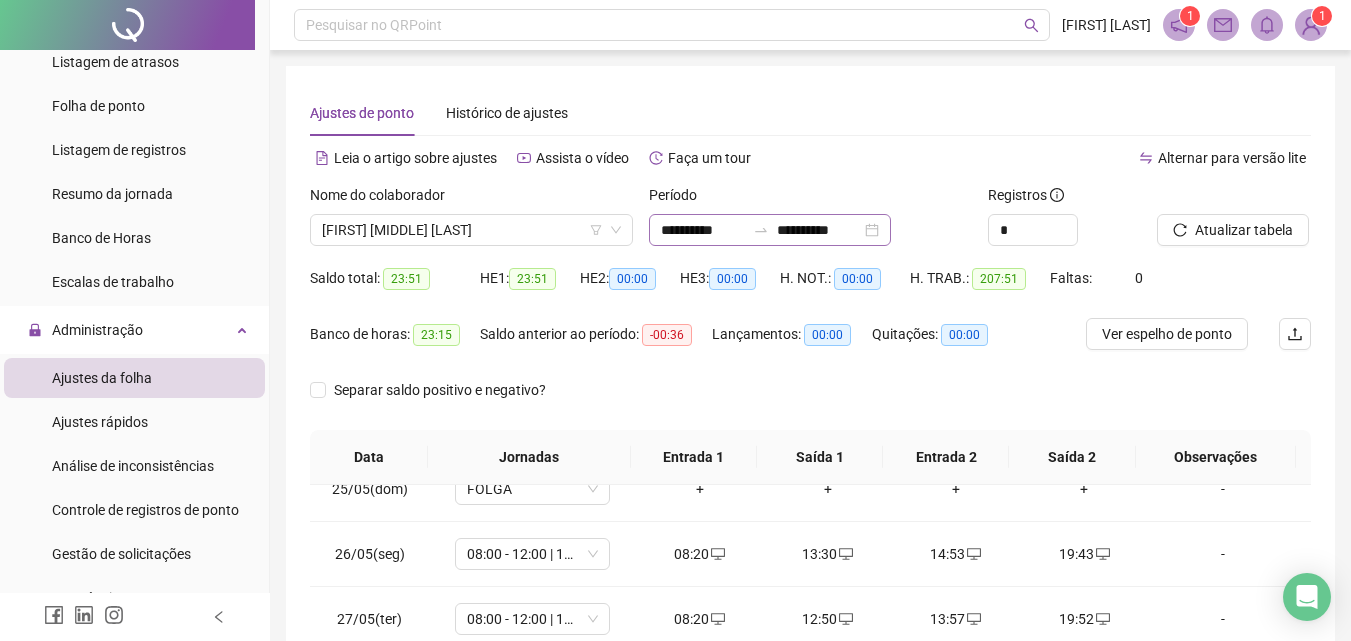 click at bounding box center [761, 230] 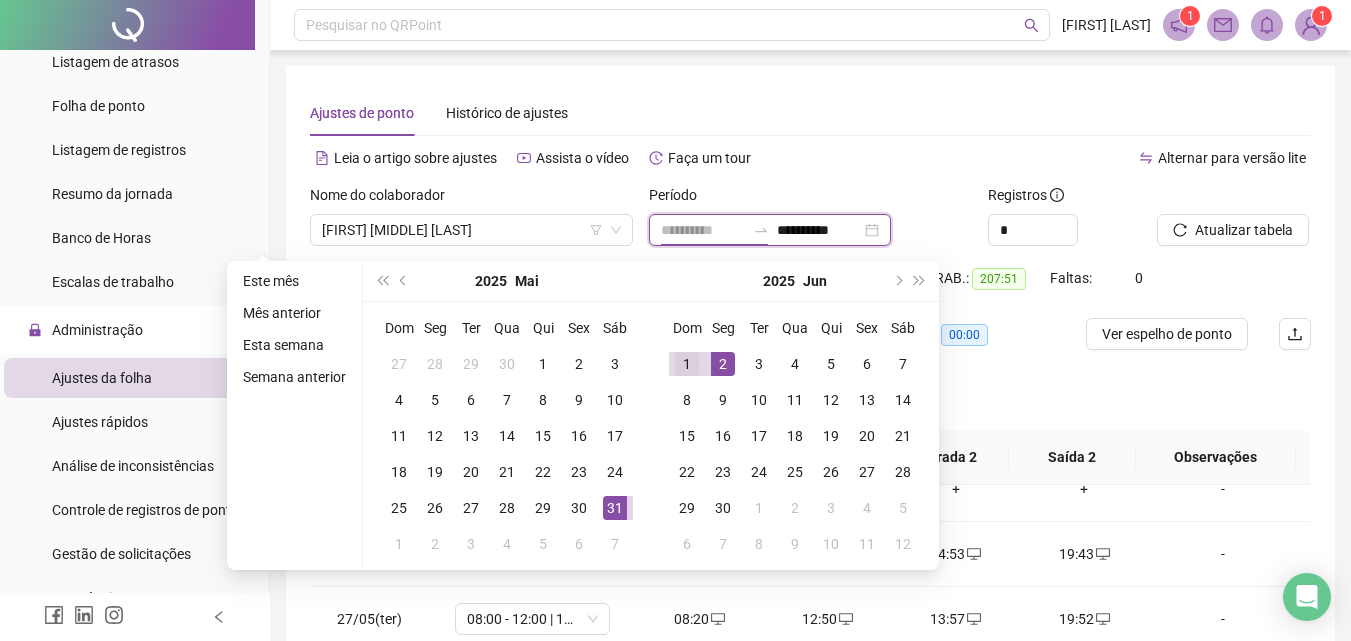 type on "**********" 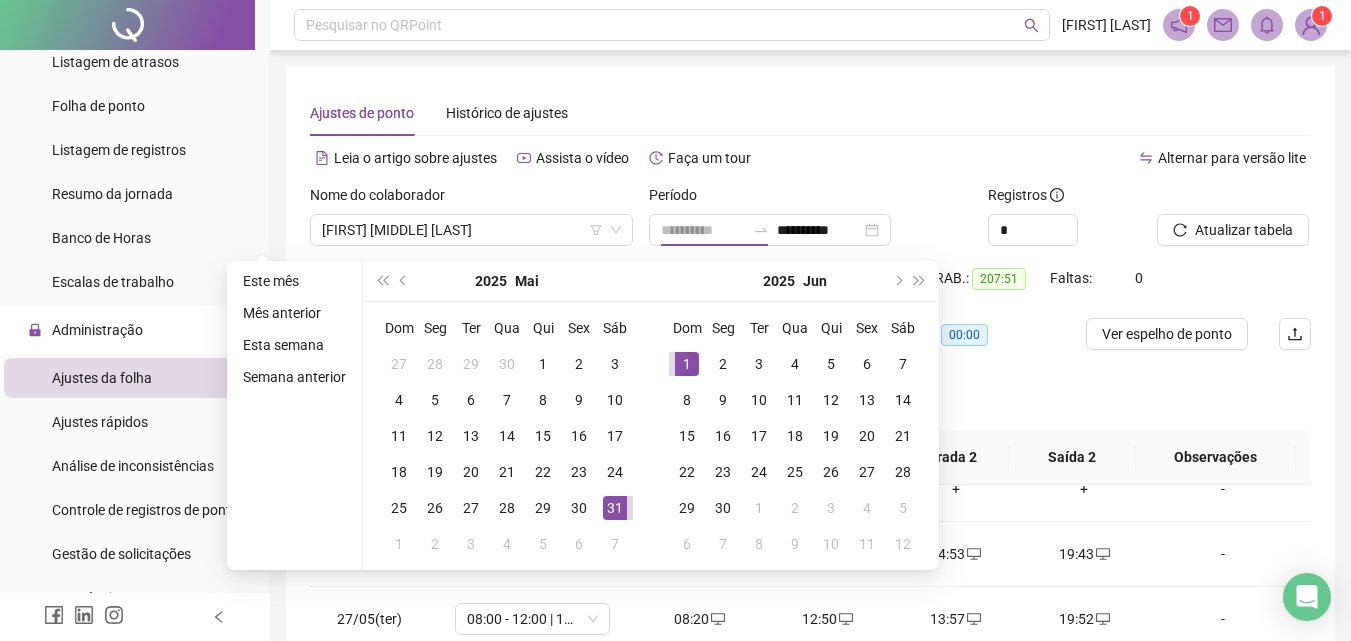 click on "1" at bounding box center (687, 364) 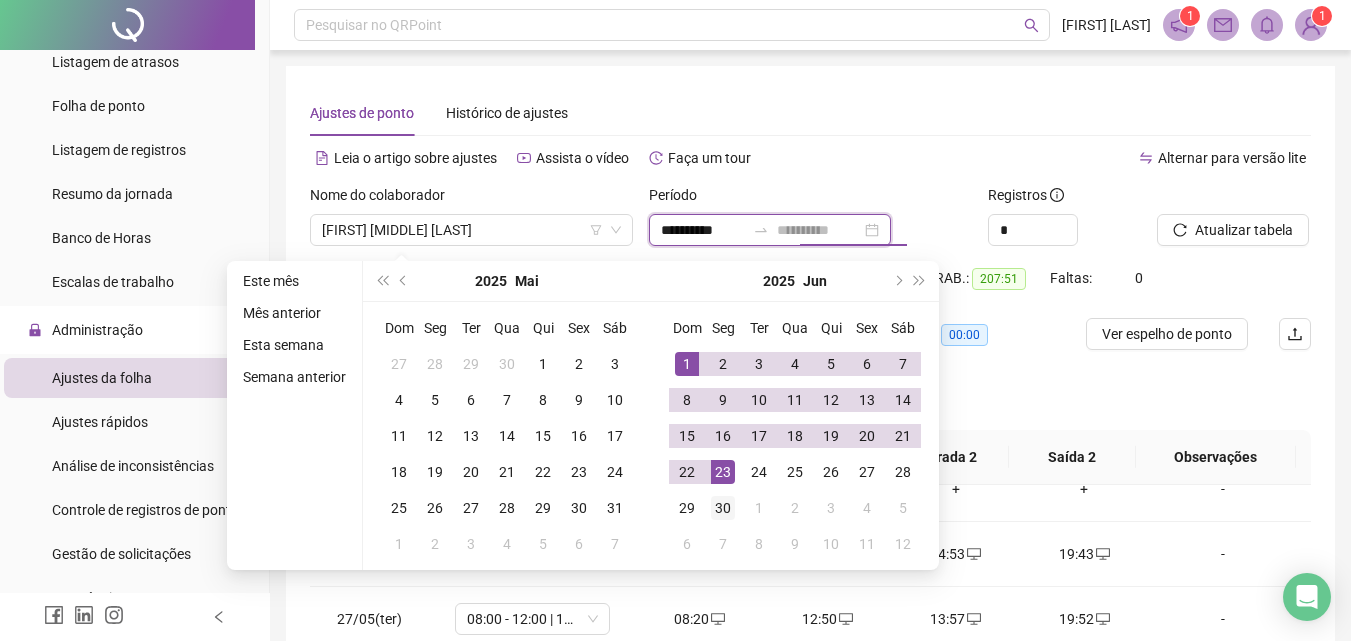 type on "**********" 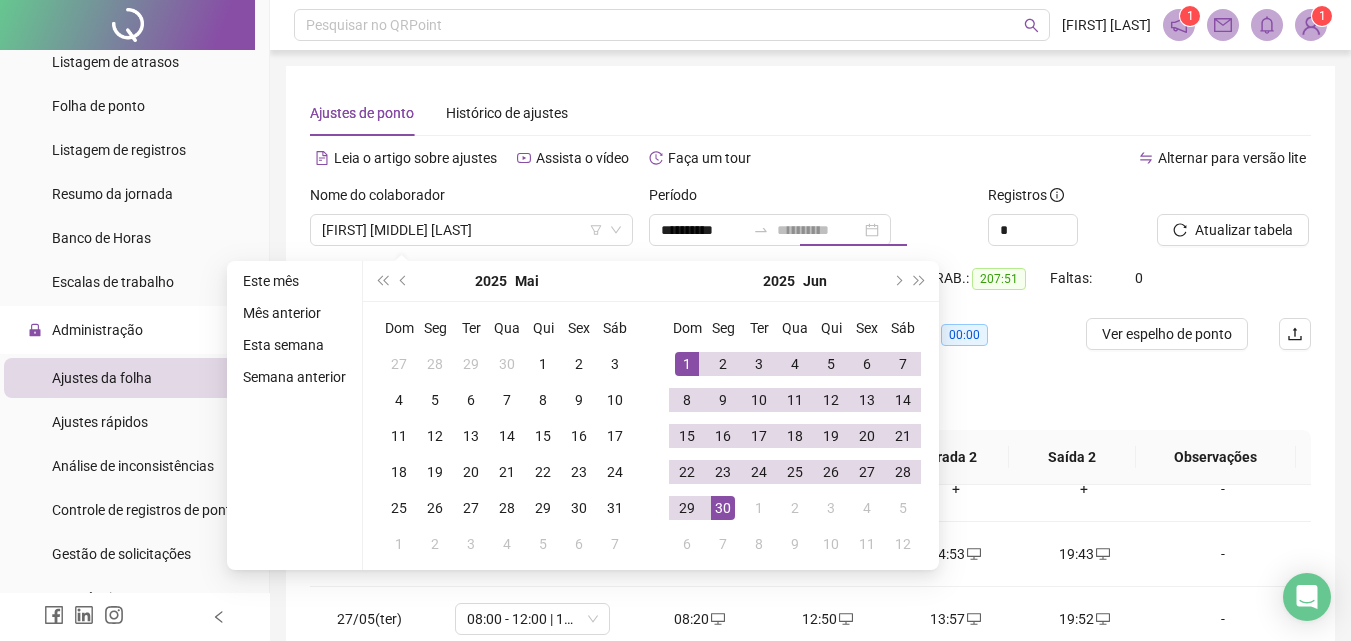 click on "30" at bounding box center (723, 508) 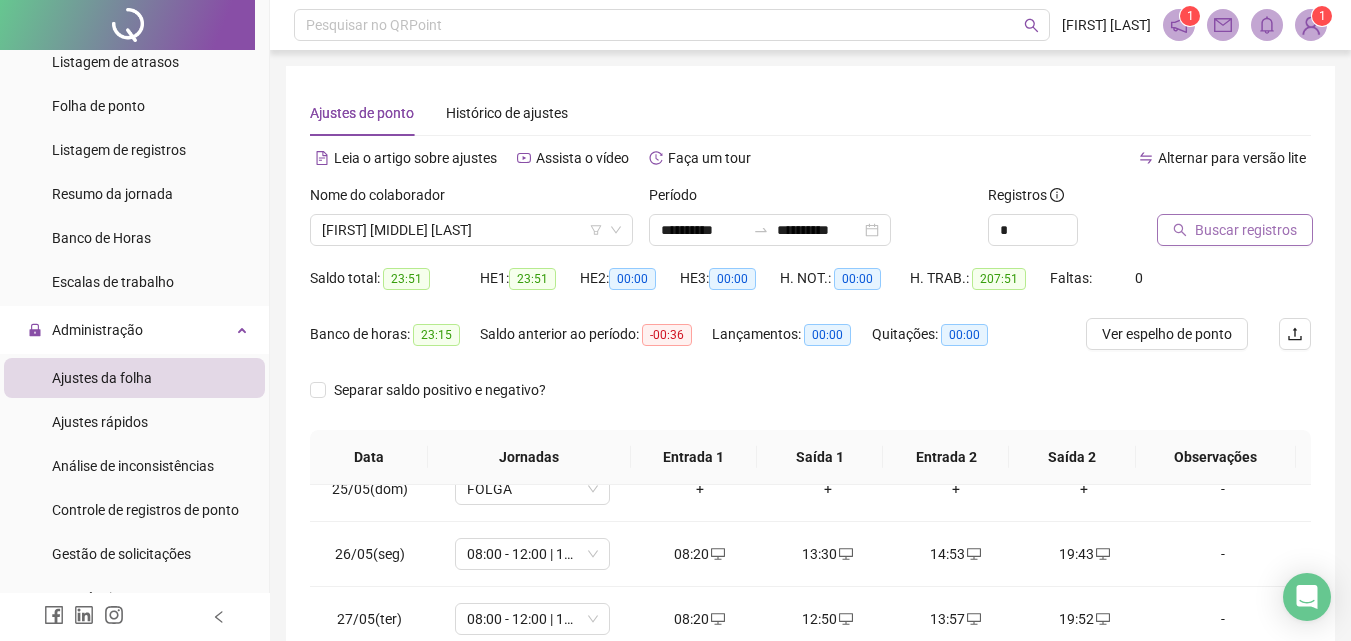 click on "Buscar registros" at bounding box center [1246, 230] 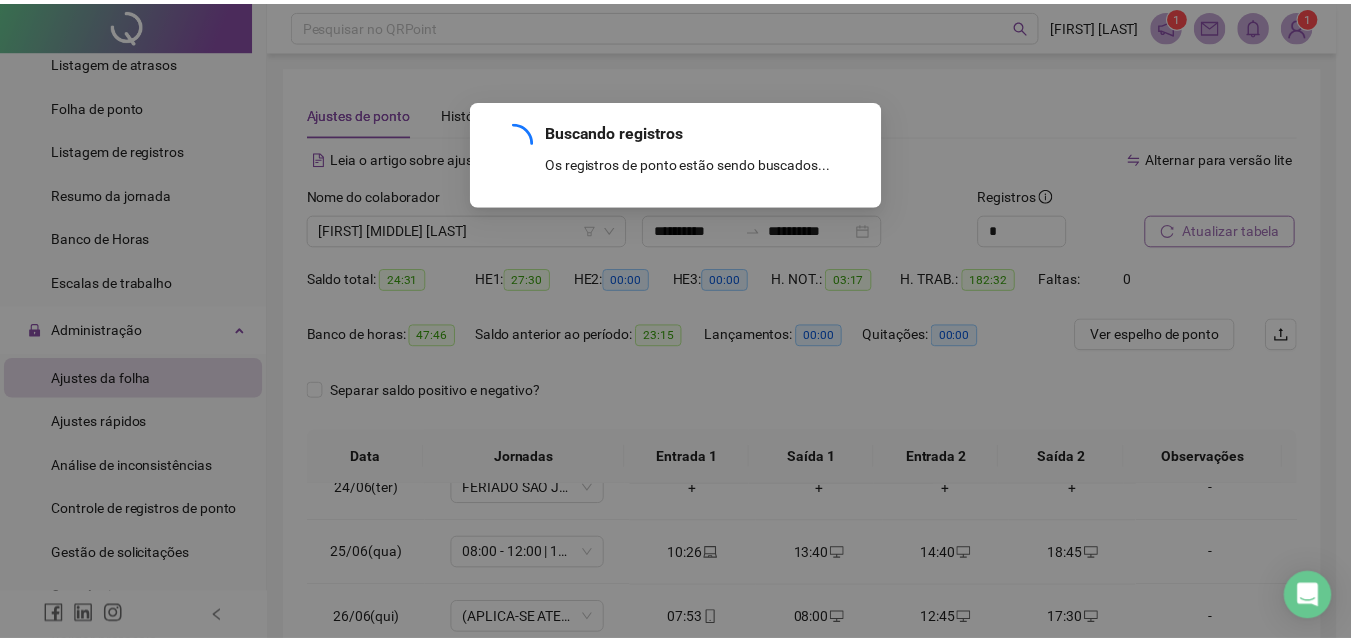 scroll, scrollTop: 1523, scrollLeft: 0, axis: vertical 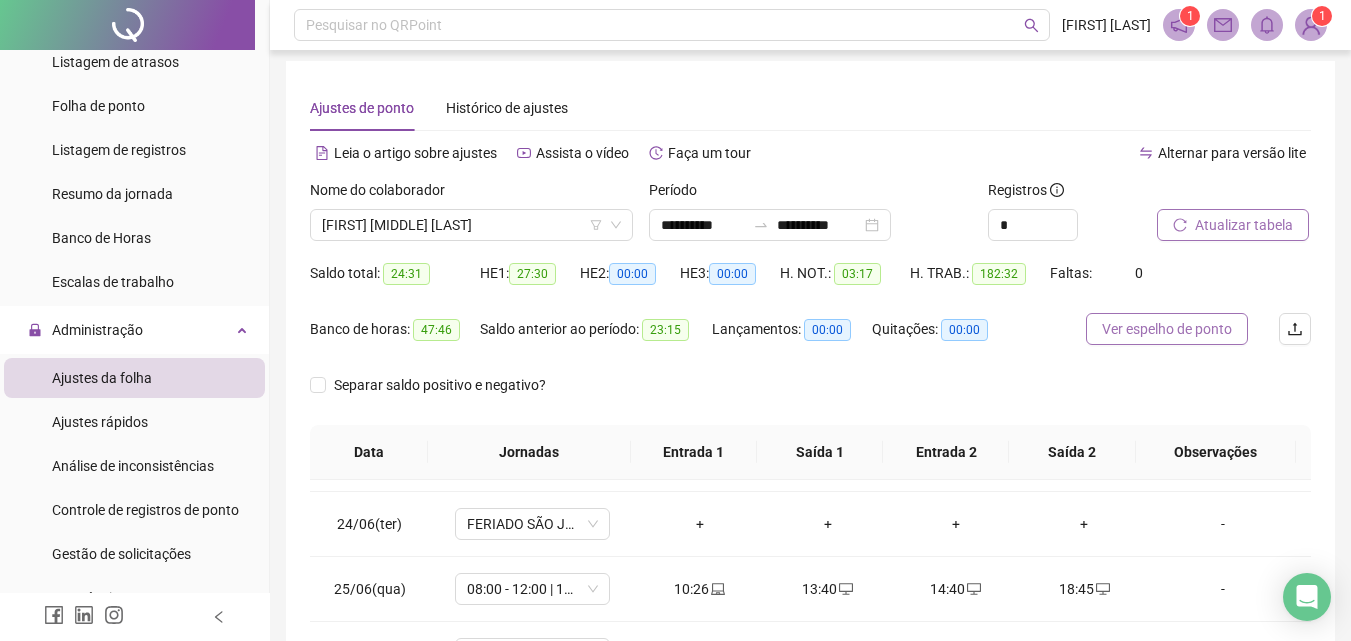 click on "Ver espelho de ponto" at bounding box center (1167, 329) 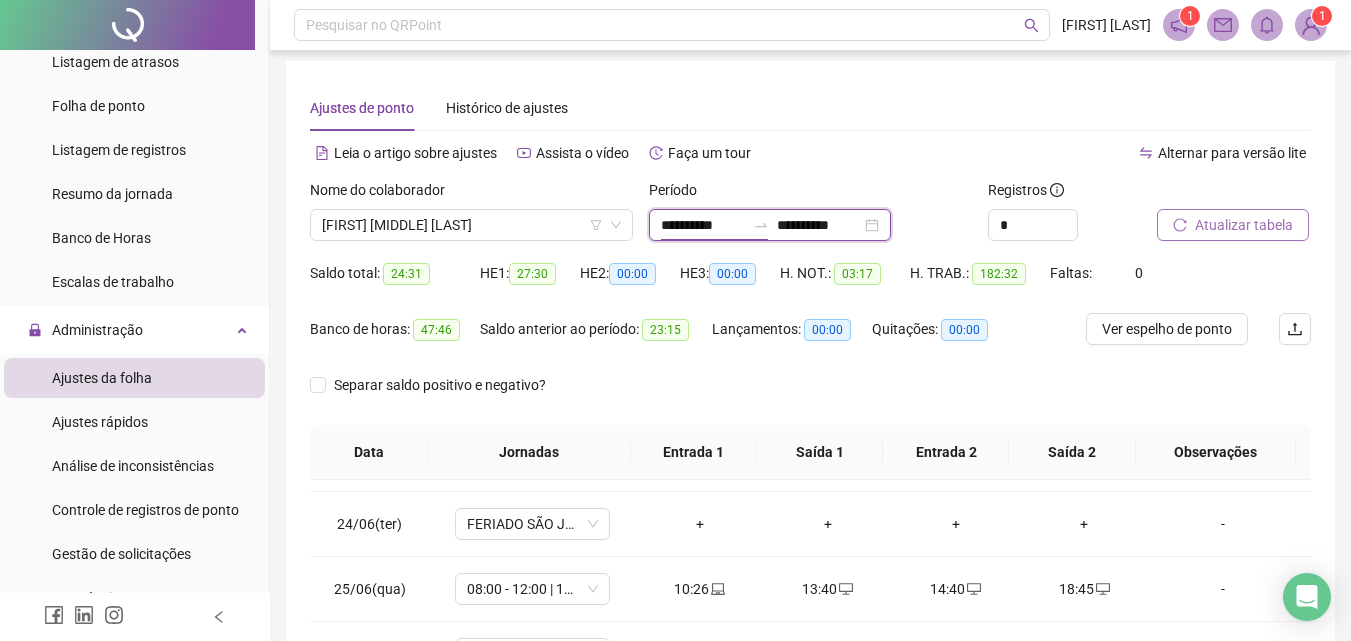 click on "**********" at bounding box center (703, 225) 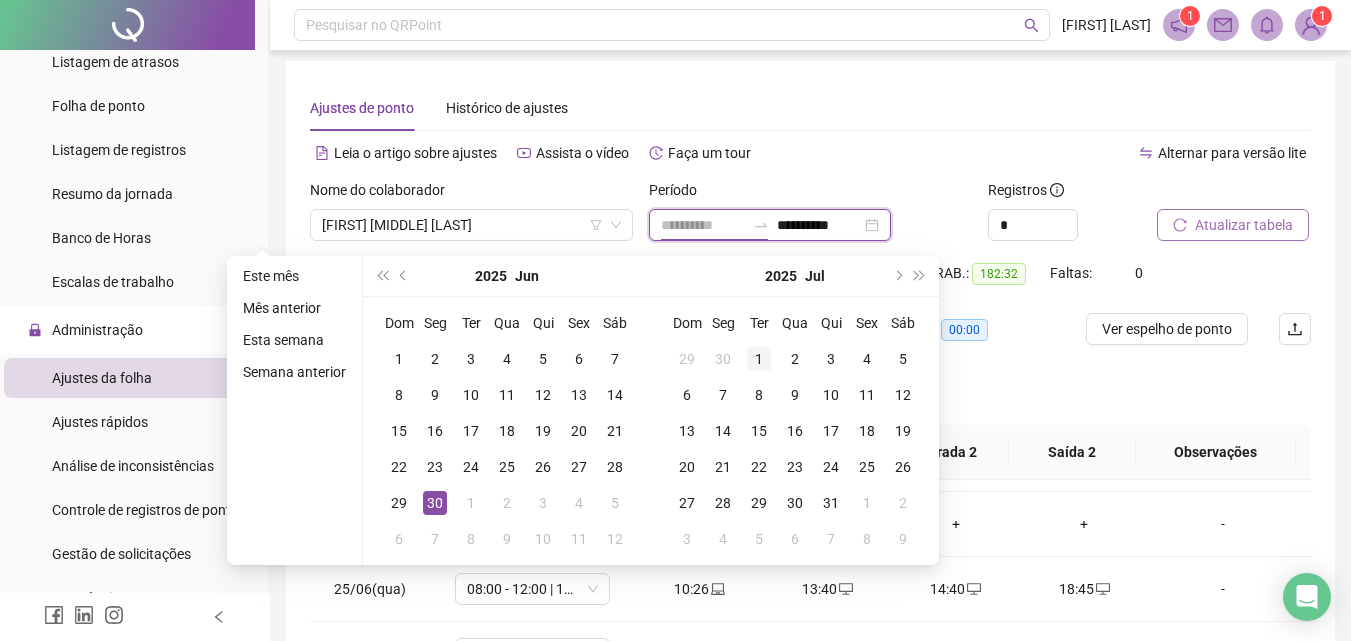 type on "**********" 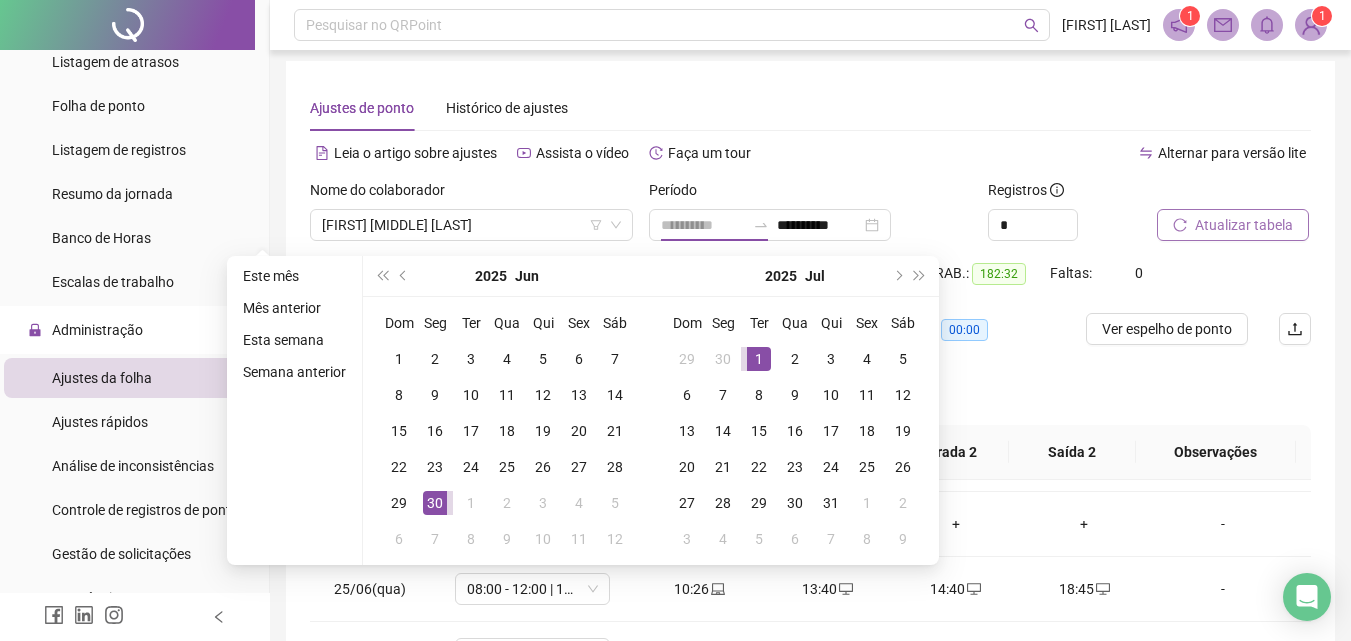 click on "1" at bounding box center [759, 359] 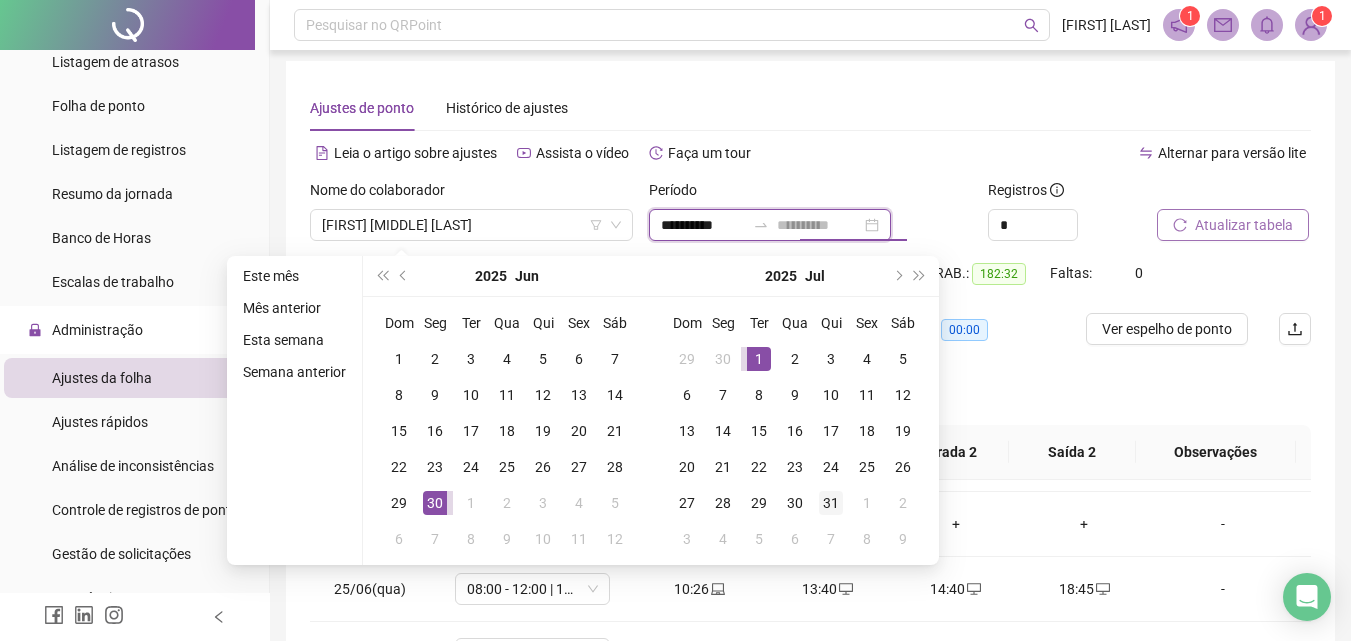 type on "**********" 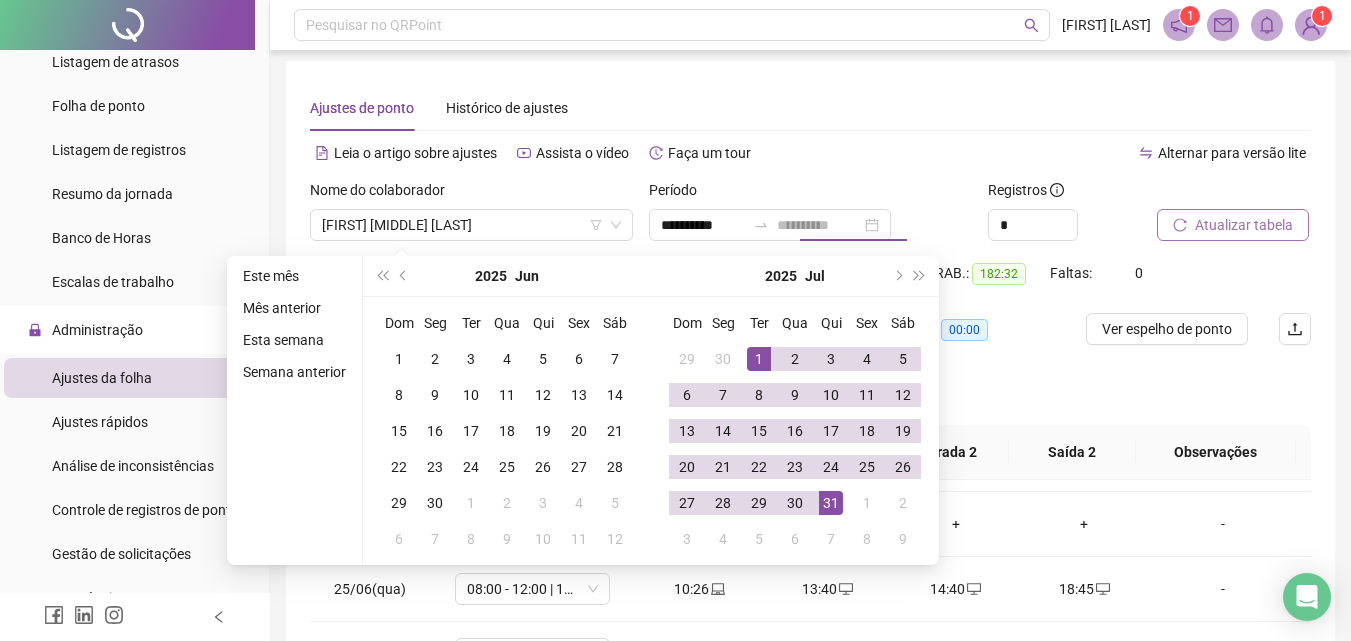 click on "31" at bounding box center (831, 503) 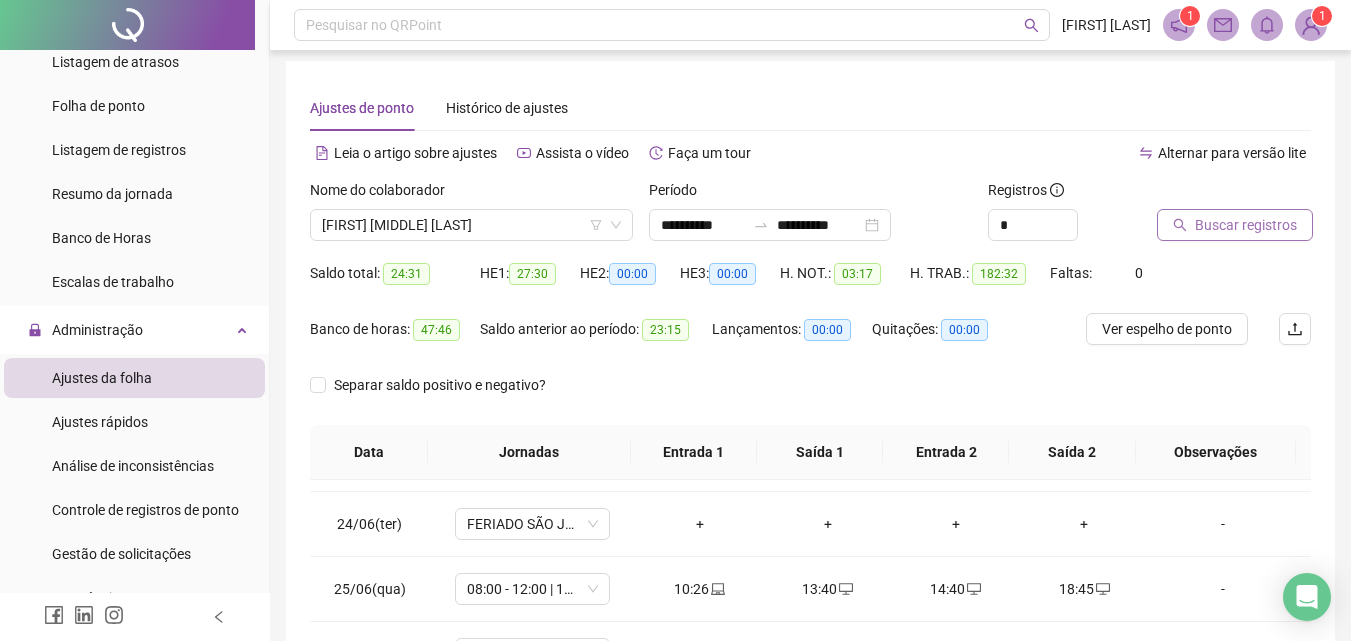 click on "Buscar registros" at bounding box center (1246, 225) 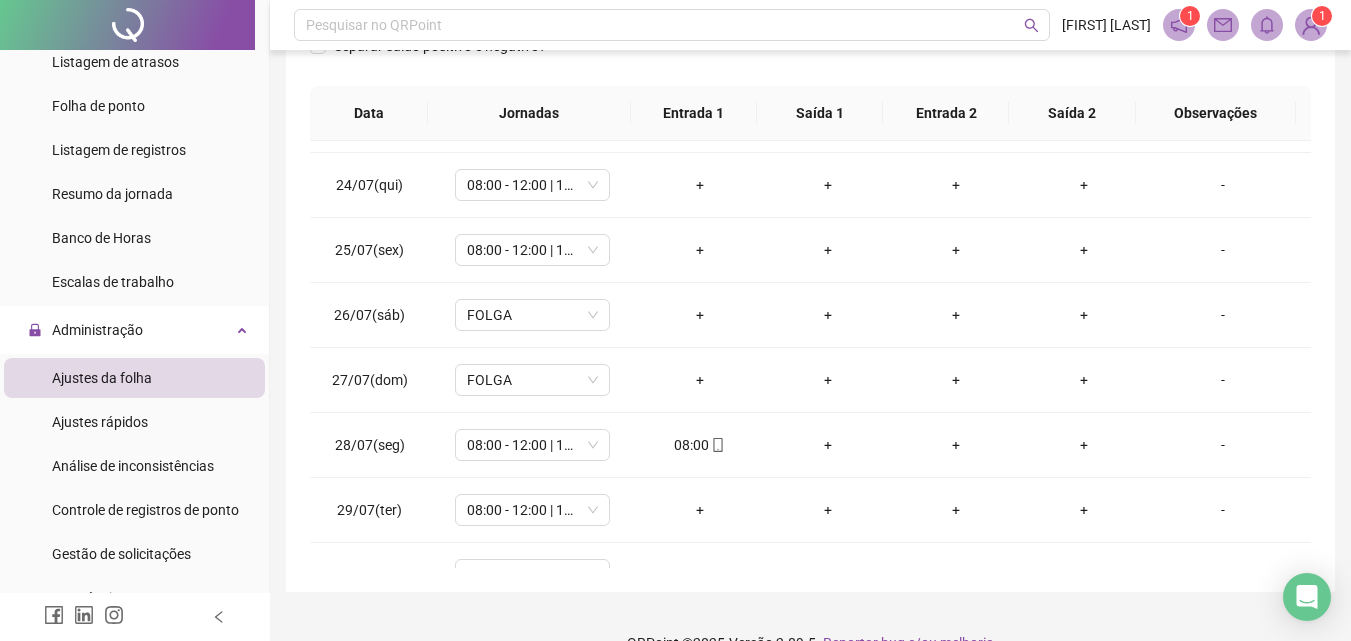 scroll, scrollTop: 361, scrollLeft: 0, axis: vertical 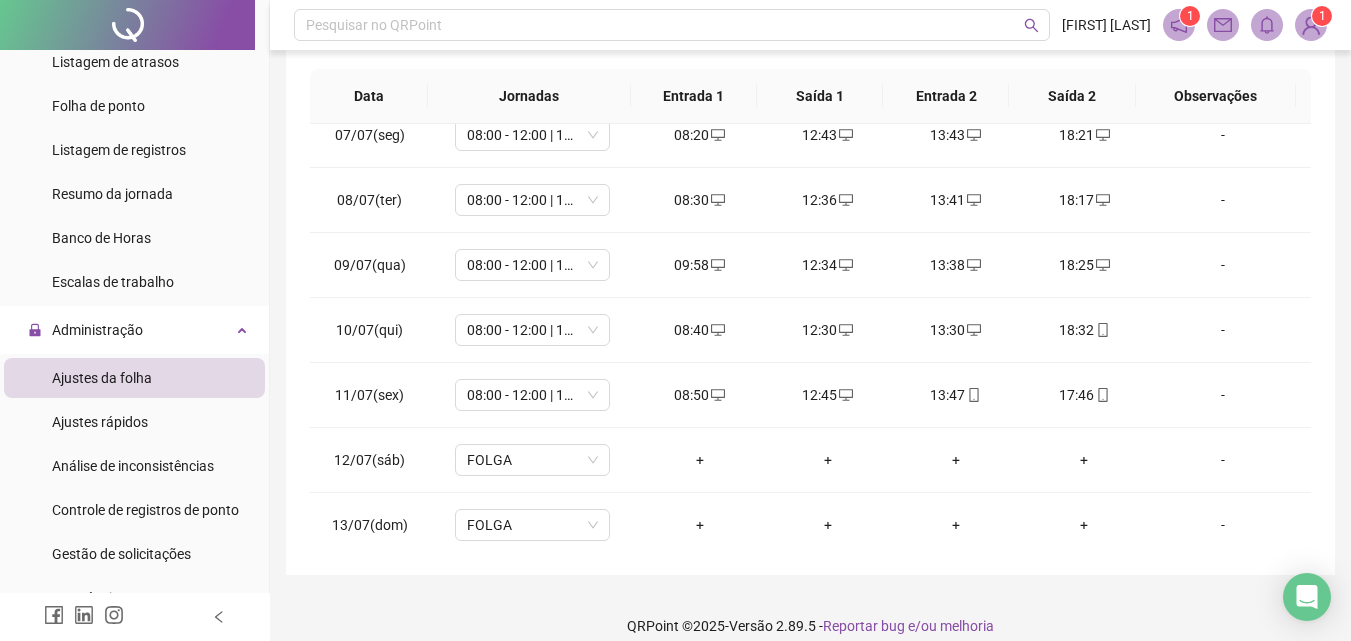 drag, startPoint x: 1306, startPoint y: 464, endPoint x: 1307, endPoint y: 316, distance: 148.00337 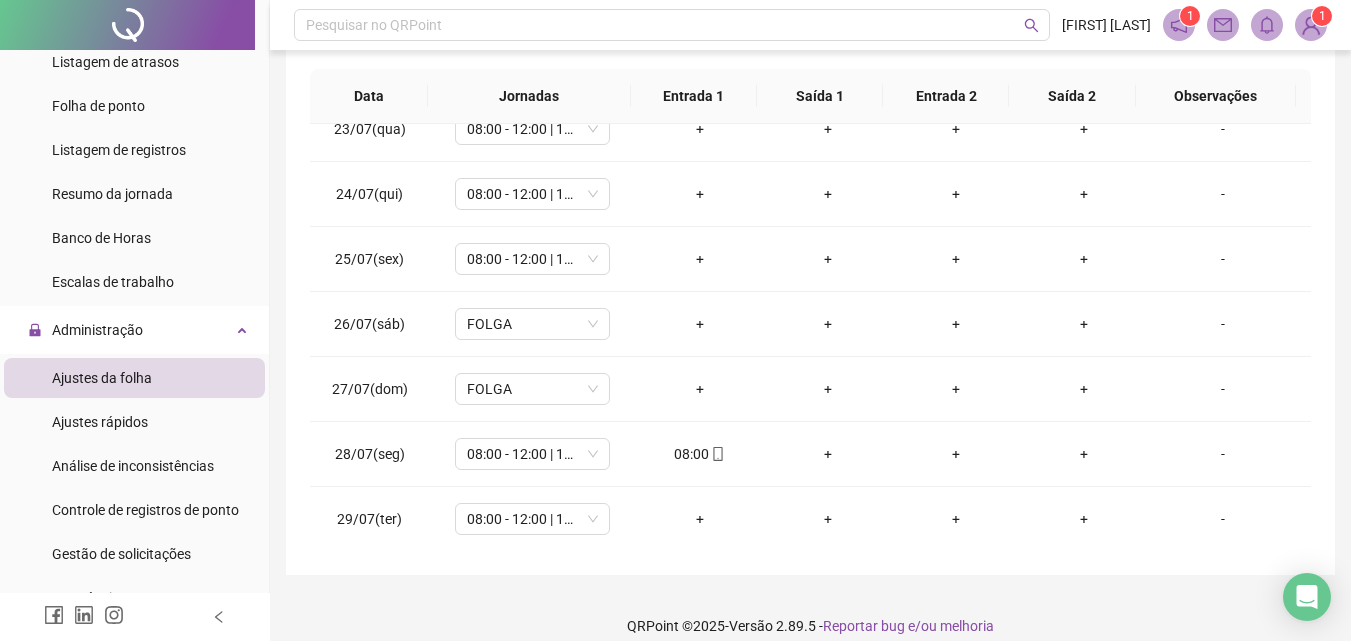 scroll, scrollTop: 1588, scrollLeft: 0, axis: vertical 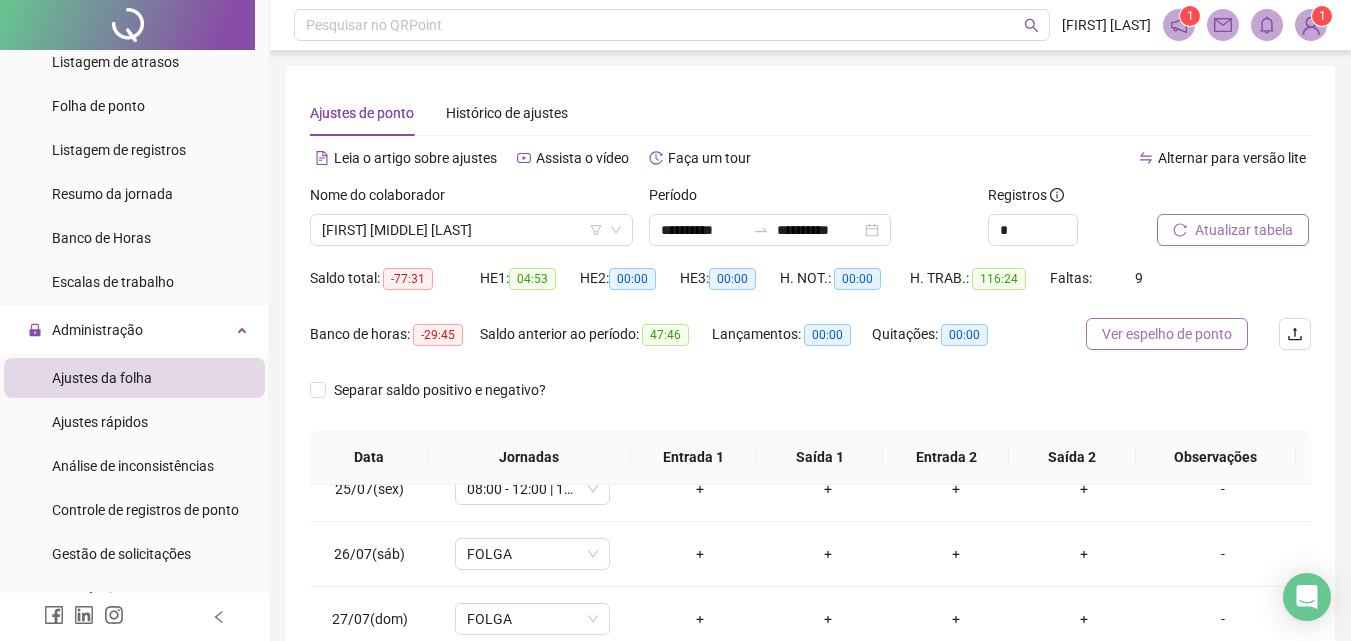 click on "Ver espelho de ponto" at bounding box center [1167, 334] 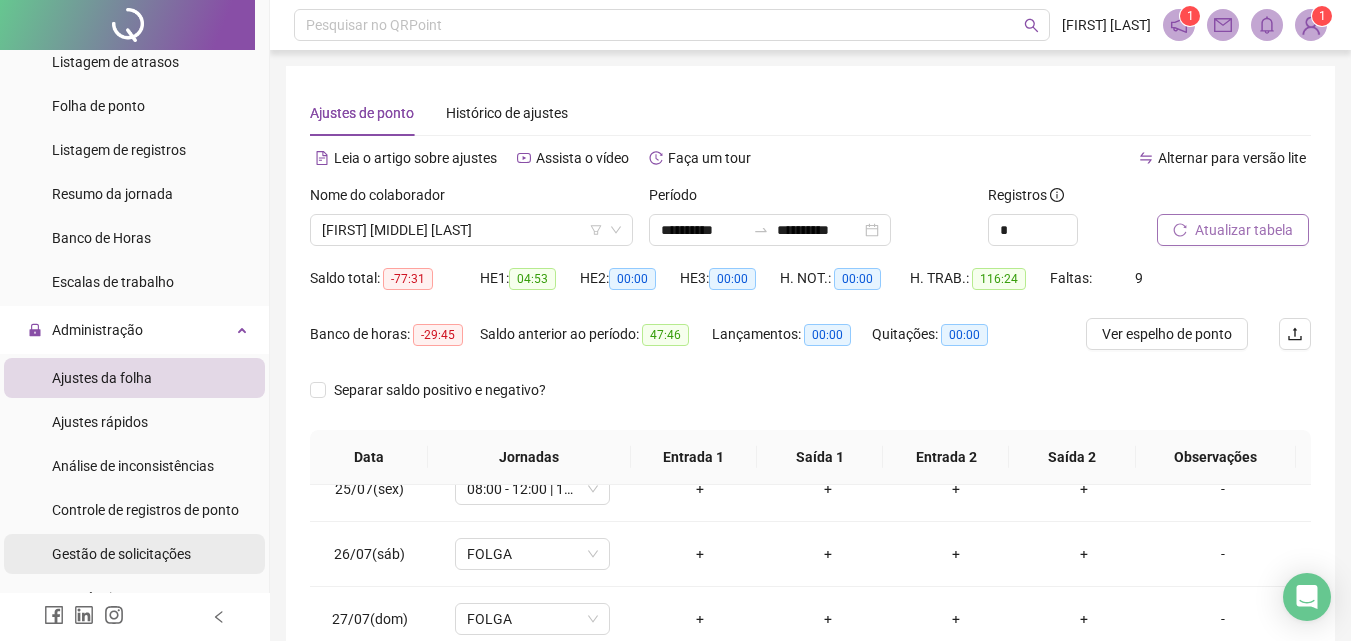 click on "Gestão de solicitações" at bounding box center [121, 554] 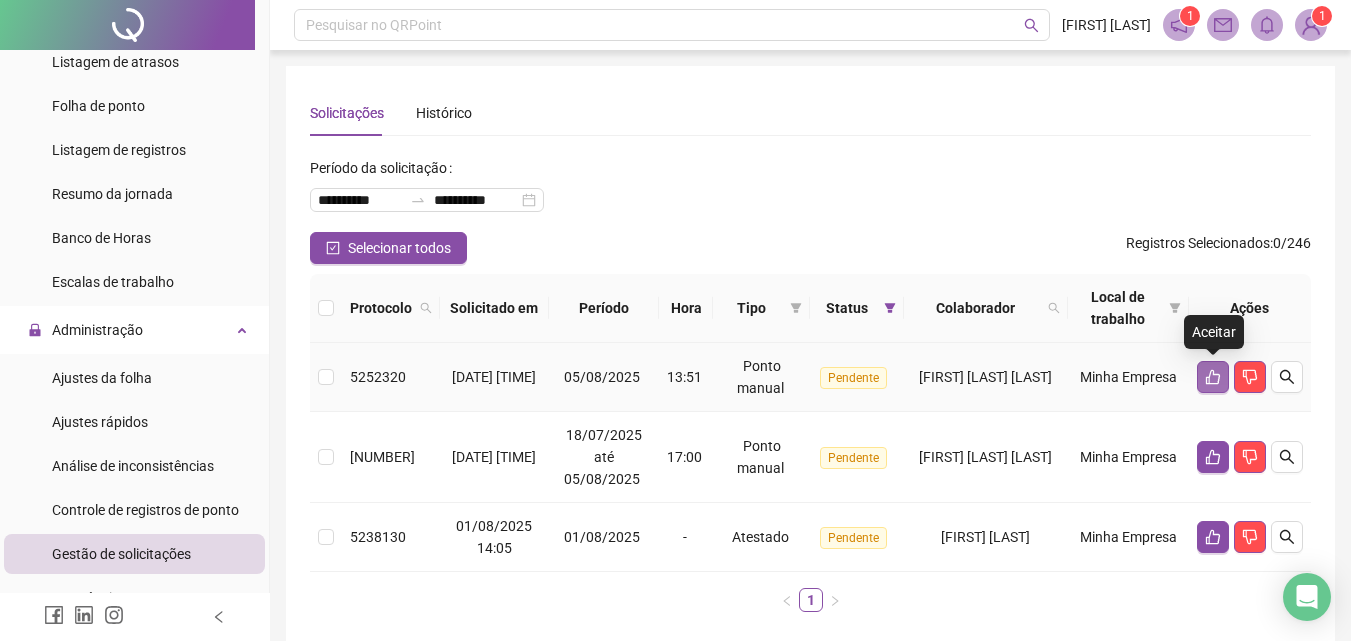 click 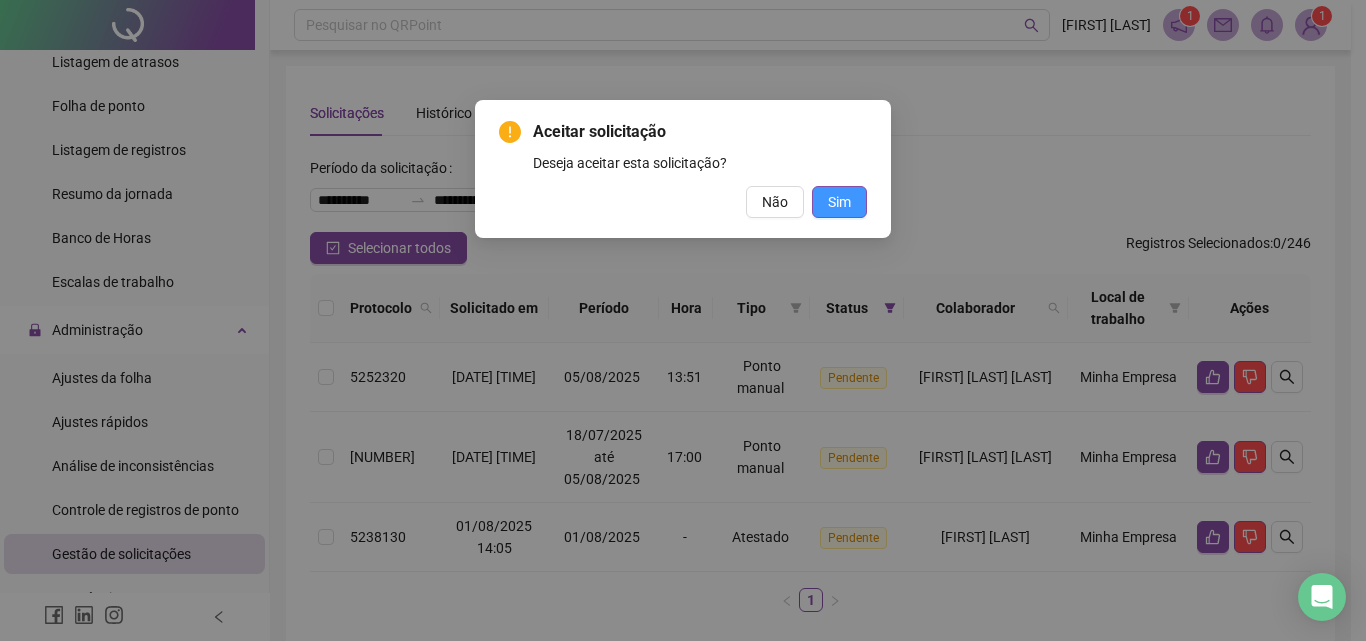 click on "Sim" at bounding box center (839, 202) 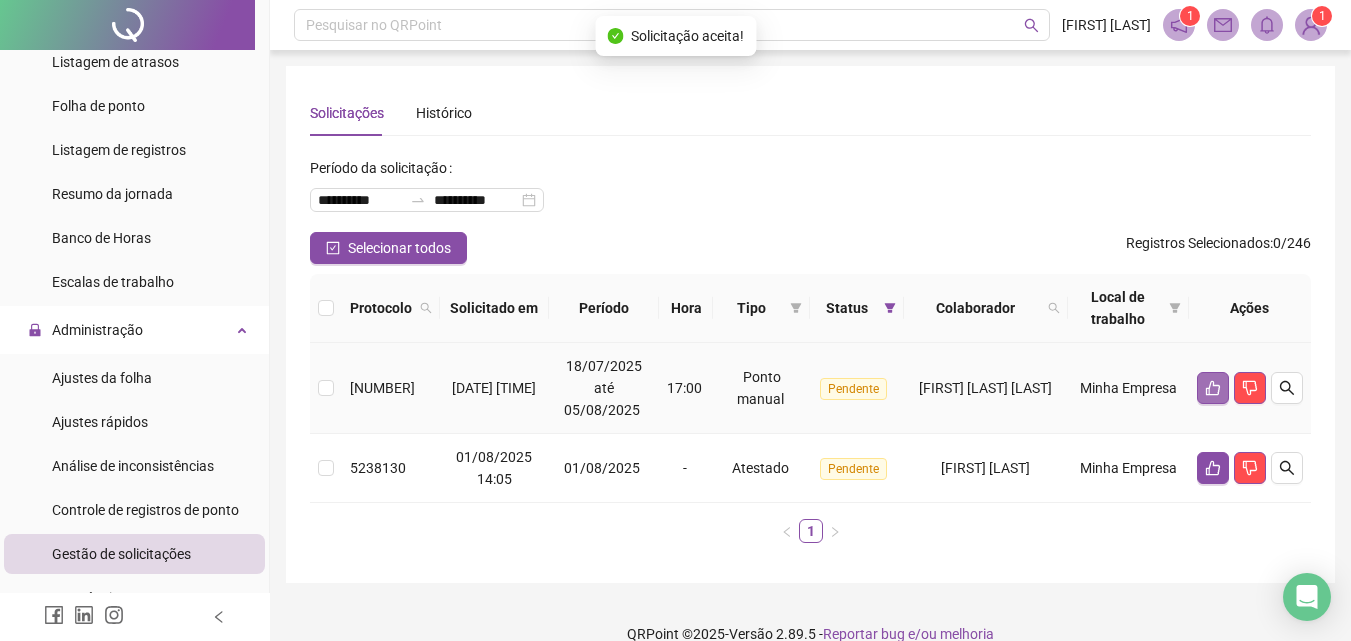 click at bounding box center [1213, 388] 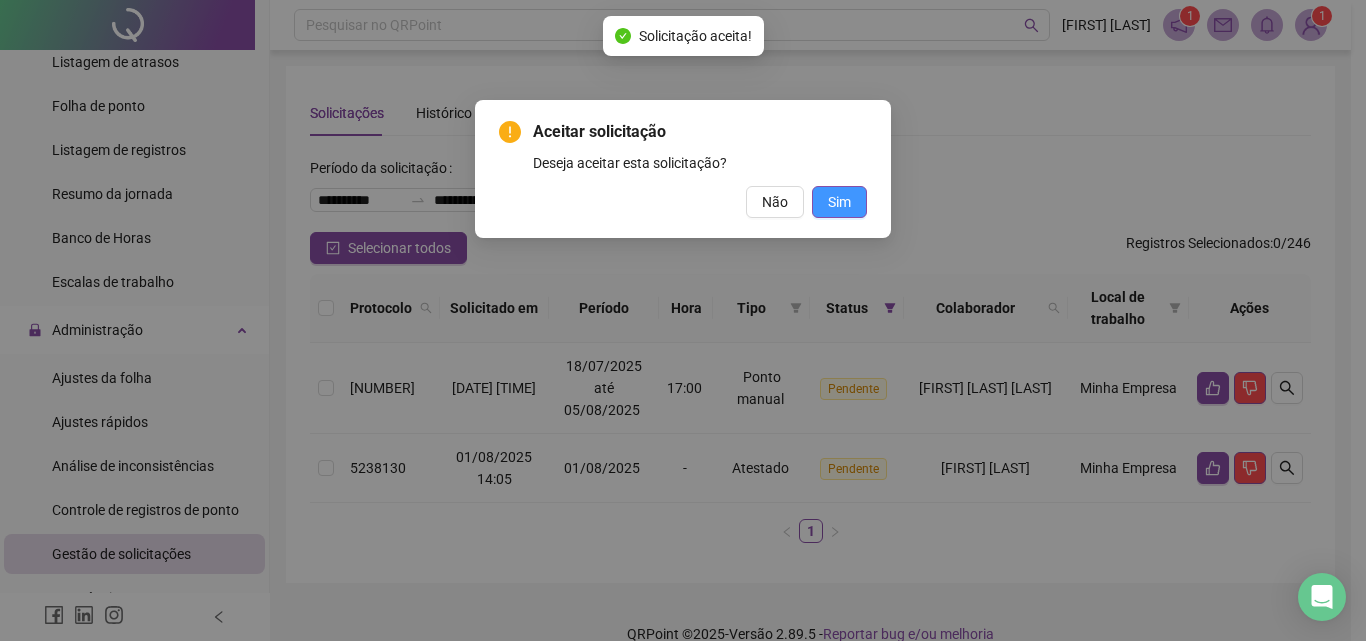 click on "Sim" at bounding box center [839, 202] 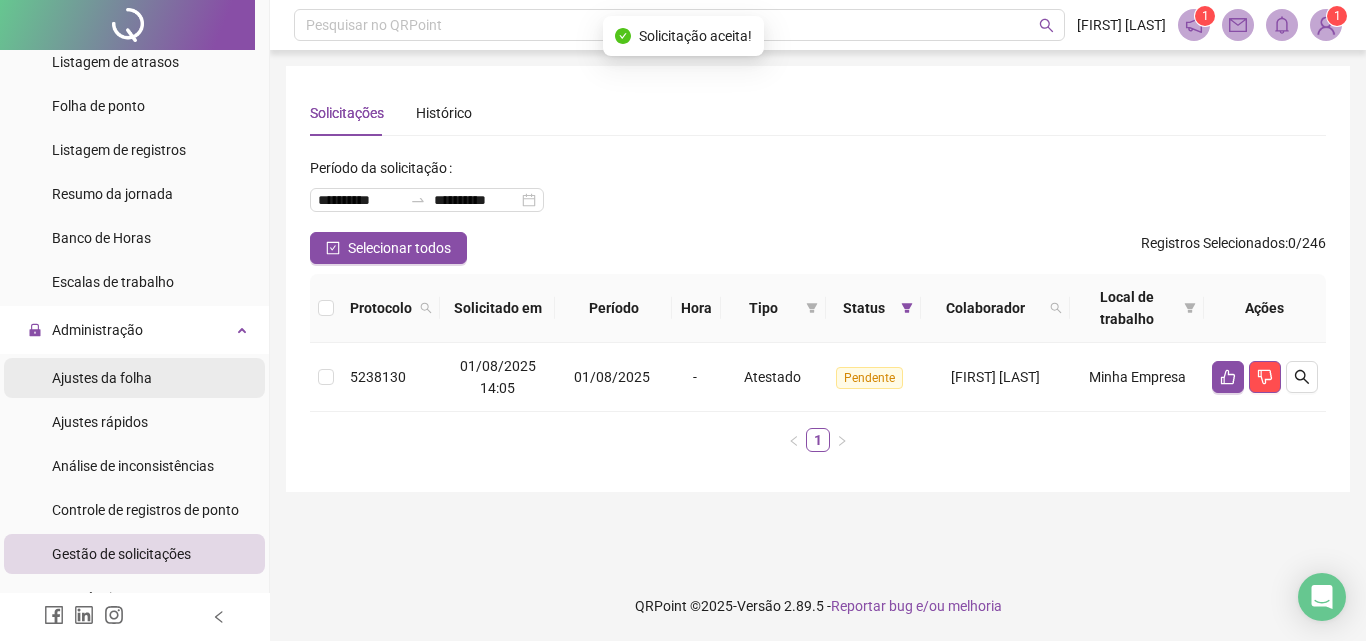 click on "Ajustes da folha" at bounding box center (102, 378) 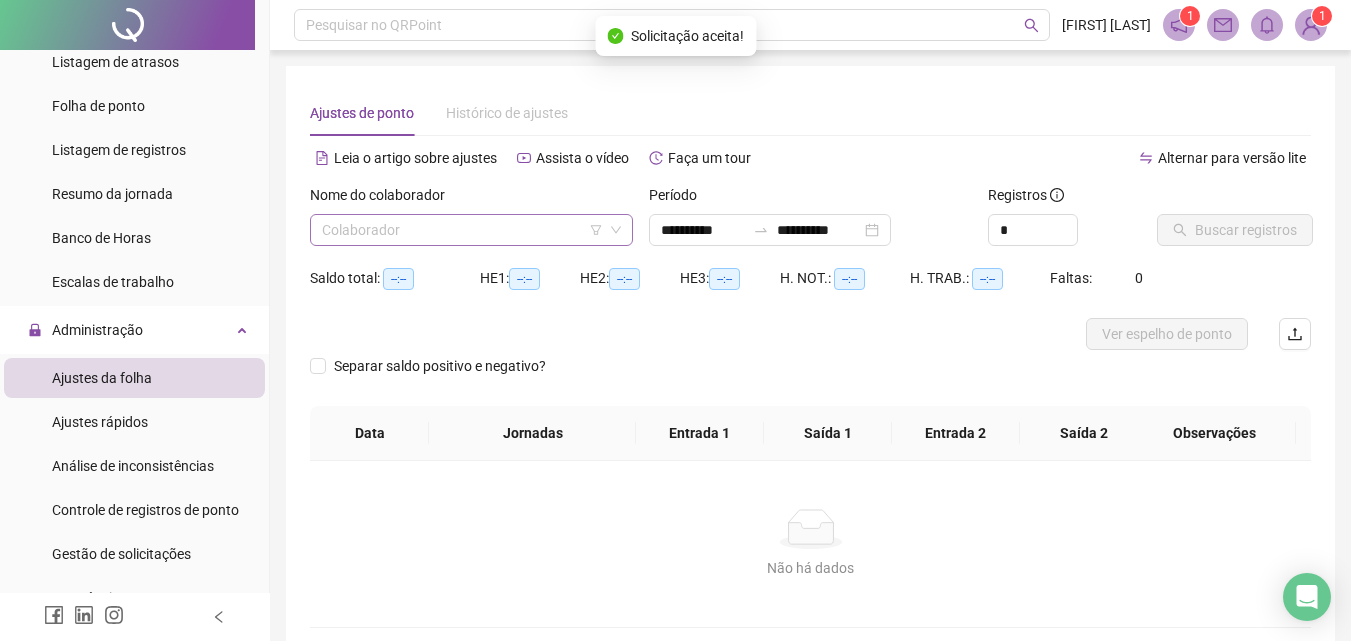 click at bounding box center [462, 230] 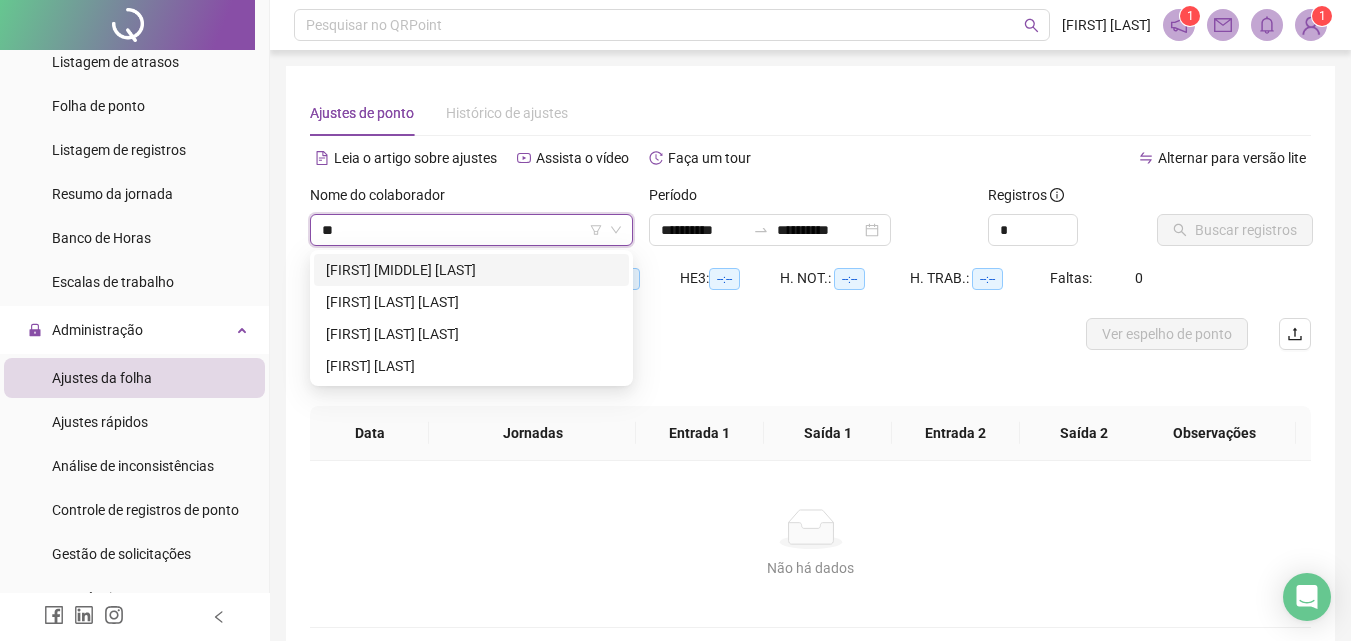 type on "***" 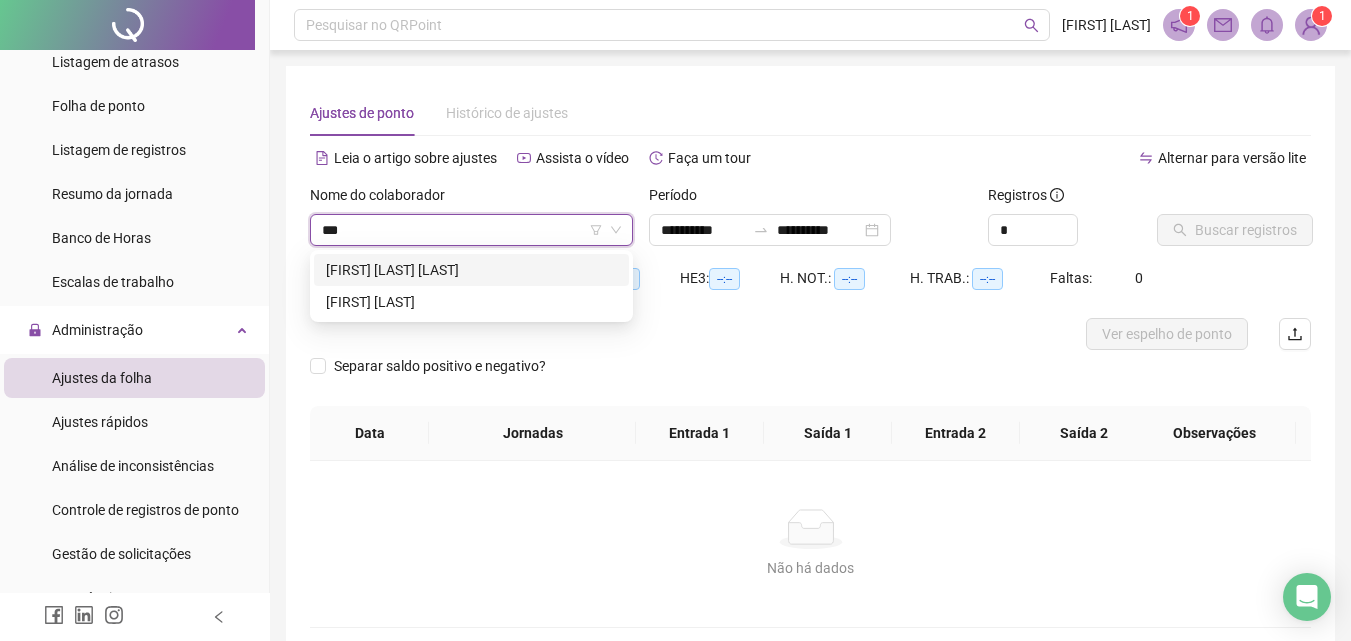 click on "[FIRST] [LAST] [LAST]" at bounding box center [471, 270] 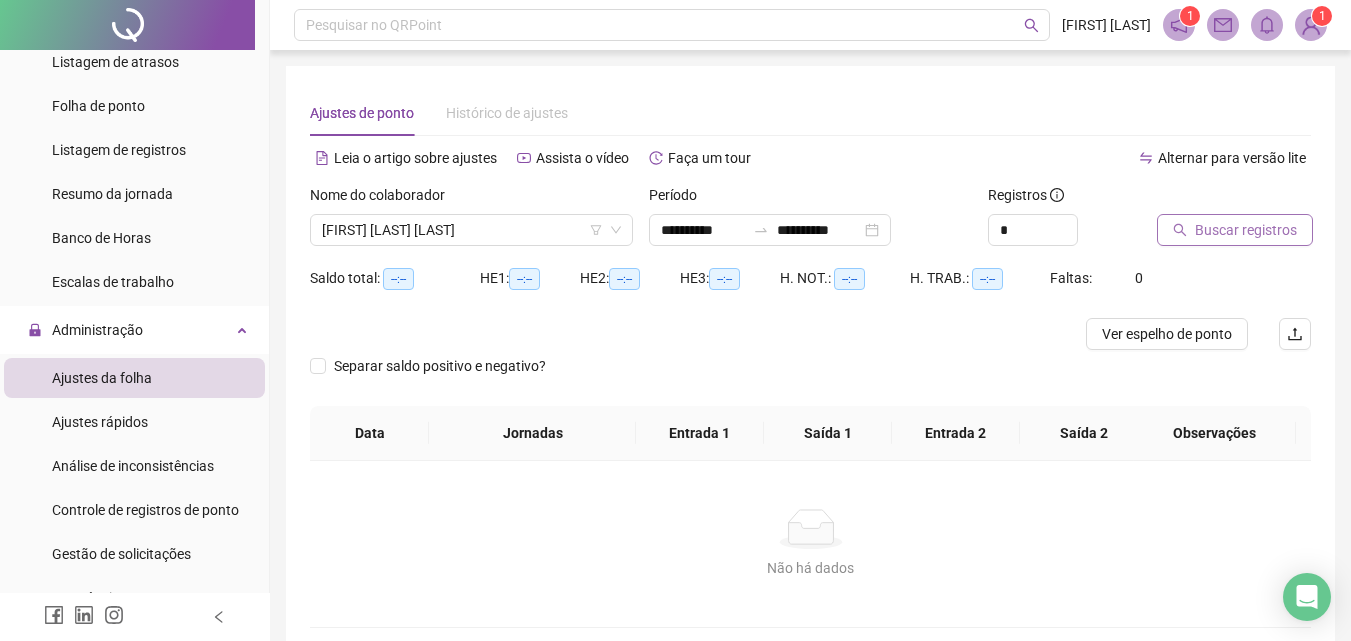 click on "Buscar registros" at bounding box center (1246, 230) 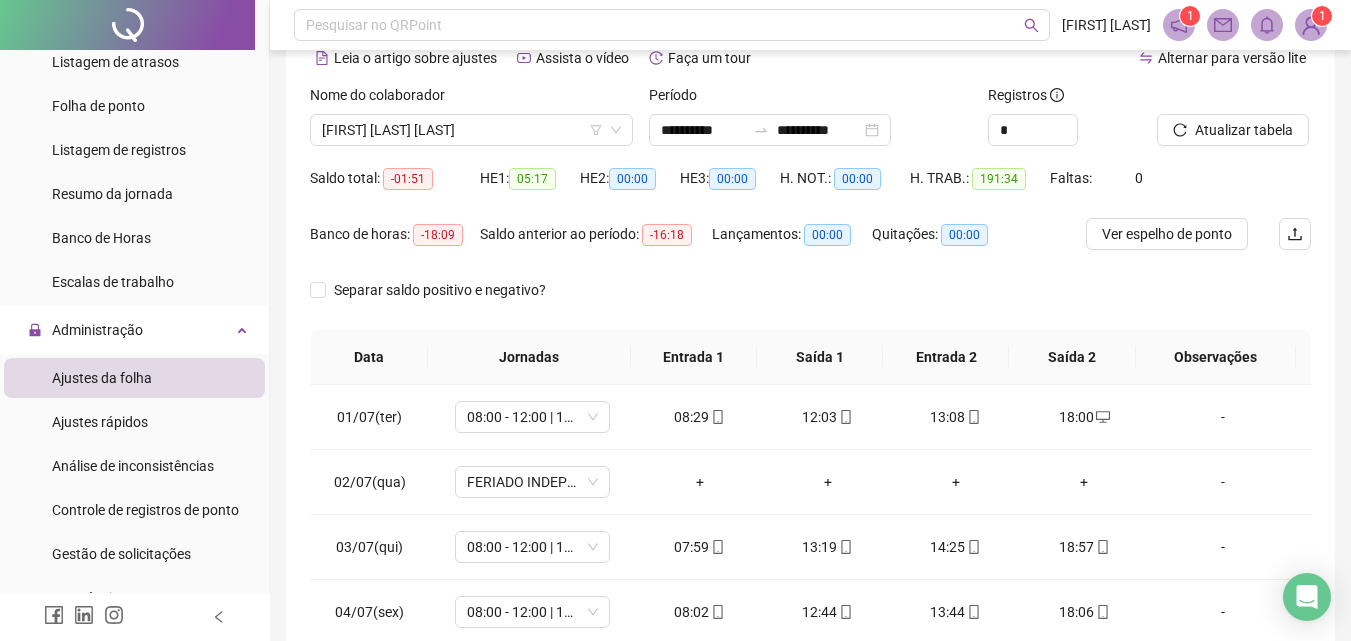 scroll, scrollTop: 200, scrollLeft: 0, axis: vertical 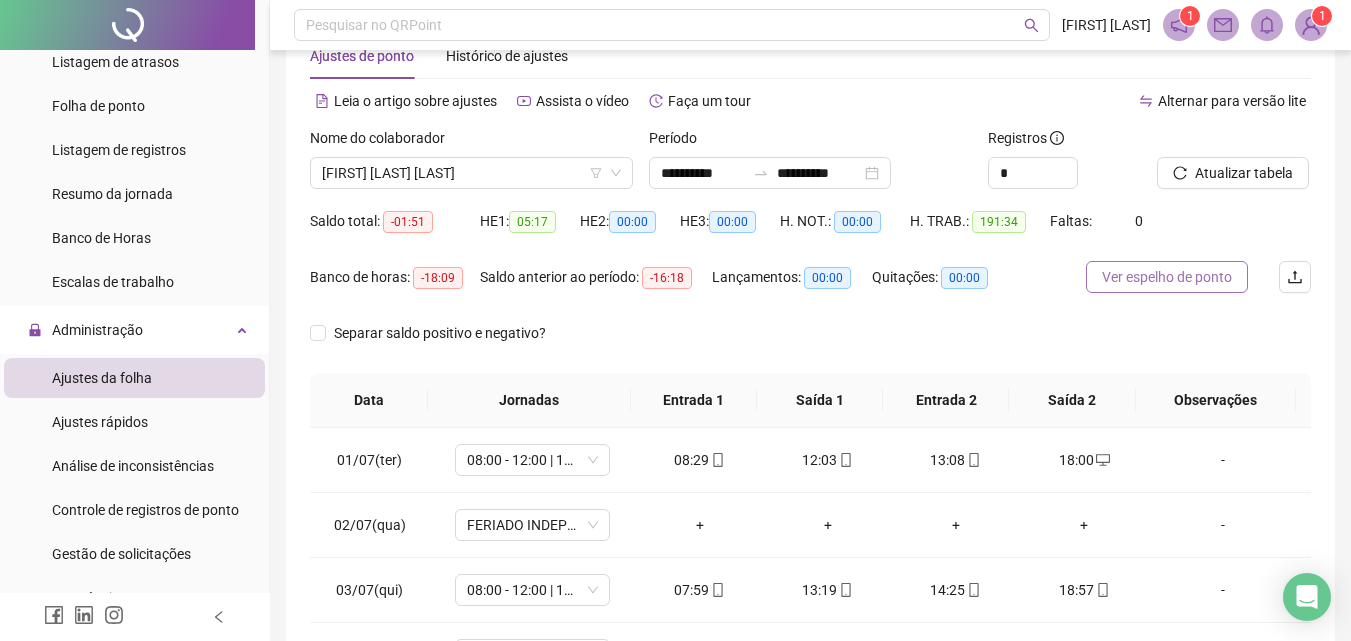 click on "Ver espelho de ponto" at bounding box center (1167, 277) 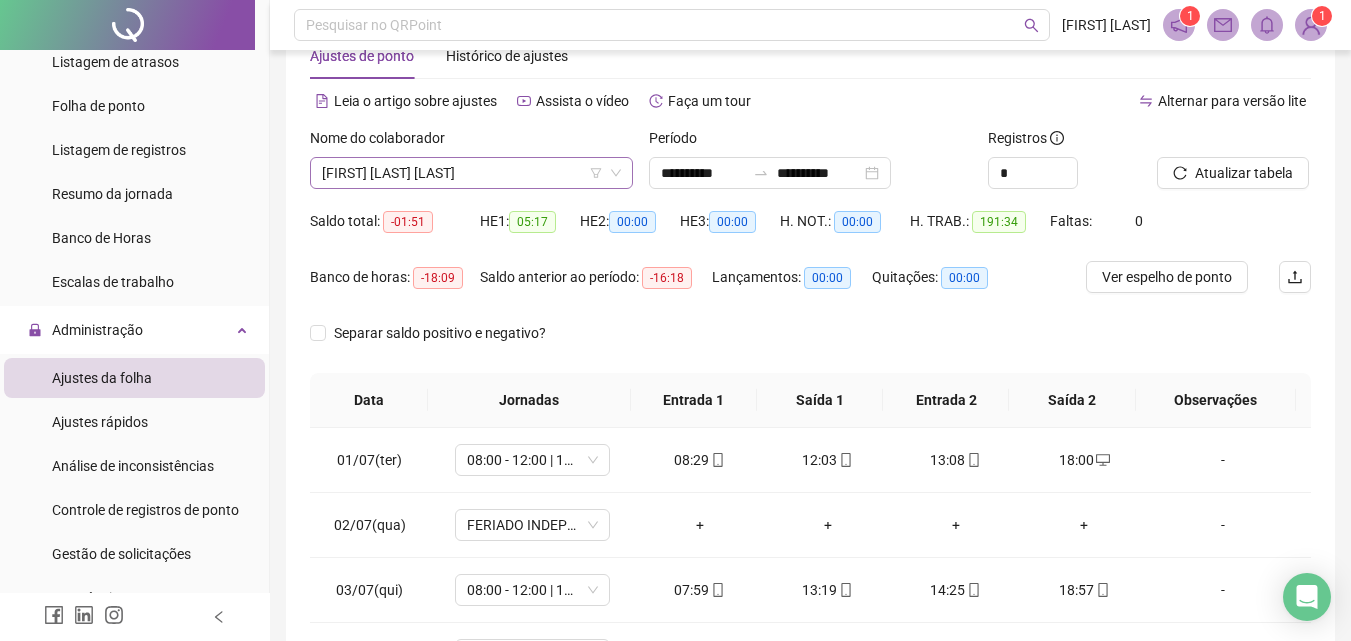 click on "[FIRST] [LAST] [LAST]" at bounding box center (471, 173) 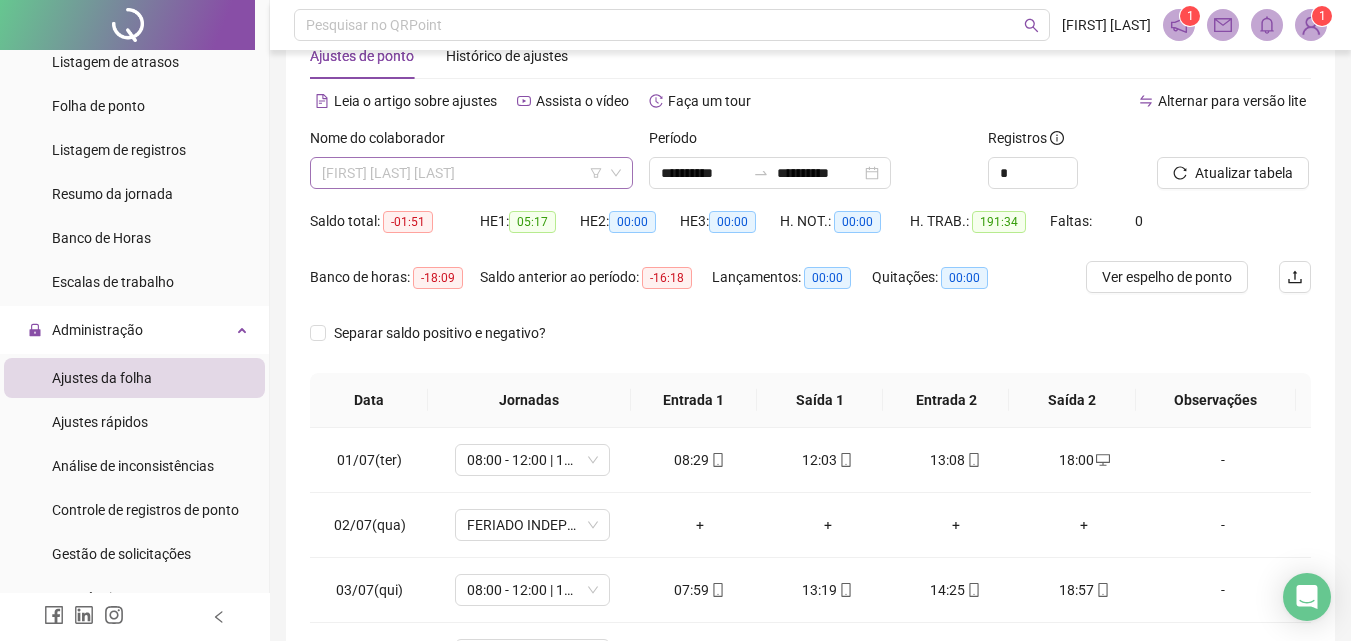 scroll, scrollTop: 384, scrollLeft: 0, axis: vertical 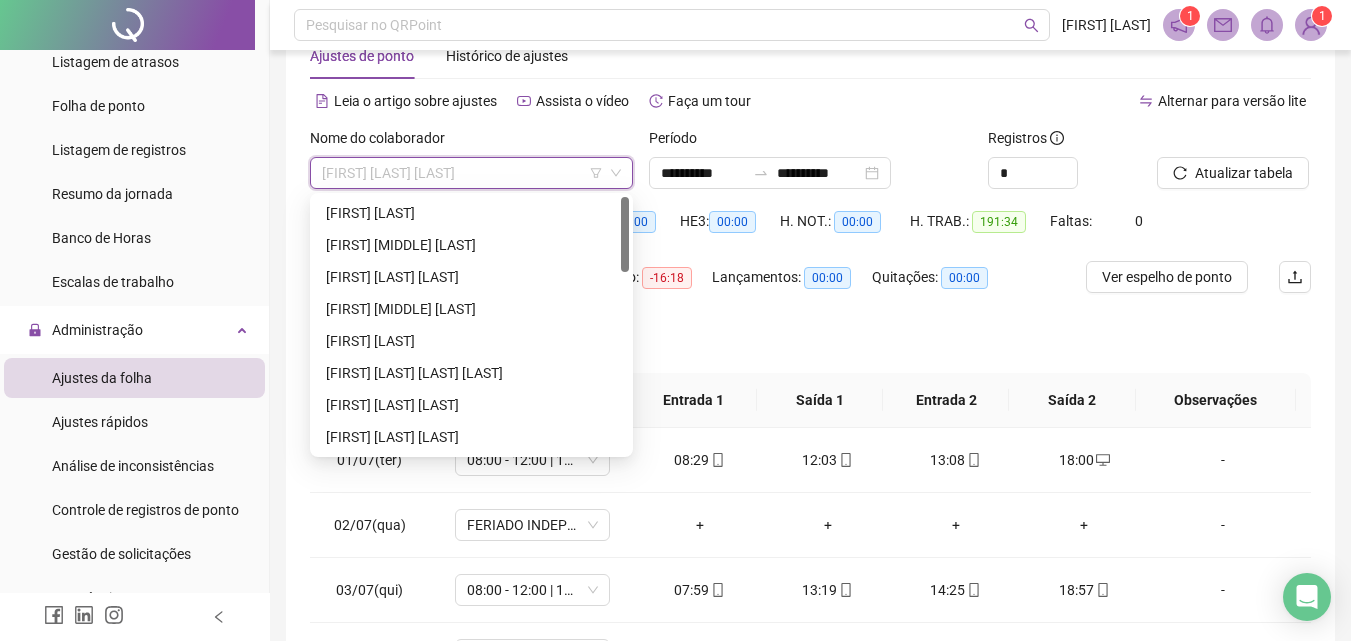 drag, startPoint x: 620, startPoint y: 297, endPoint x: 603, endPoint y: 184, distance: 114.27161 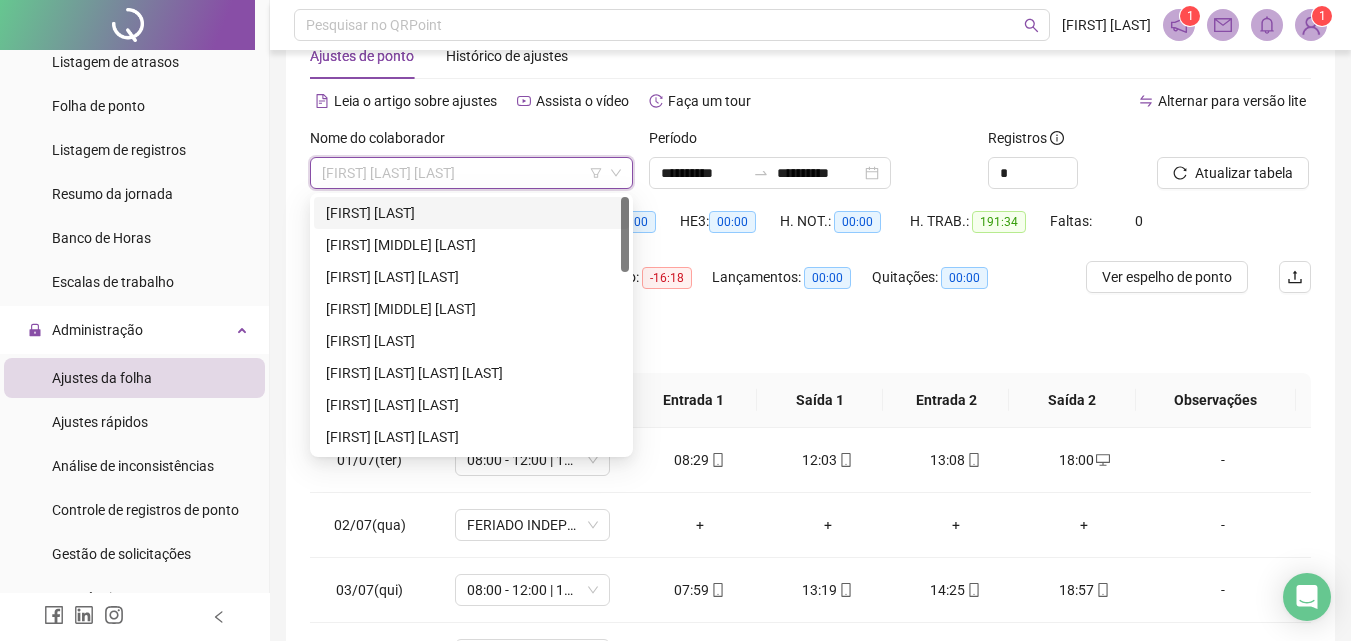 click on "[FIRST] [LAST]" at bounding box center [471, 213] 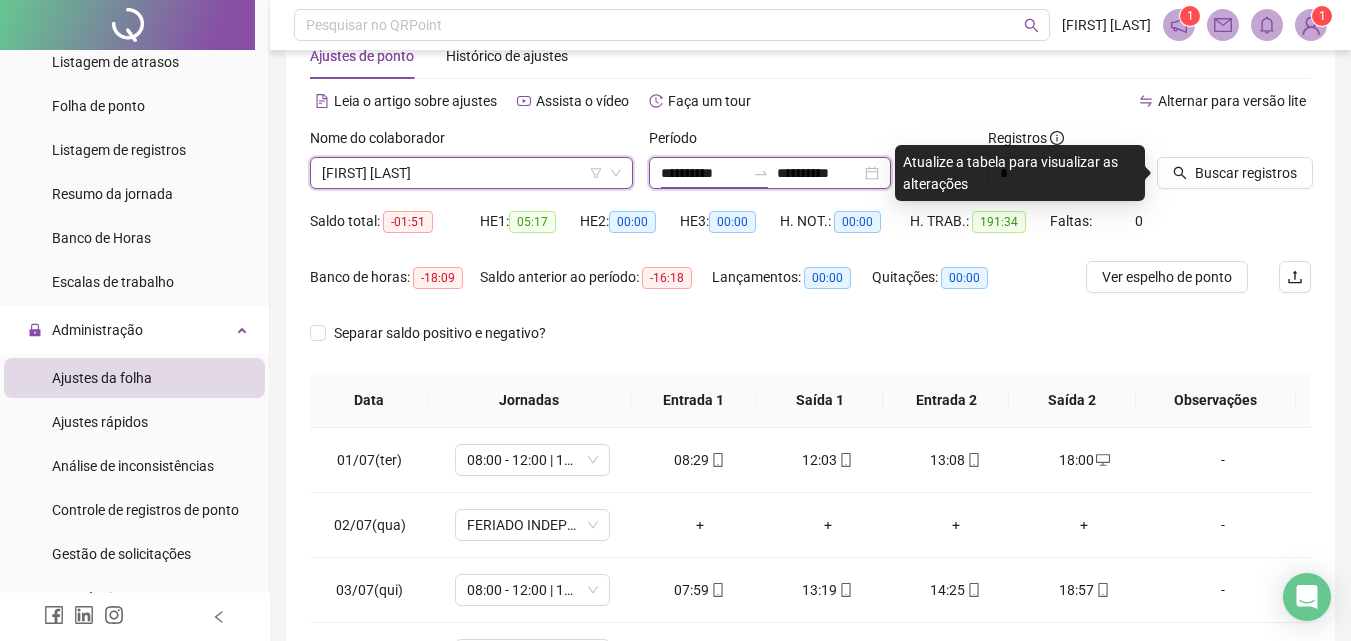click on "**********" at bounding box center [703, 173] 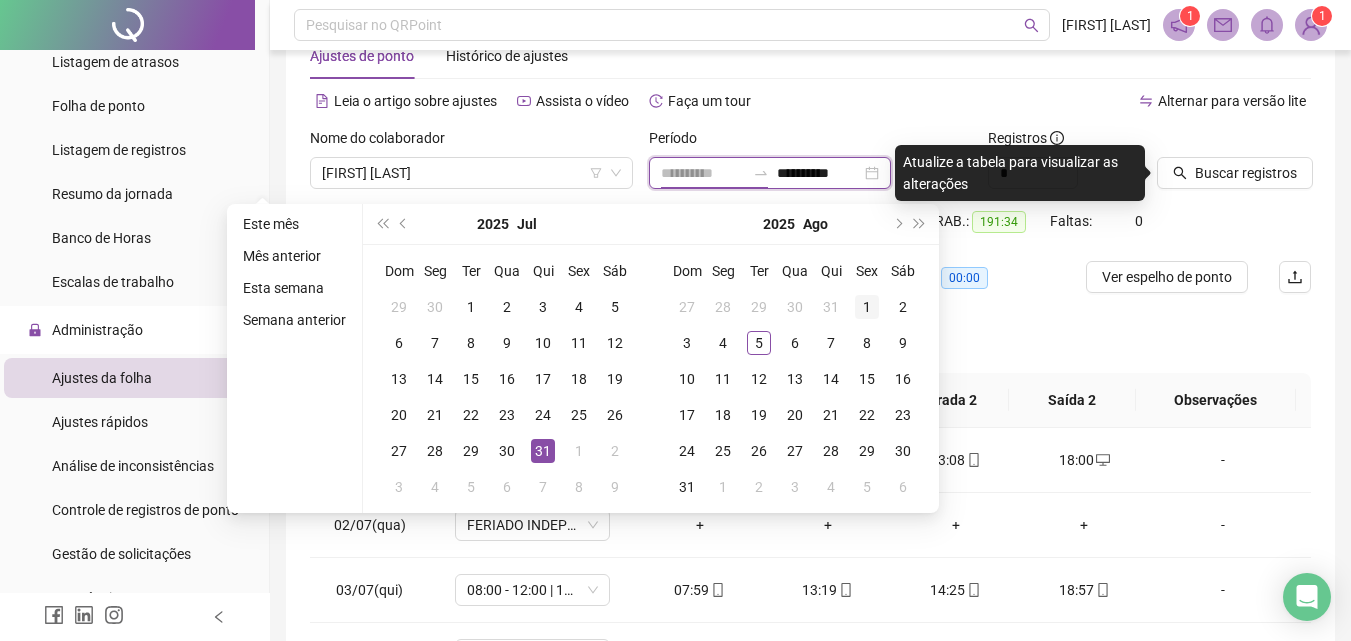 type on "**********" 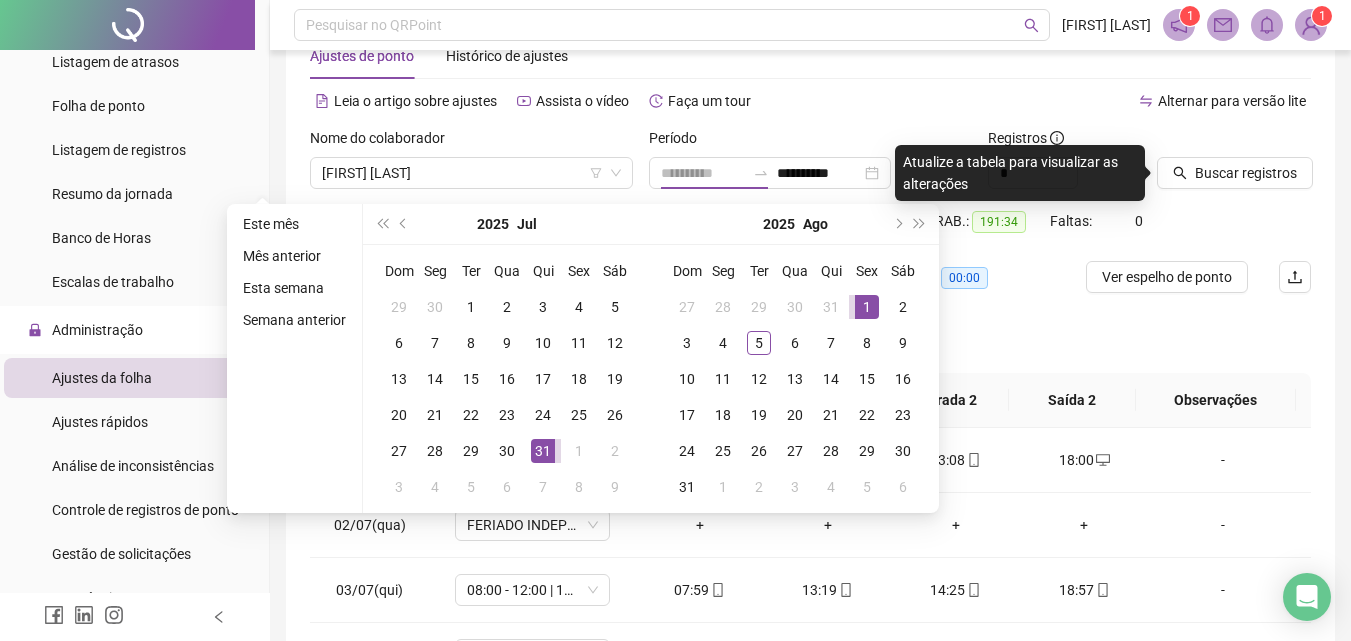click on "1" at bounding box center [867, 307] 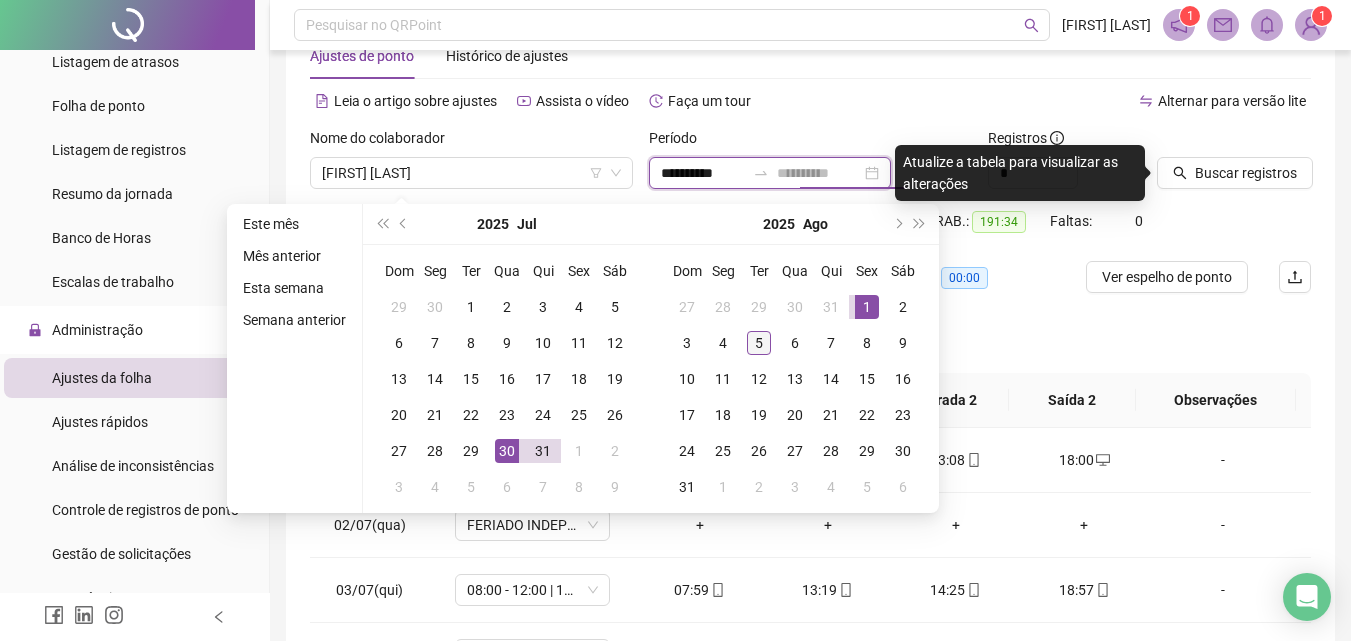 type on "**********" 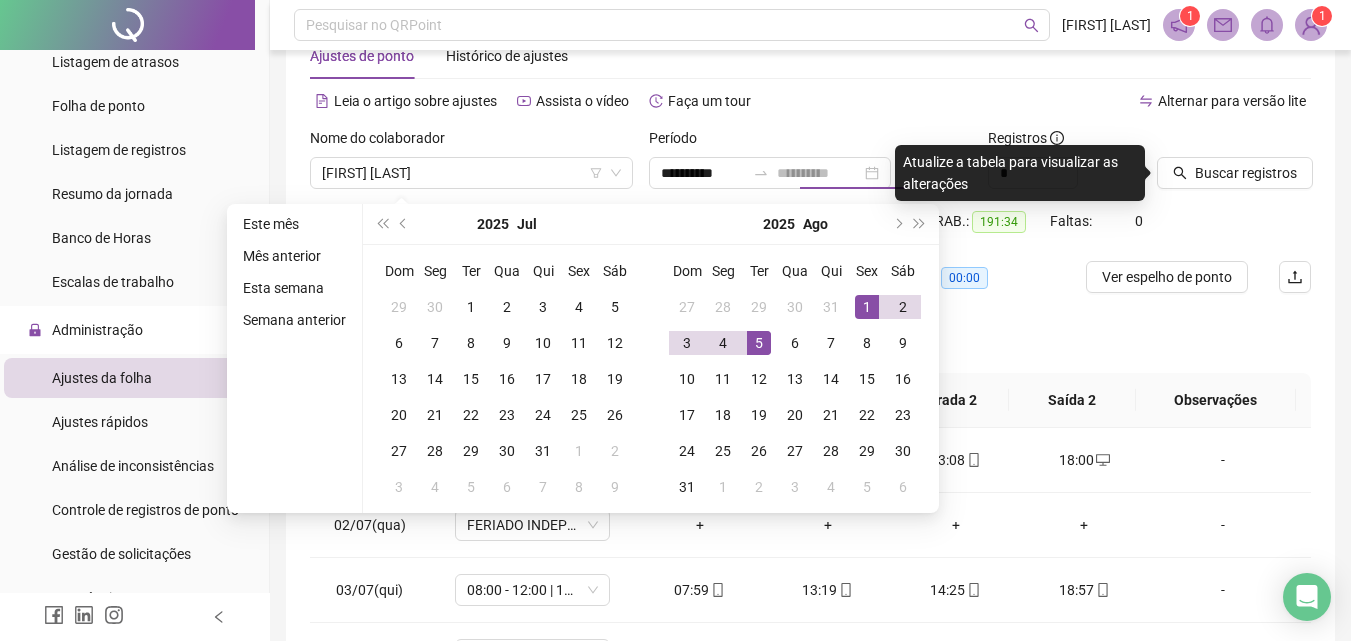 click on "5" at bounding box center [759, 343] 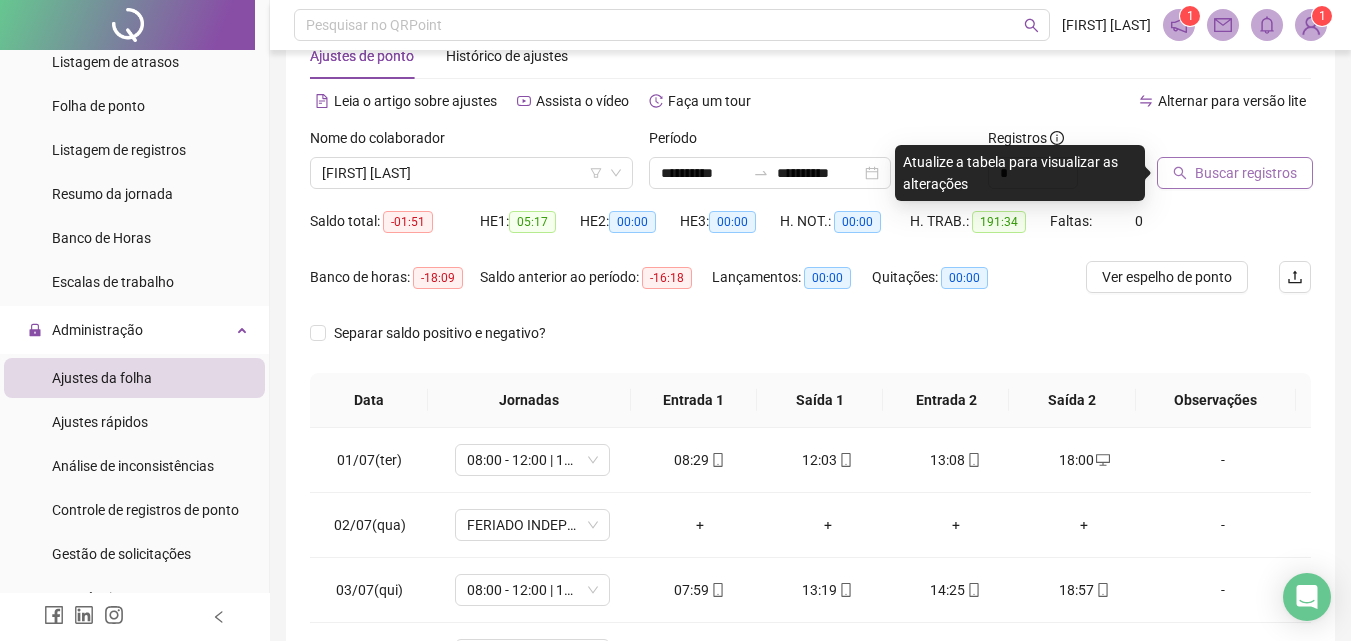 click on "Buscar registros" at bounding box center (1246, 173) 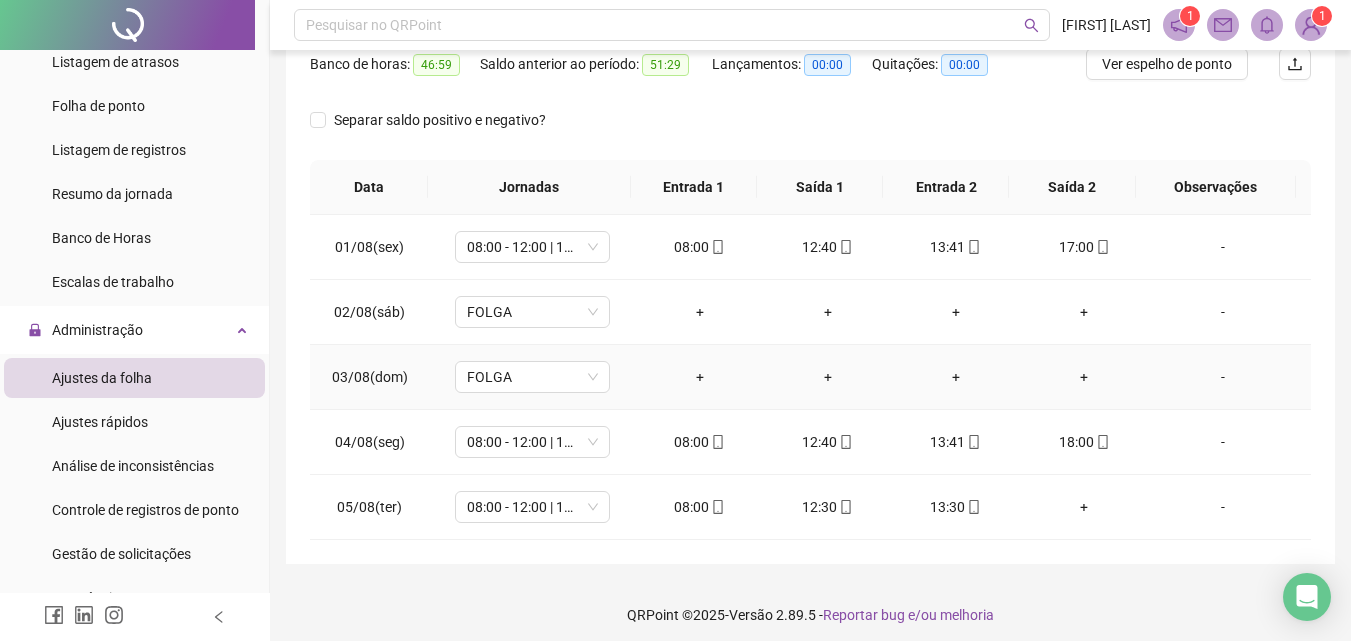 scroll, scrollTop: 70, scrollLeft: 0, axis: vertical 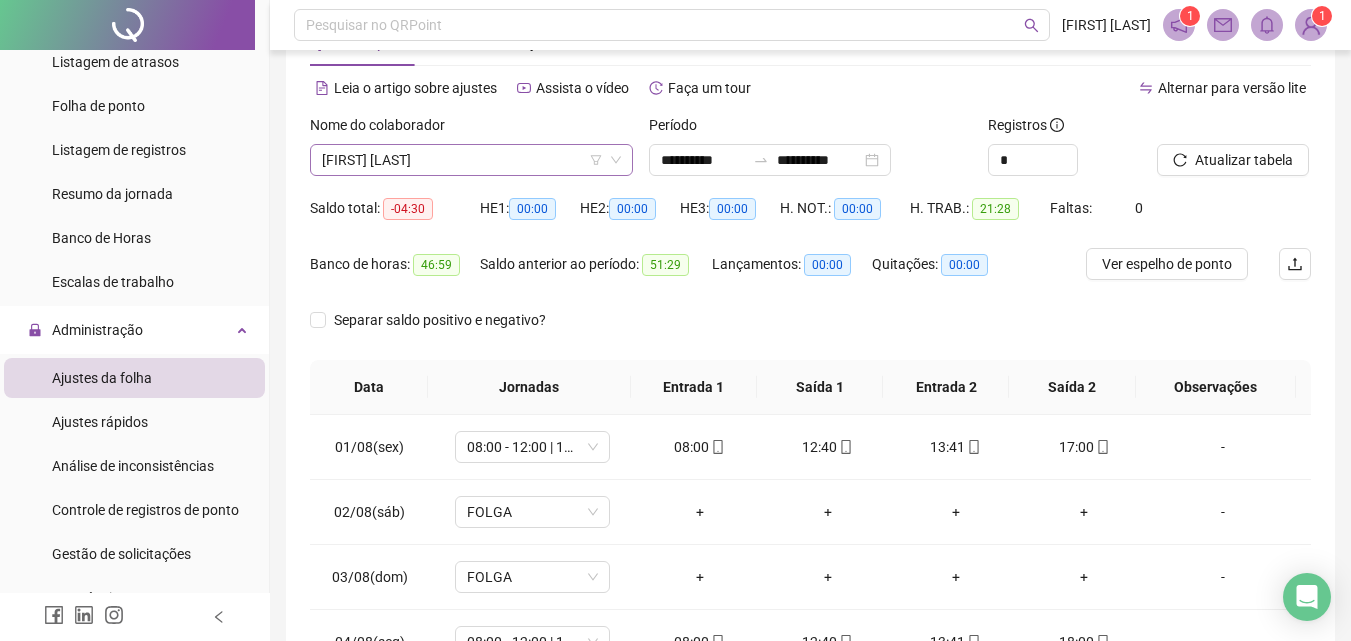 click on "[FIRST] [LAST]" at bounding box center (471, 160) 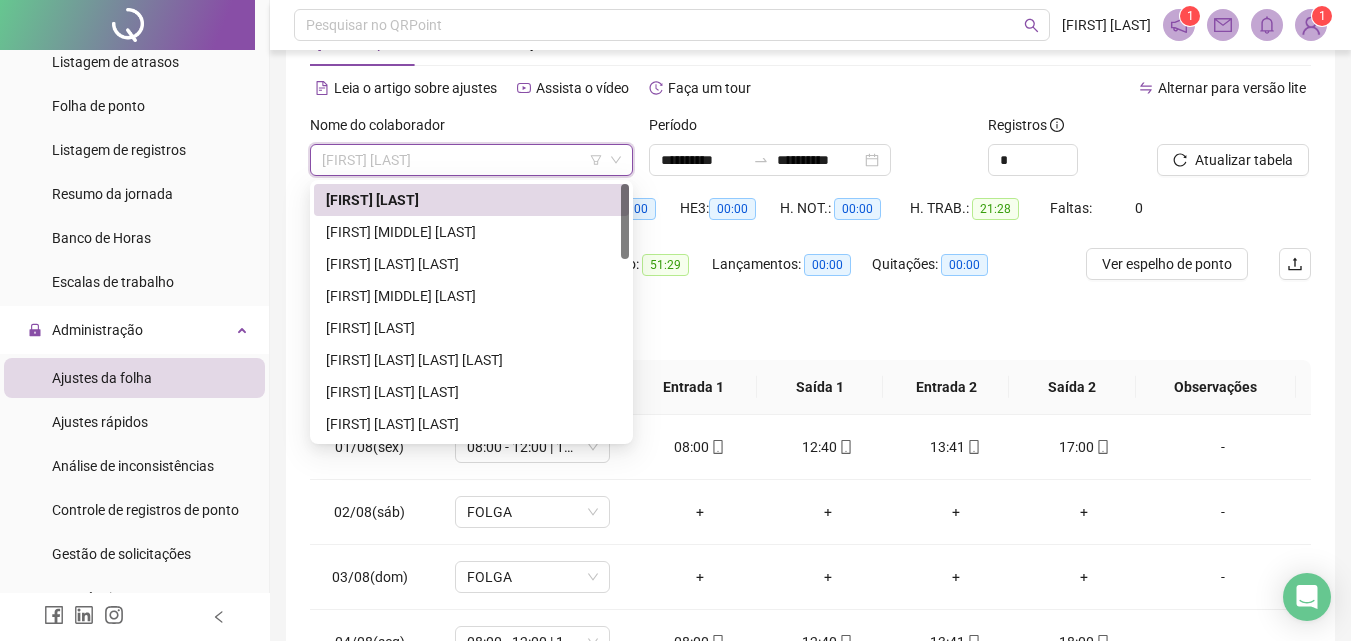 click on "[FIRST] [MIDDLE] [LAST]" at bounding box center (471, 232) 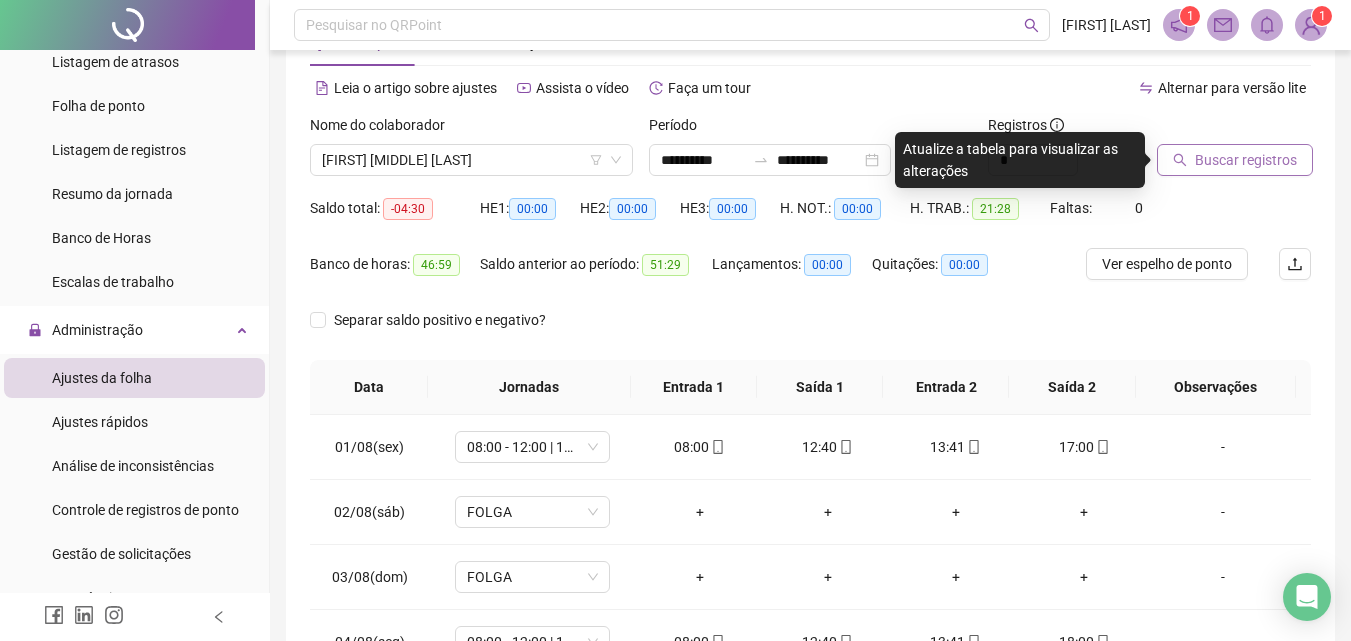 click on "Buscar registros" at bounding box center [1246, 160] 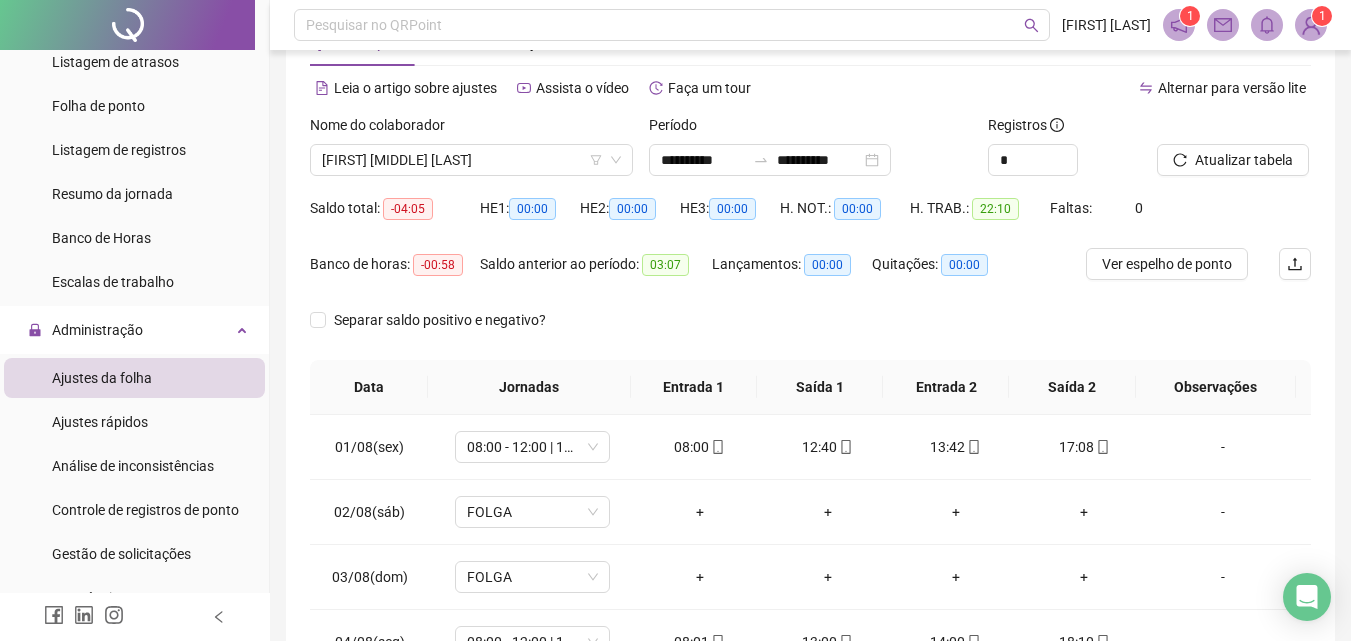 scroll, scrollTop: 170, scrollLeft: 0, axis: vertical 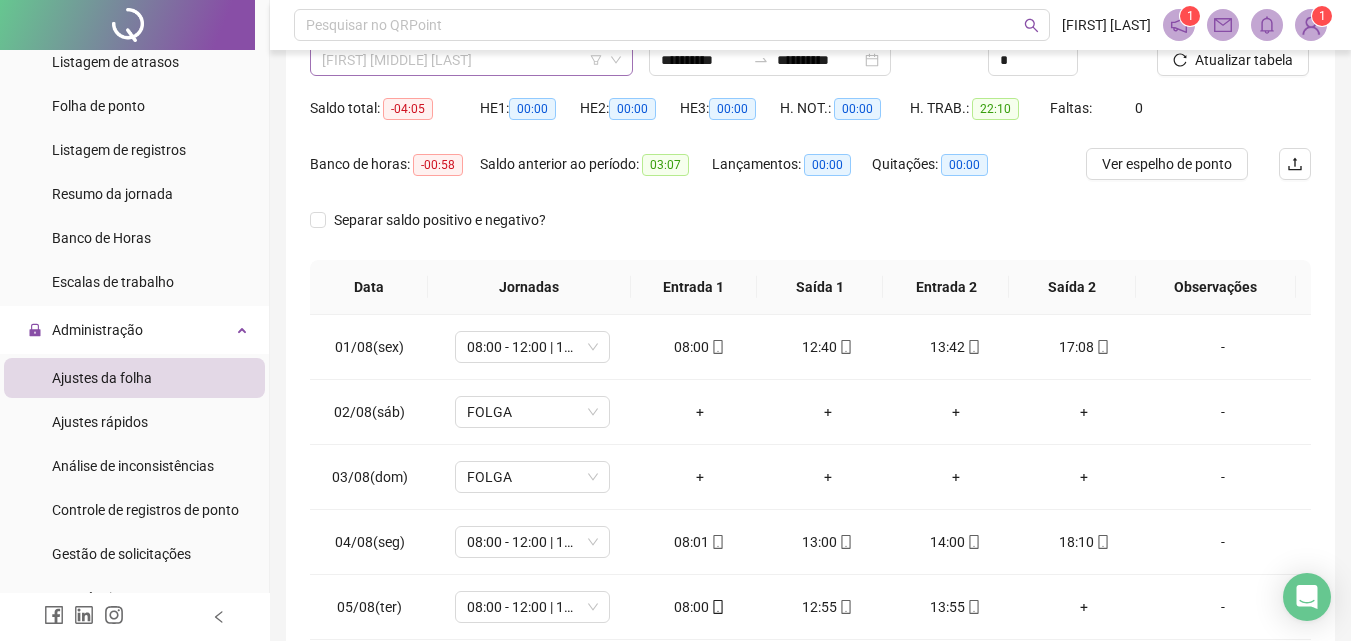 click on "[FIRST] [MIDDLE] [LAST]" at bounding box center [471, 60] 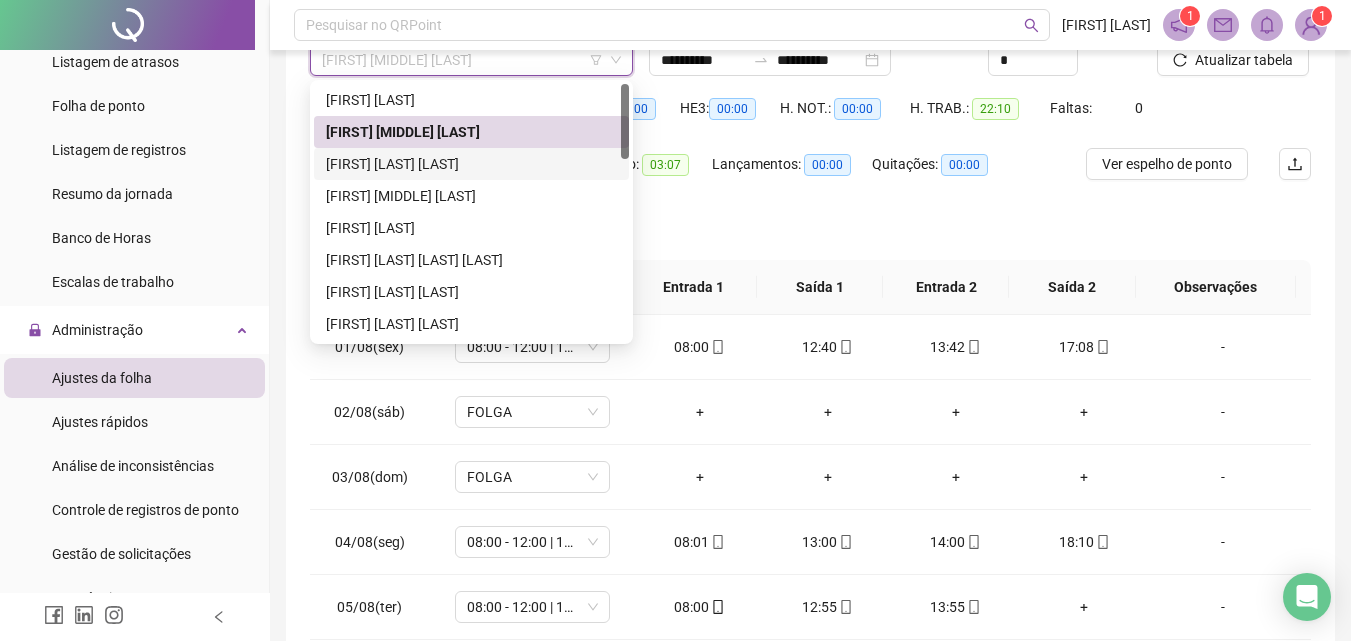 click on "[FIRST] [LAST] [LAST]" at bounding box center (471, 164) 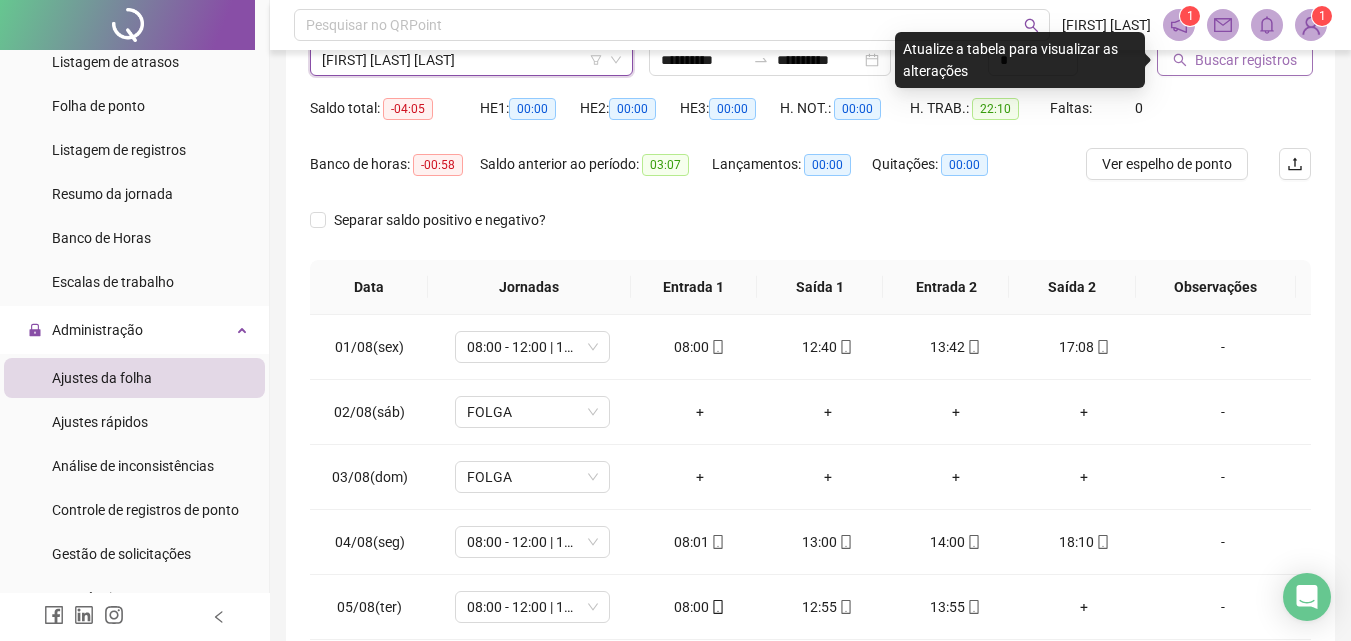 click on "Buscar registros" at bounding box center [1246, 60] 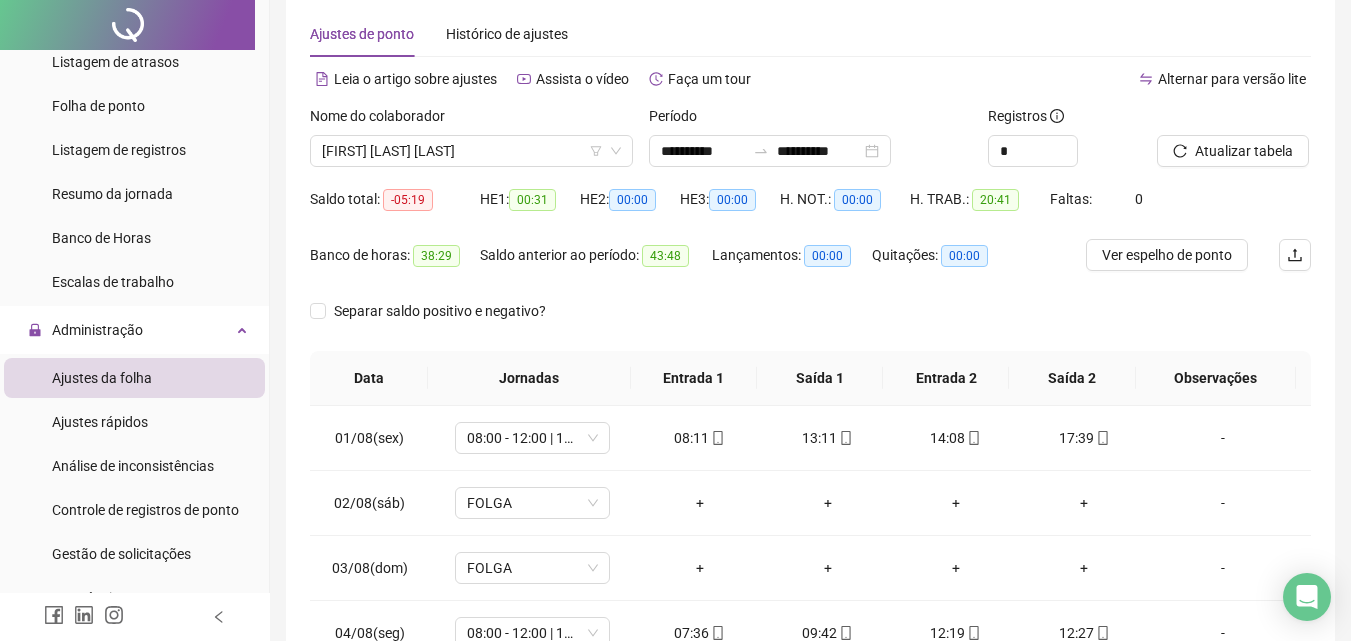 scroll, scrollTop: 0, scrollLeft: 0, axis: both 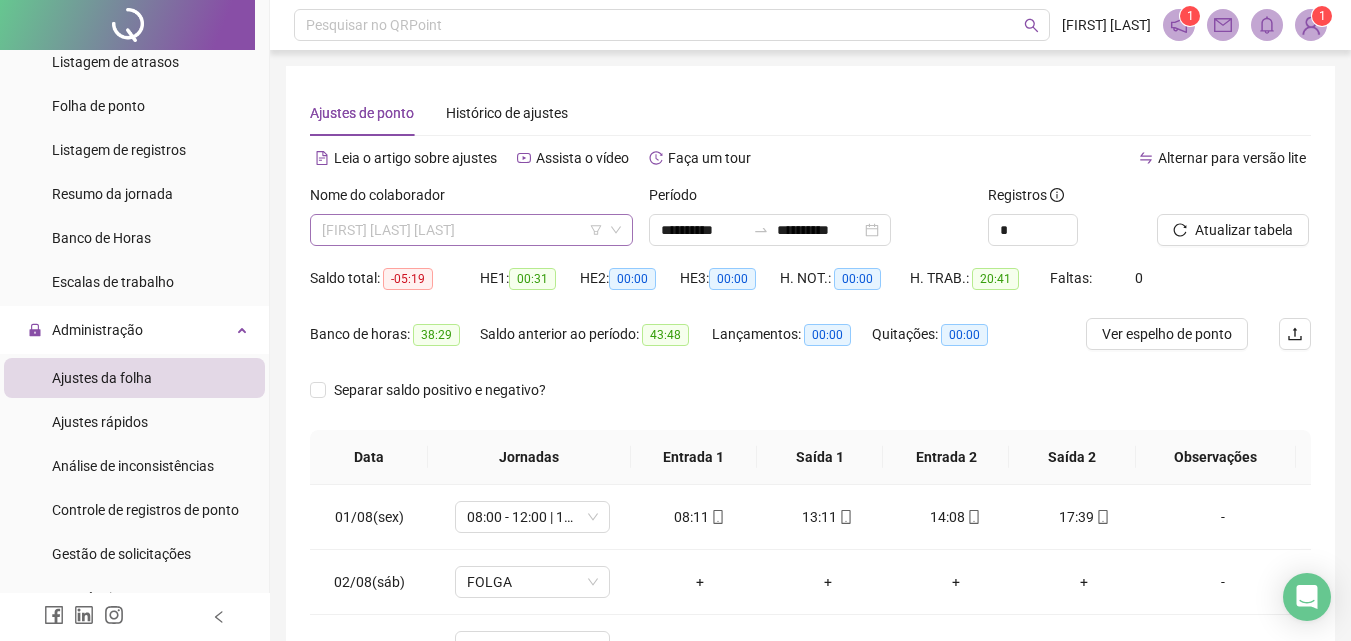 click on "[FIRST] [LAST] [LAST]" at bounding box center (471, 230) 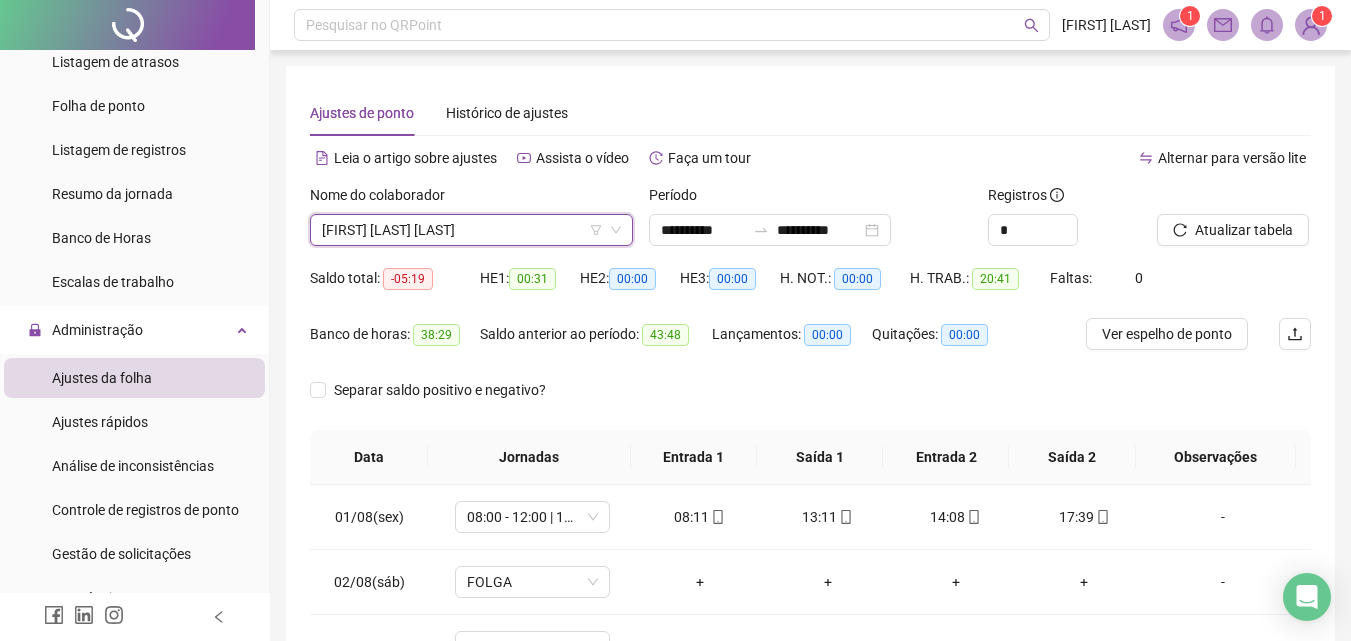 scroll, scrollTop: 279, scrollLeft: 0, axis: vertical 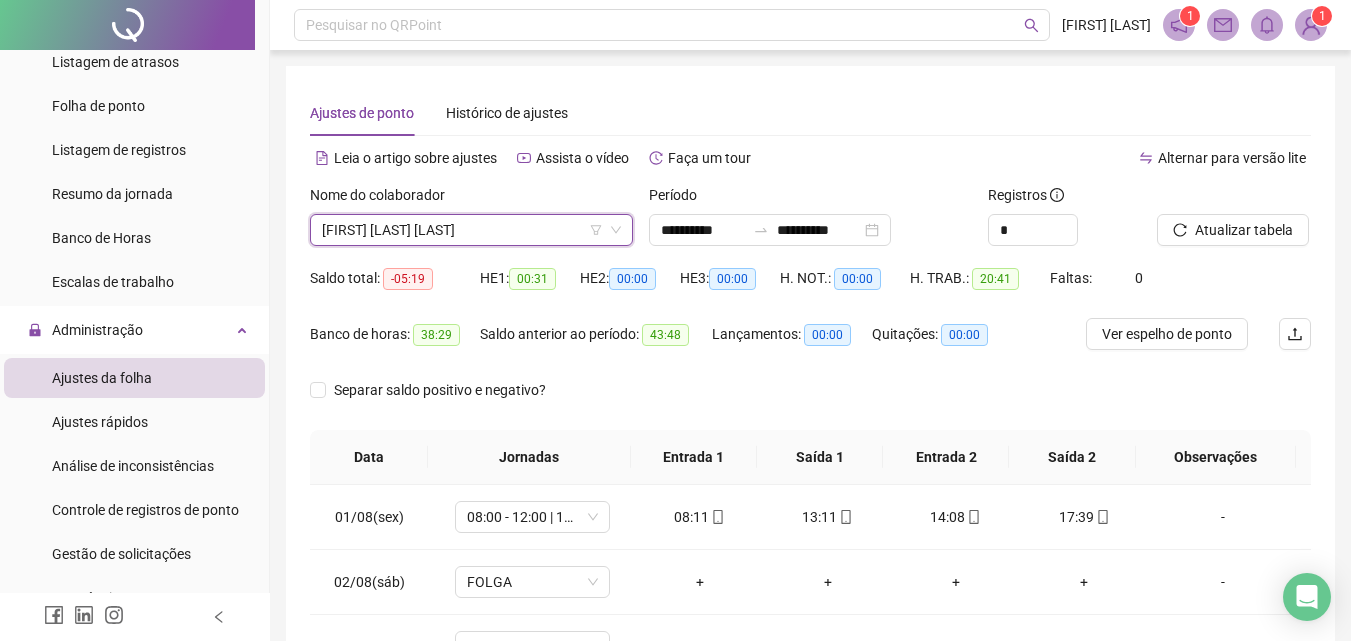 click on "[FIRST] [LAST] [LAST]" at bounding box center [471, 230] 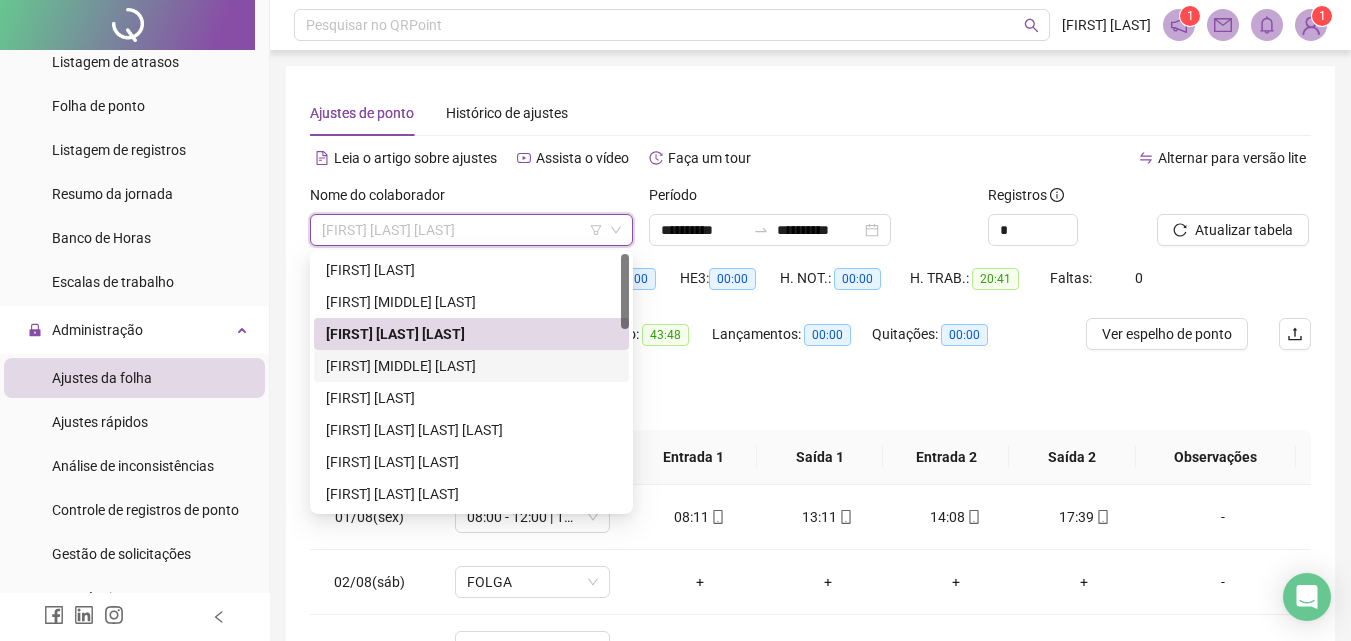 click on "[FIRST] [MIDDLE] [LAST]" at bounding box center (471, 366) 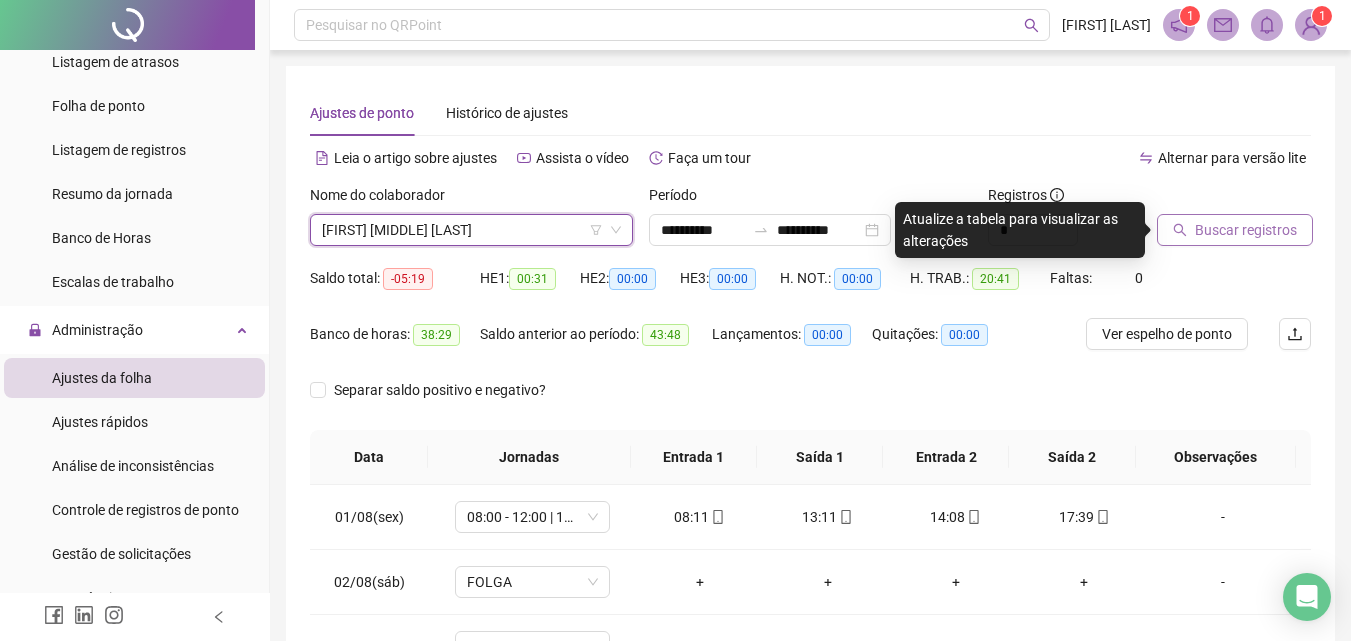 click on "Buscar registros" at bounding box center [1246, 230] 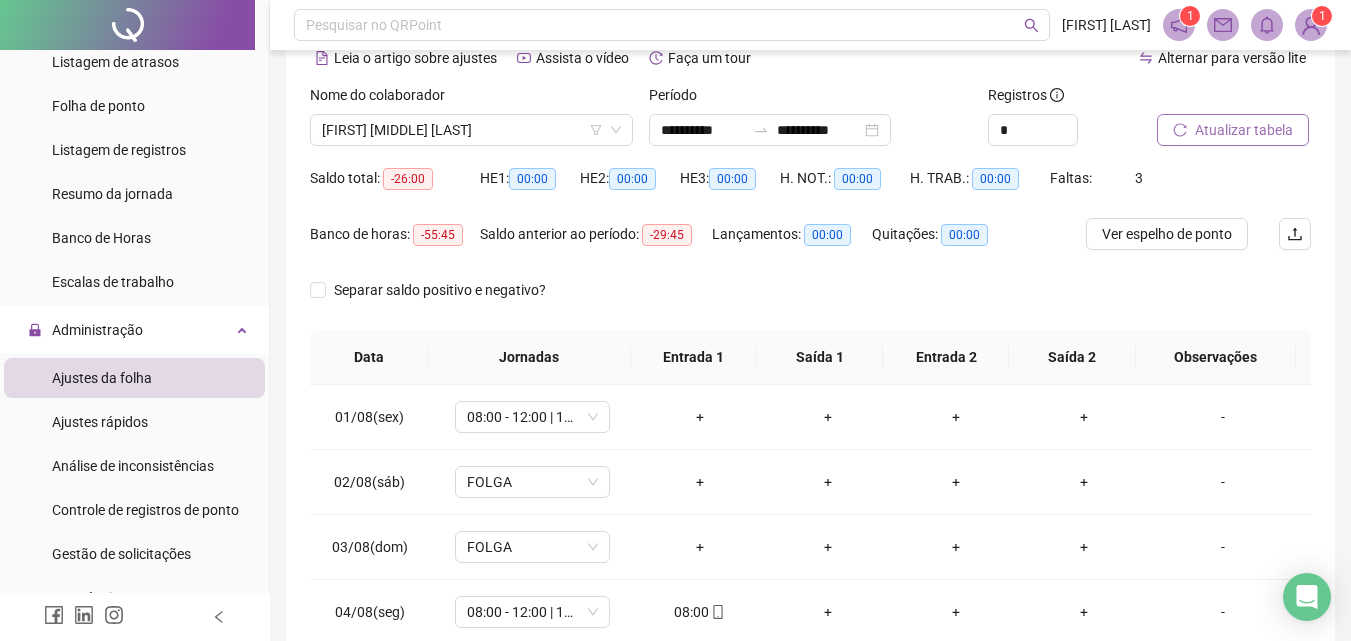 scroll, scrollTop: 279, scrollLeft: 0, axis: vertical 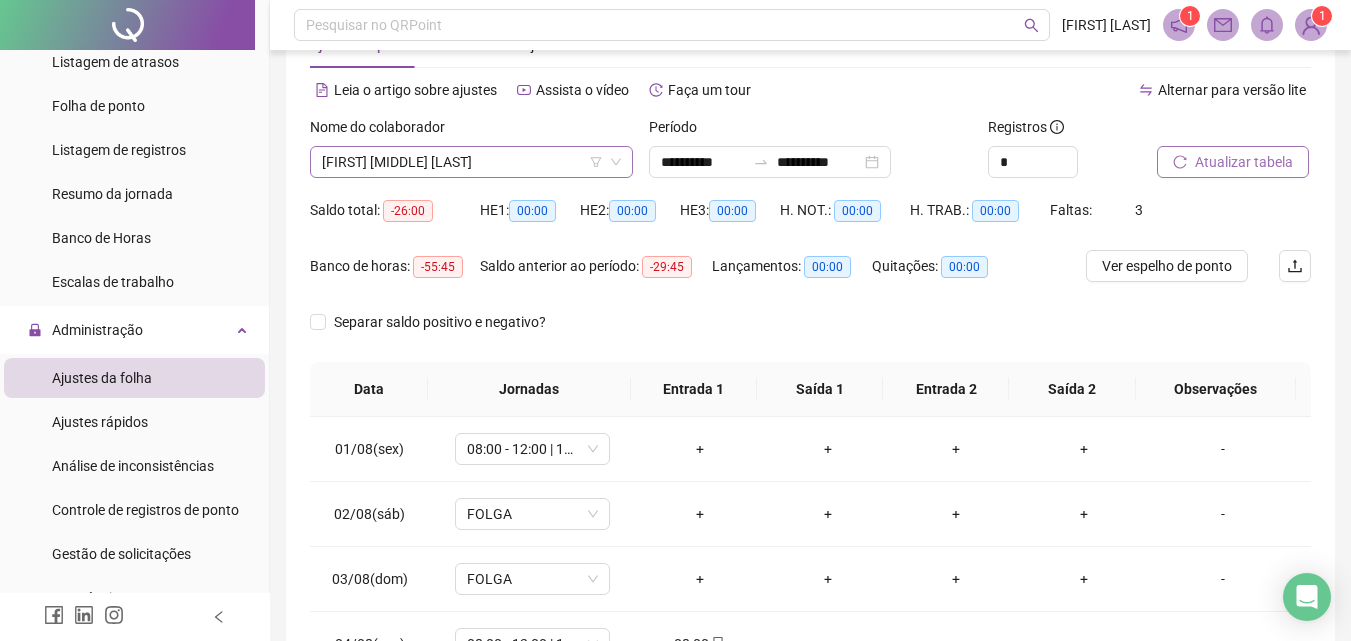 click on "[FIRST] [MIDDLE] [LAST]" at bounding box center (471, 162) 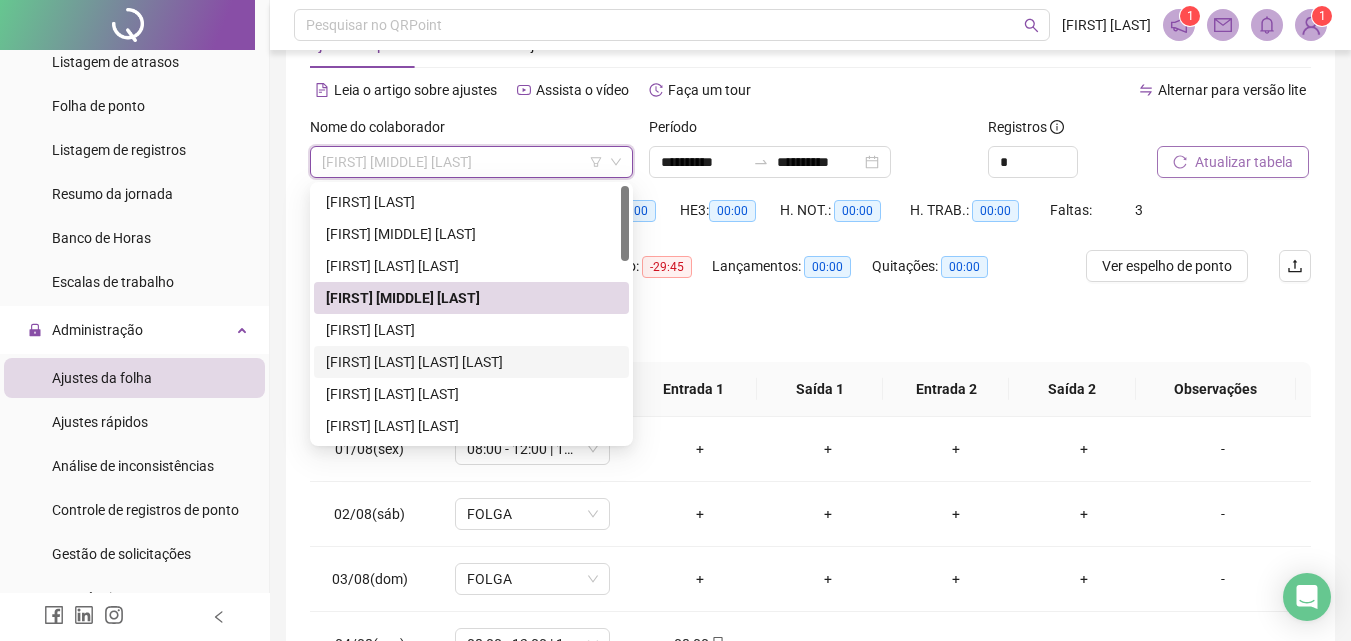click on "[FIRST] [LAST] [LAST] [LAST]" at bounding box center [471, 362] 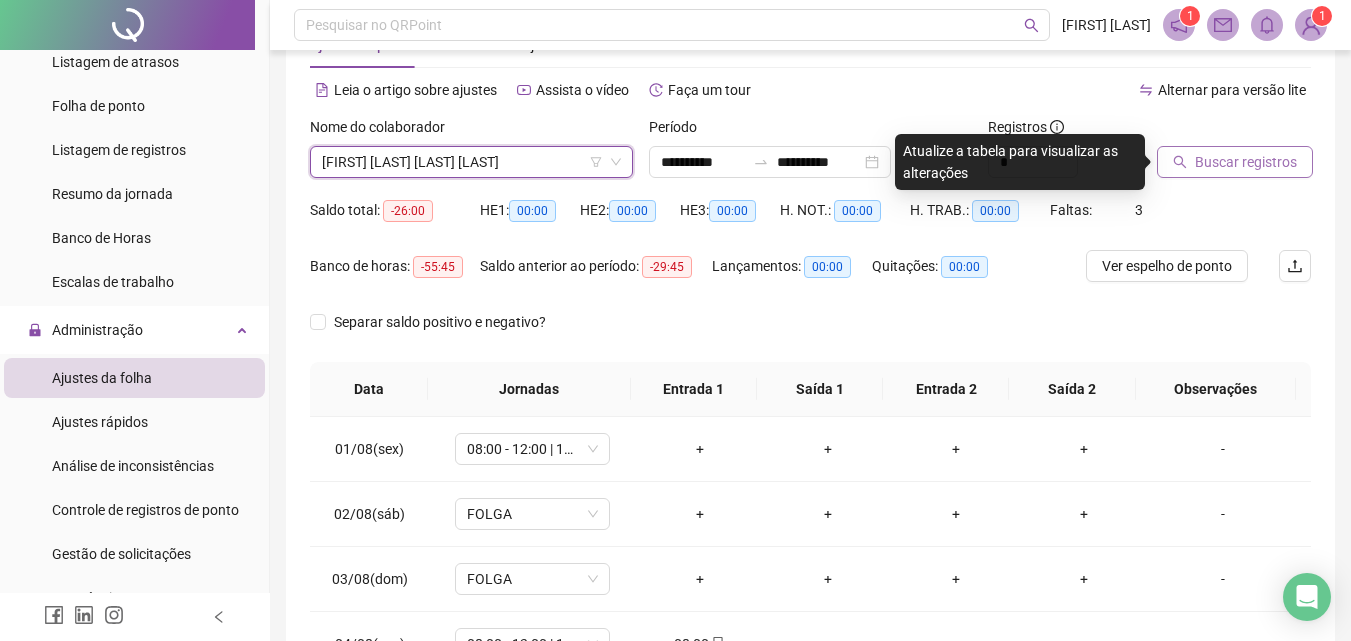click on "Buscar registros" at bounding box center [1246, 162] 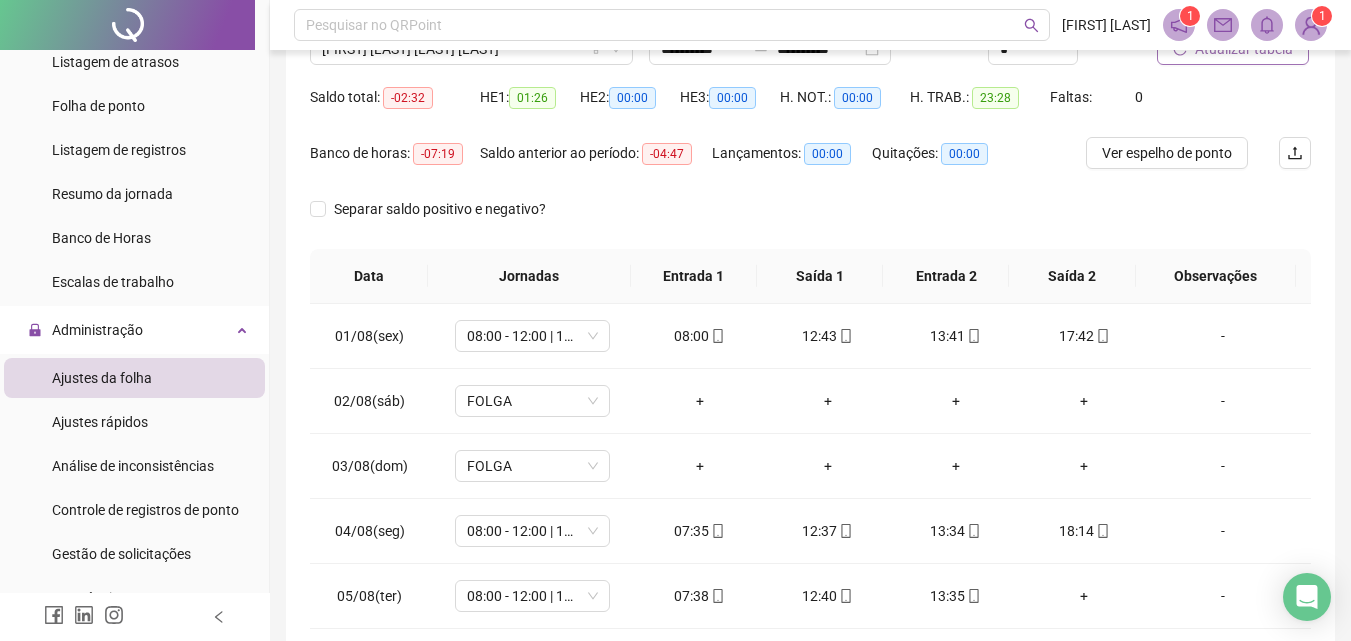 scroll, scrollTop: 184, scrollLeft: 0, axis: vertical 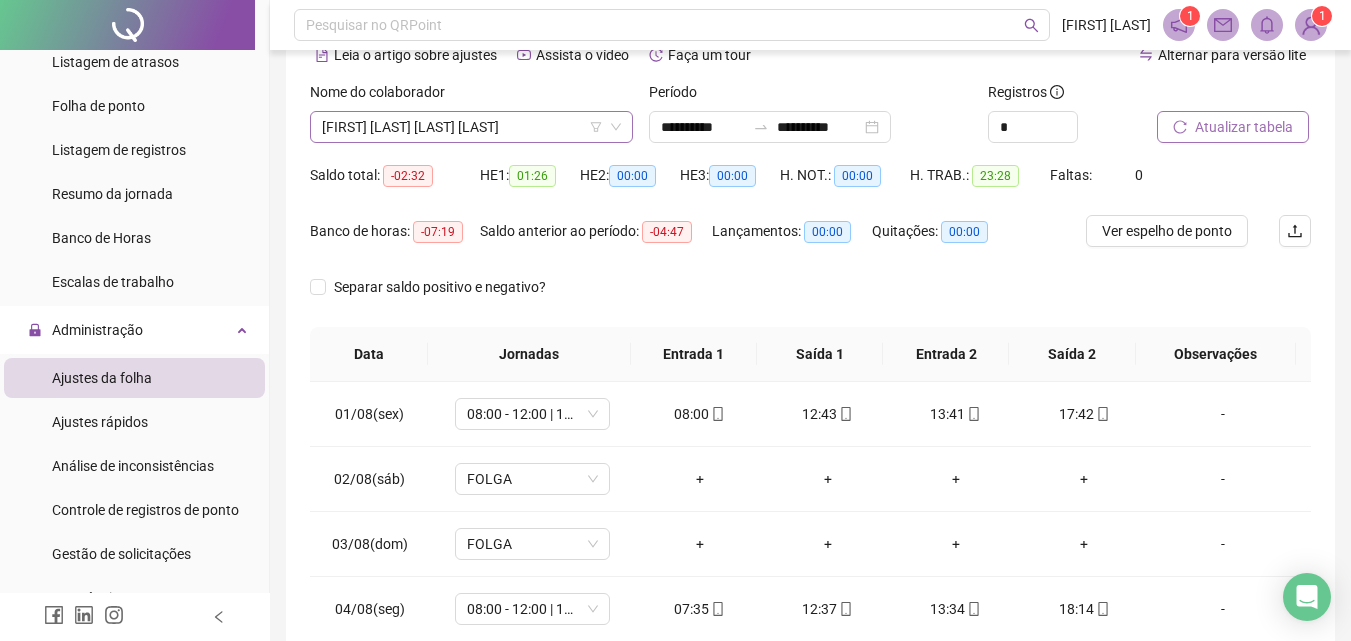 click on "[FIRST] [LAST] [LAST] [LAST]" at bounding box center [471, 127] 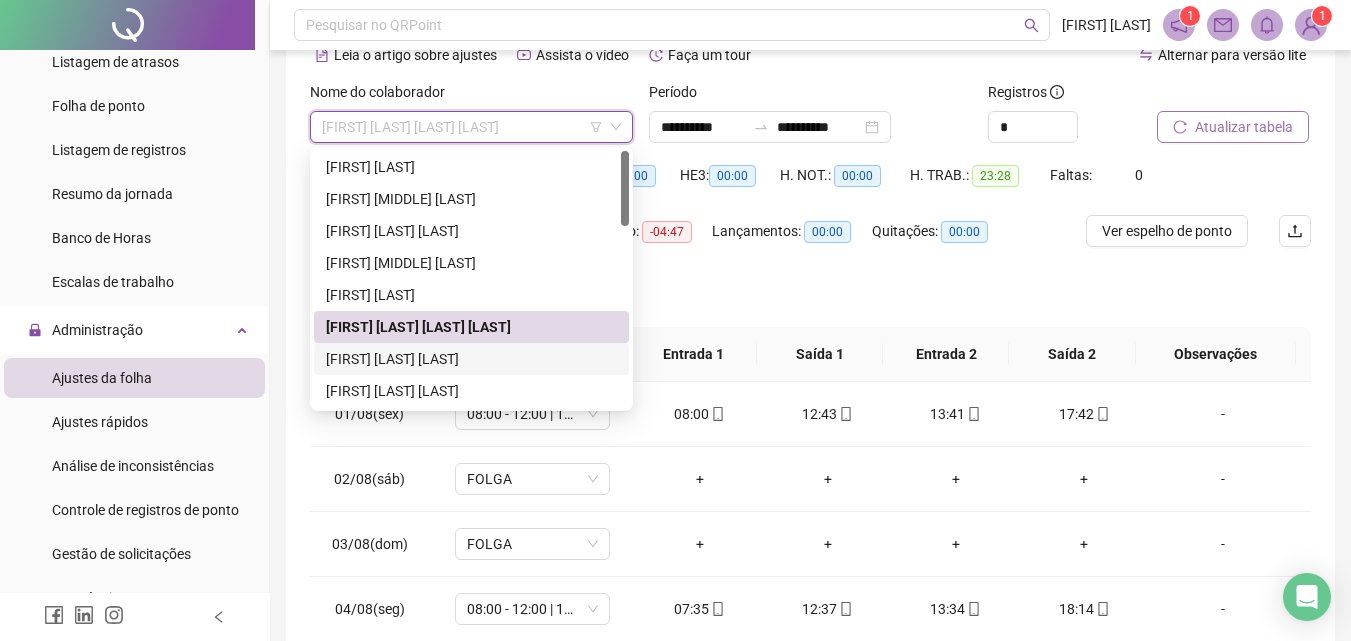 click on "[FIRST] [LAST] [LAST]" at bounding box center (471, 359) 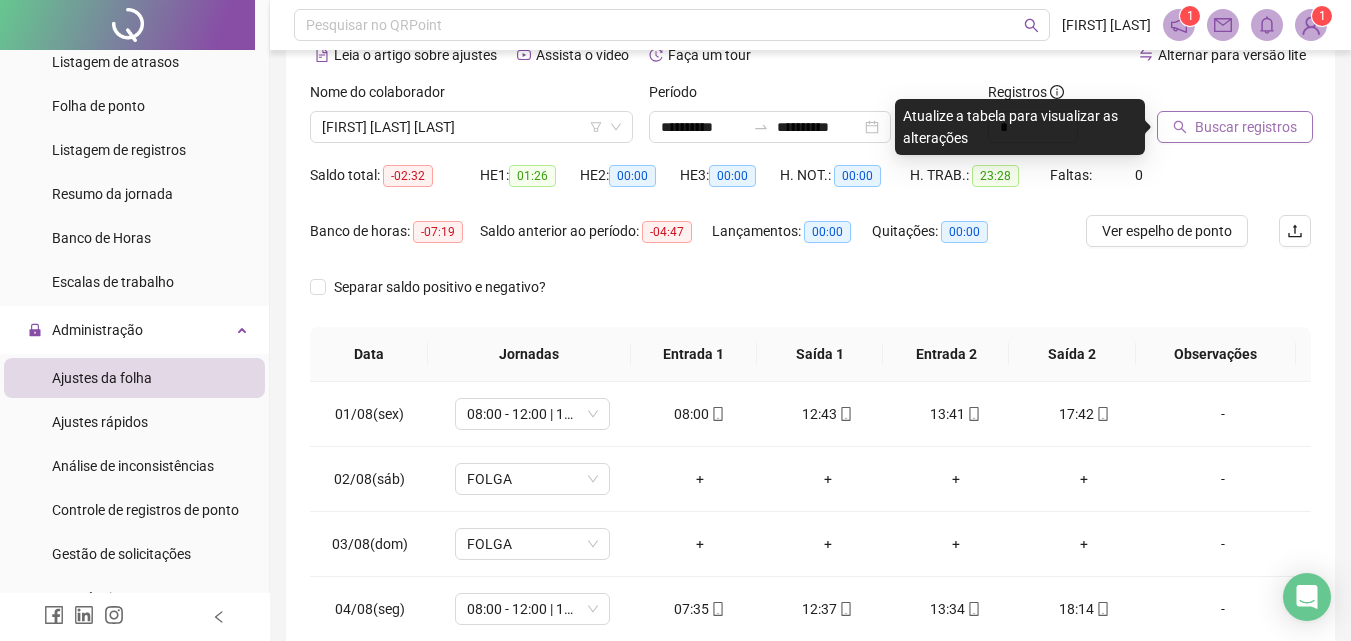 click on "Buscar registros" at bounding box center [1246, 127] 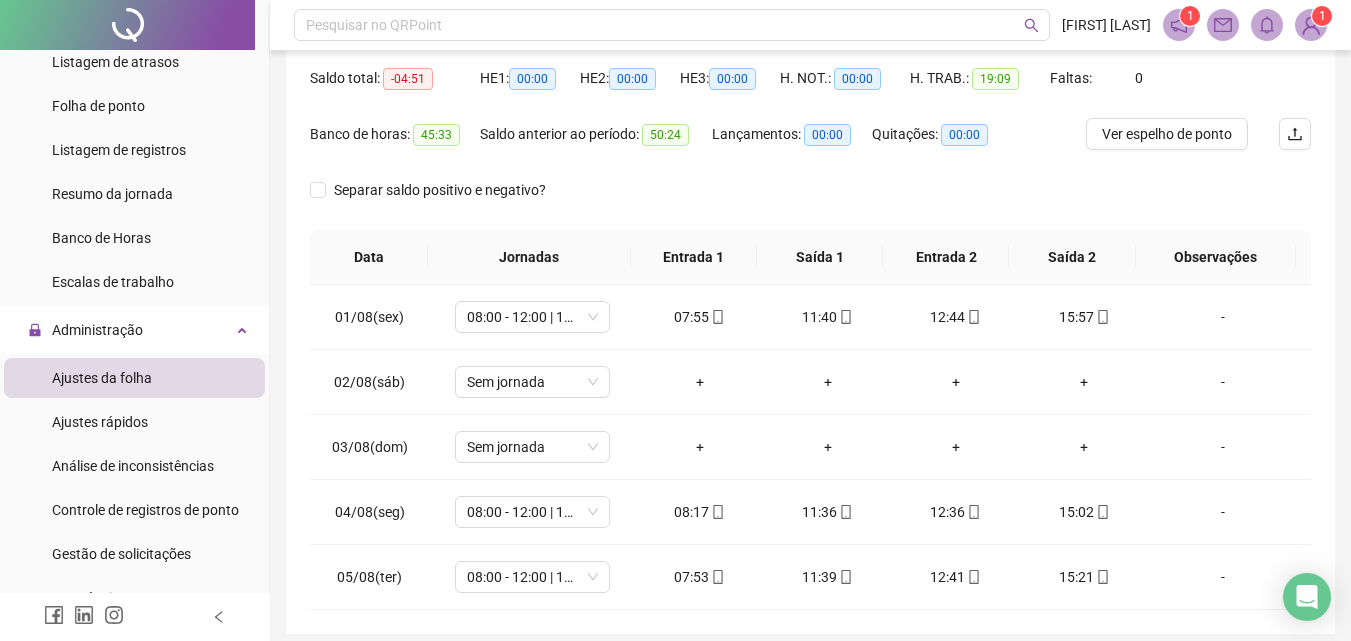 scroll, scrollTop: 243, scrollLeft: 0, axis: vertical 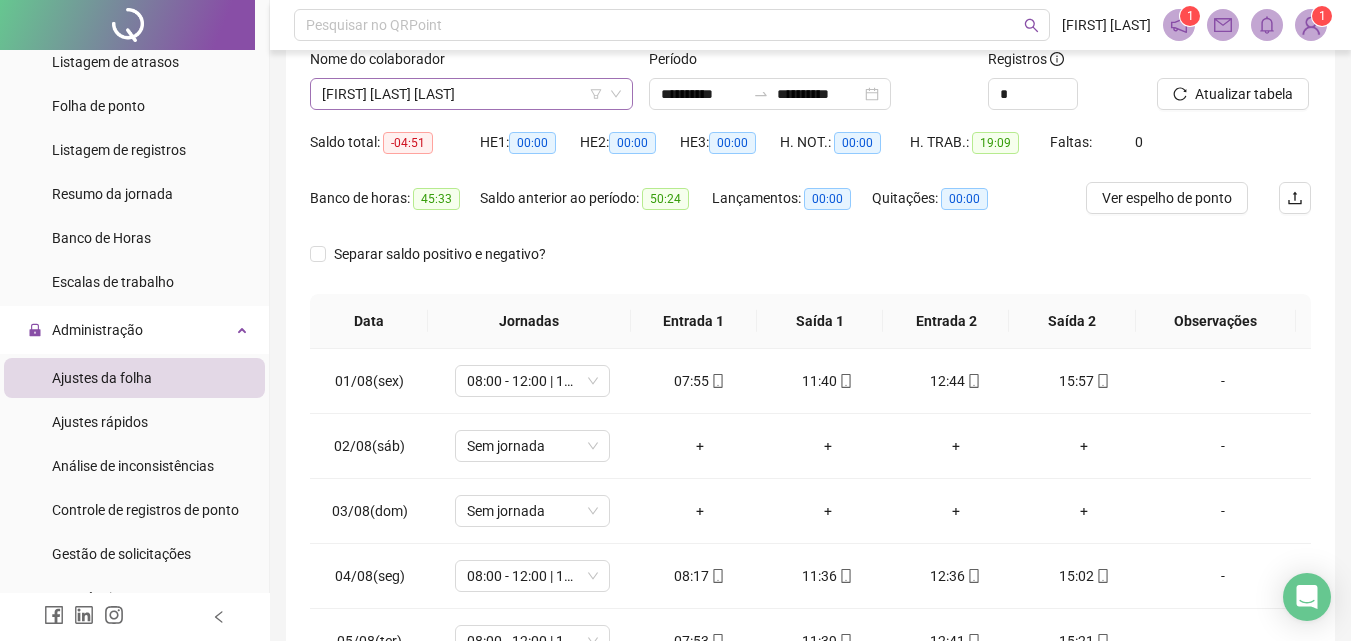 click on "[FIRST] [LAST] [LAST]" at bounding box center (471, 94) 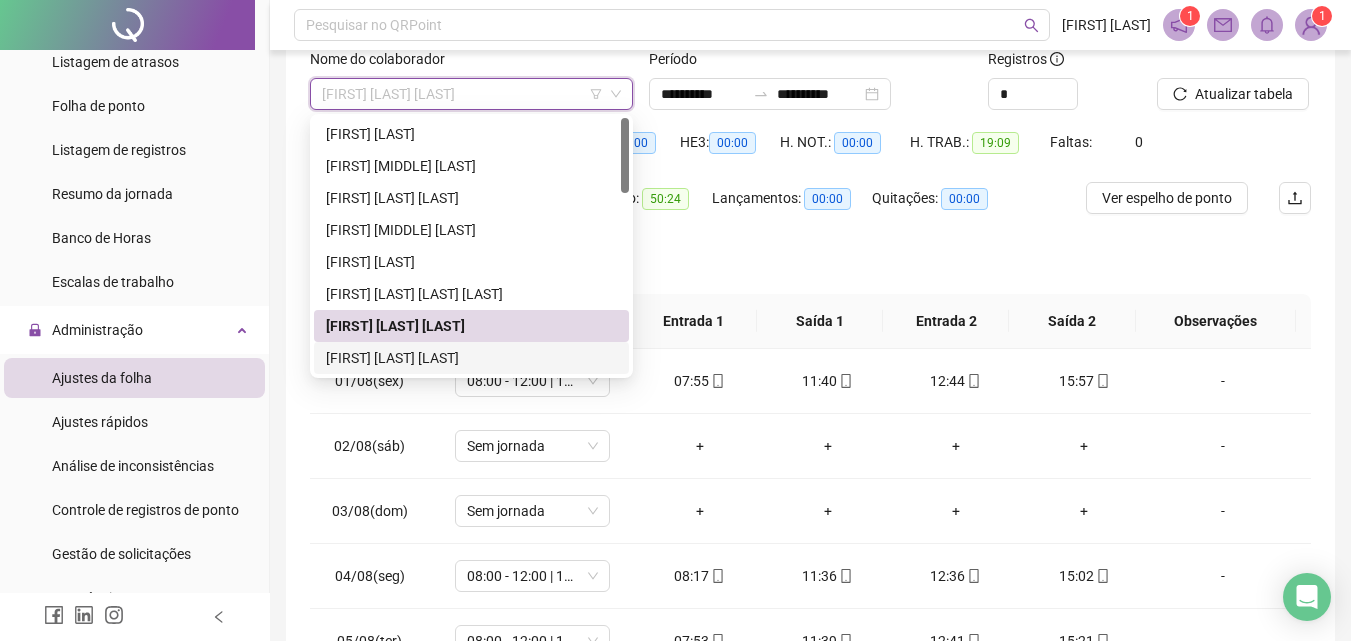 click on "[FIRST] [LAST] [LAST]" at bounding box center [471, 358] 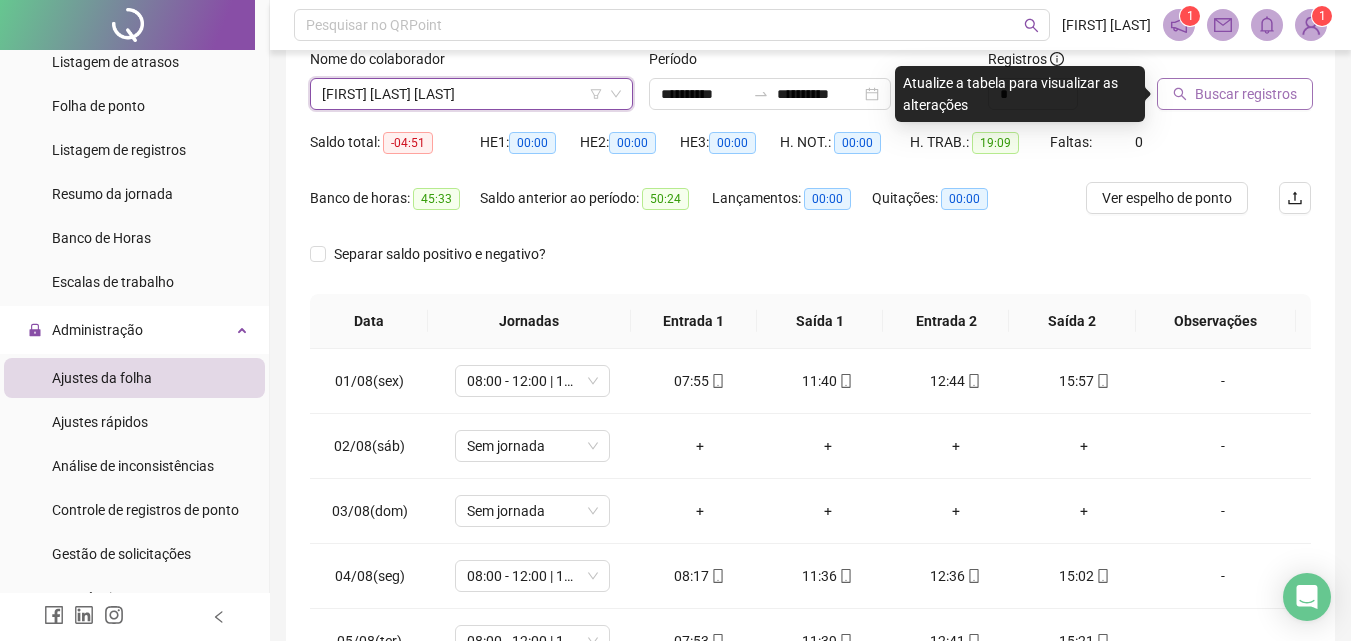 click on "Buscar registros" at bounding box center [1246, 94] 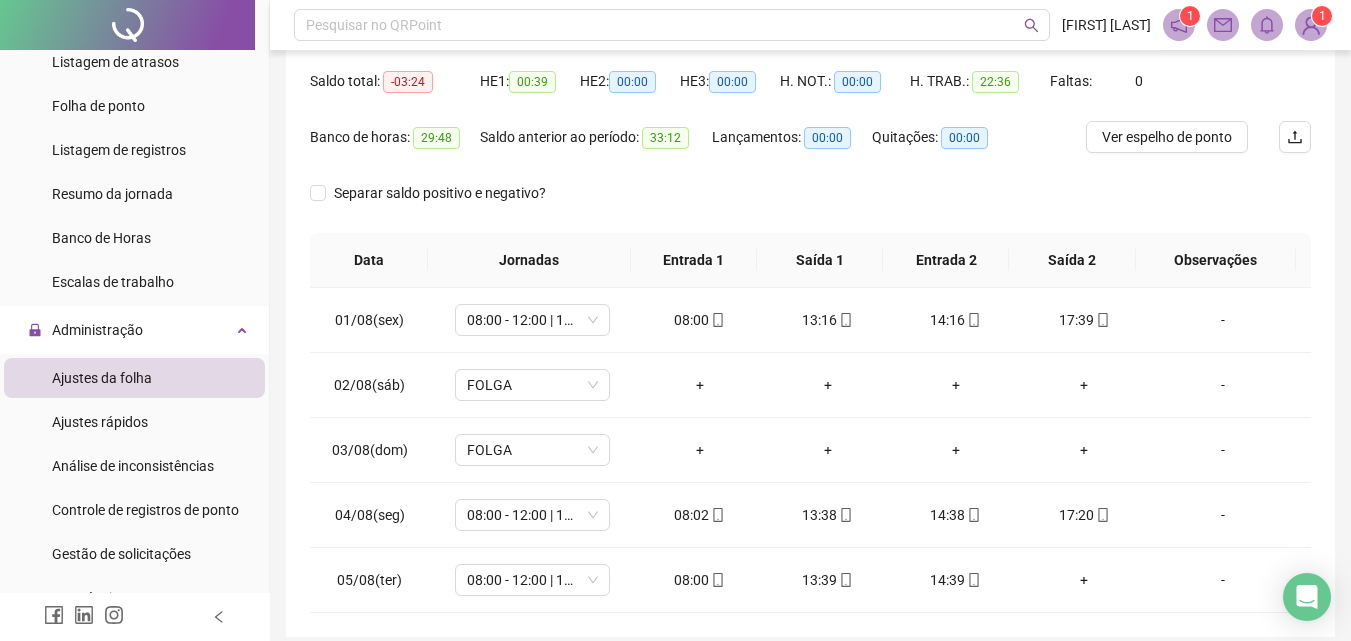 scroll, scrollTop: 228, scrollLeft: 0, axis: vertical 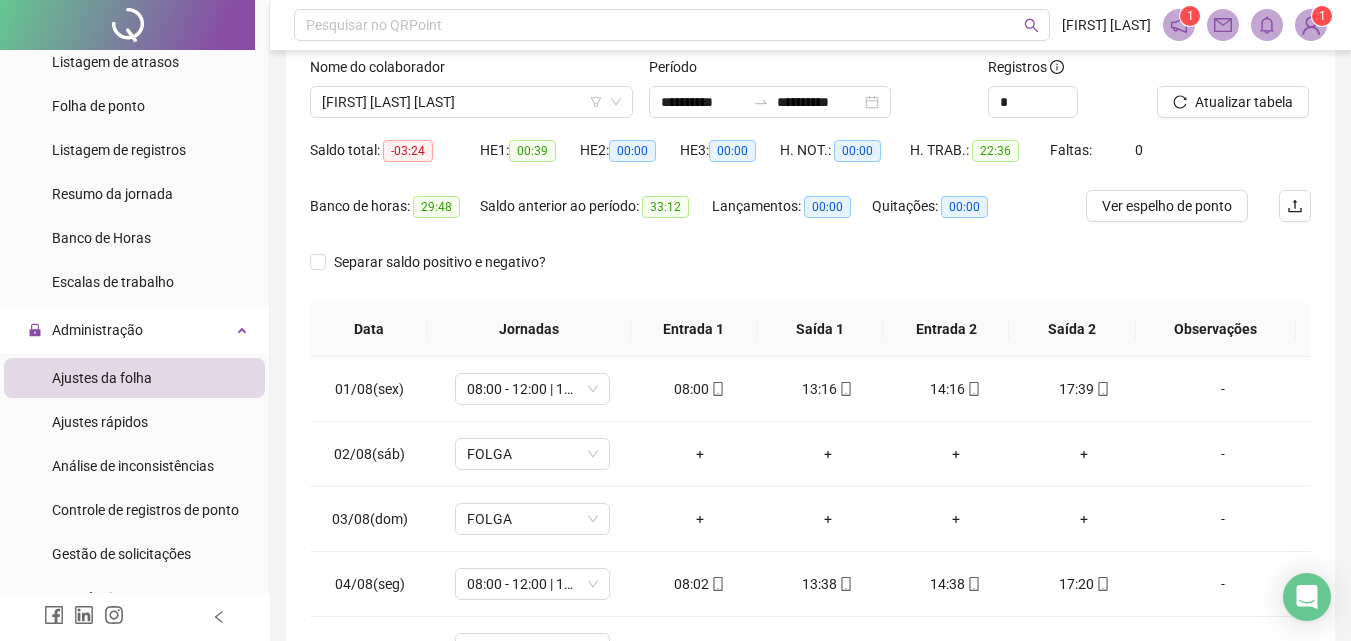 click on "Nome do colaborador [FIRST] [LAST] [LAST]" at bounding box center (471, 95) 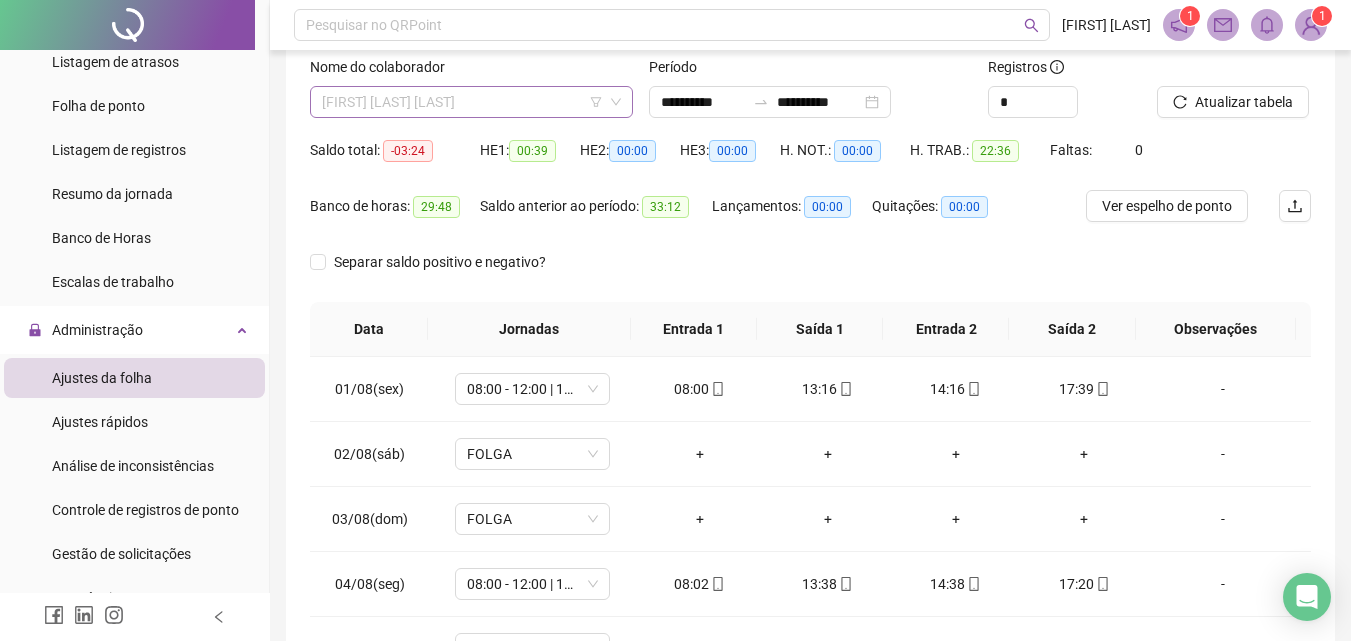 click on "[FIRST] [LAST] [LAST]" at bounding box center (471, 102) 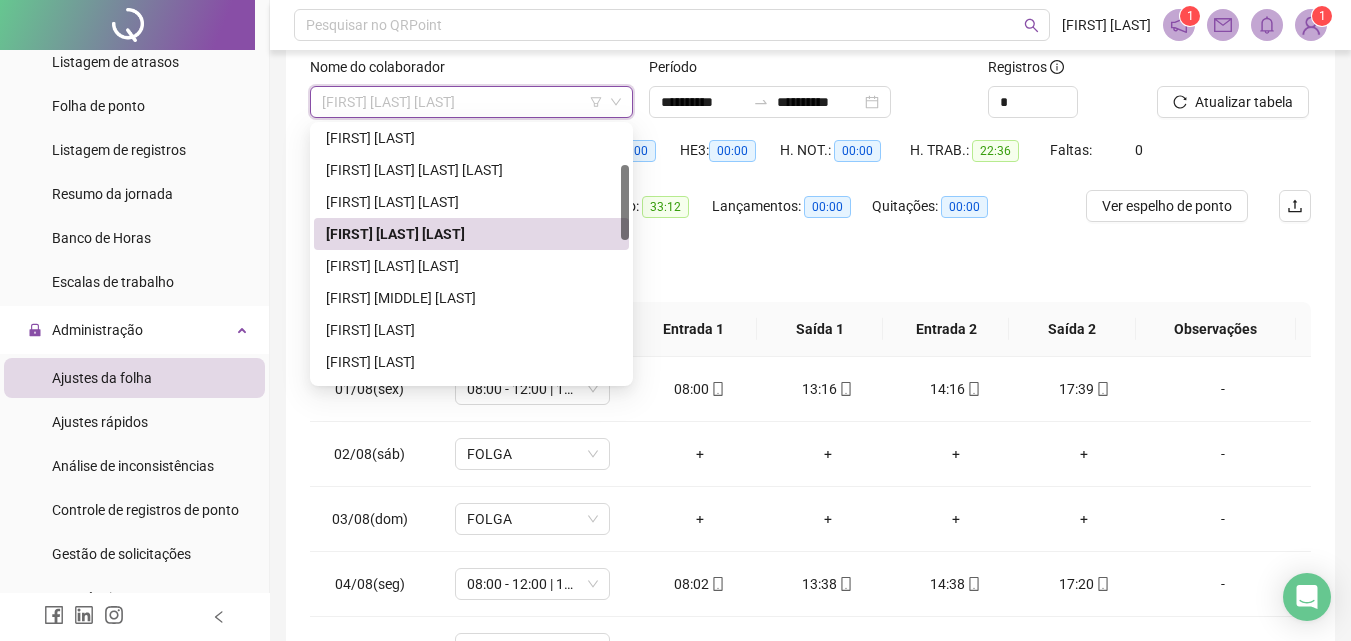 drag, startPoint x: 625, startPoint y: 193, endPoint x: 625, endPoint y: 224, distance: 31 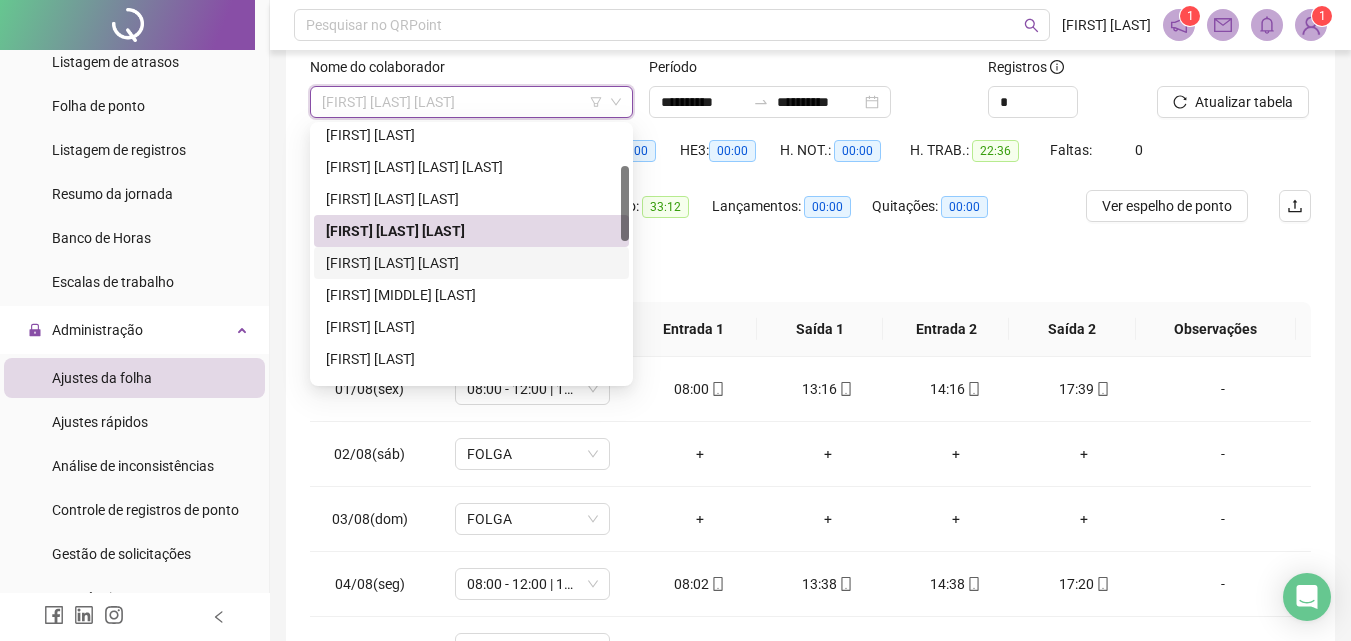 click on "[FIRST] [LAST] [LAST]" at bounding box center (471, 263) 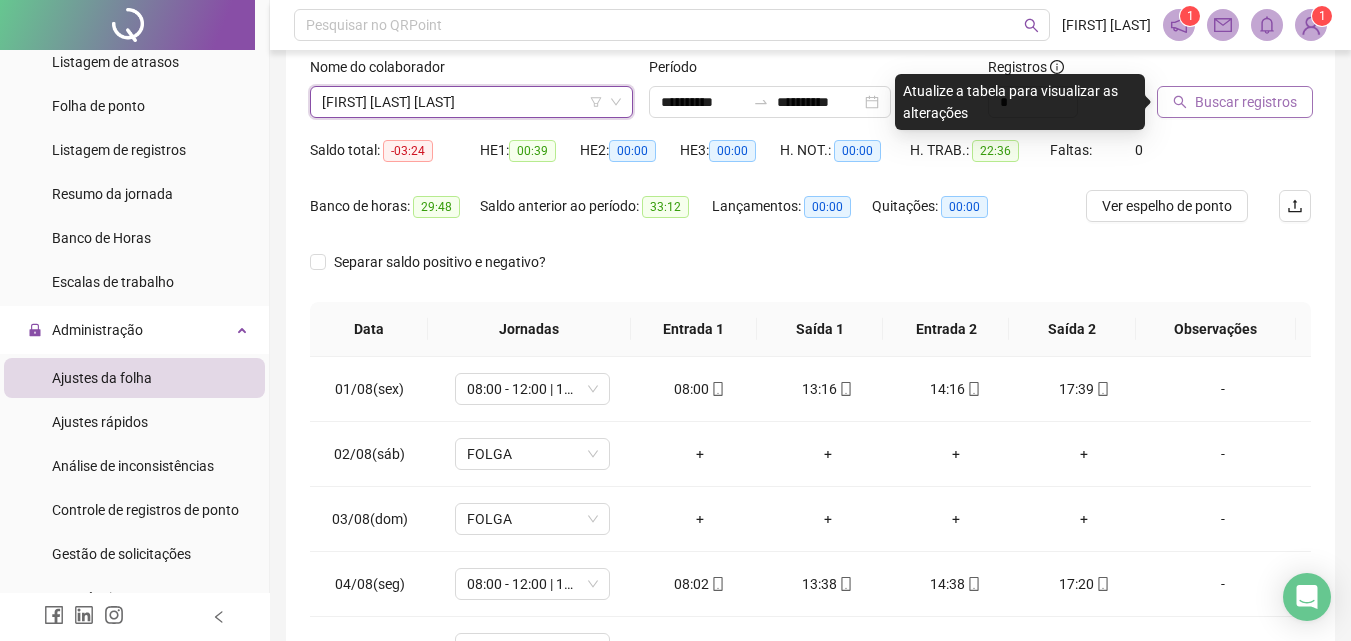 click on "Buscar registros" at bounding box center [1246, 102] 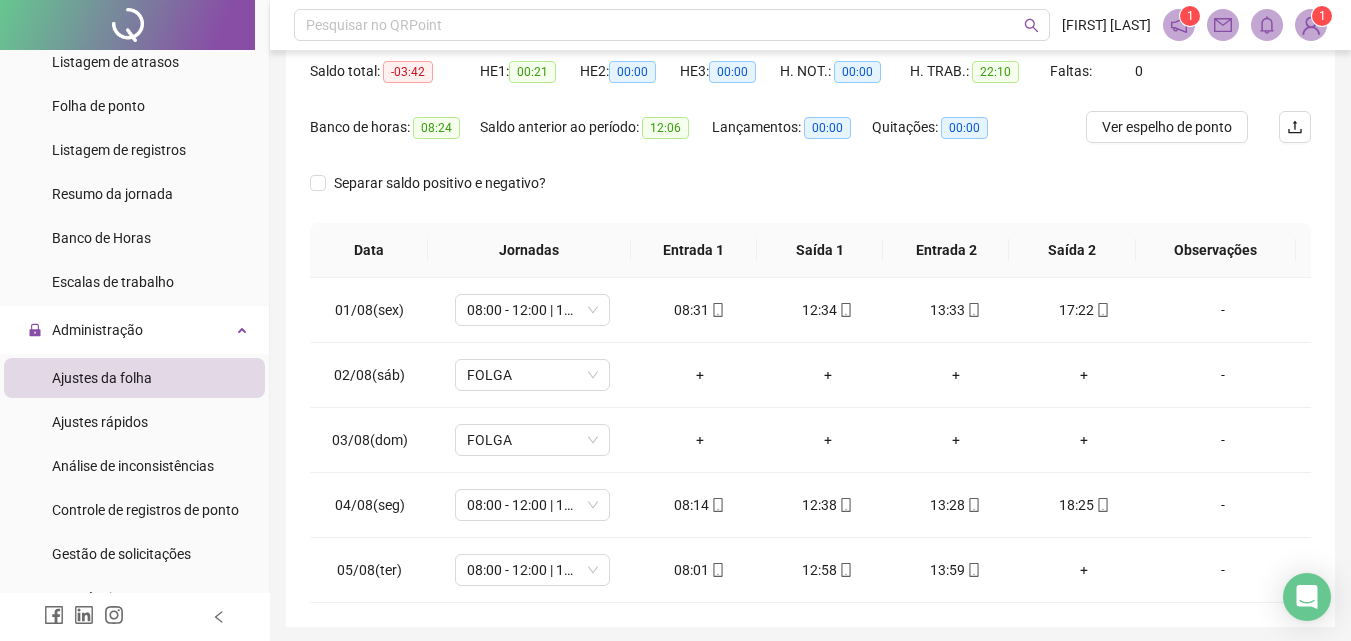 scroll, scrollTop: 107, scrollLeft: 0, axis: vertical 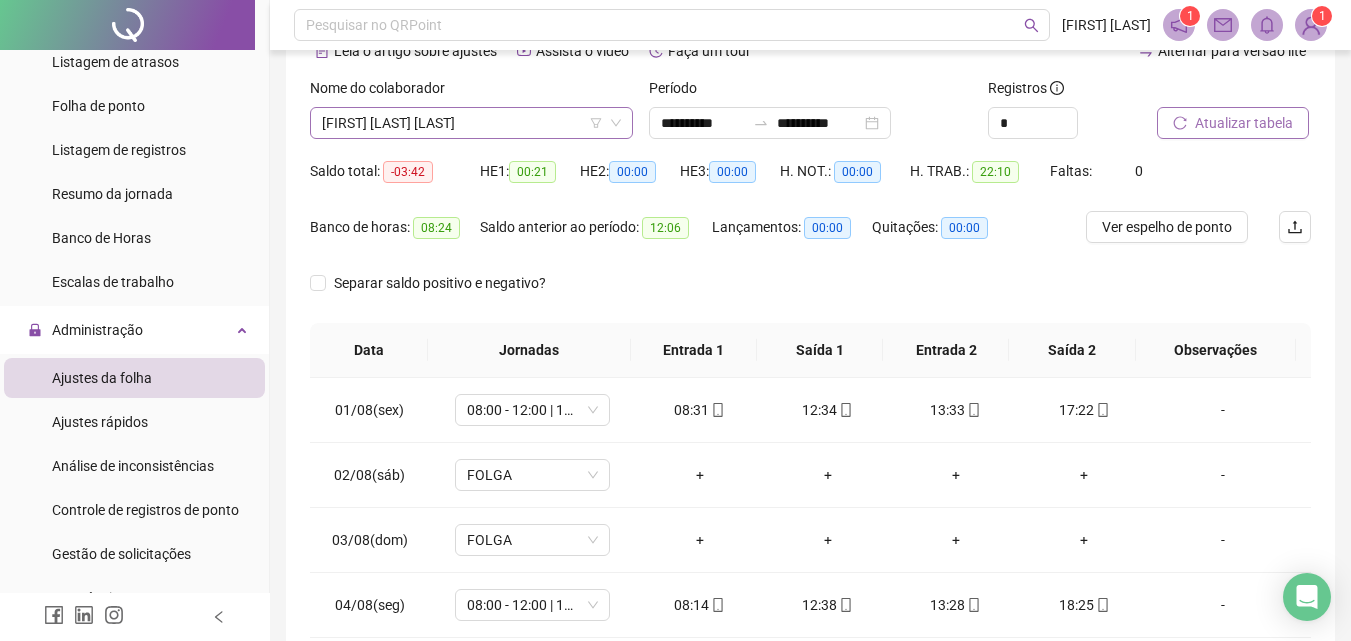 click on "[FIRST] [LAST] [LAST]" at bounding box center [471, 123] 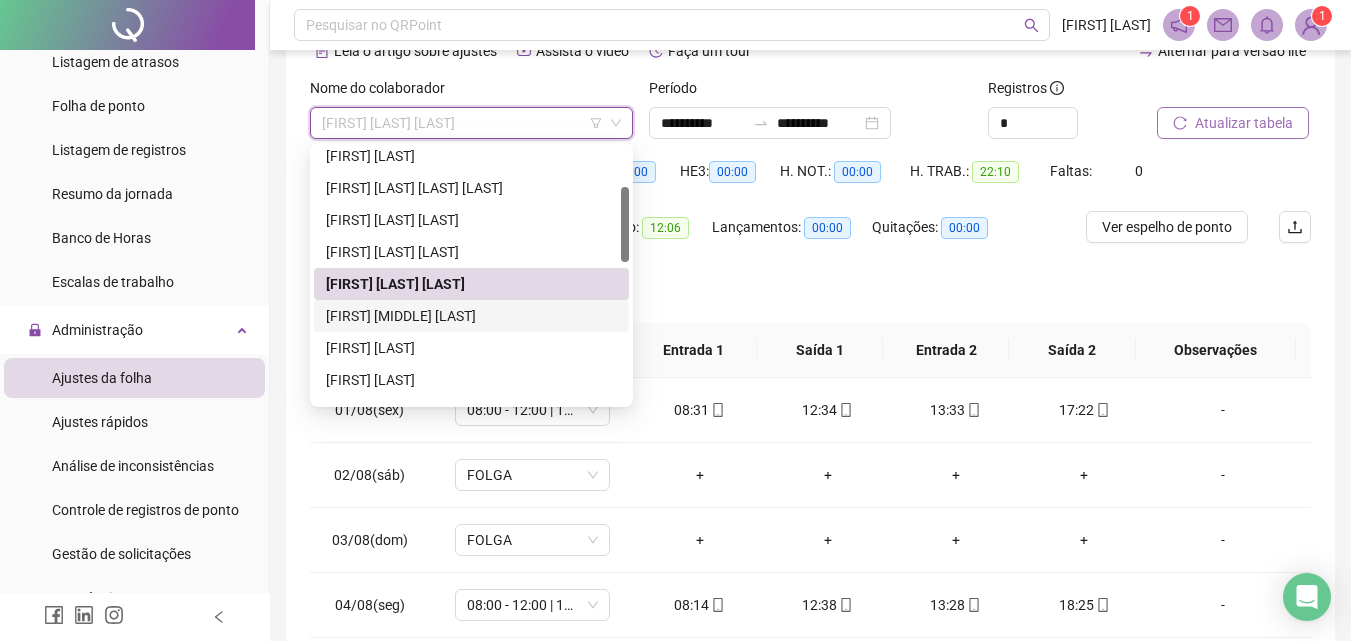 click on "[FIRST] [MIDDLE] [LAST]" at bounding box center [471, 316] 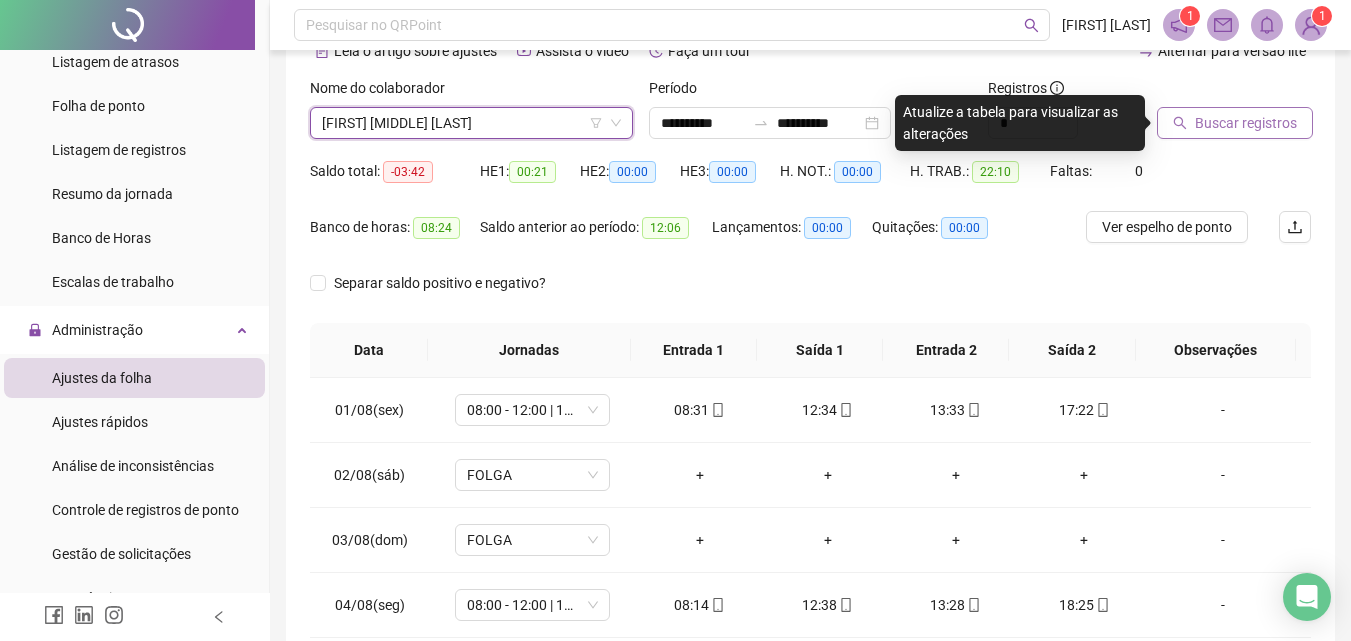 click on "Buscar registros" at bounding box center (1246, 123) 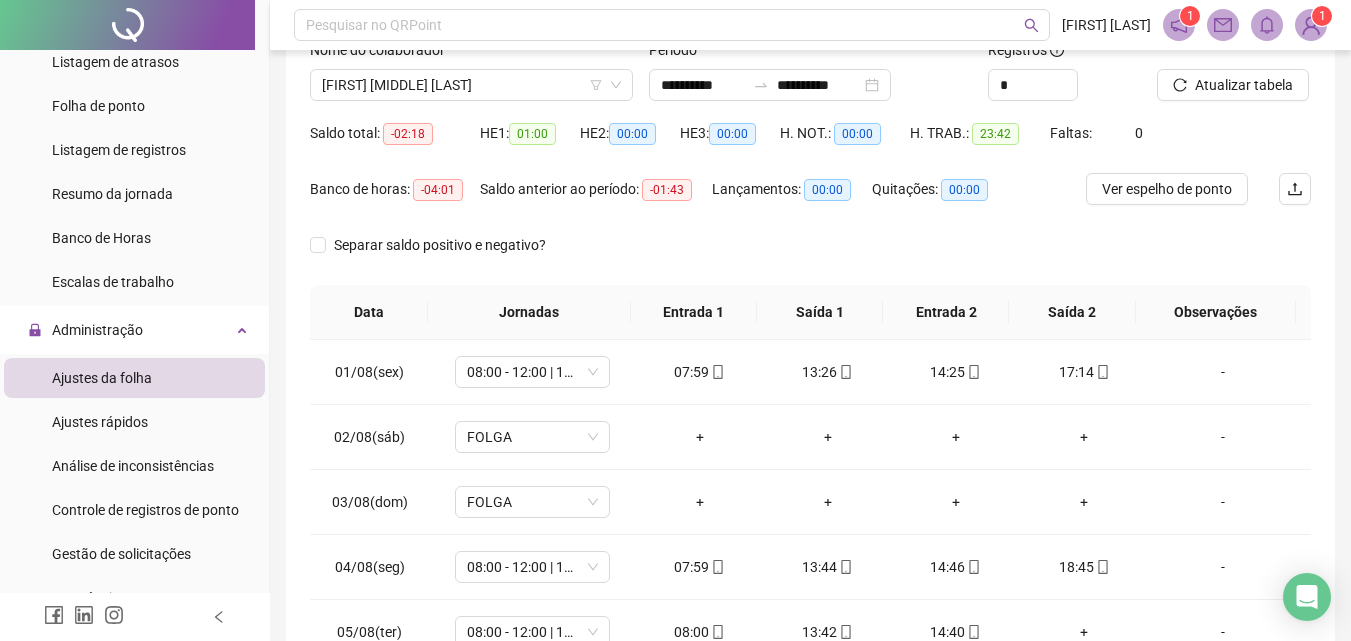 scroll, scrollTop: 141, scrollLeft: 0, axis: vertical 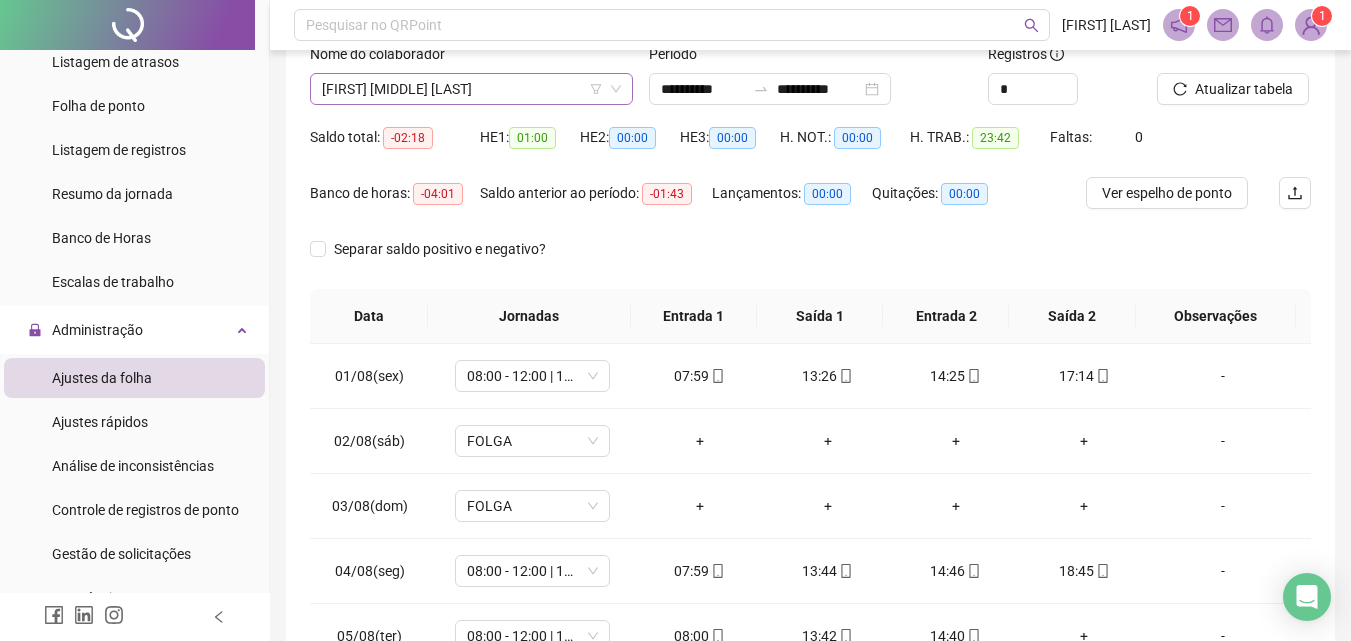 click on "[FIRST] [MIDDLE] [LAST]" at bounding box center [471, 89] 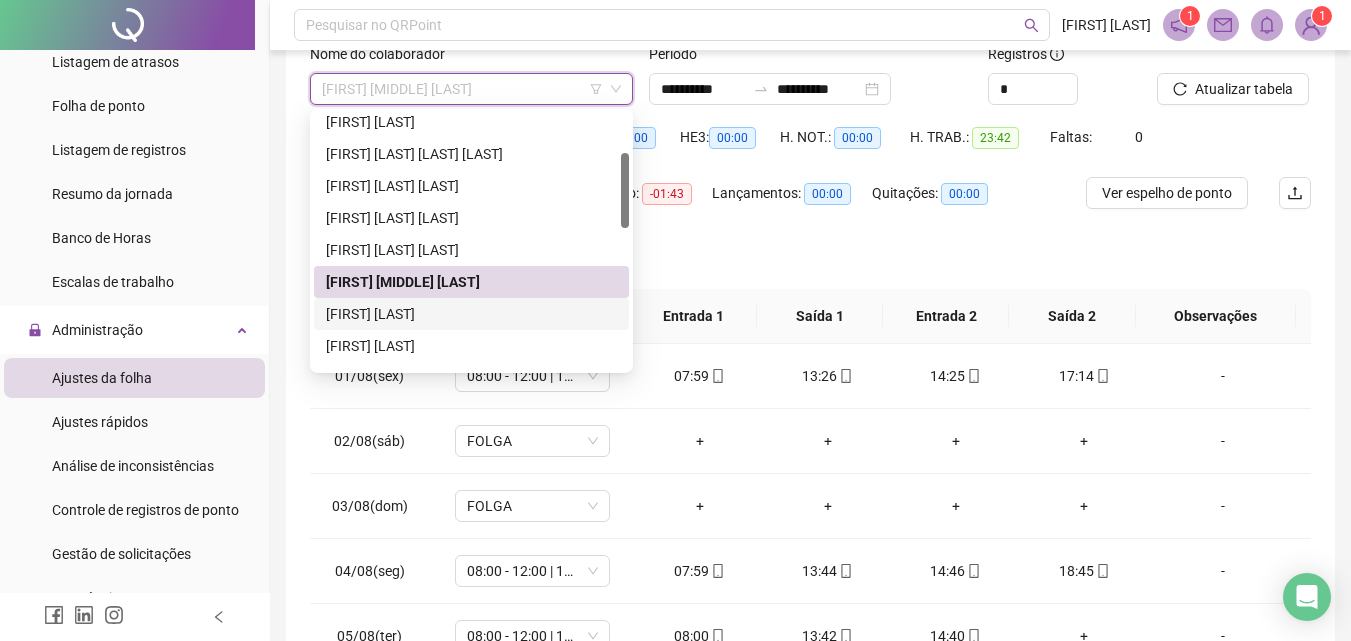 click on "[FIRST] [LAST]" at bounding box center [471, 314] 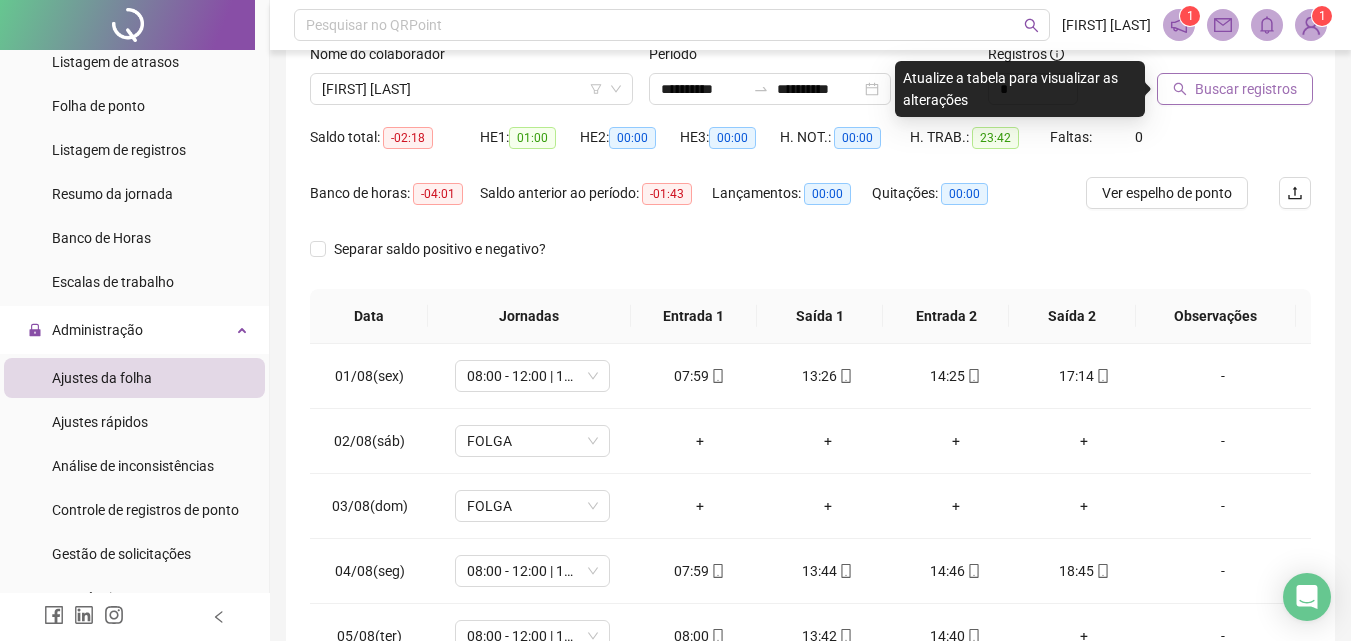 click on "Buscar registros" at bounding box center (1246, 89) 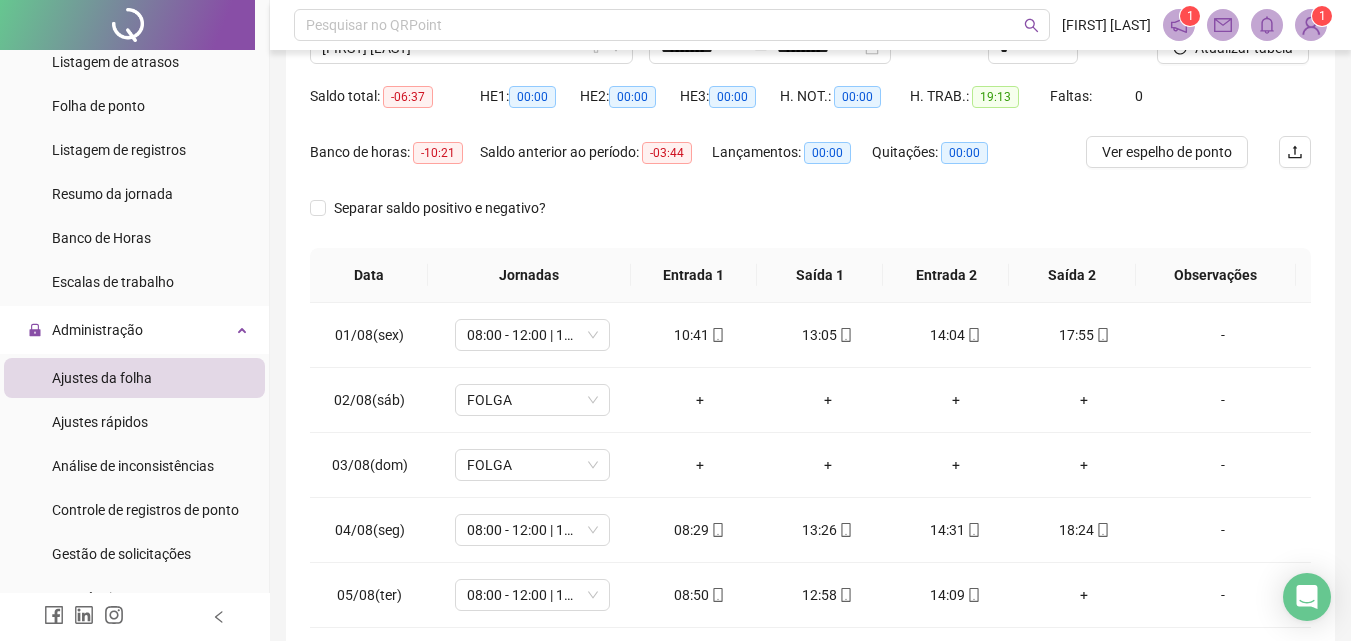 scroll, scrollTop: 153, scrollLeft: 0, axis: vertical 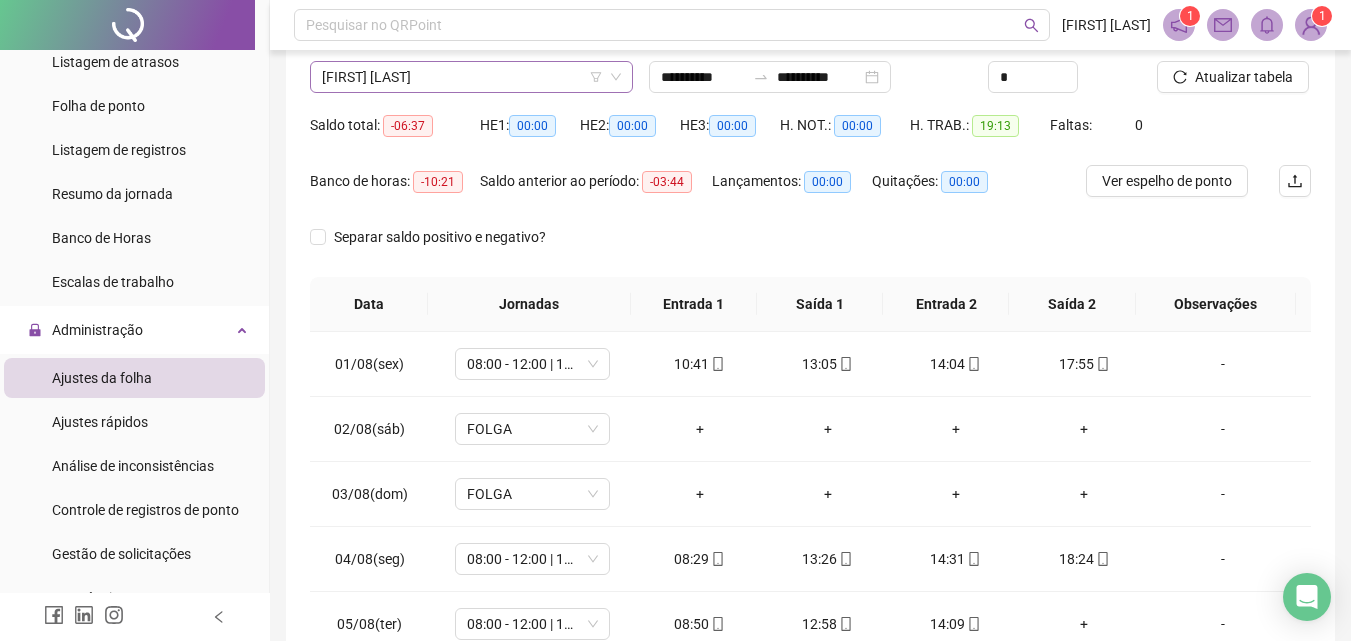 click on "[FIRST] [LAST]" at bounding box center [471, 77] 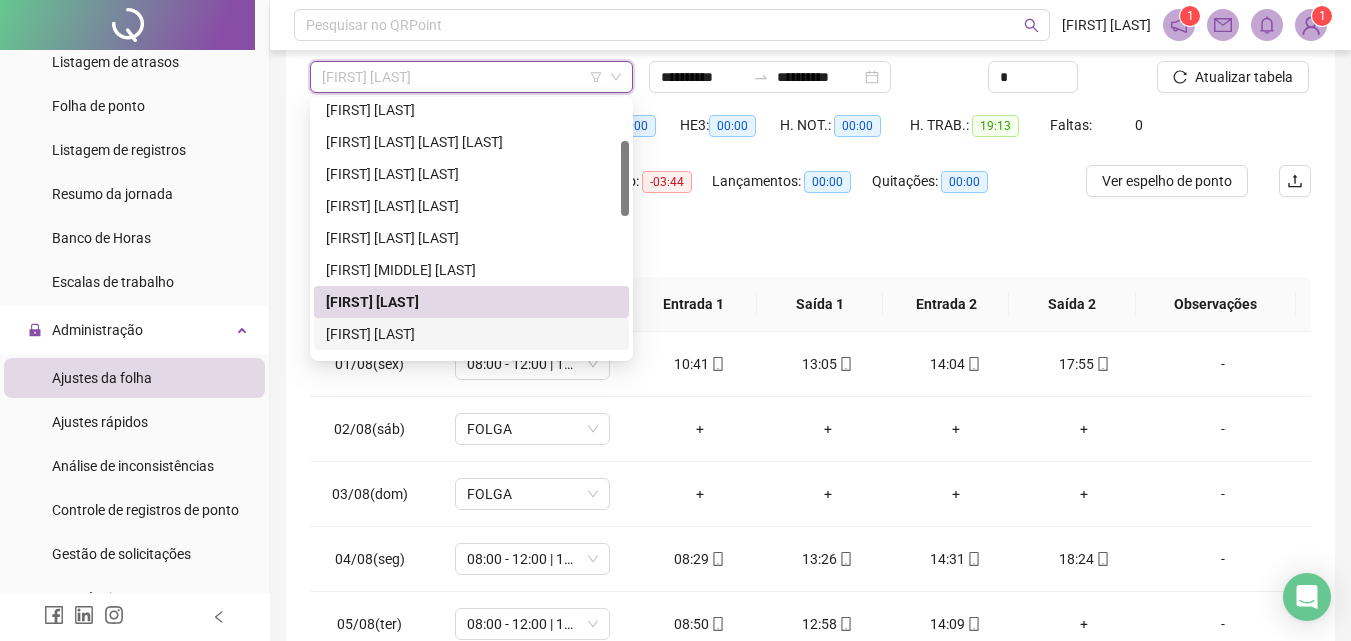 click on "[FIRST] [LAST]" at bounding box center [471, 334] 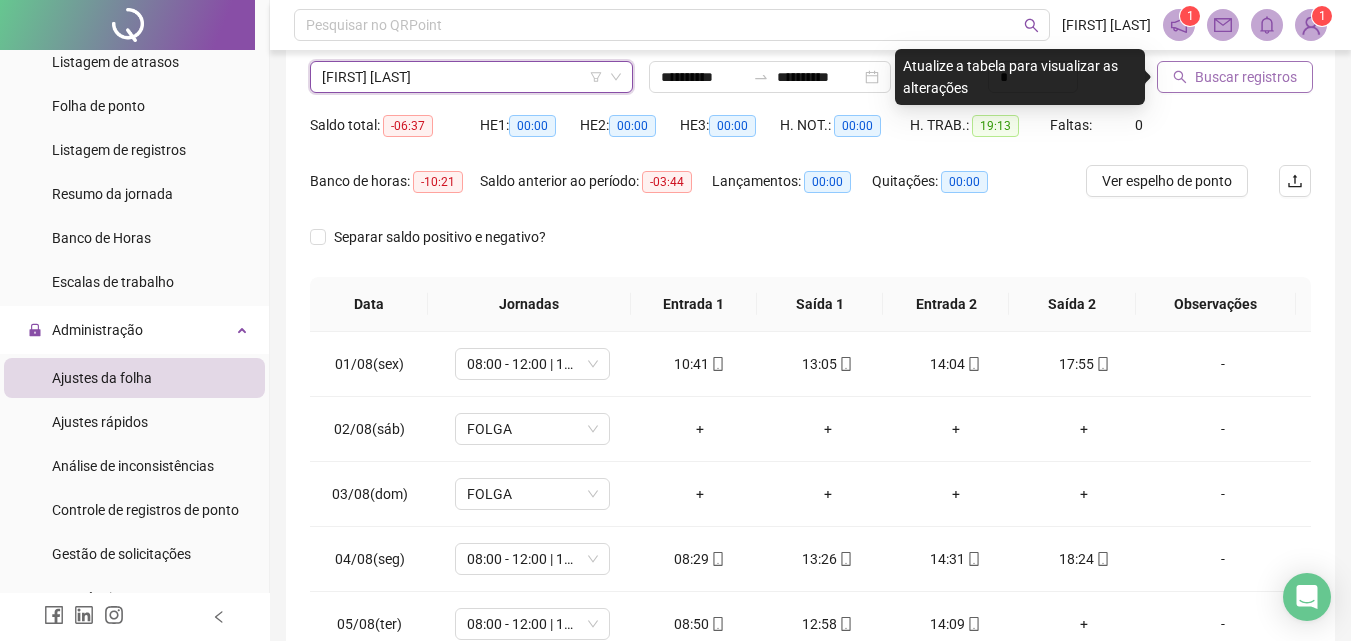 click on "Buscar registros" at bounding box center (1246, 77) 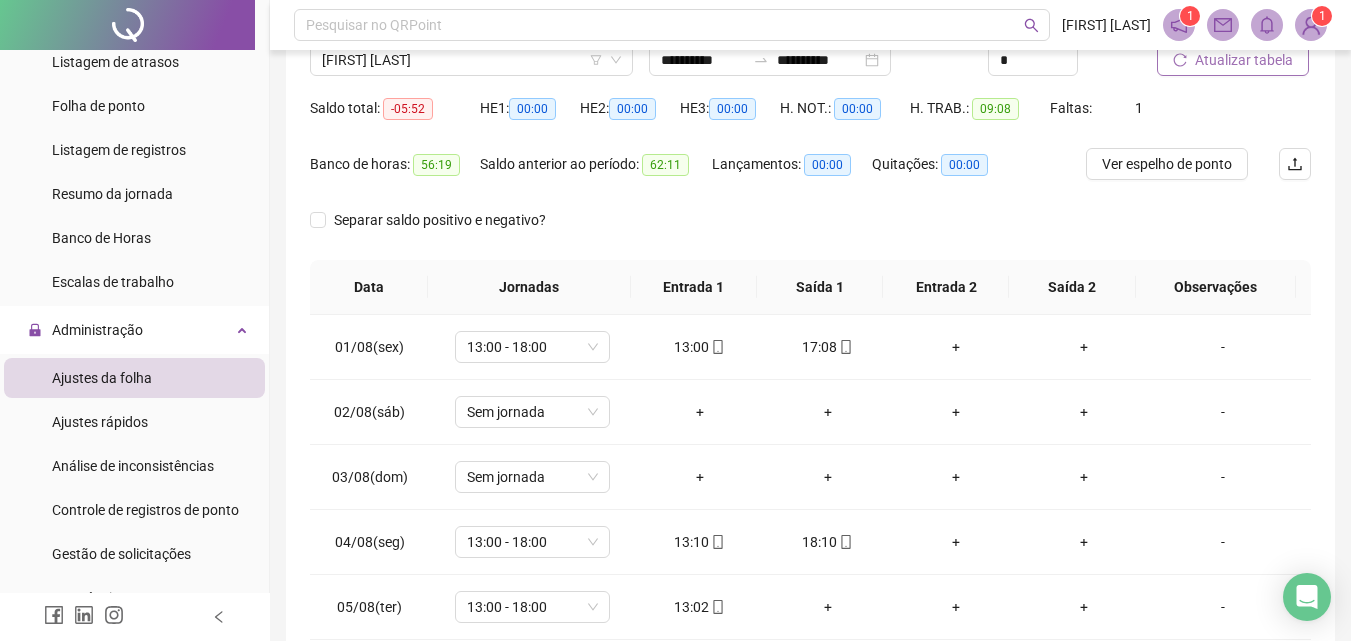 scroll, scrollTop: 153, scrollLeft: 0, axis: vertical 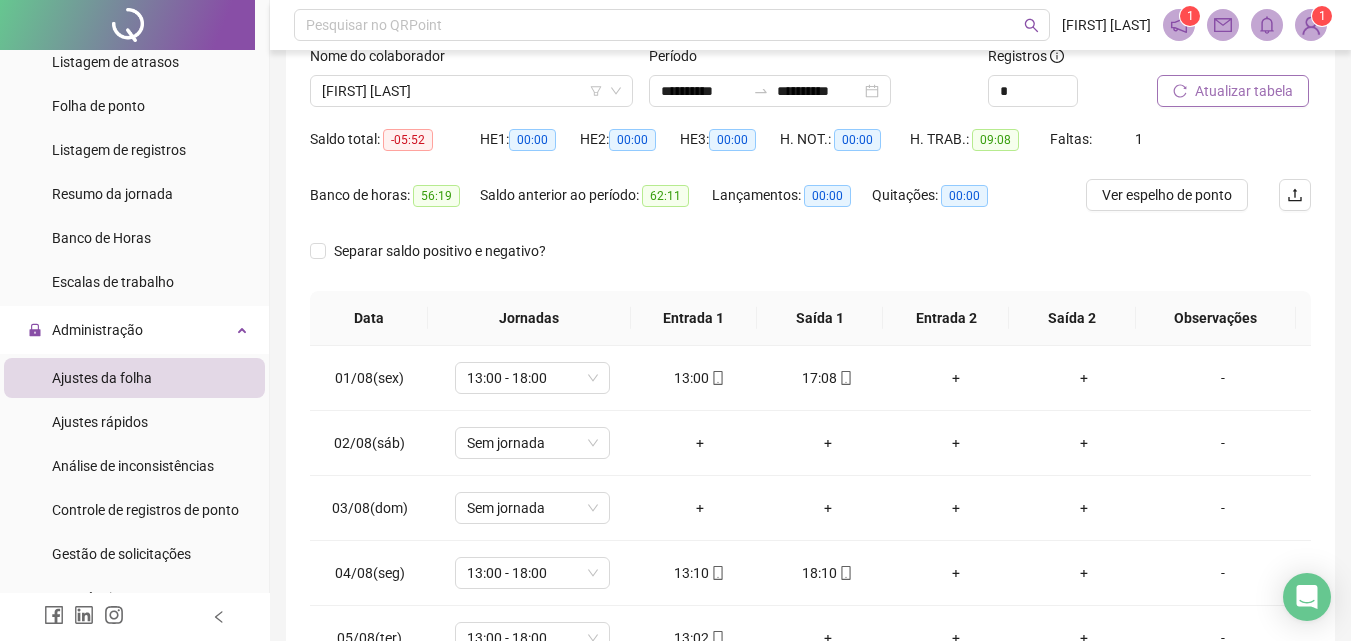 click on "**********" at bounding box center [810, 321] 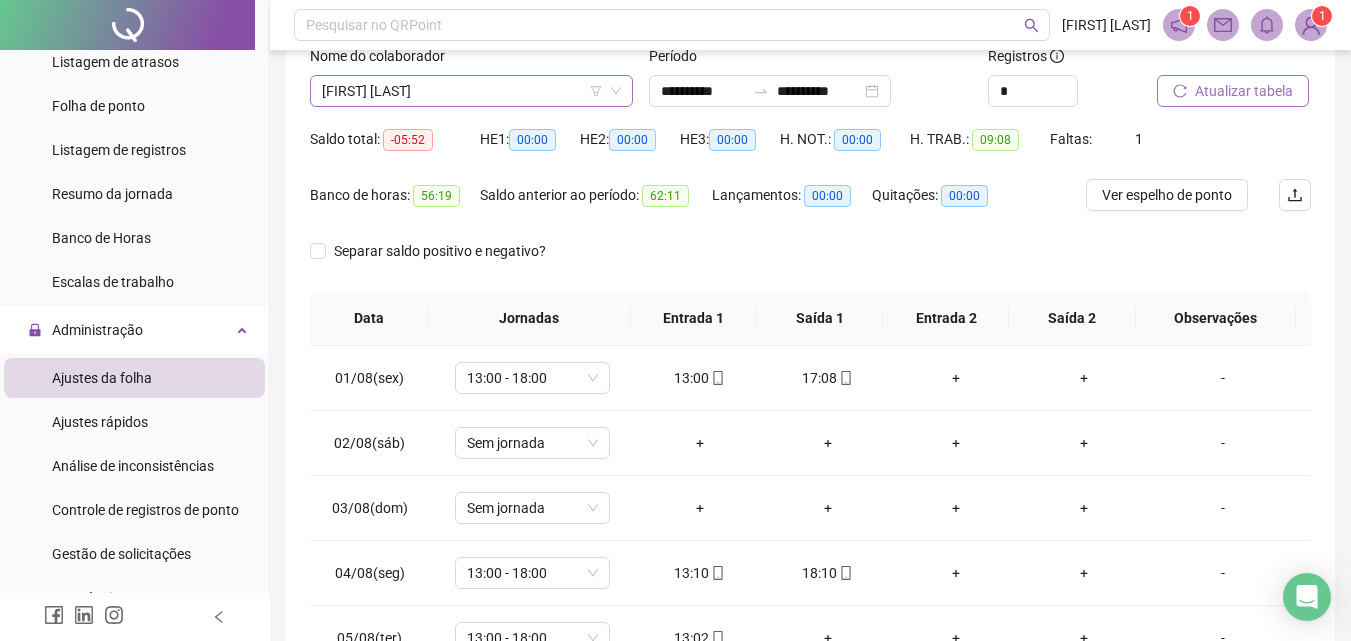 click on "[FIRST] [LAST]" at bounding box center (471, 91) 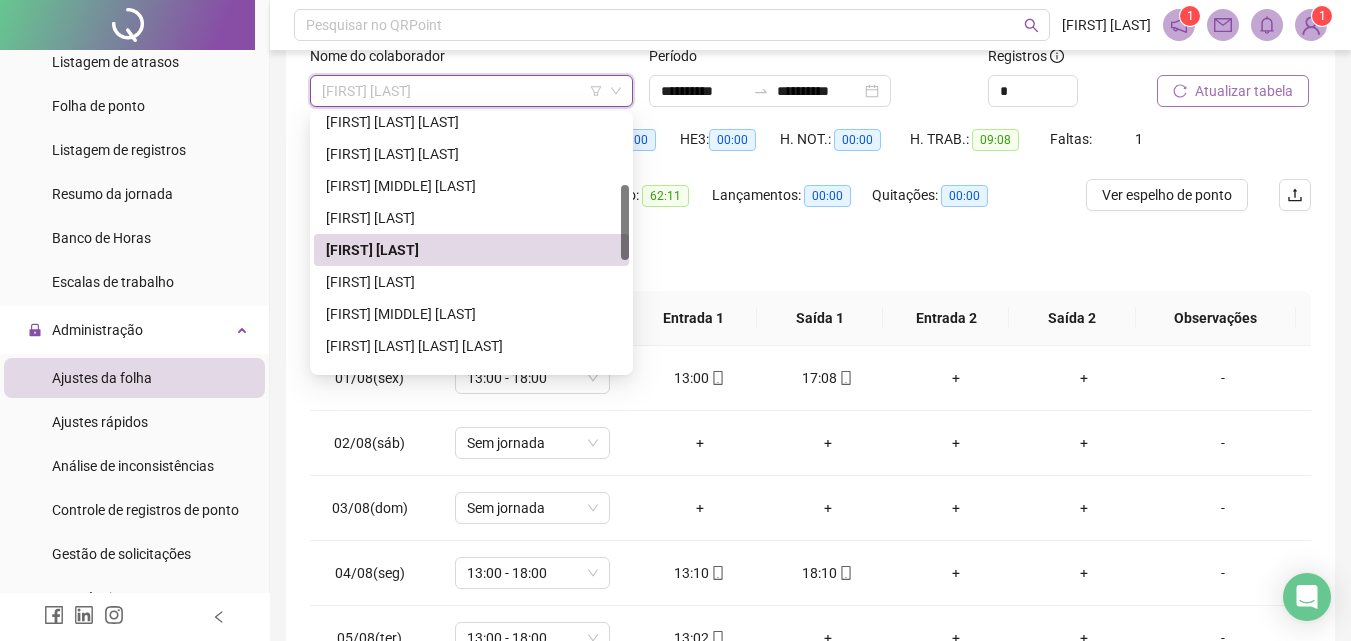 scroll, scrollTop: 273, scrollLeft: 0, axis: vertical 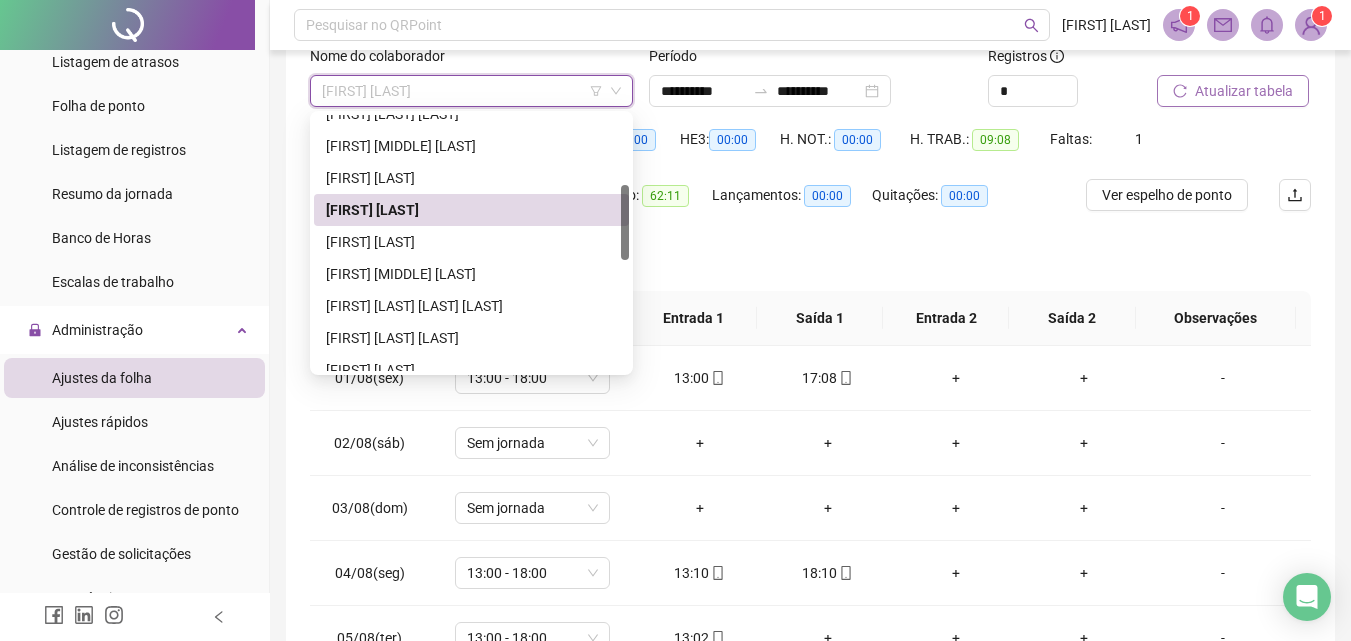 drag, startPoint x: 626, startPoint y: 193, endPoint x: 614, endPoint y: 236, distance: 44.64303 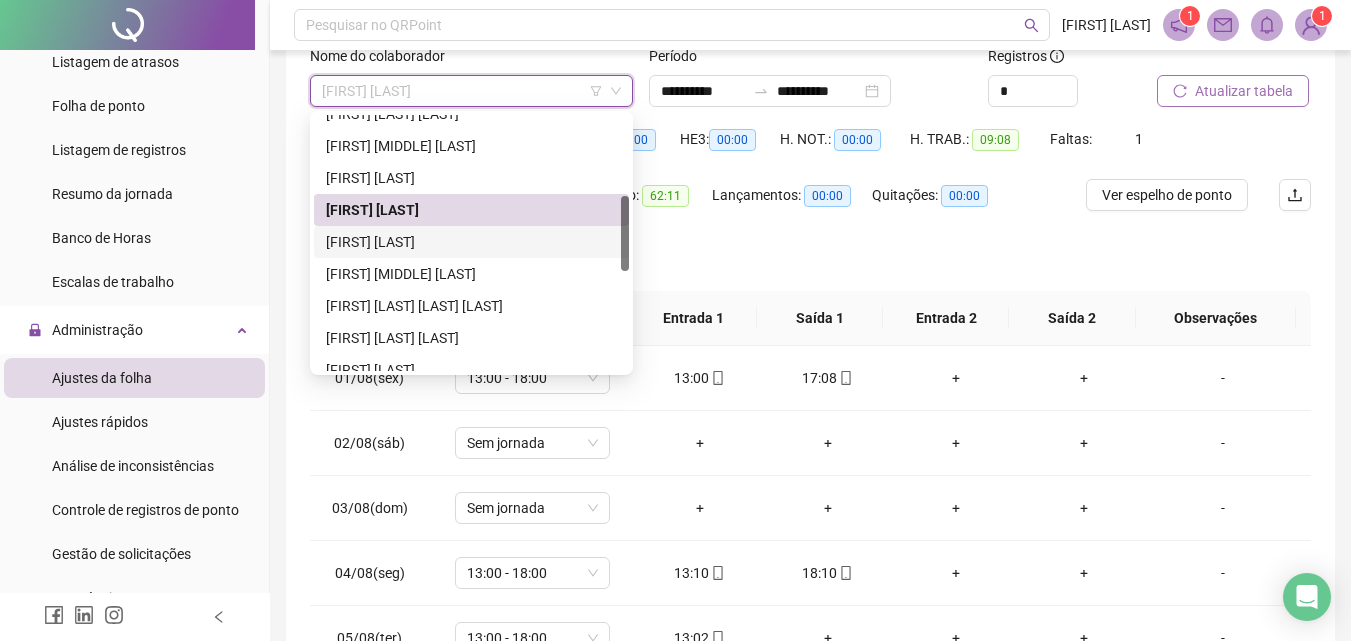 click on "[FIRST] [LAST]" at bounding box center (471, 242) 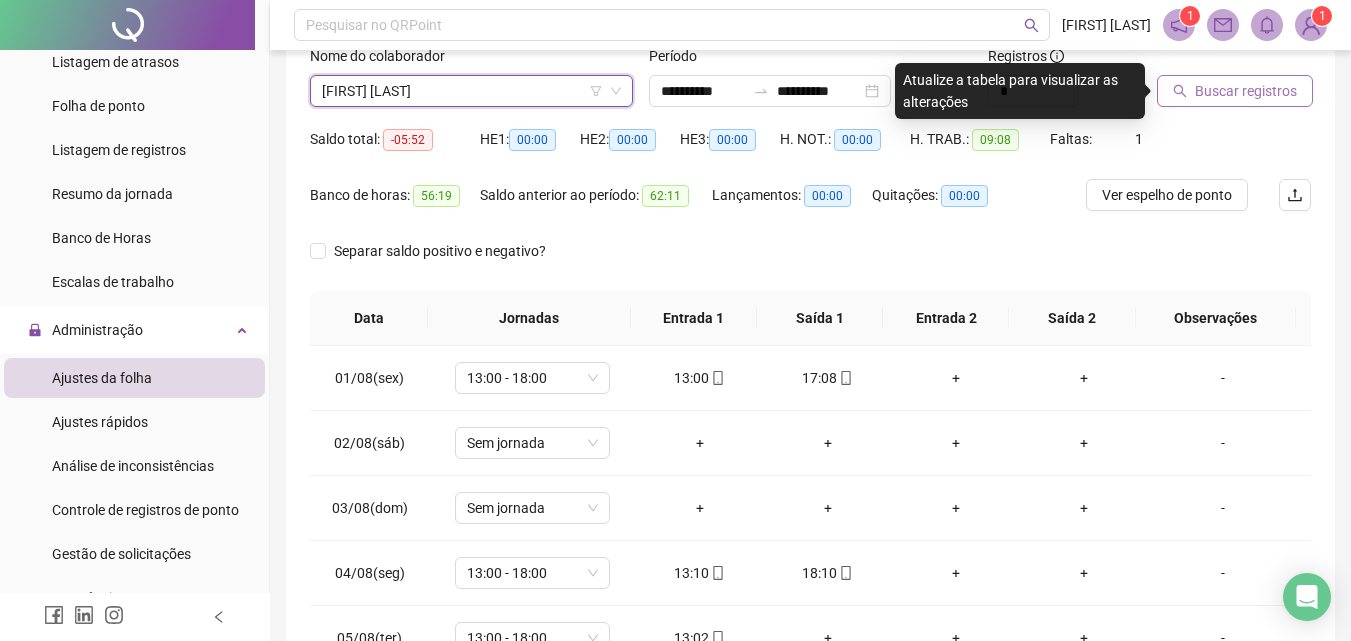 click on "Buscar registros" at bounding box center [1246, 91] 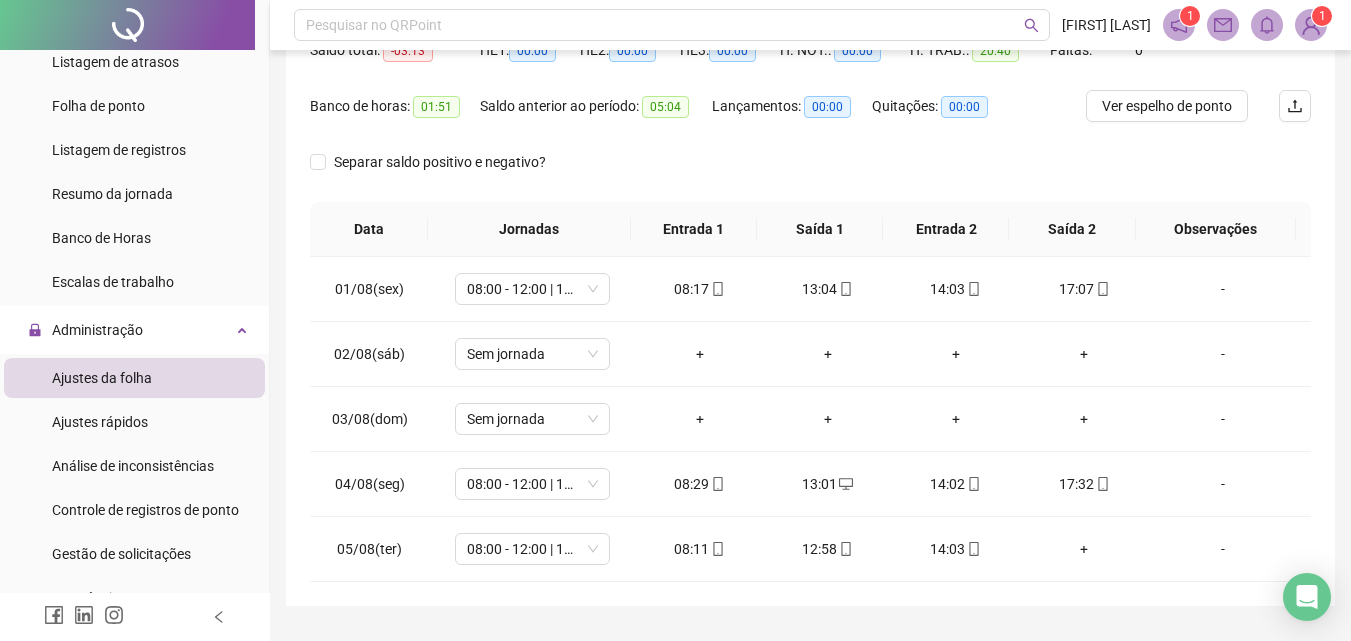 scroll, scrollTop: 229, scrollLeft: 0, axis: vertical 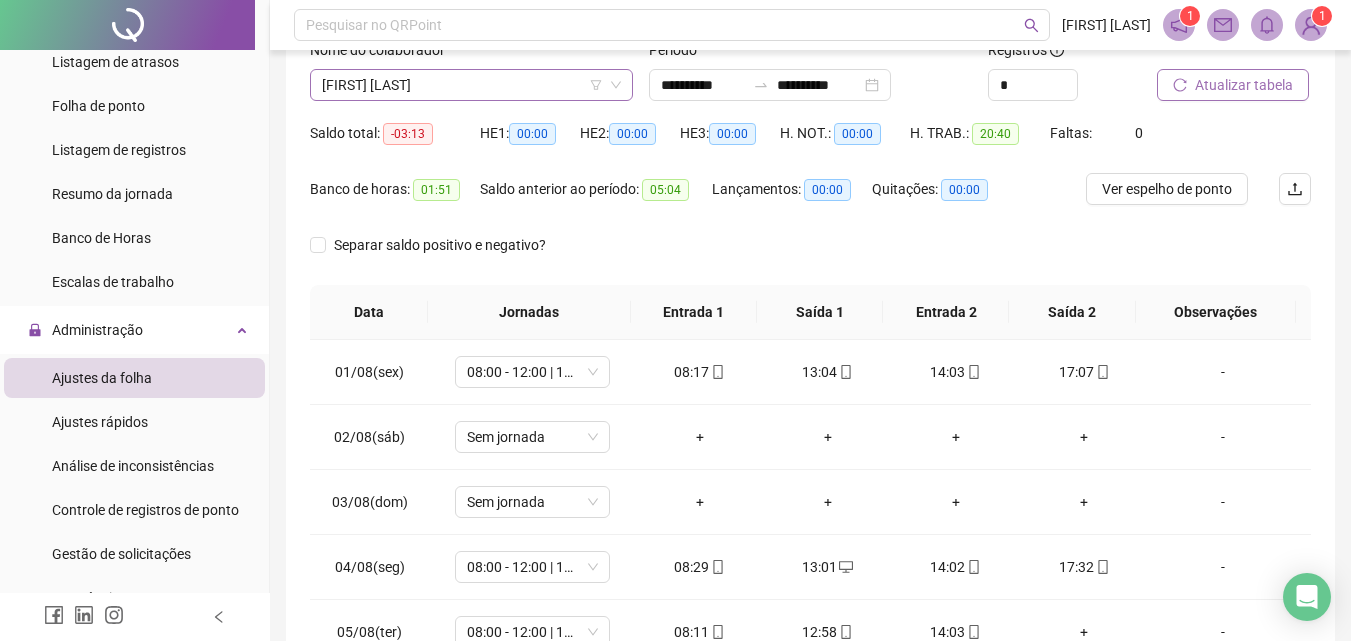 click on "[FIRST] [LAST]" at bounding box center [471, 85] 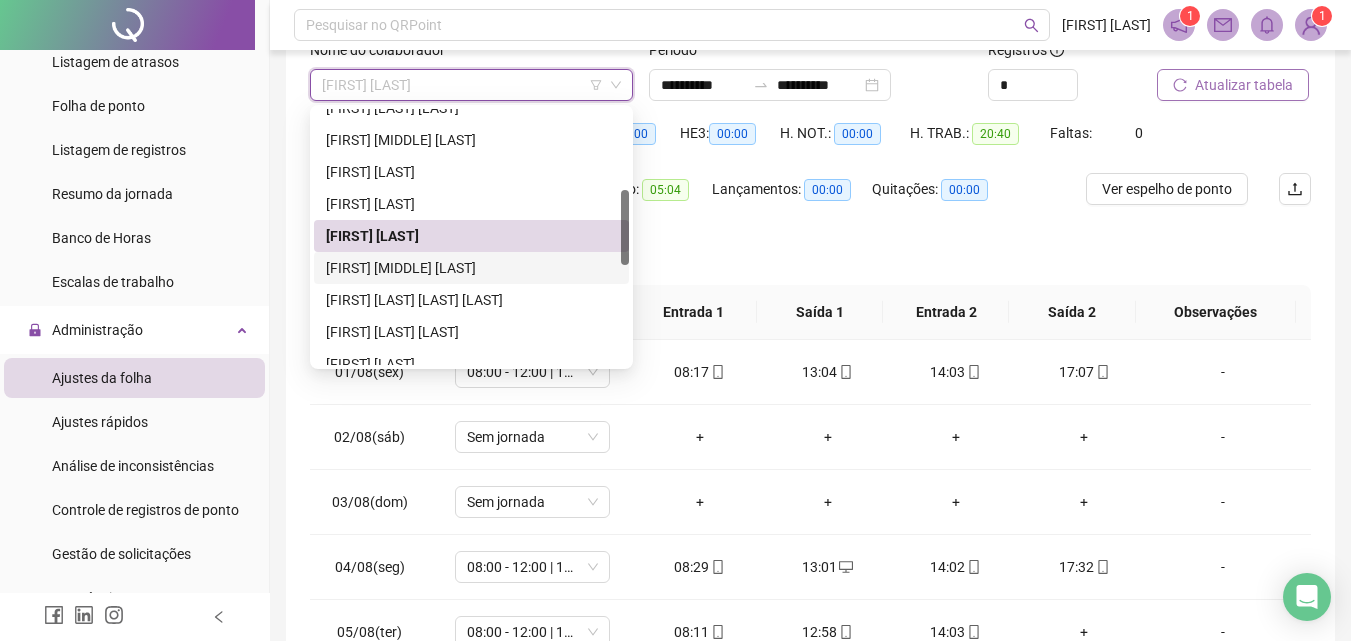 click on "[FIRST] [MIDDLE] [LAST]" at bounding box center (471, 268) 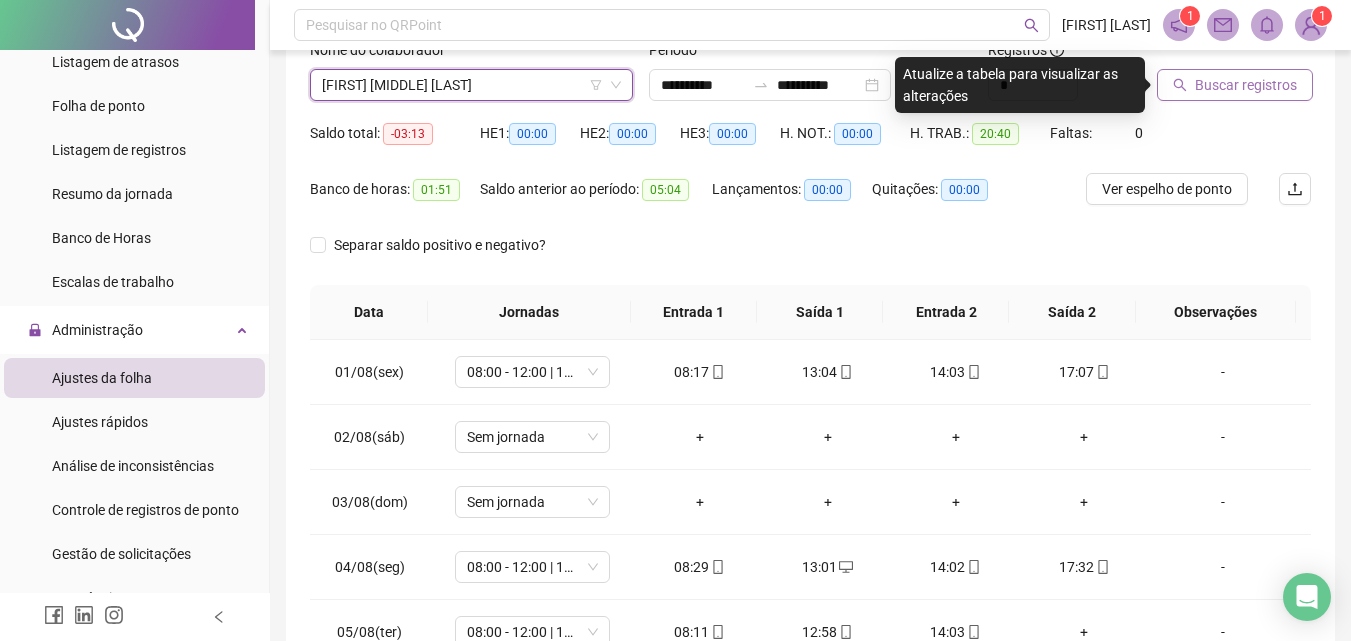 click on "Buscar registros" at bounding box center (1246, 85) 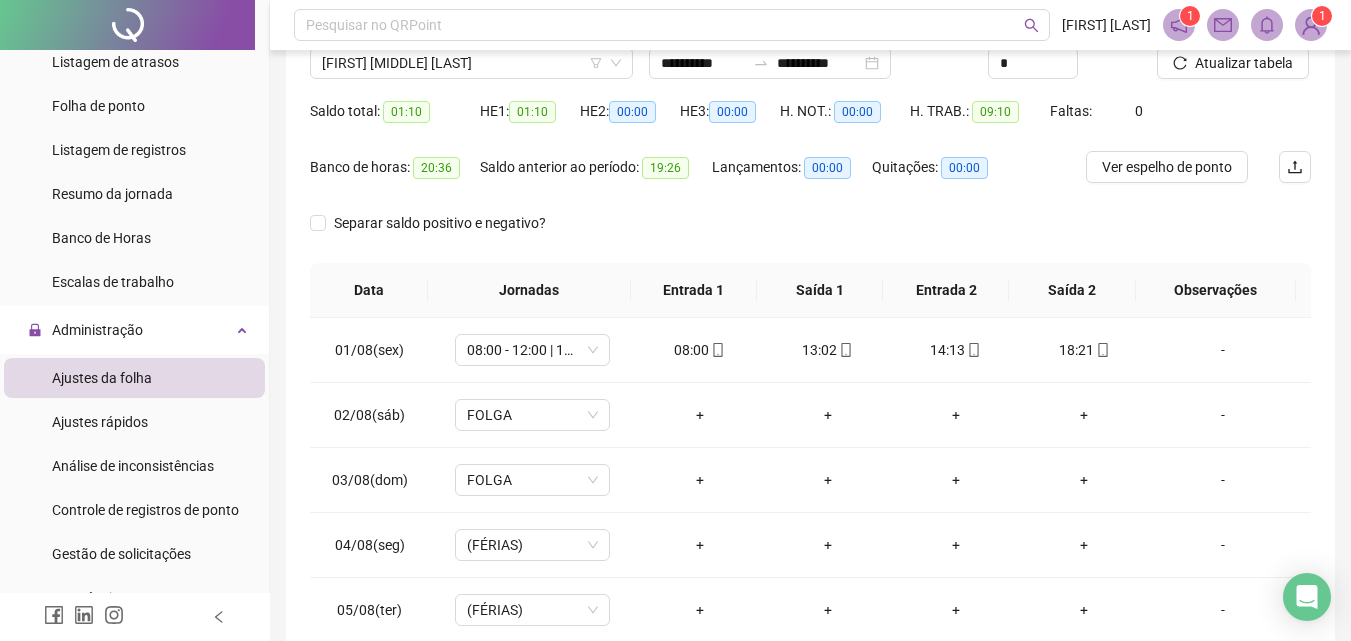 scroll, scrollTop: 83, scrollLeft: 0, axis: vertical 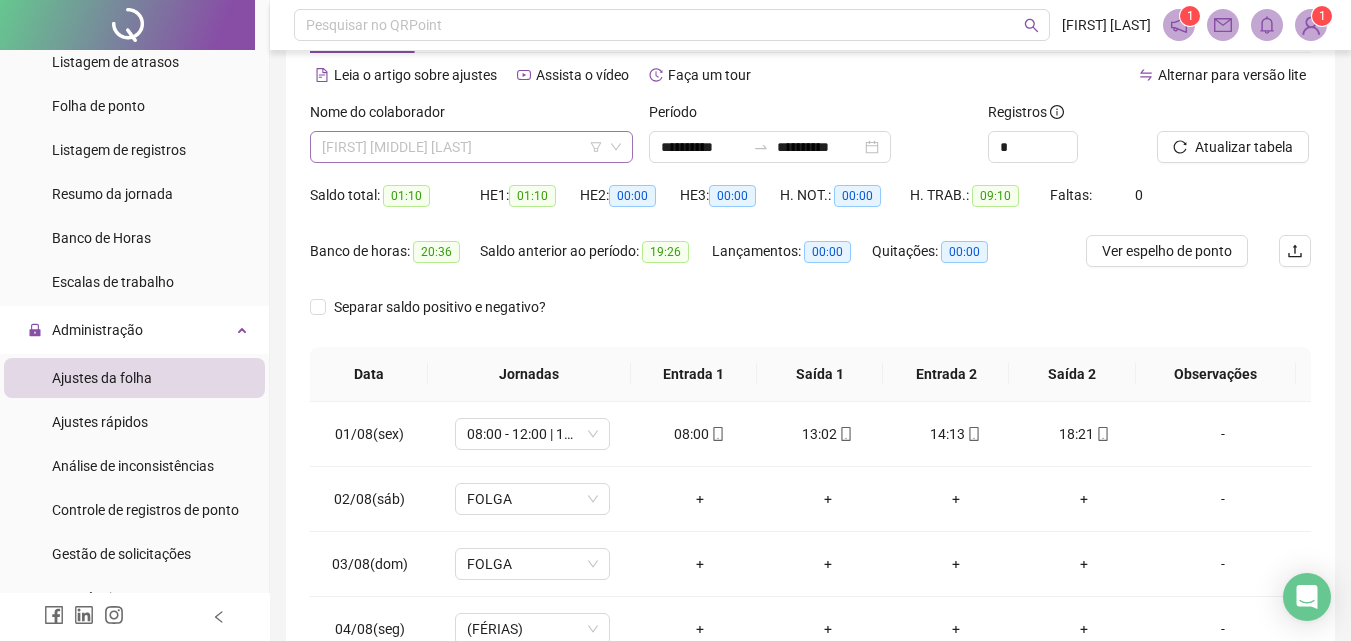 click on "[FIRST] [MIDDLE] [LAST]" at bounding box center [471, 147] 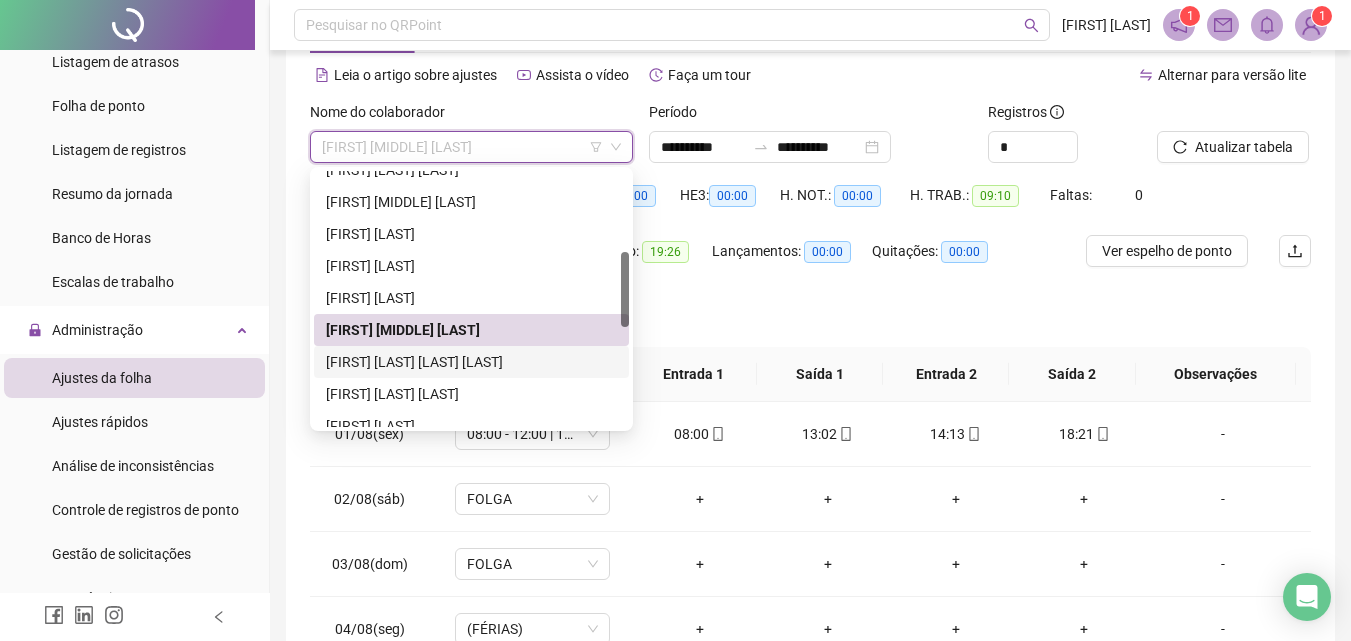 click on "[FIRST] [LAST] [LAST] [LAST]" at bounding box center [471, 362] 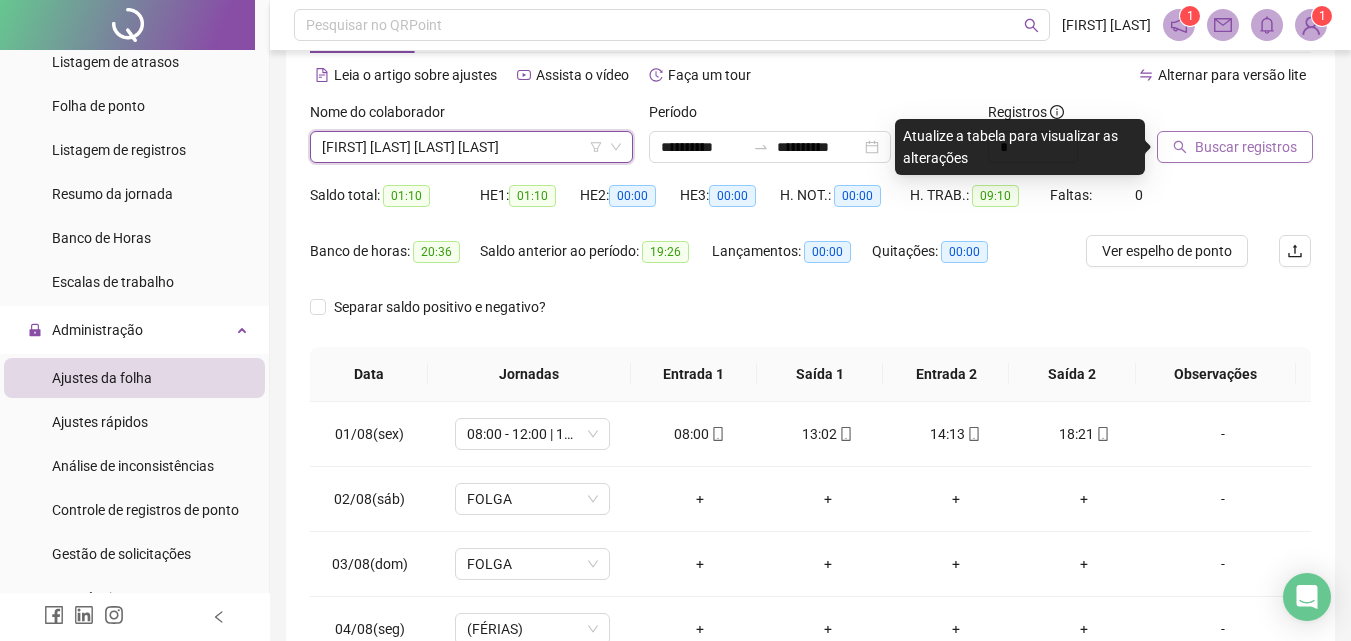 click on "Buscar registros" at bounding box center (1246, 147) 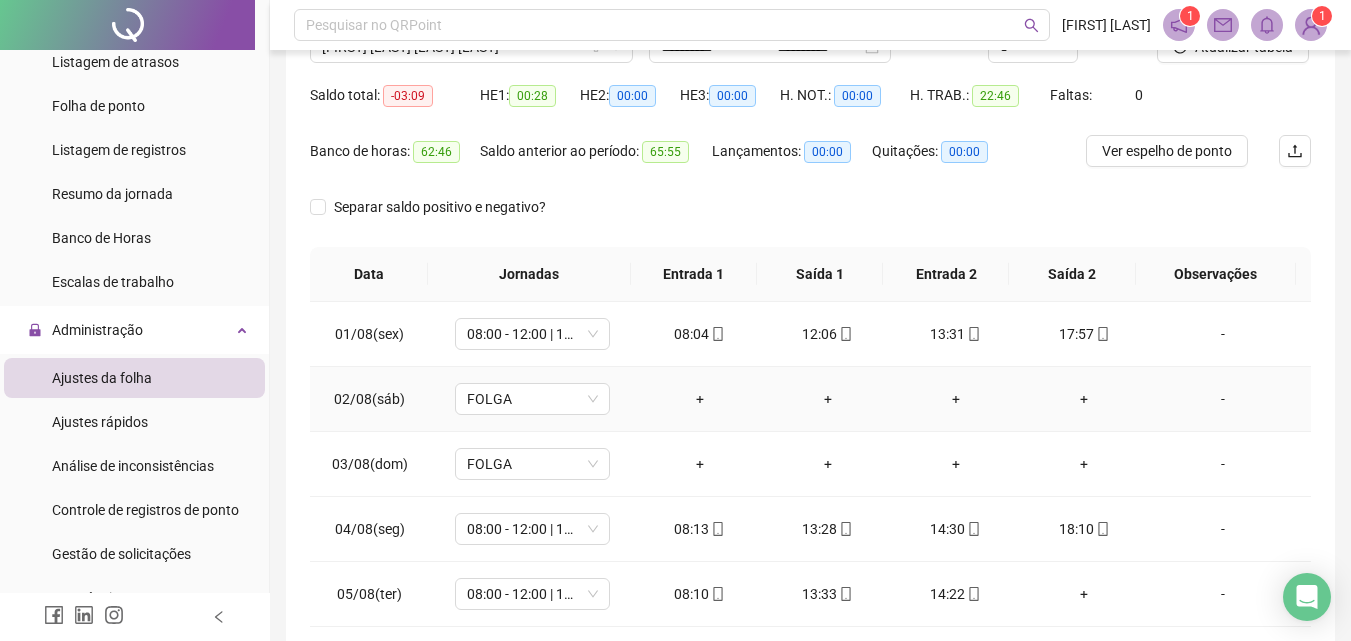 scroll, scrollTop: 0, scrollLeft: 0, axis: both 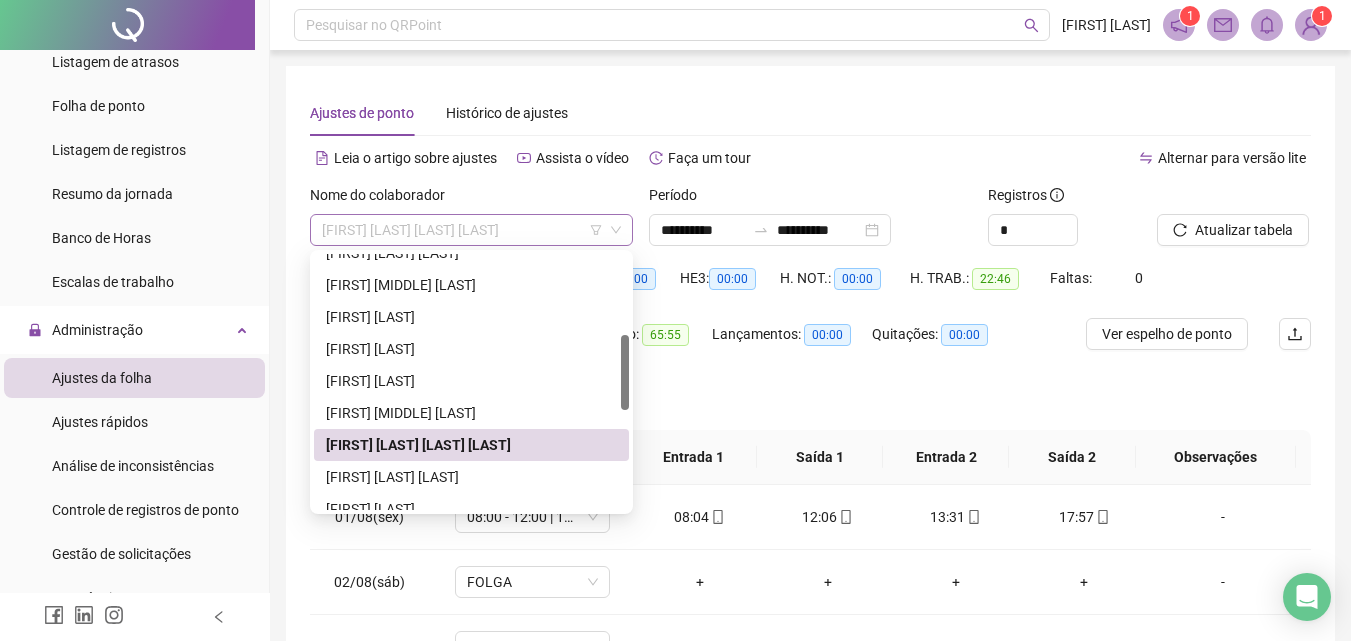click on "[FIRST] [LAST] [LAST] [LAST]" at bounding box center [471, 230] 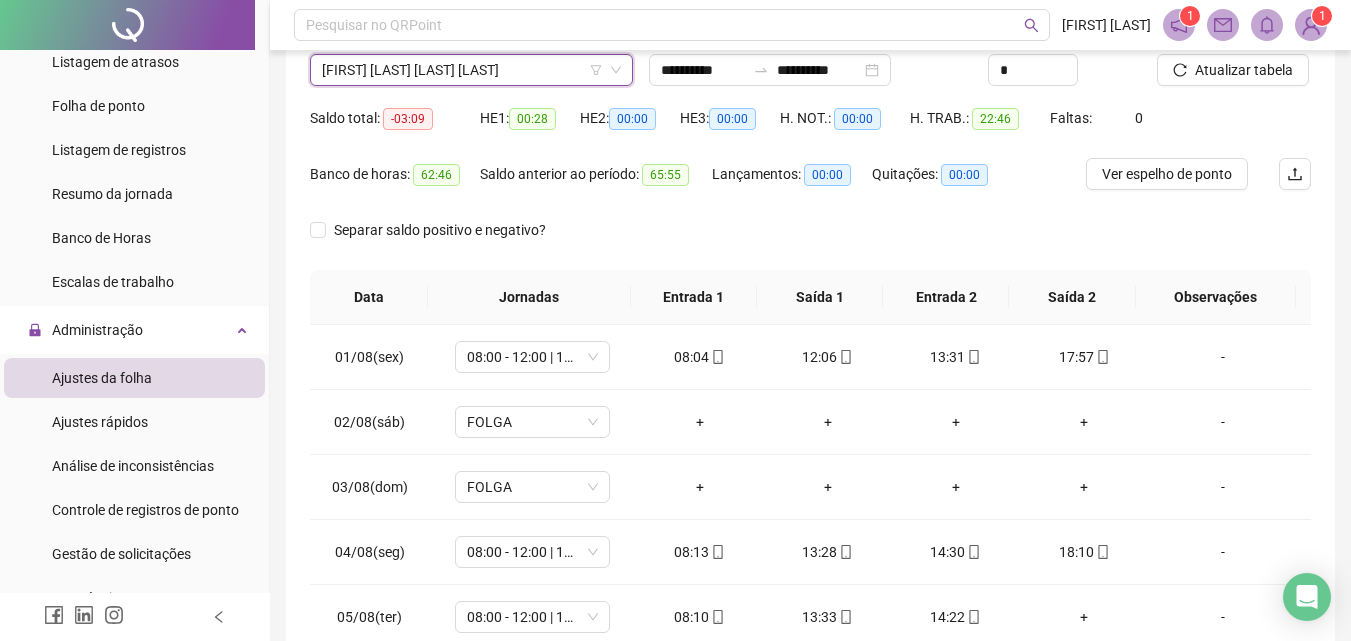 scroll, scrollTop: 206, scrollLeft: 0, axis: vertical 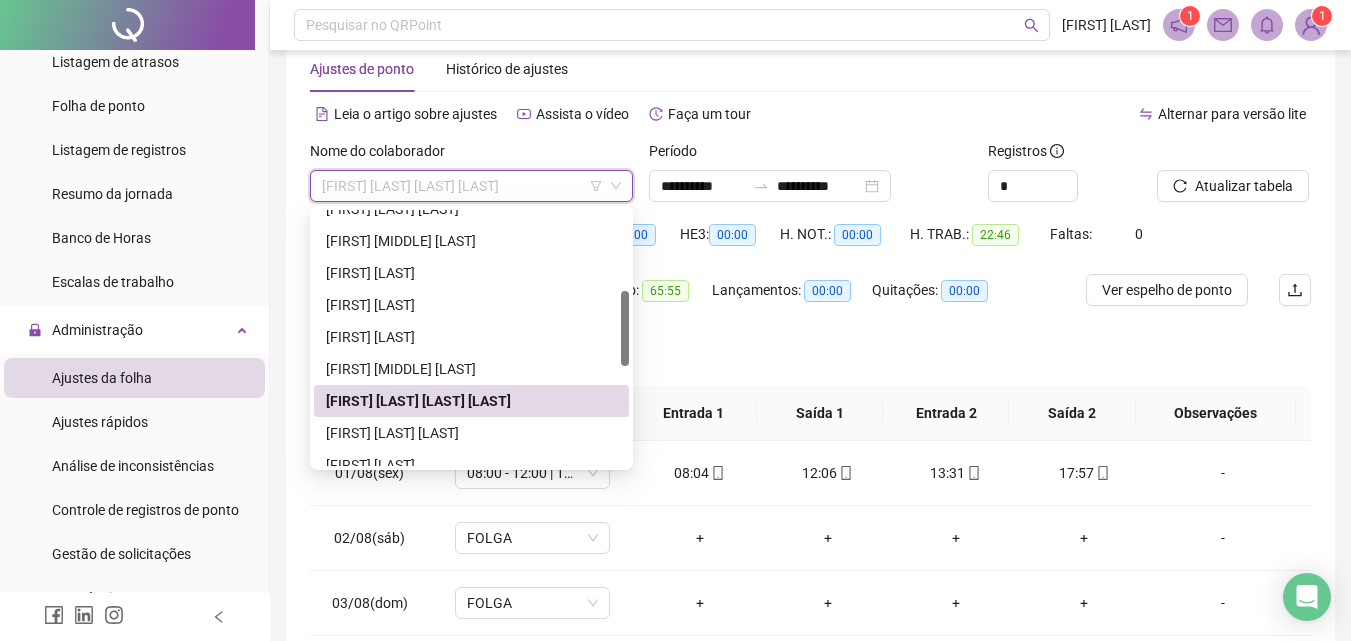 click on "[FIRST] [LAST] [LAST] [LAST]" at bounding box center [471, 186] 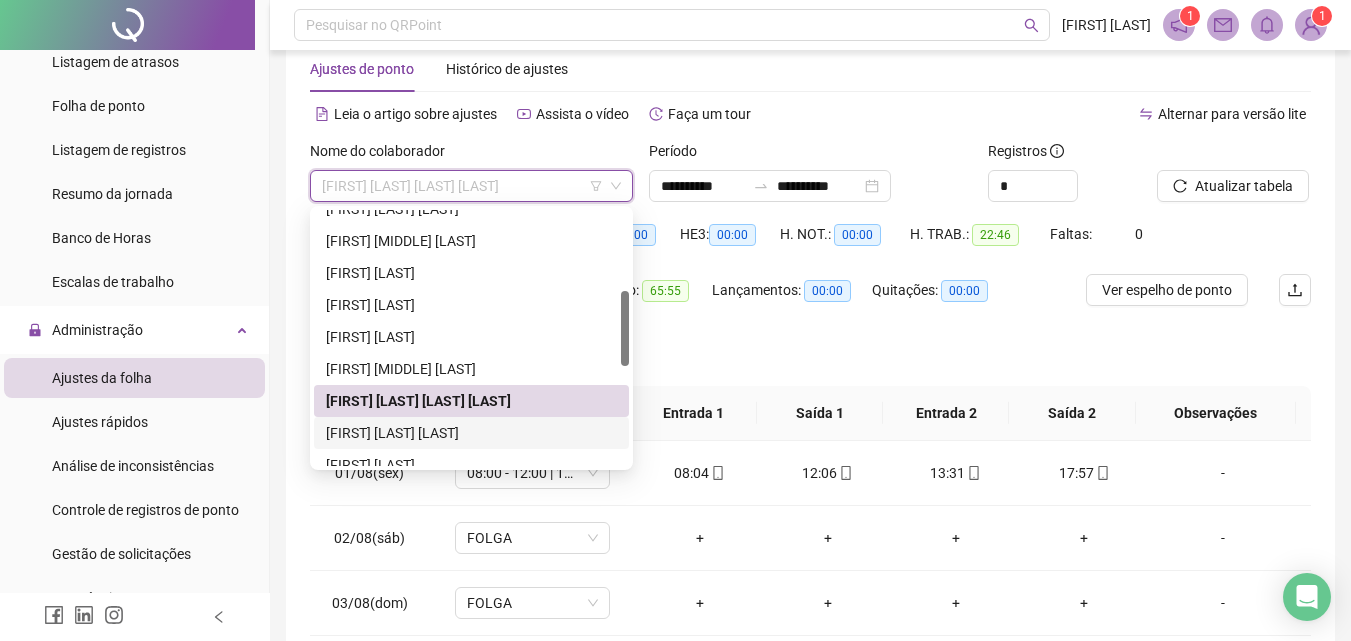 click on "[FIRST] [LAST] [LAST]" at bounding box center (471, 433) 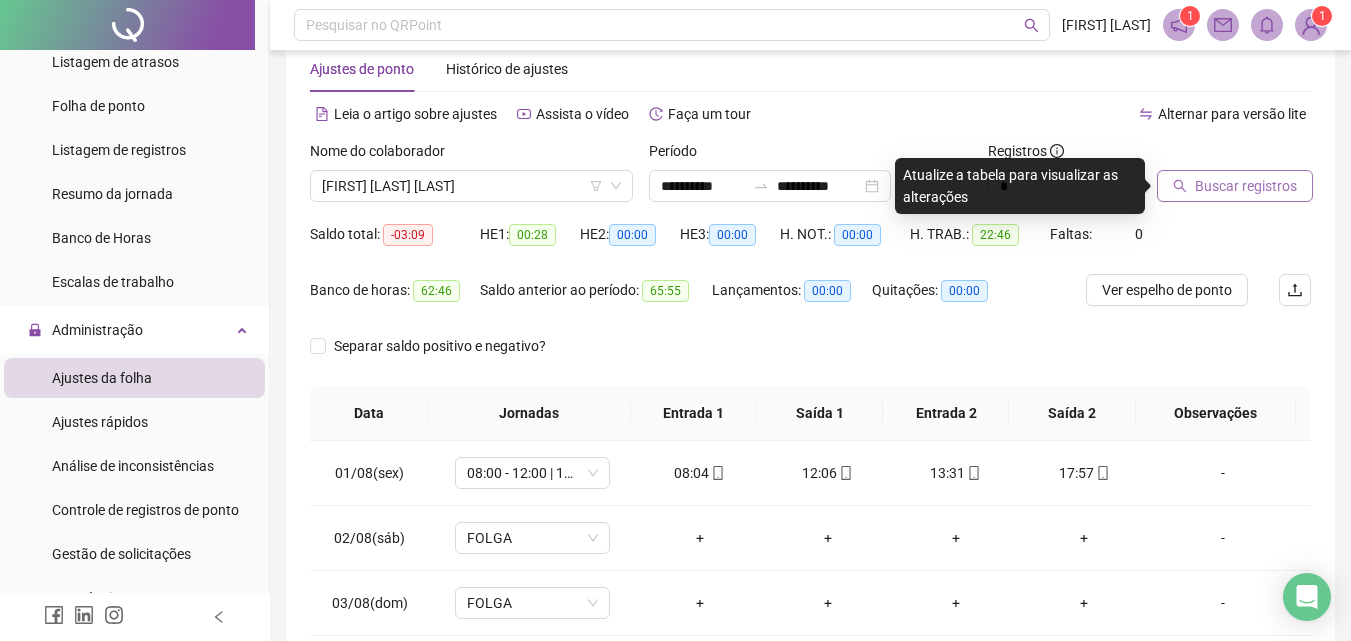 click on "Buscar registros" at bounding box center [1246, 186] 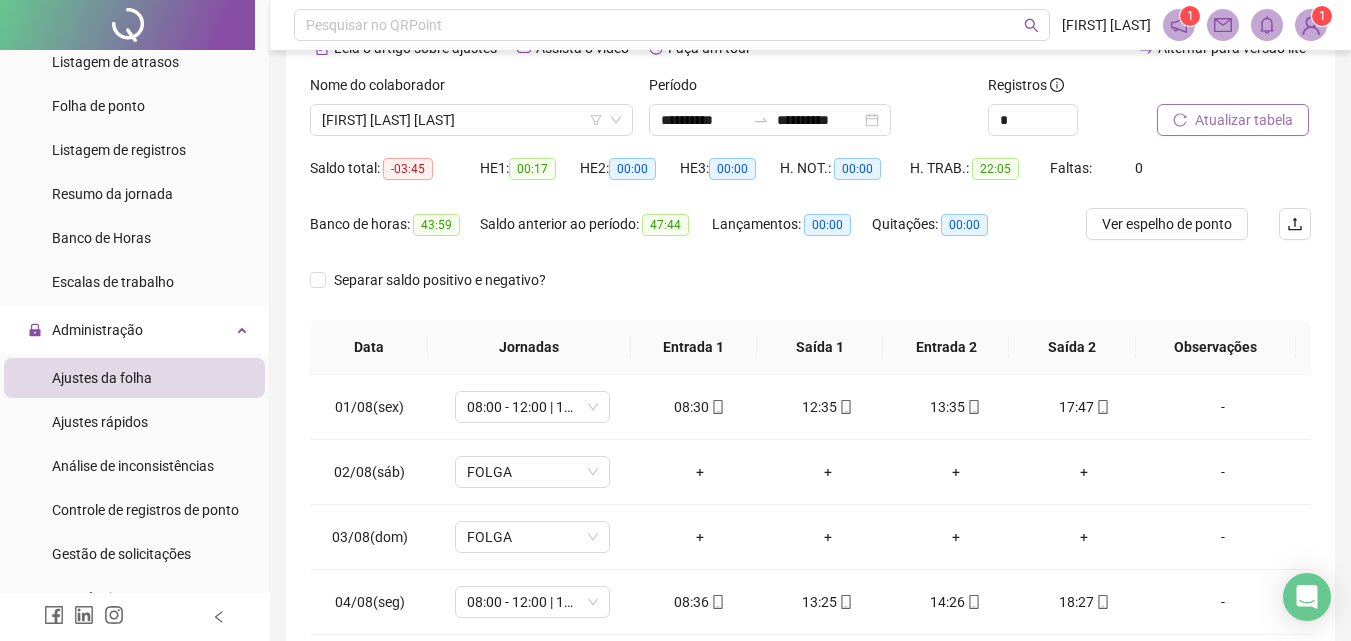 scroll, scrollTop: 108, scrollLeft: 0, axis: vertical 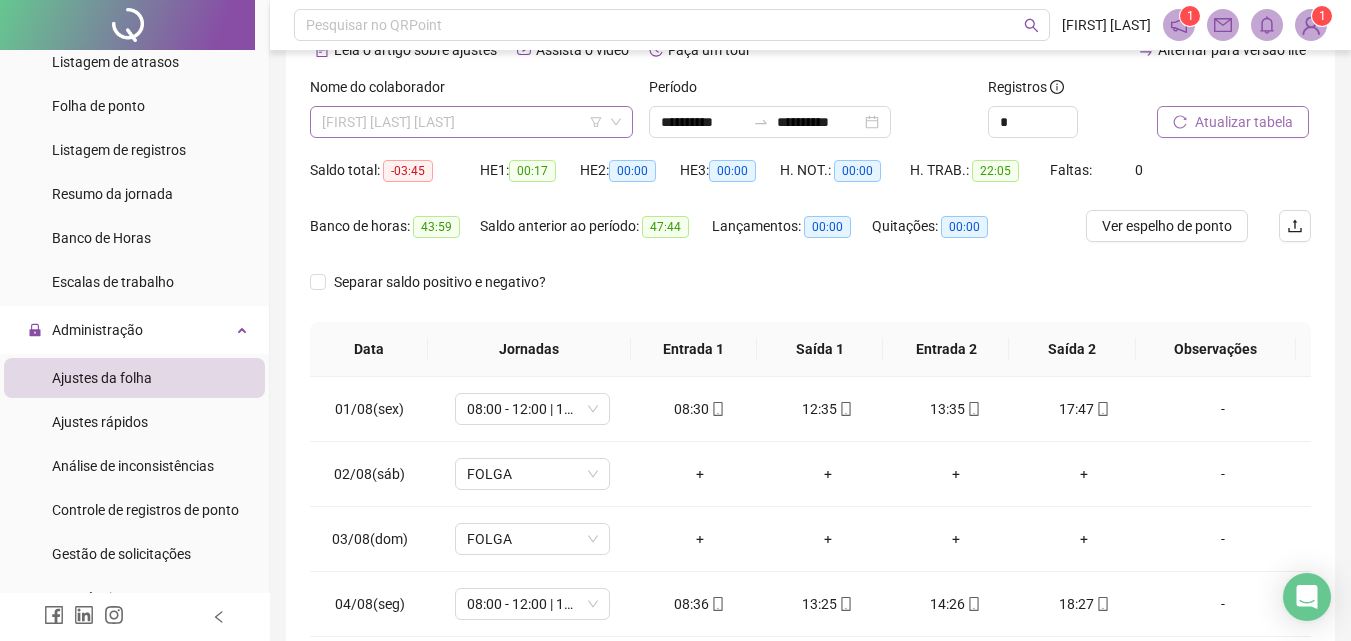 click on "[FIRST] [LAST] [LAST]" at bounding box center (471, 122) 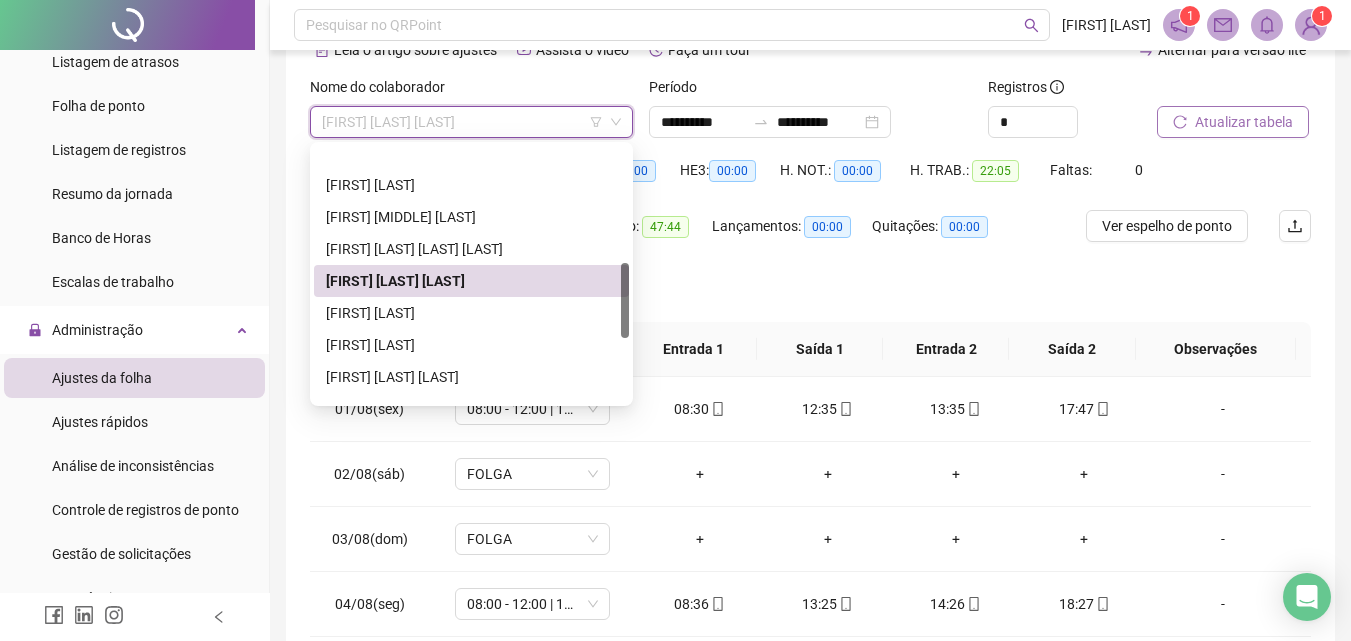 scroll, scrollTop: 421, scrollLeft: 0, axis: vertical 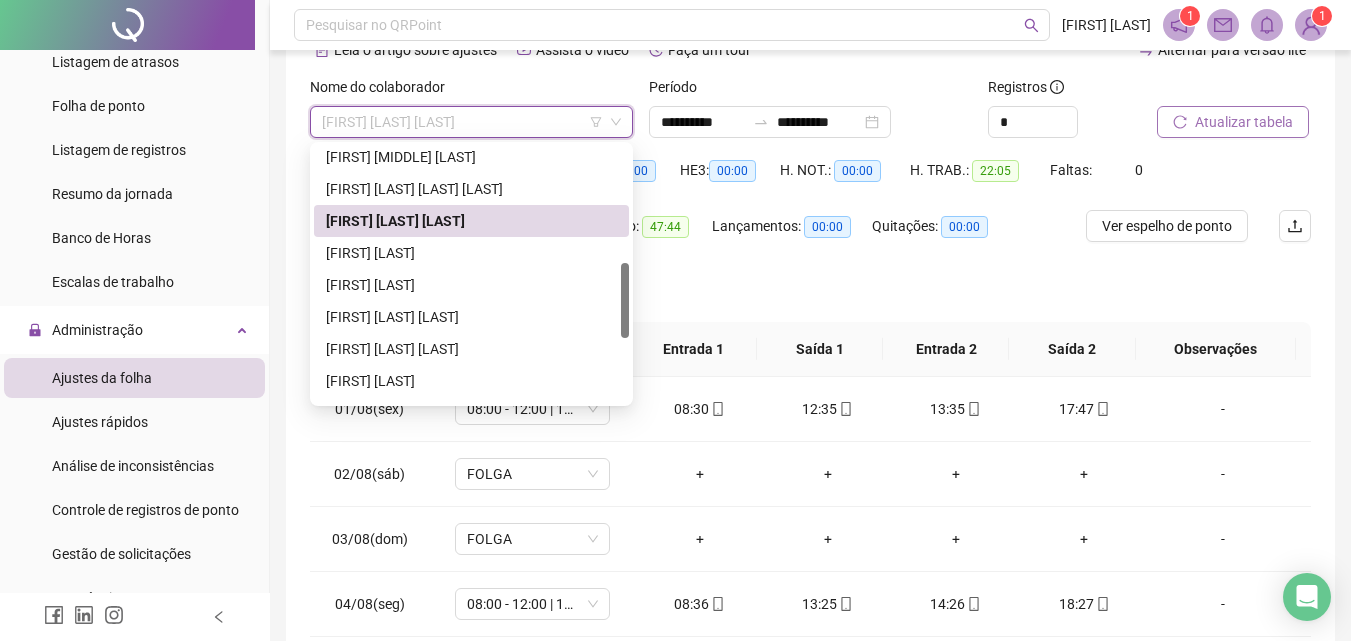 drag, startPoint x: 624, startPoint y: 239, endPoint x: 623, endPoint y: 283, distance: 44.011364 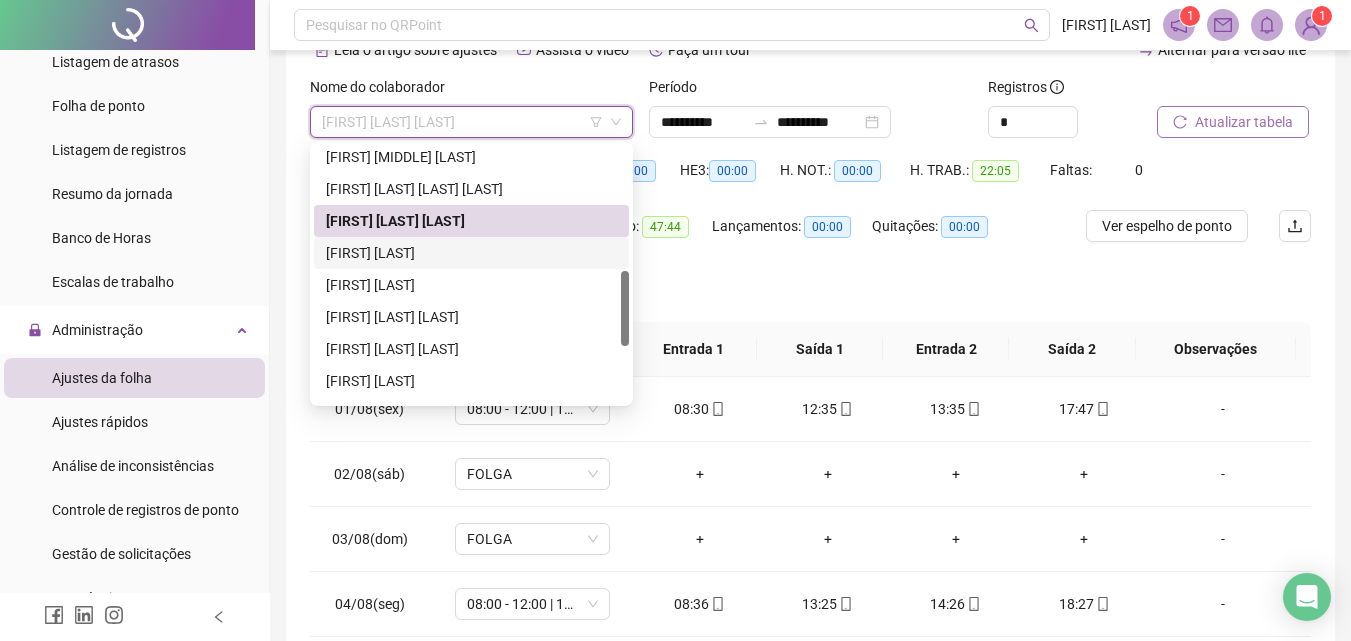 click on "[FIRST] [LAST]" at bounding box center (471, 253) 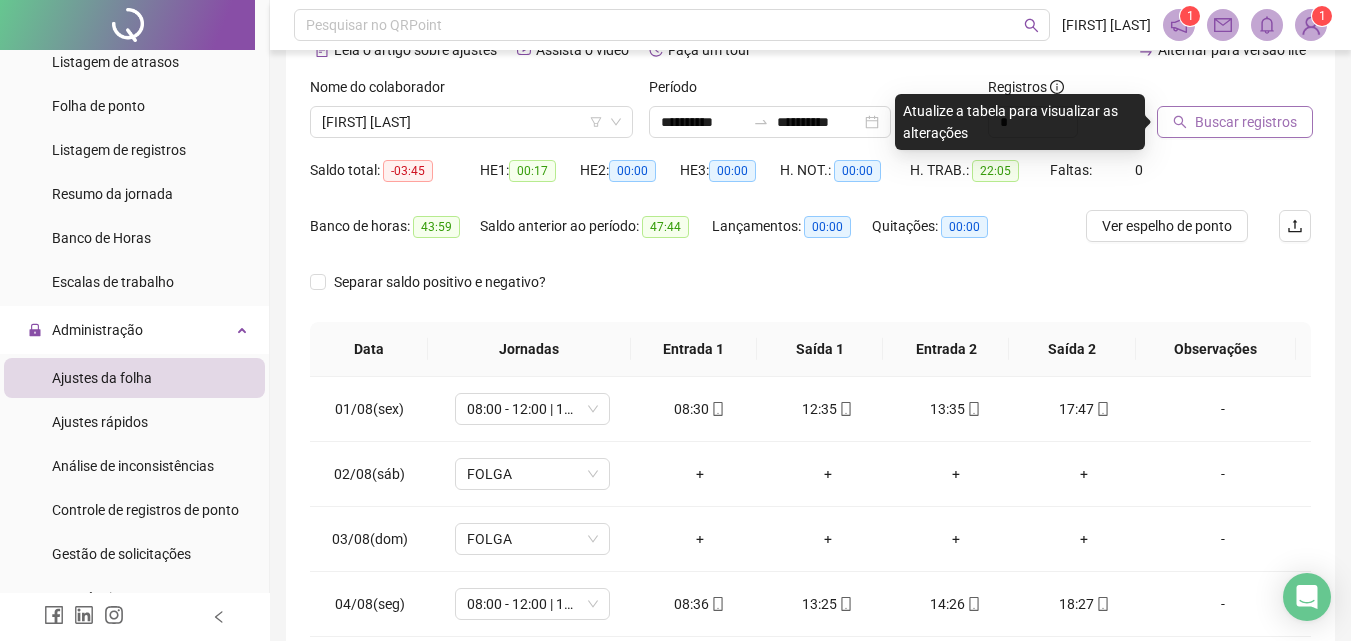 click on "Buscar registros" at bounding box center [1246, 122] 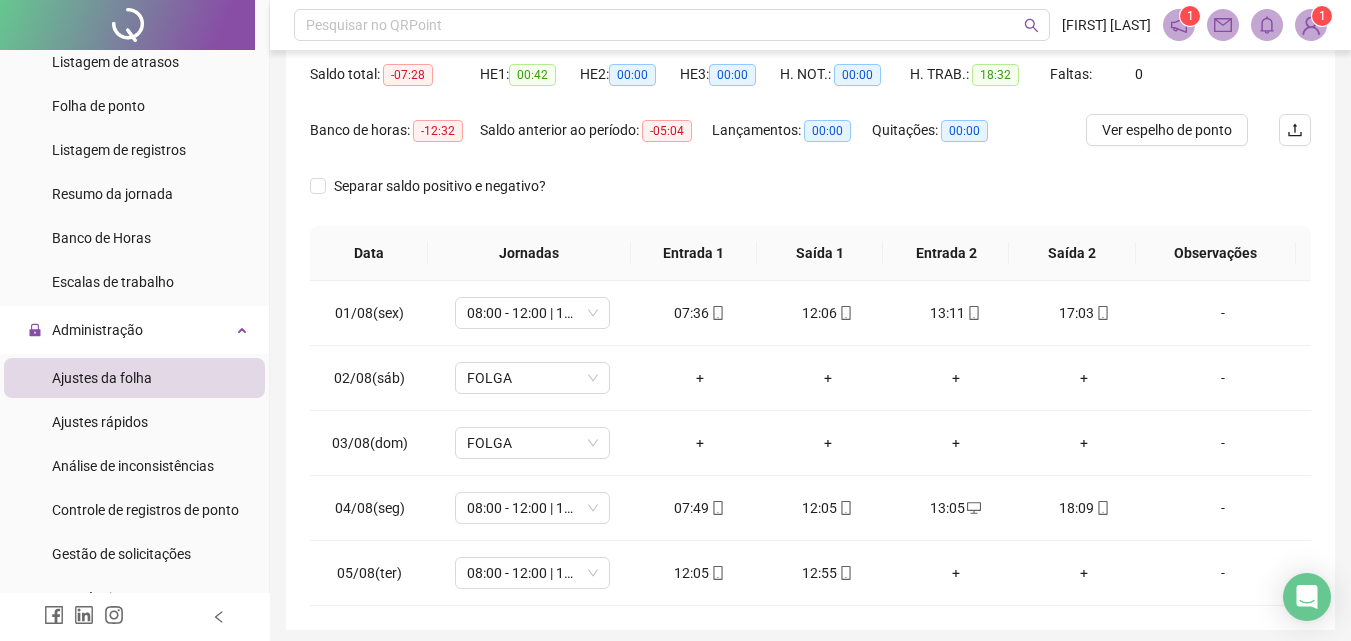 scroll, scrollTop: 218, scrollLeft: 0, axis: vertical 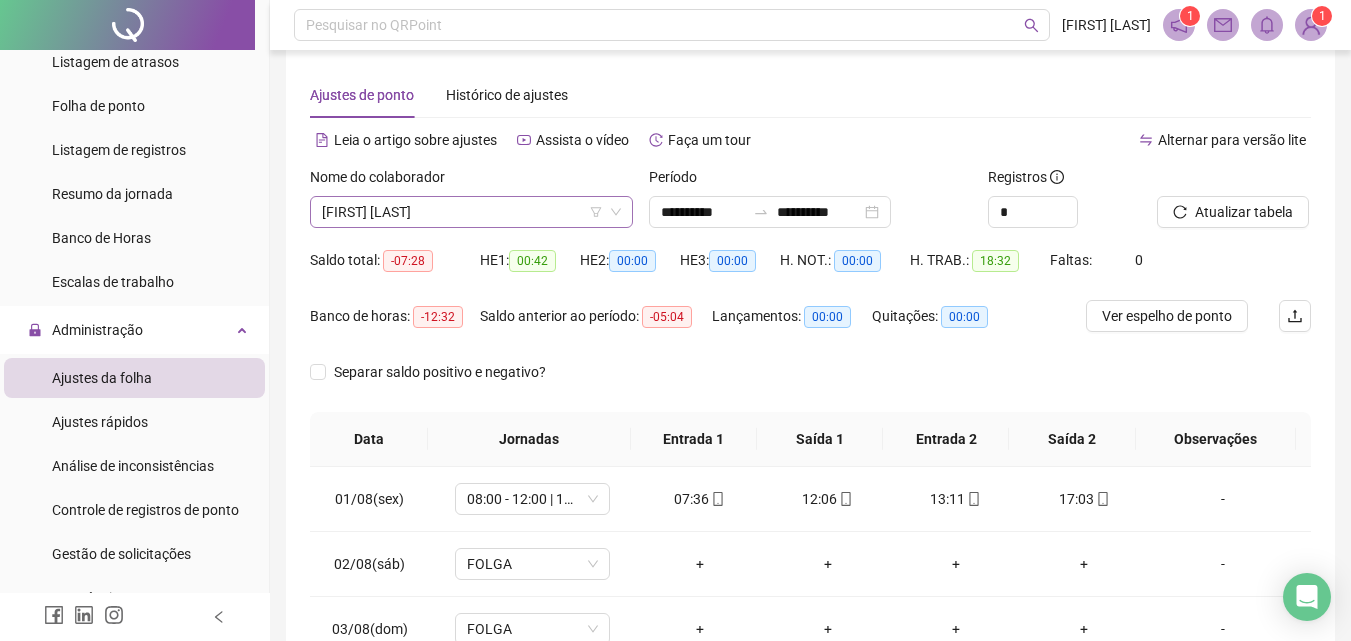click on "[FIRST] [LAST]" at bounding box center [471, 212] 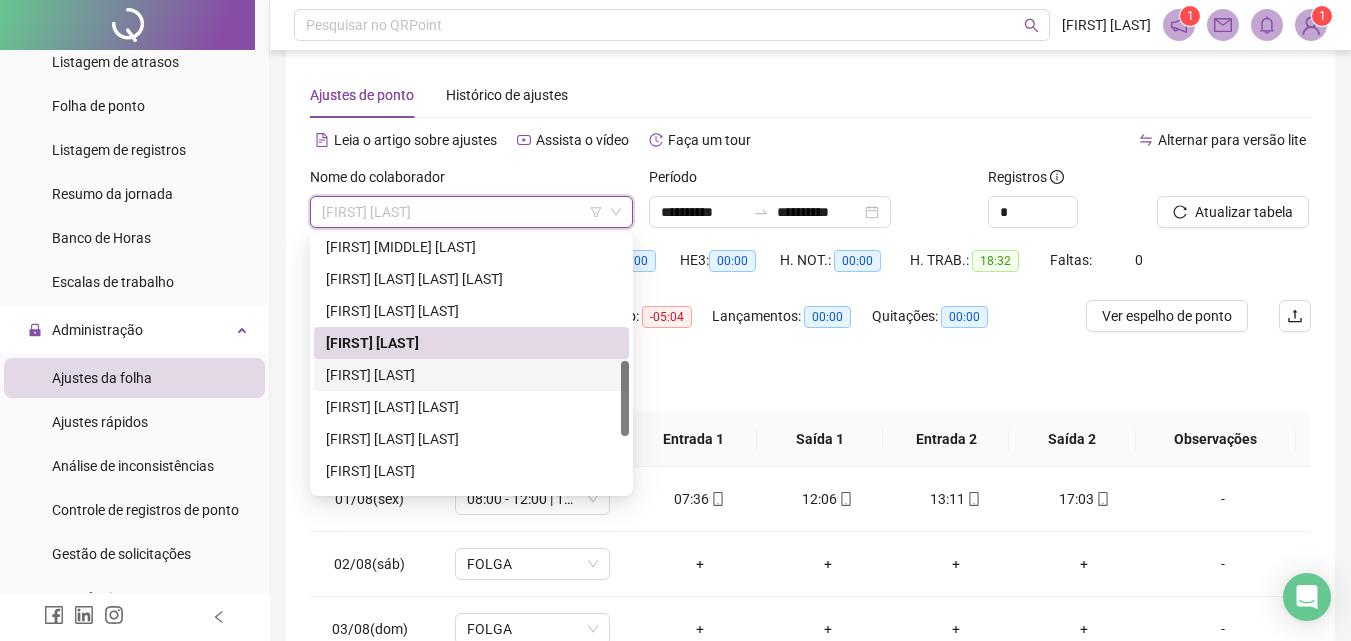 click on "[FIRST] [LAST]" at bounding box center [471, 375] 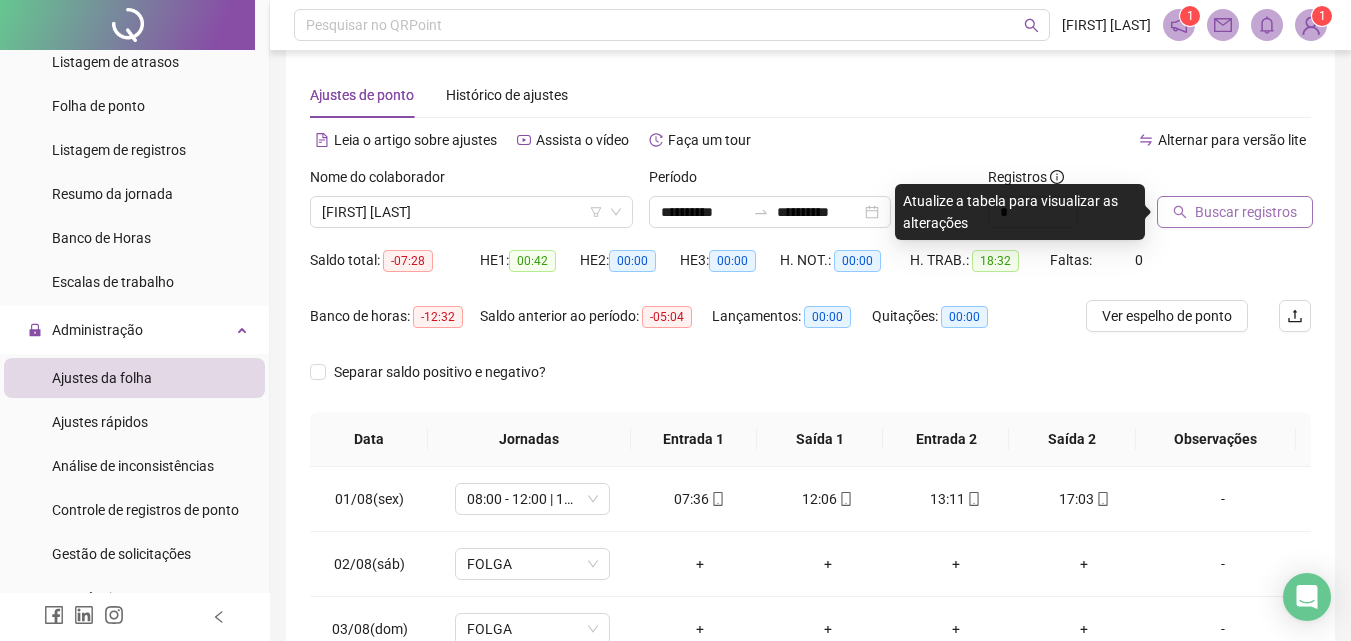 click on "Buscar registros" at bounding box center (1246, 212) 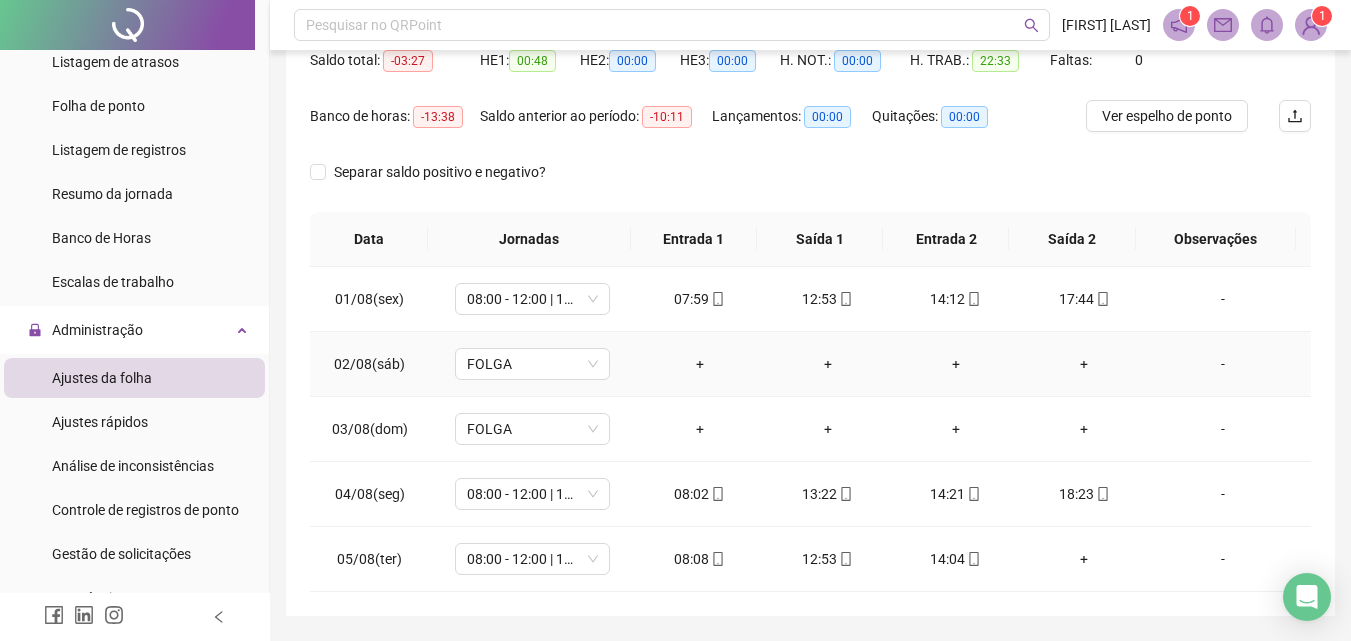 scroll, scrollTop: 118, scrollLeft: 0, axis: vertical 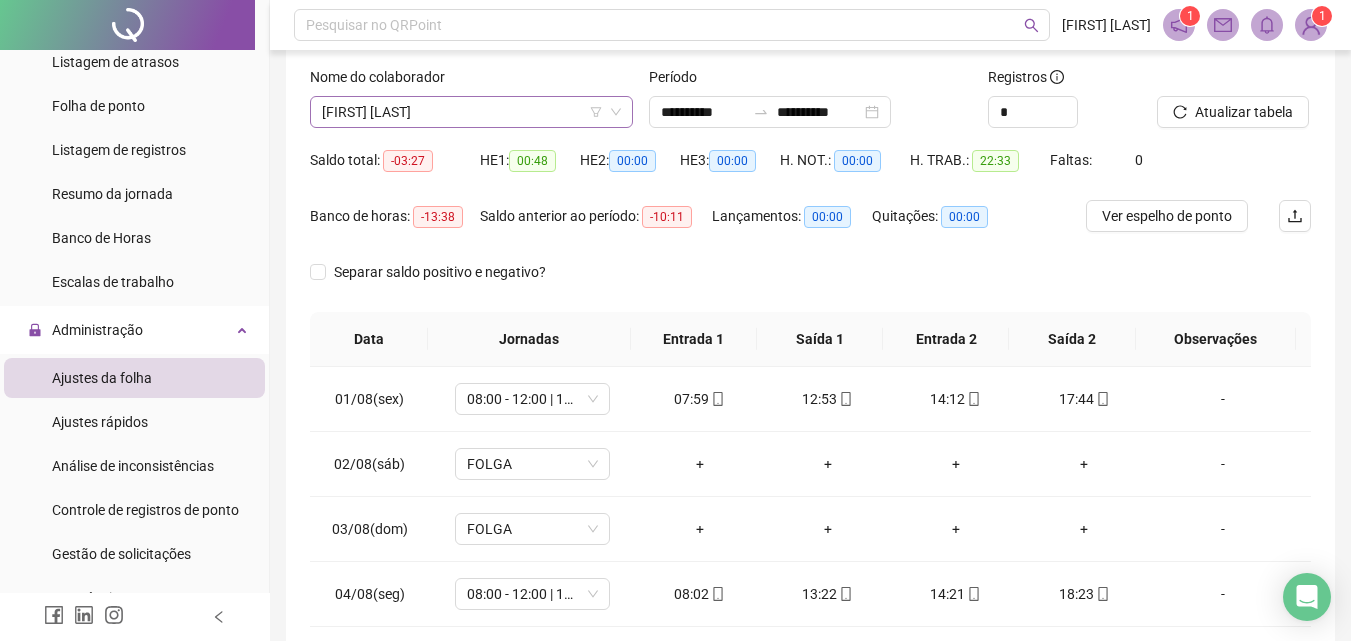 click on "[FIRST] [LAST]" at bounding box center [471, 112] 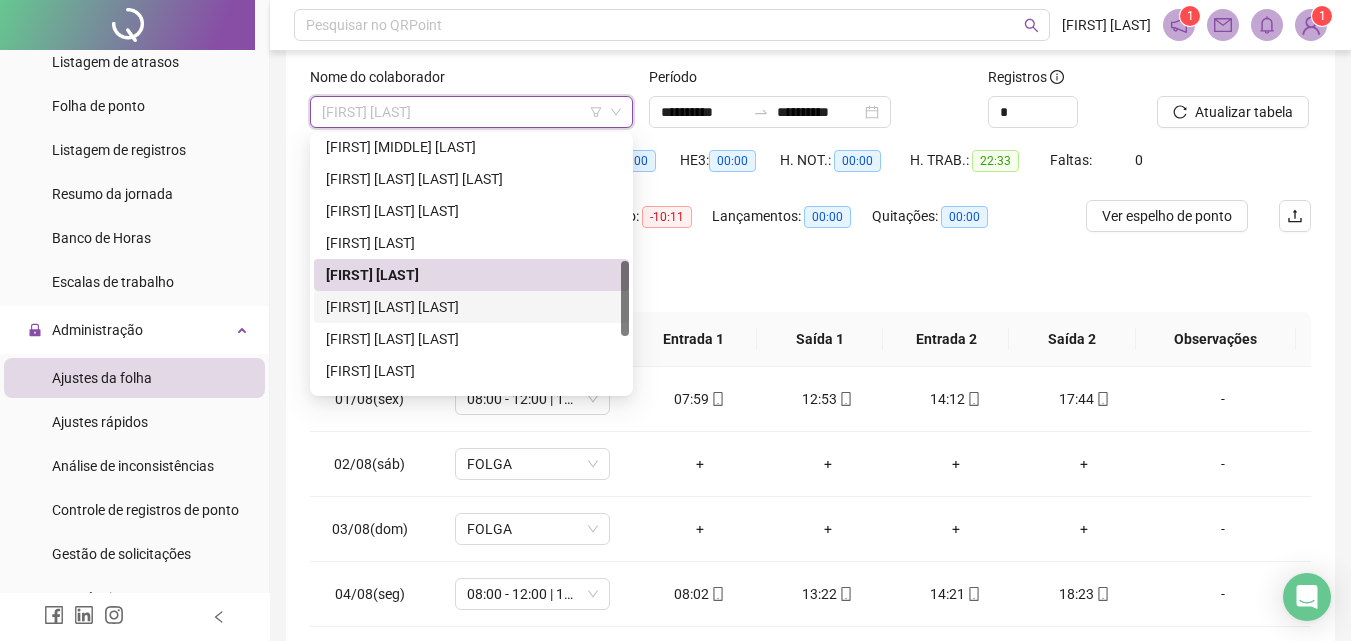 click on "[FIRST] [LAST] [LAST]" at bounding box center [471, 307] 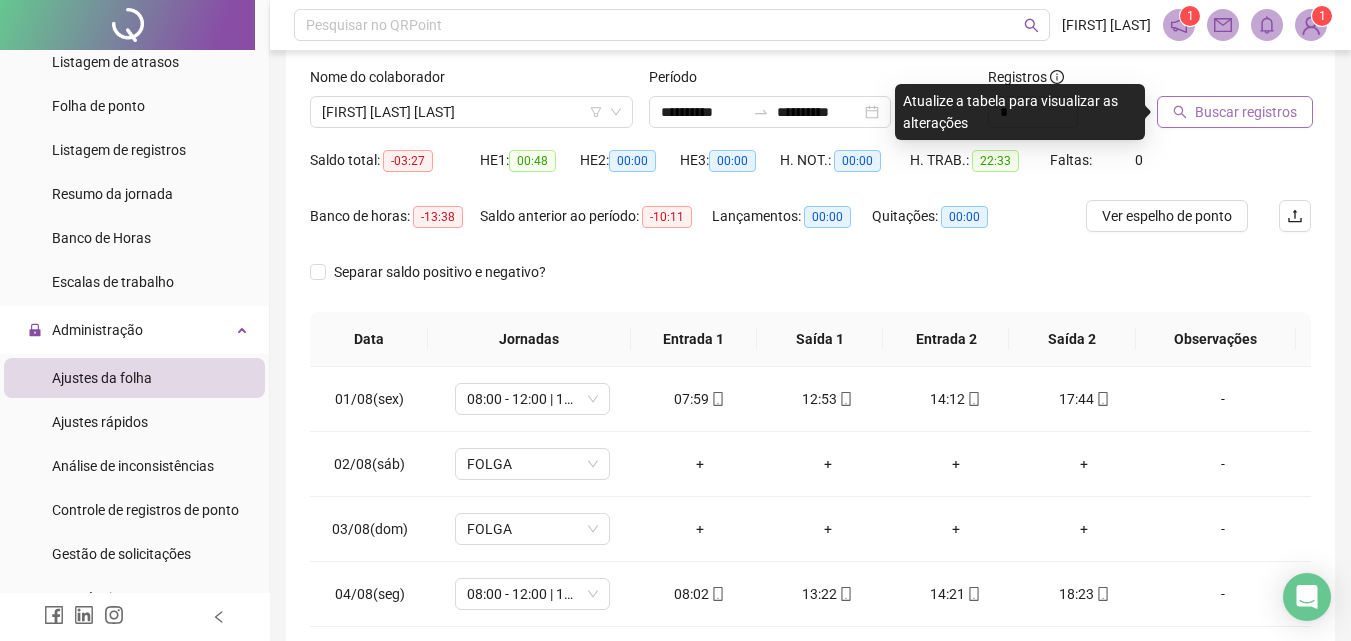 click on "Buscar registros" at bounding box center [1246, 112] 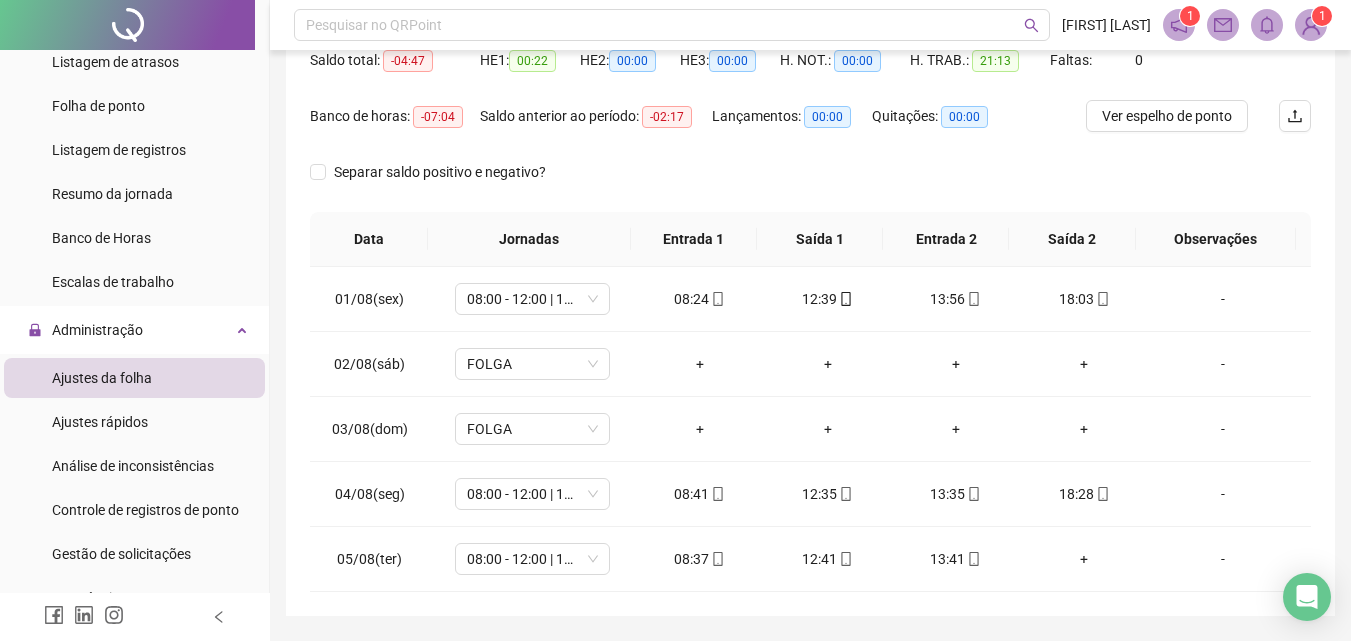 scroll, scrollTop: 118, scrollLeft: 0, axis: vertical 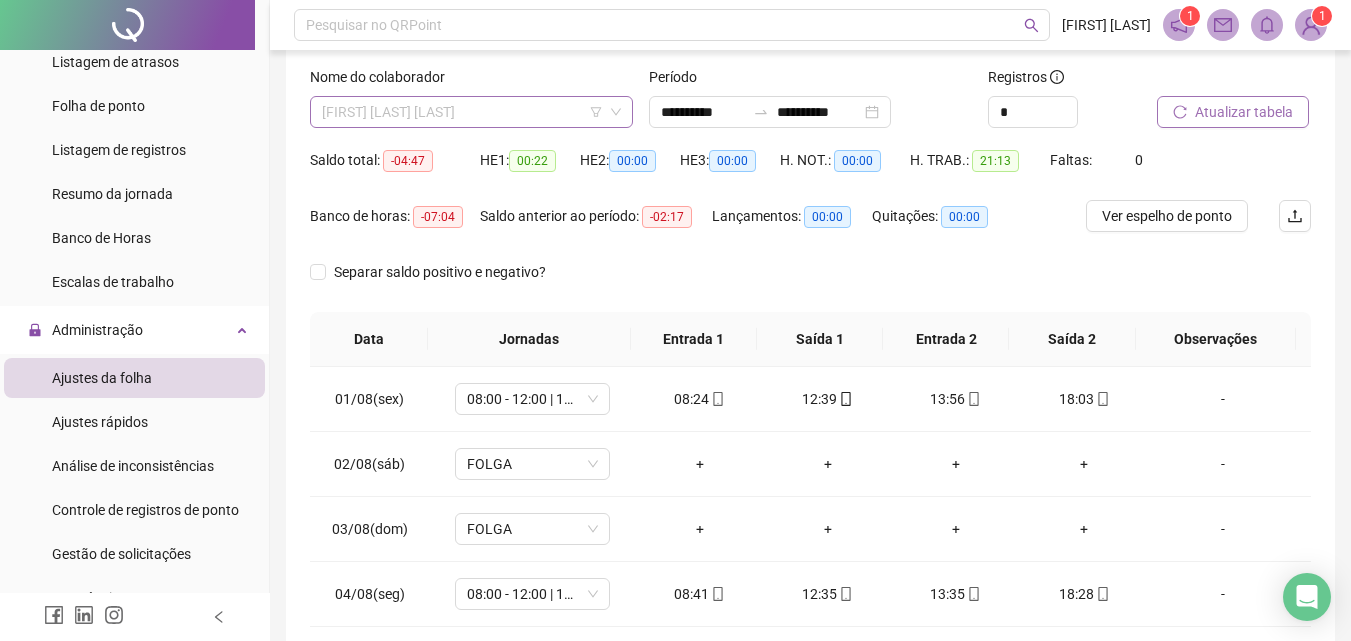 click on "[FIRST] [LAST] [LAST]" at bounding box center (471, 112) 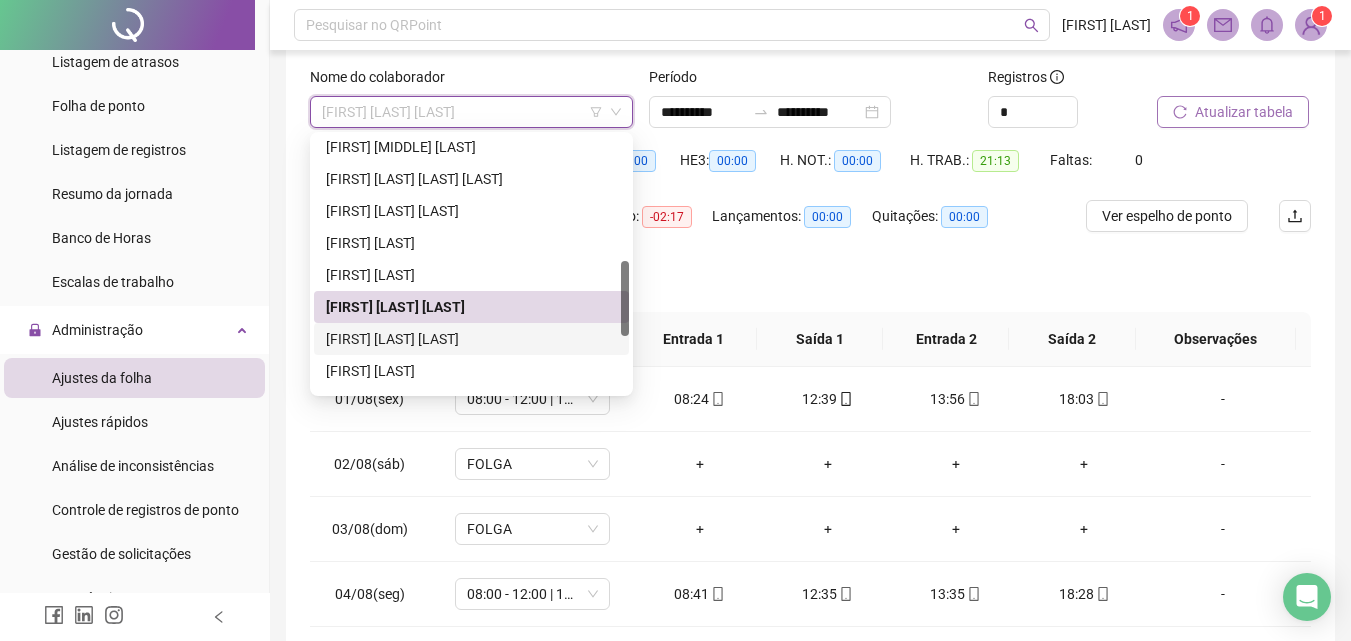 scroll, scrollTop: 218, scrollLeft: 0, axis: vertical 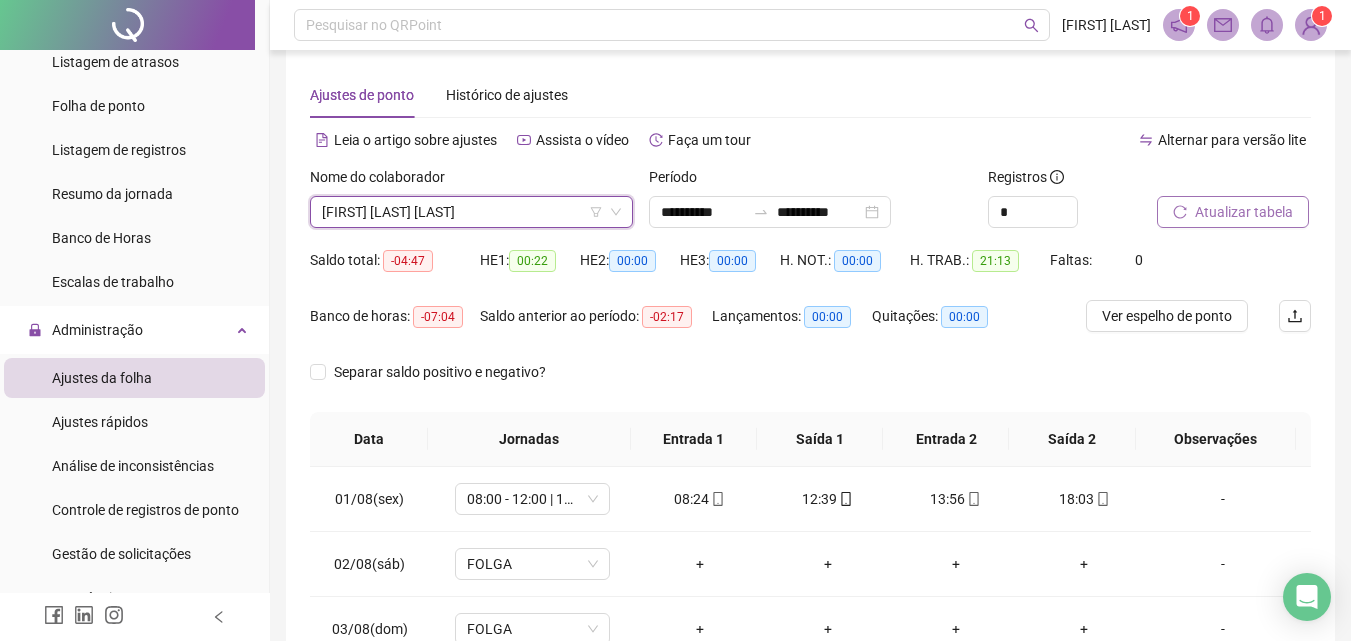 click on "[FIRST] [LAST] [LAST]" at bounding box center (471, 212) 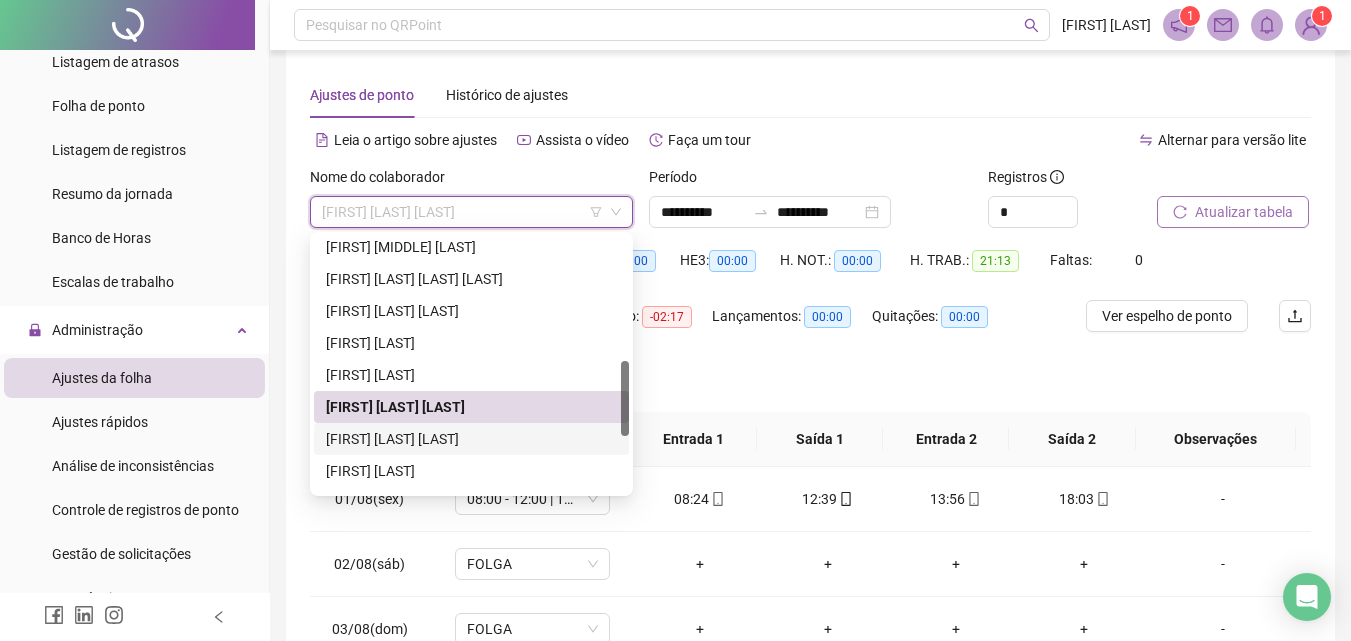 click on "[FIRST] [LAST] [LAST]" at bounding box center [471, 439] 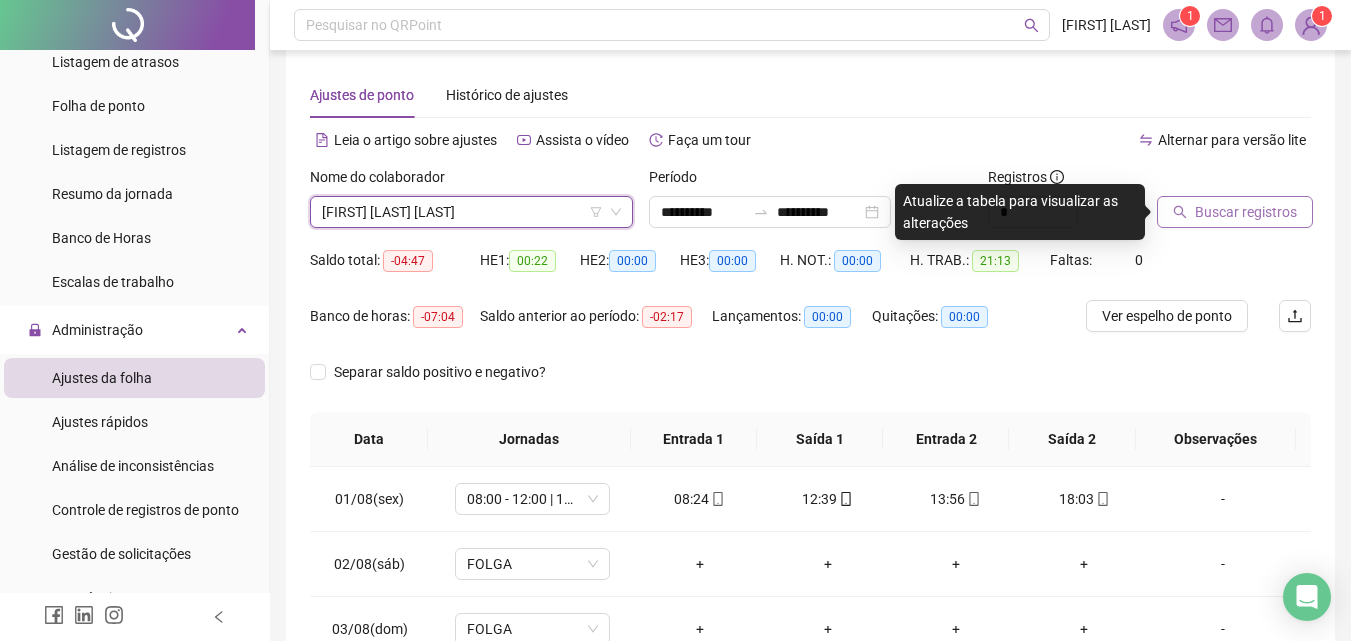 click on "Buscar registros" at bounding box center [1246, 212] 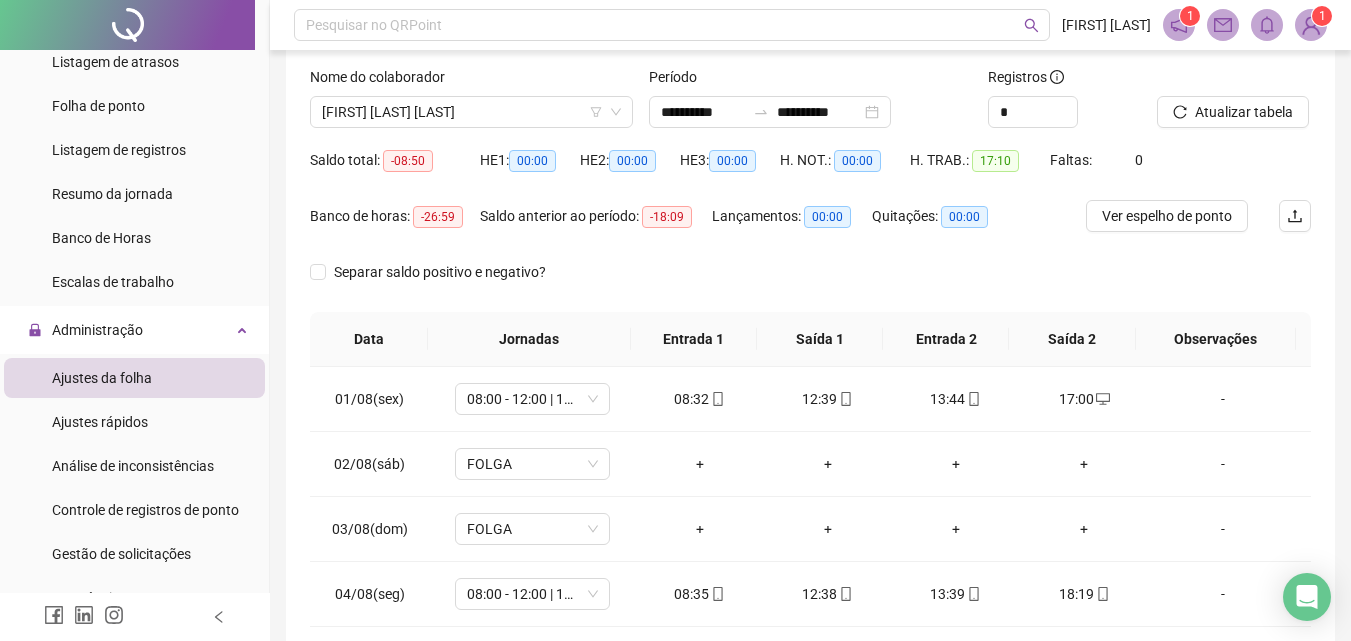 scroll, scrollTop: 218, scrollLeft: 0, axis: vertical 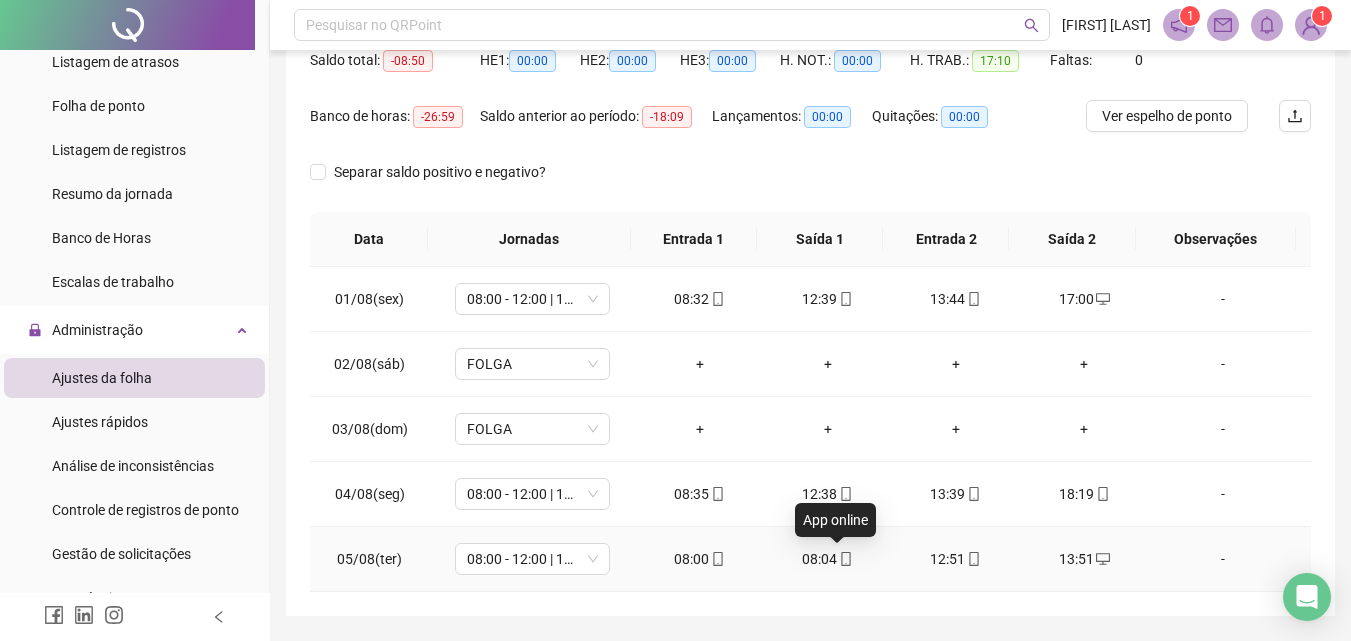 click 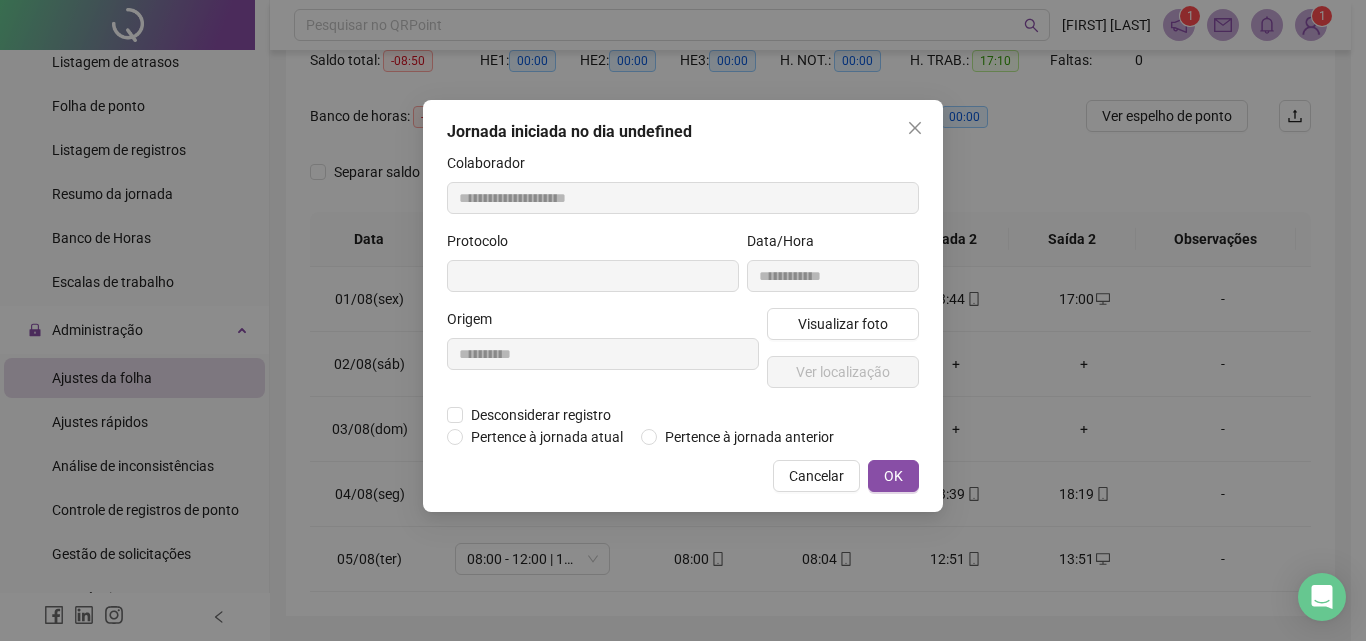 type on "**********" 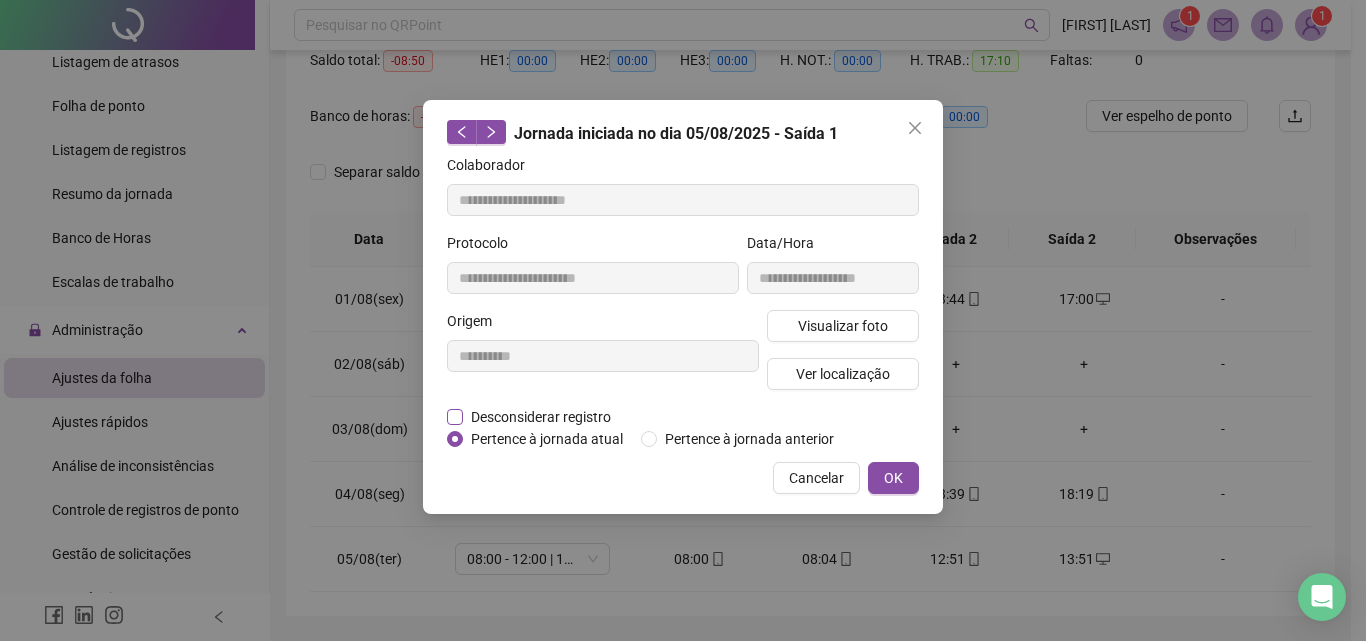 click on "Desconsiderar registro" at bounding box center [541, 417] 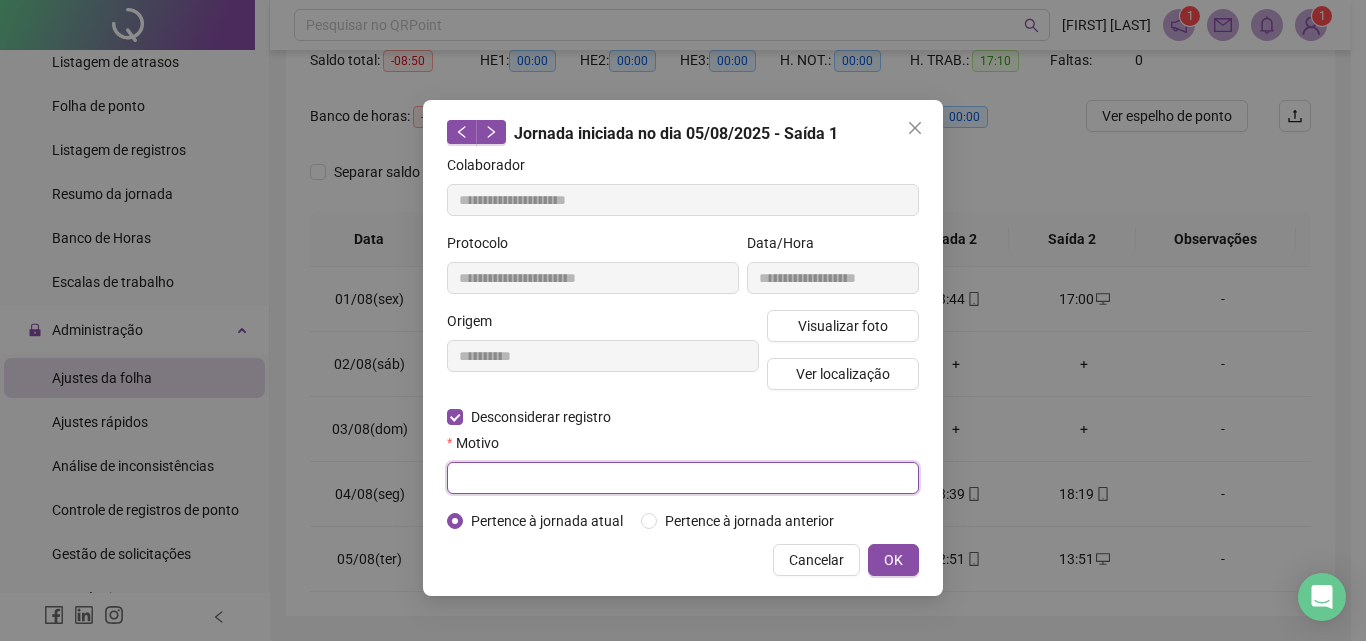 click at bounding box center [683, 478] 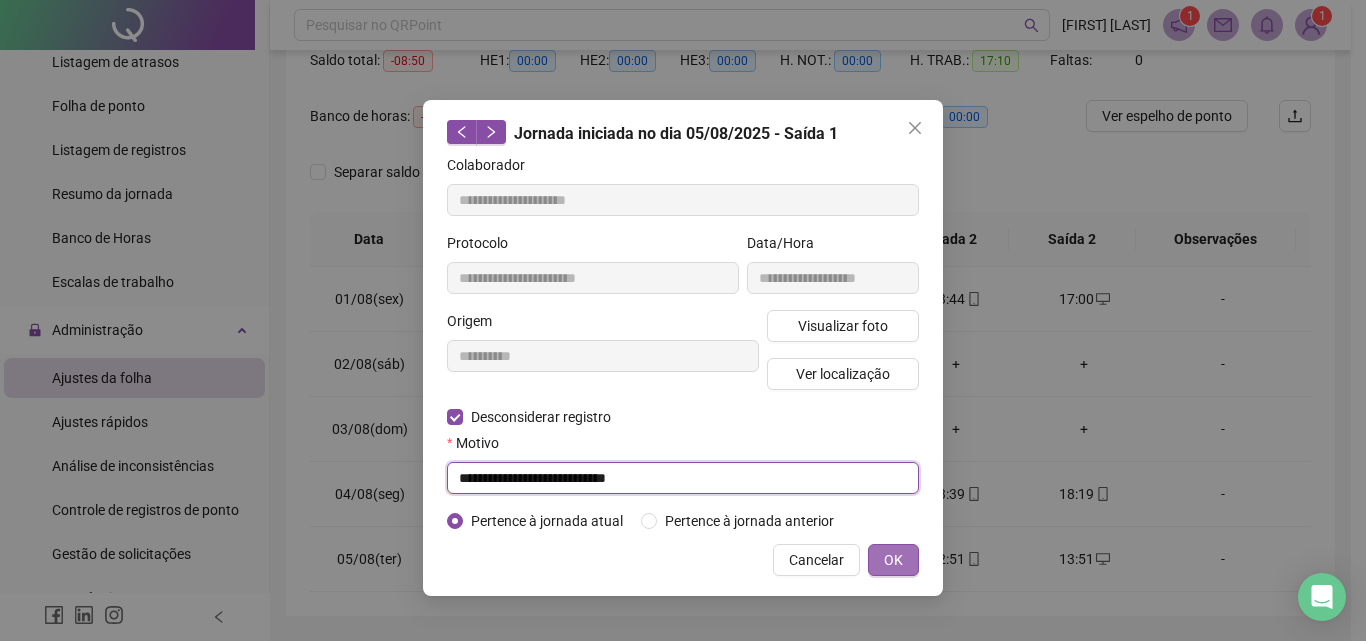 type on "**********" 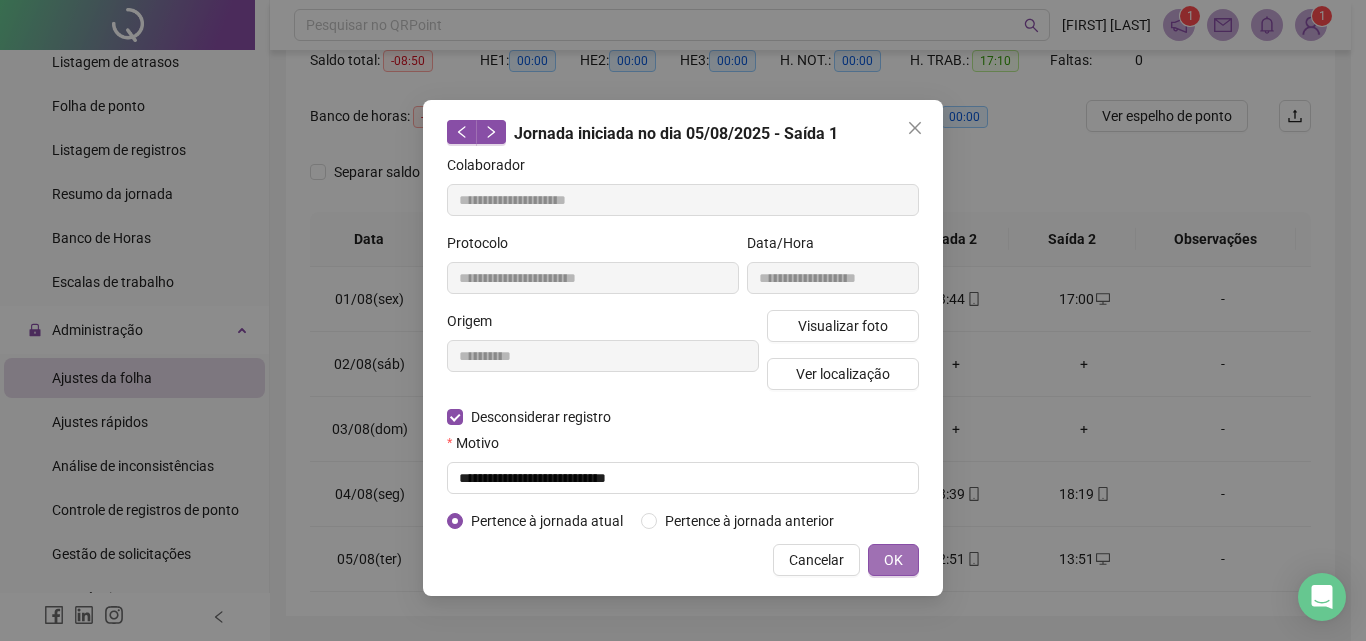click on "OK" at bounding box center (893, 560) 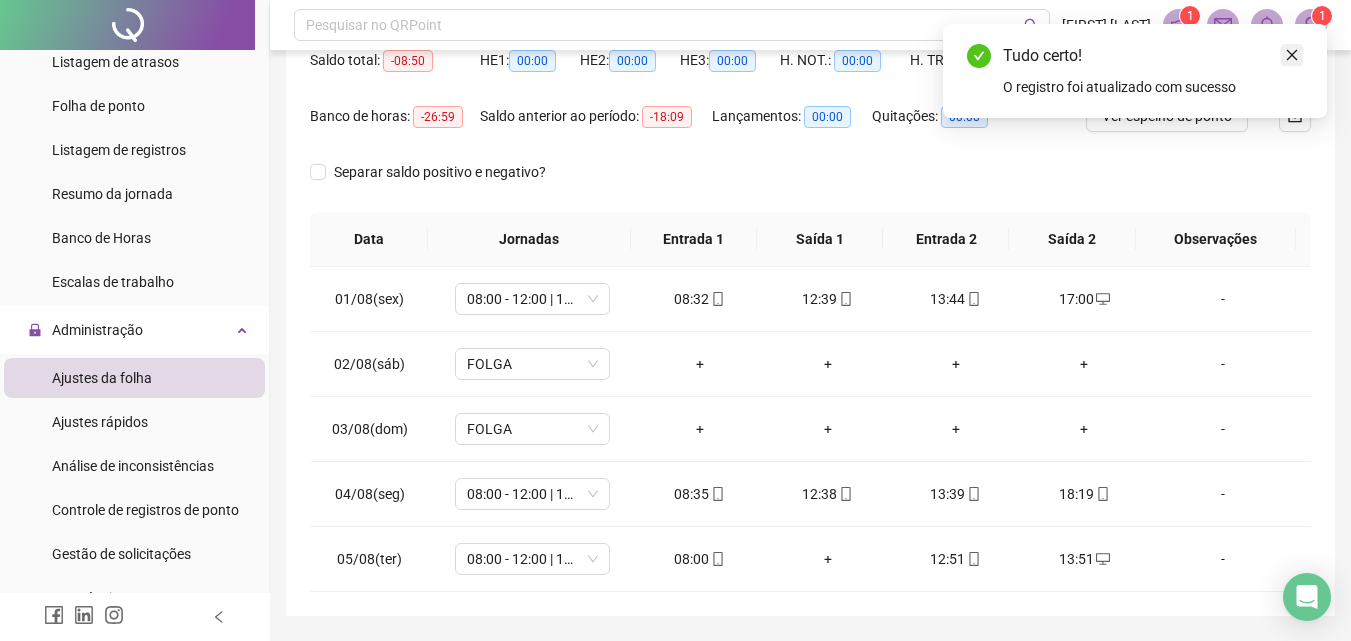 click 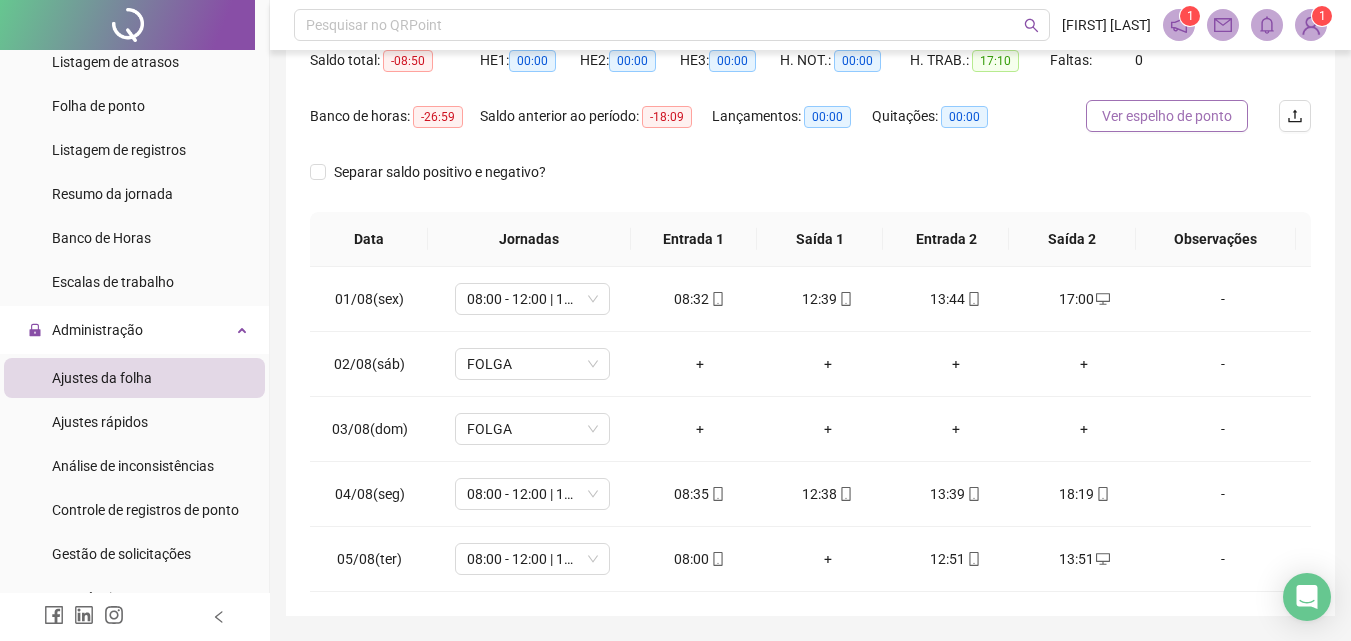 scroll, scrollTop: 118, scrollLeft: 0, axis: vertical 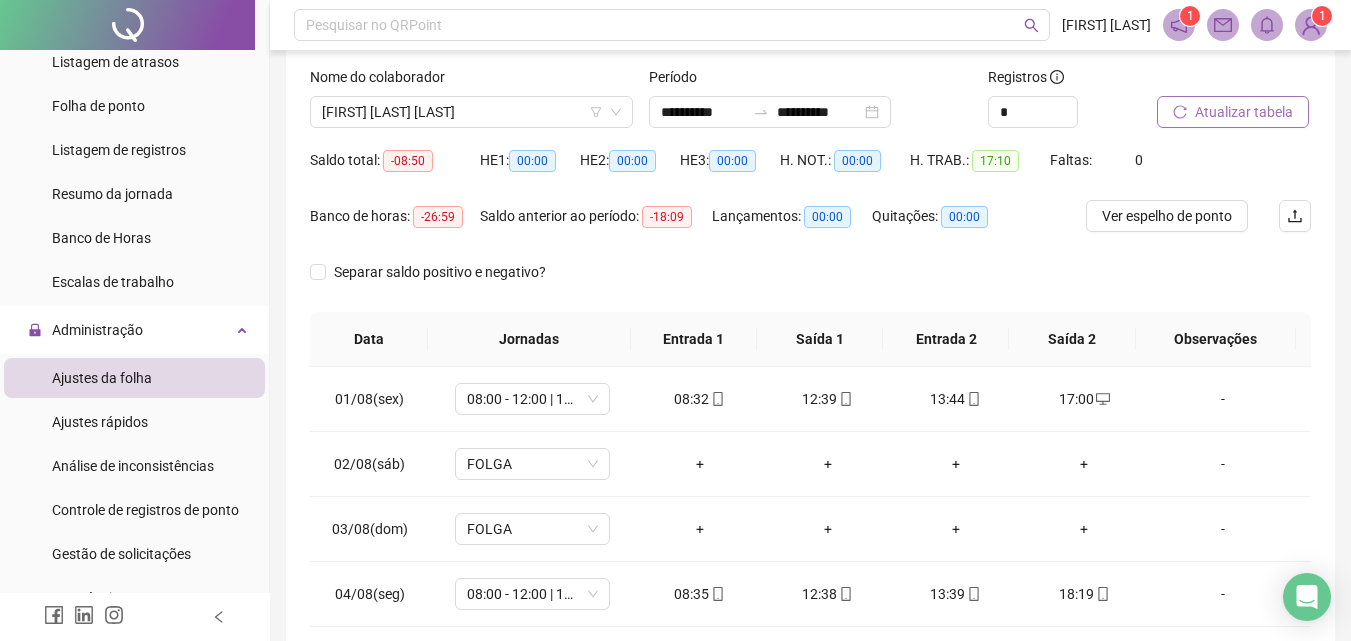 click on "Atualizar tabela" at bounding box center [1244, 112] 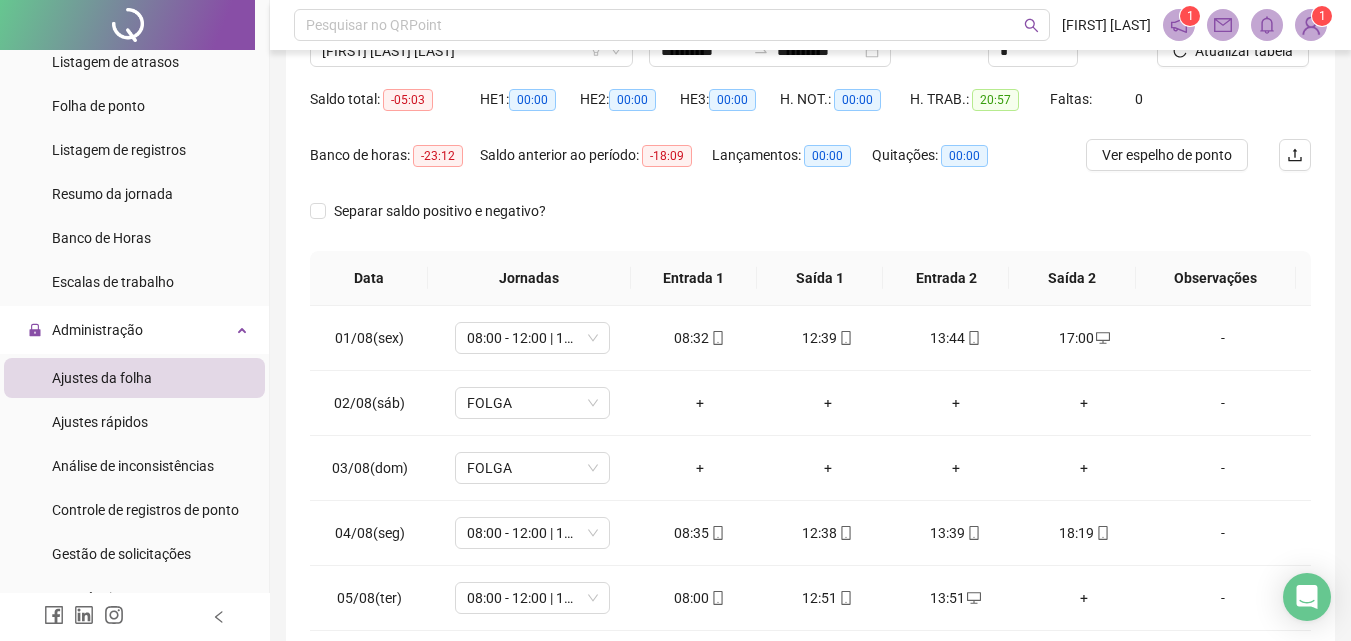 scroll, scrollTop: 79, scrollLeft: 0, axis: vertical 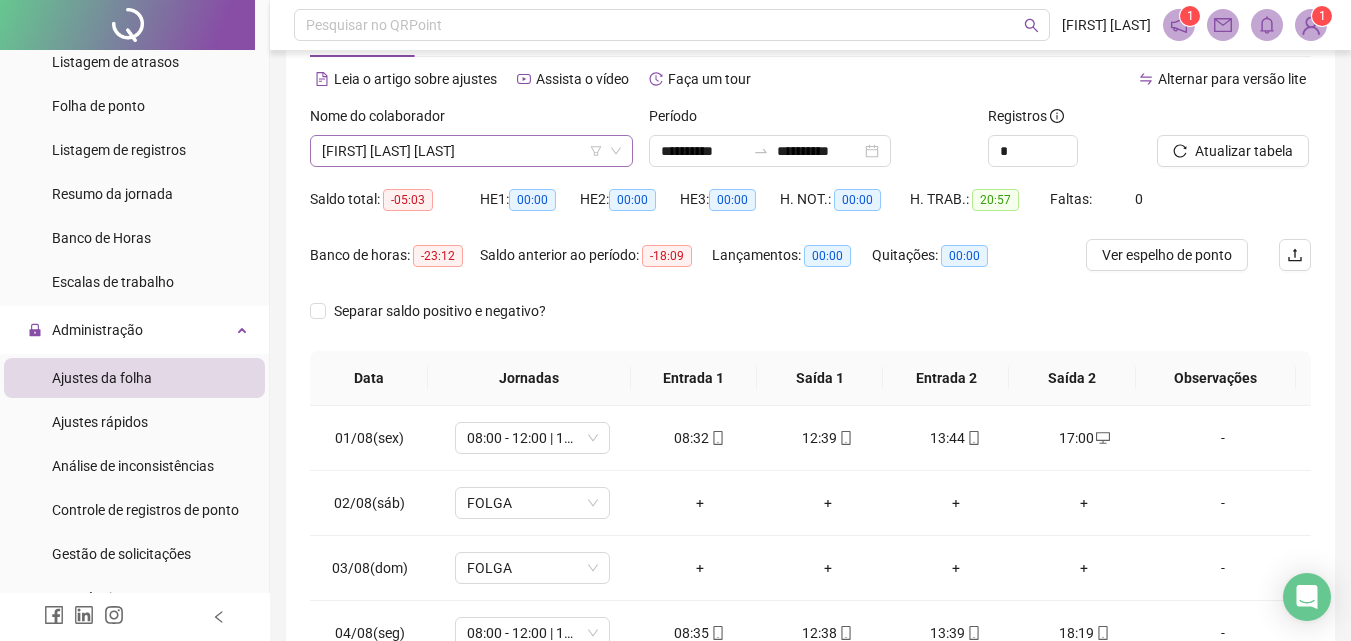 click on "[FIRST] [LAST] [LAST]" at bounding box center (471, 151) 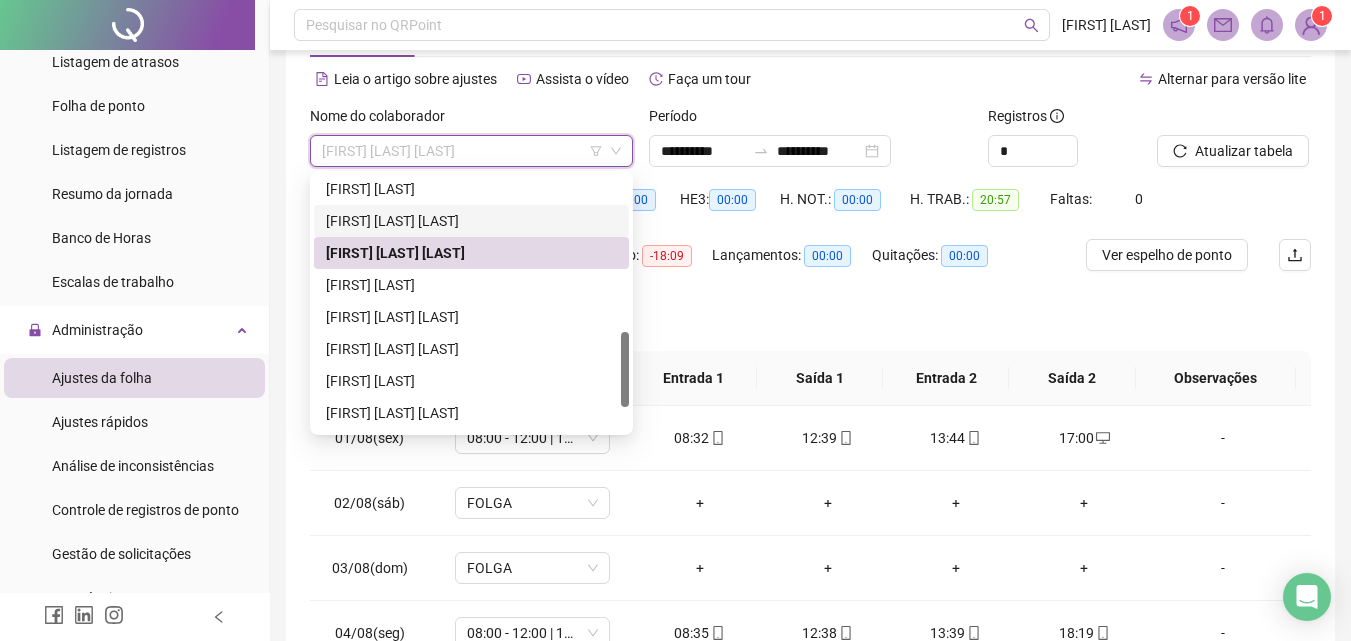 scroll, scrollTop: 569, scrollLeft: 0, axis: vertical 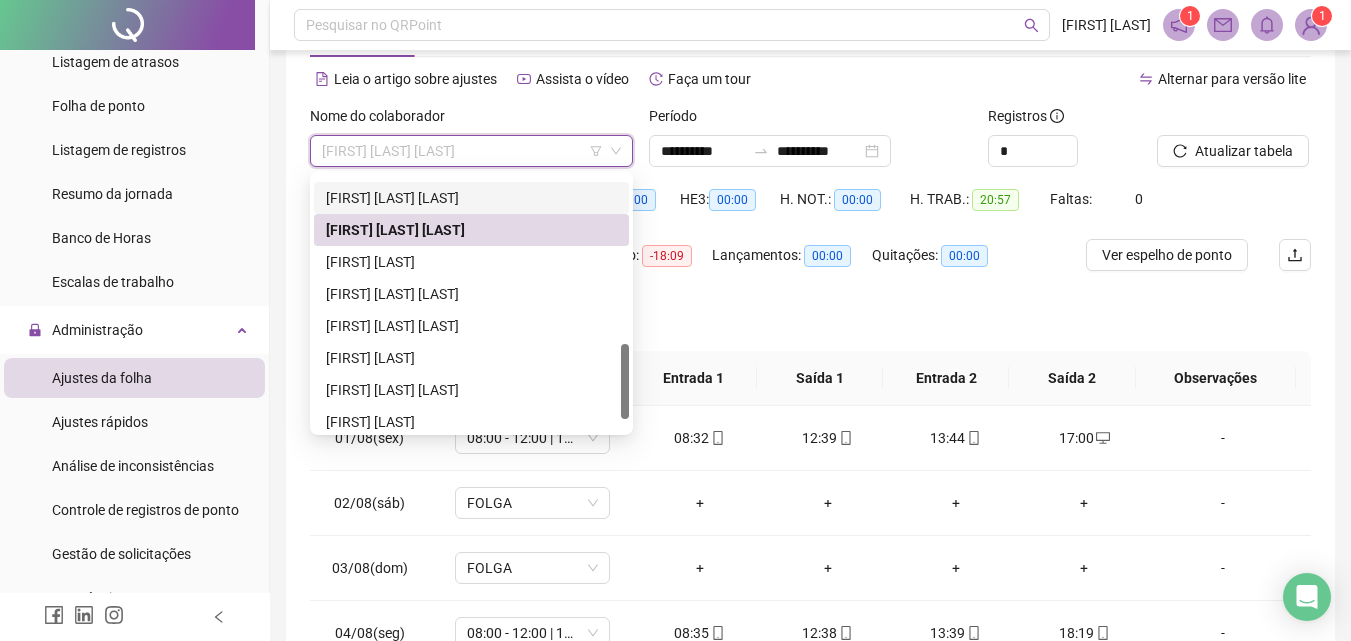 drag, startPoint x: 623, startPoint y: 342, endPoint x: 623, endPoint y: 384, distance: 42 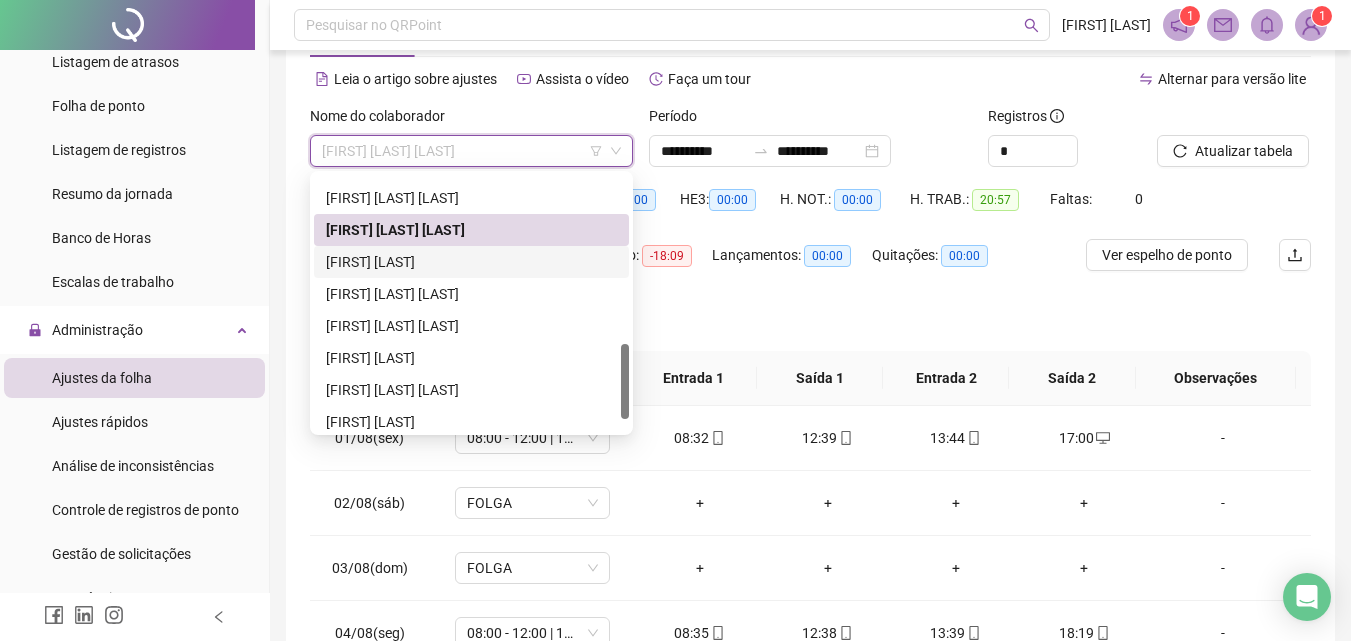 click on "[FIRST] [LAST]" at bounding box center (471, 262) 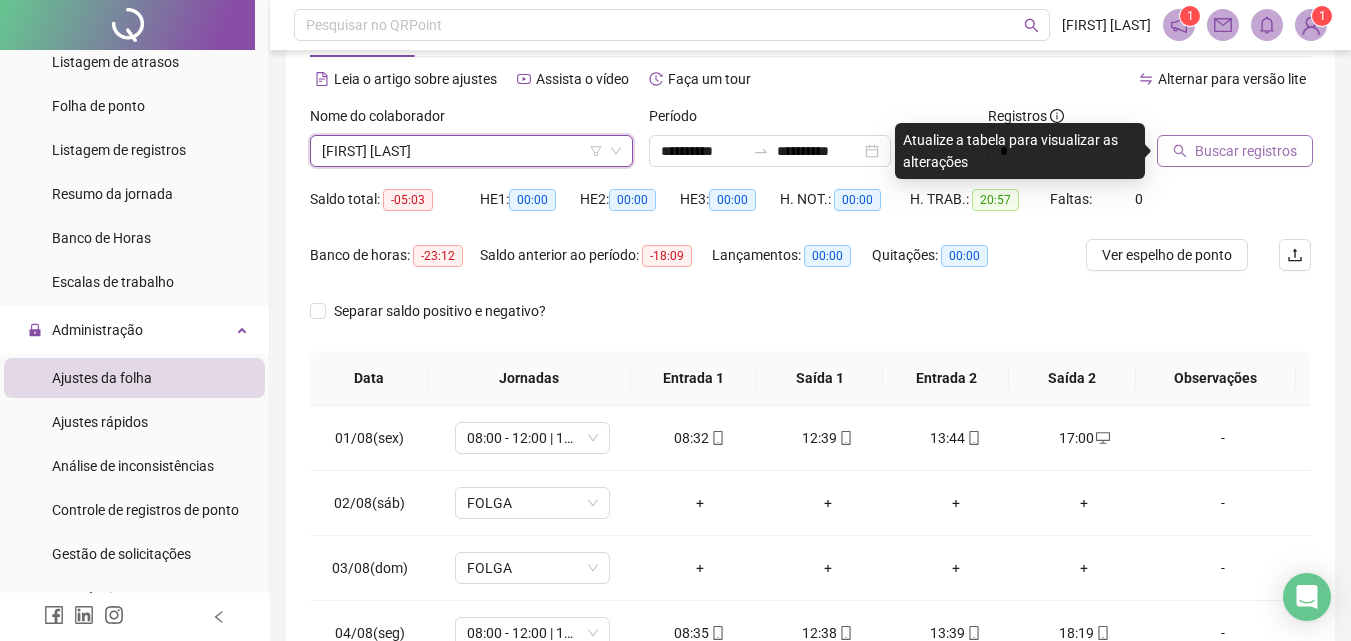 click on "Buscar registros" at bounding box center [1246, 151] 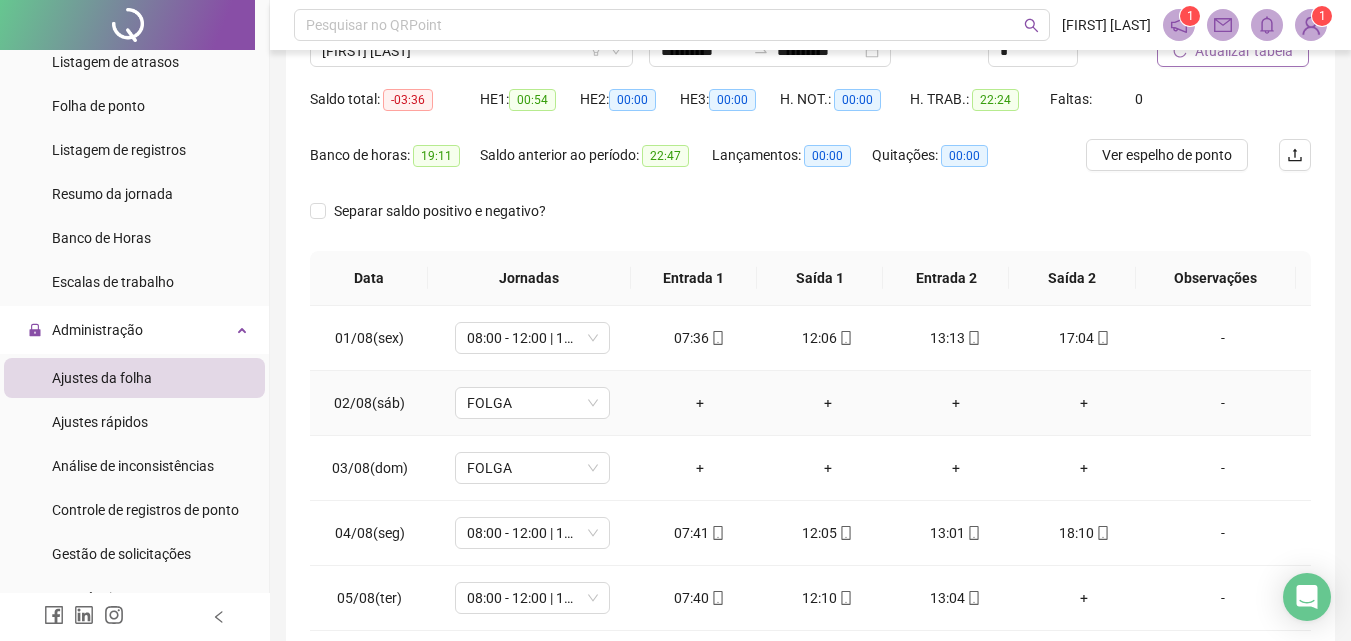 scroll, scrollTop: 79, scrollLeft: 0, axis: vertical 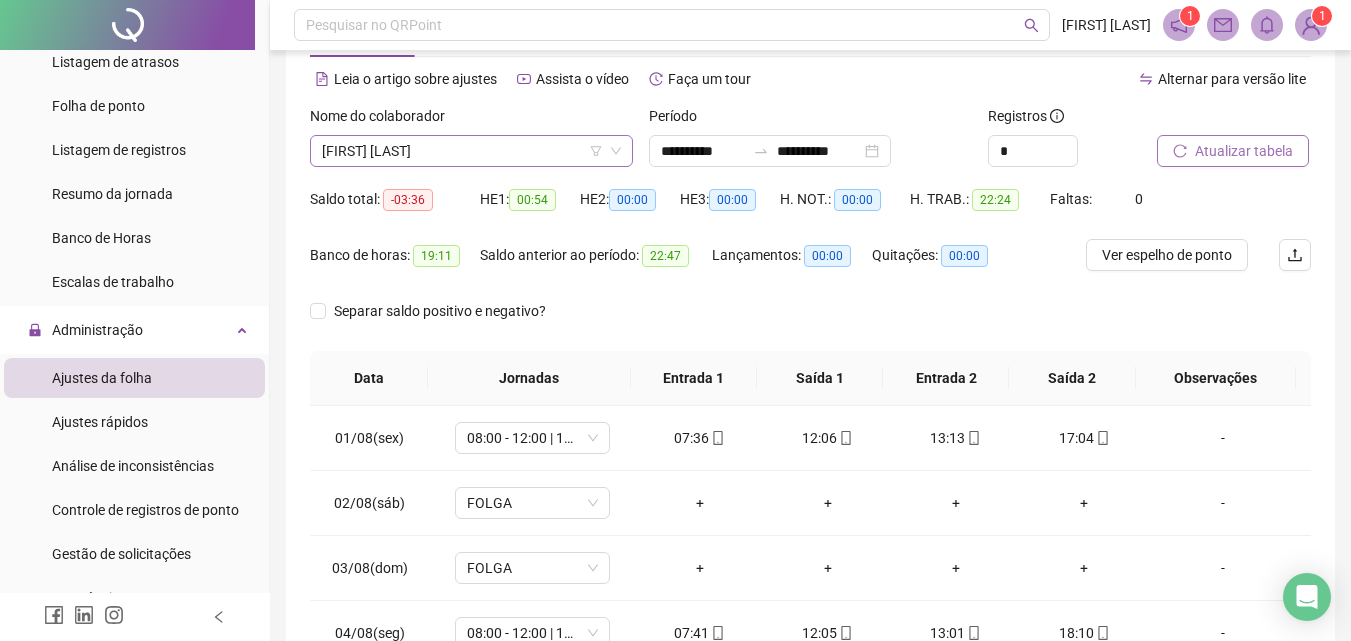 click on "[FIRST] [LAST]" at bounding box center [471, 151] 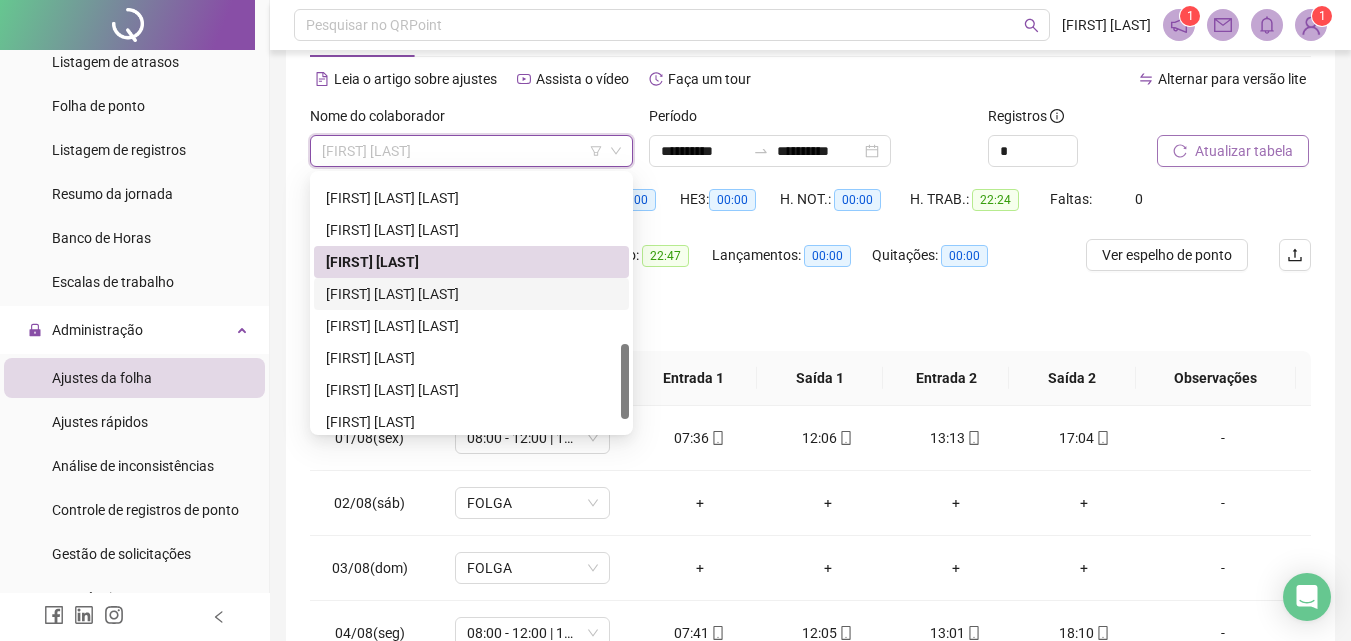 click on "[FIRST] [LAST] [LAST]" at bounding box center [471, 294] 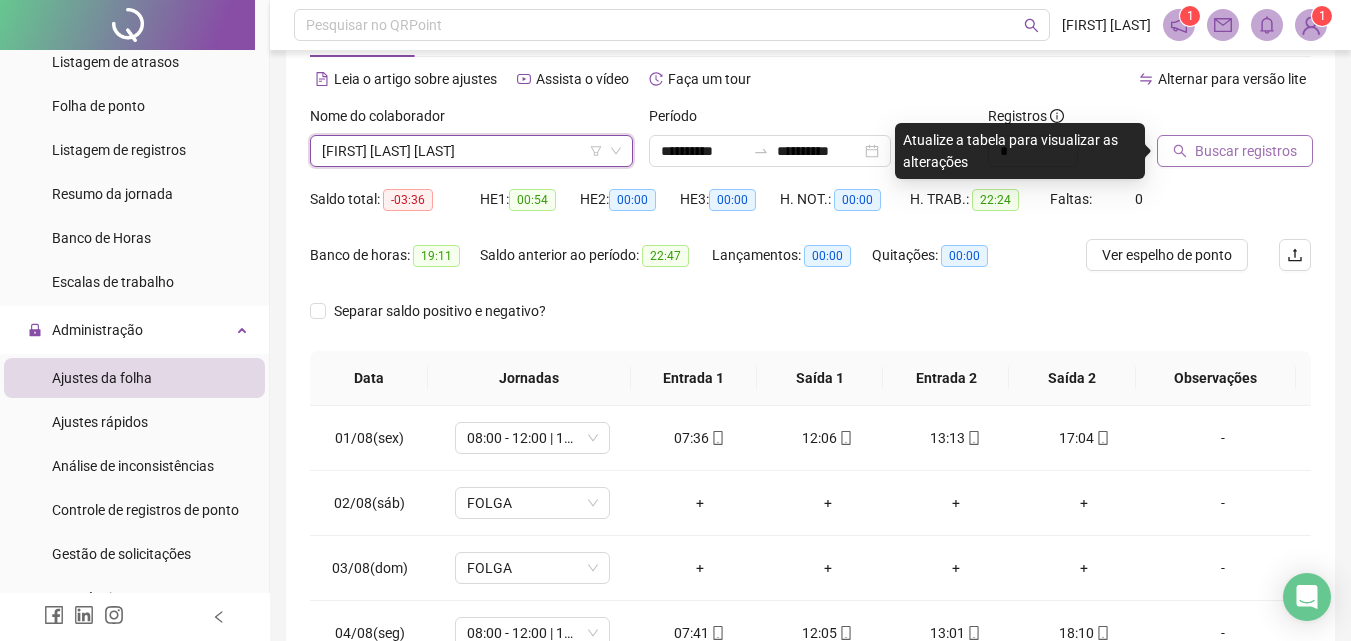 click on "Buscar registros" at bounding box center (1246, 151) 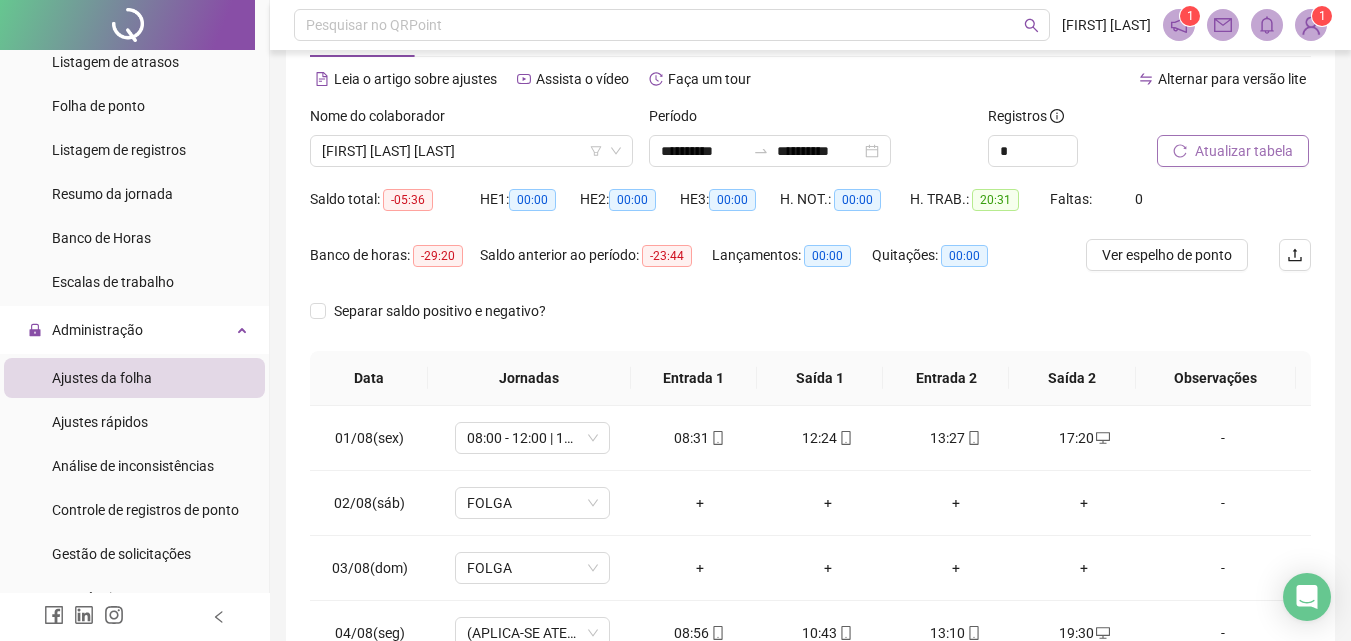 scroll, scrollTop: 179, scrollLeft: 0, axis: vertical 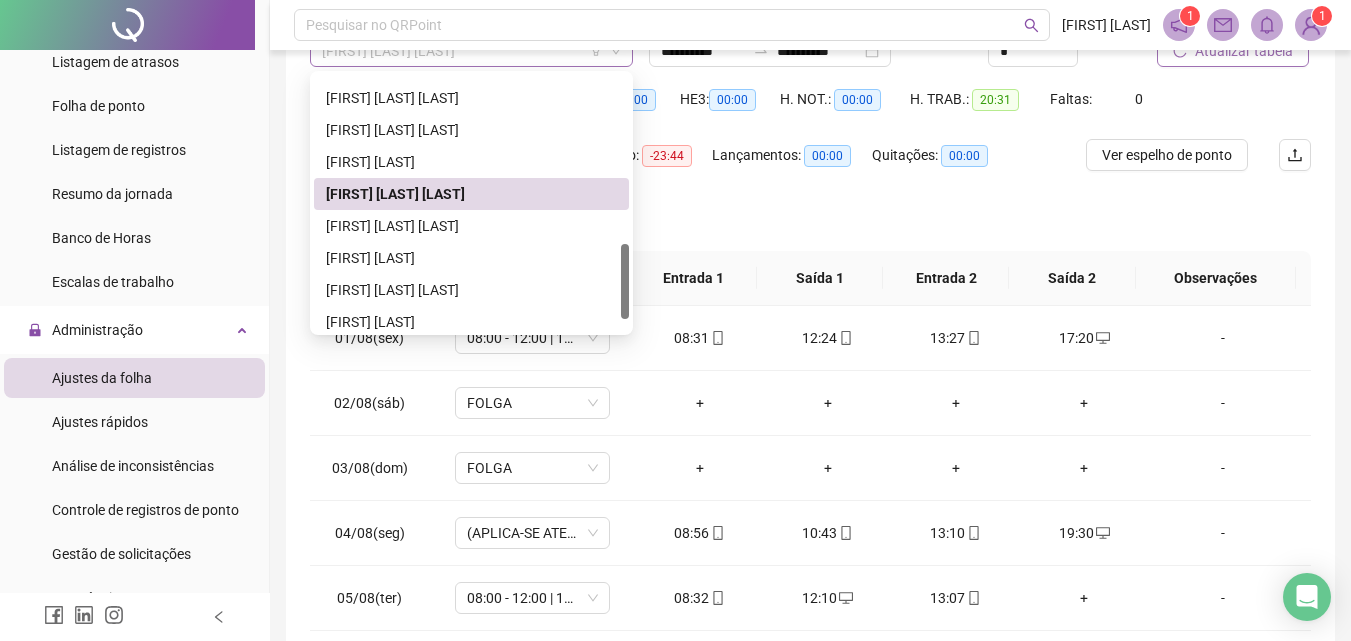 click on "[FIRST] [LAST] [LAST]" at bounding box center [471, 51] 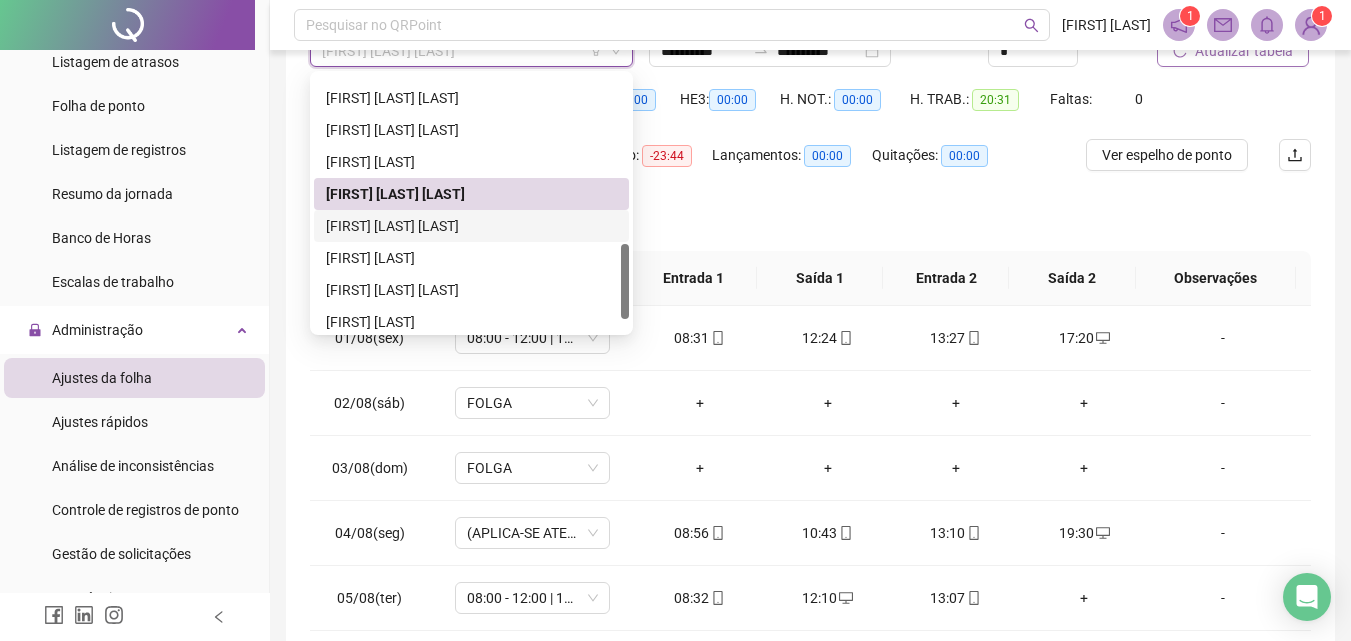 click on "[FIRST] [LAST] [LAST]" at bounding box center (471, 226) 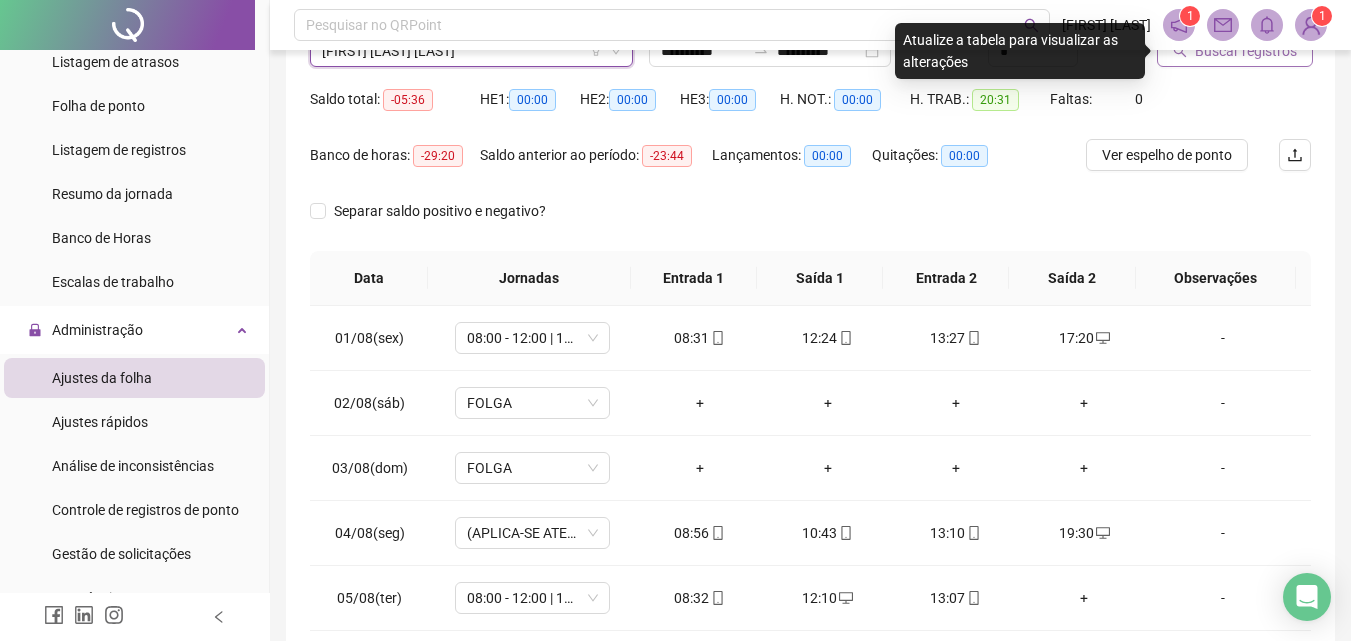 click on "Buscar registros" at bounding box center [1246, 51] 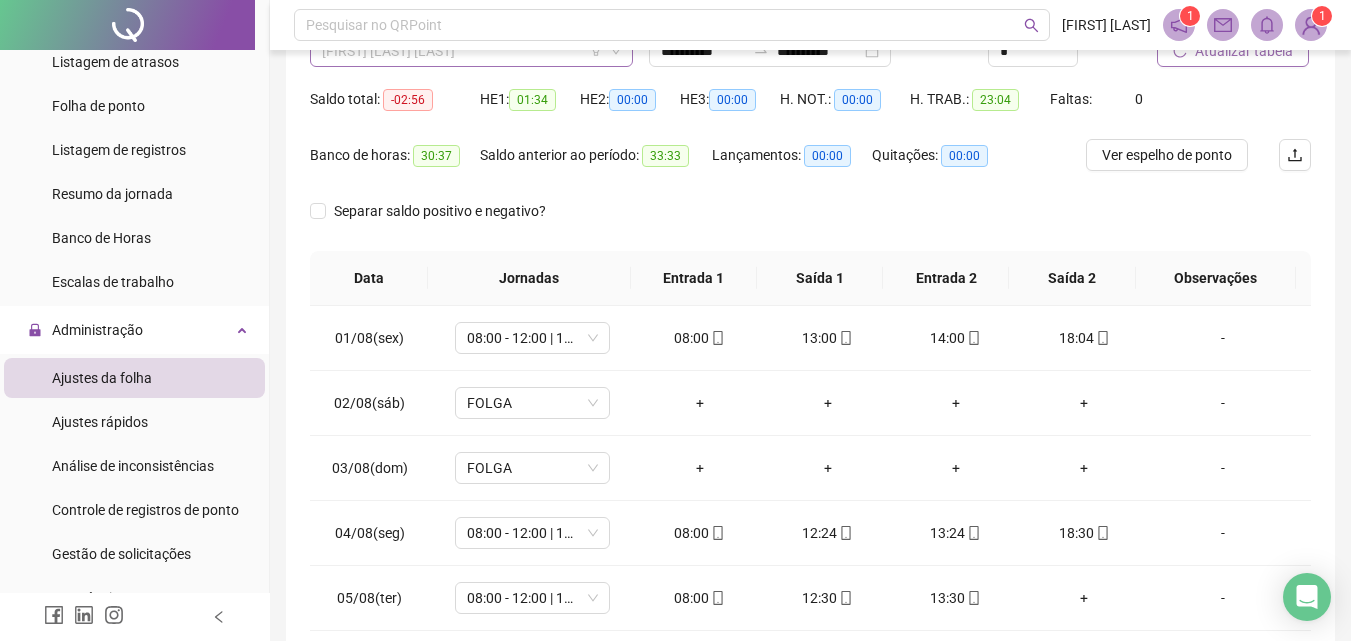 click on "[FIRST] [LAST] [LAST]" at bounding box center (471, 51) 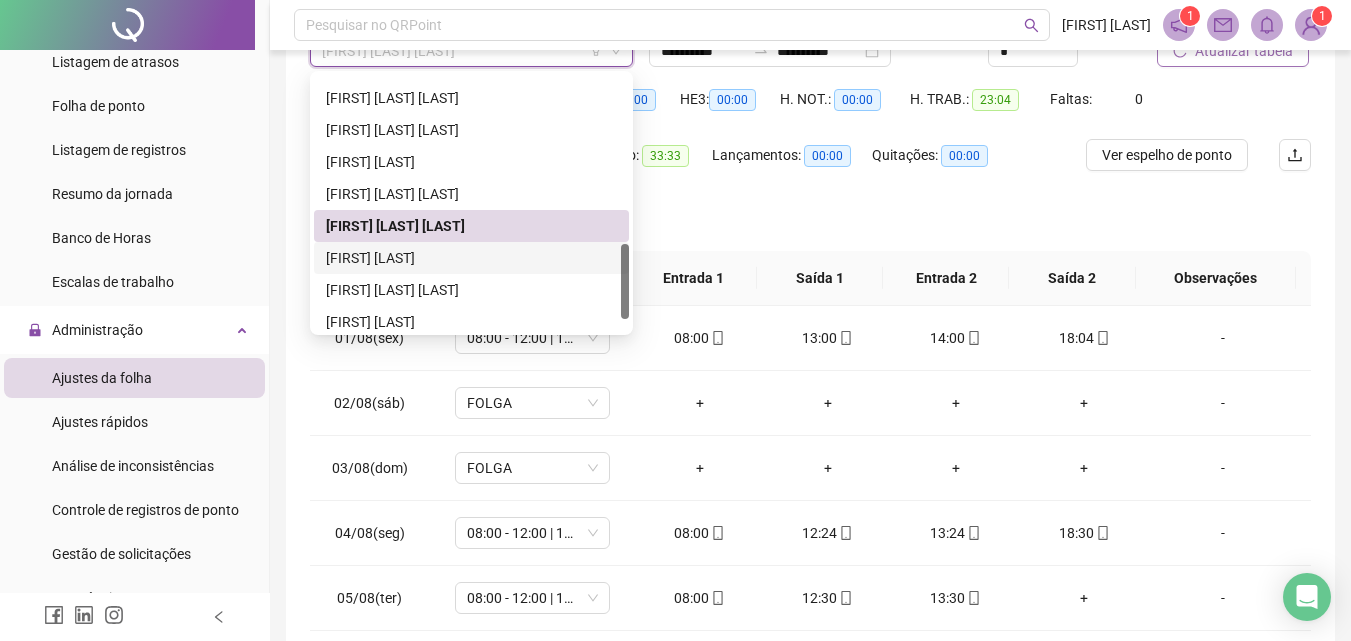 click on "[FIRST] [LAST]" at bounding box center (471, 258) 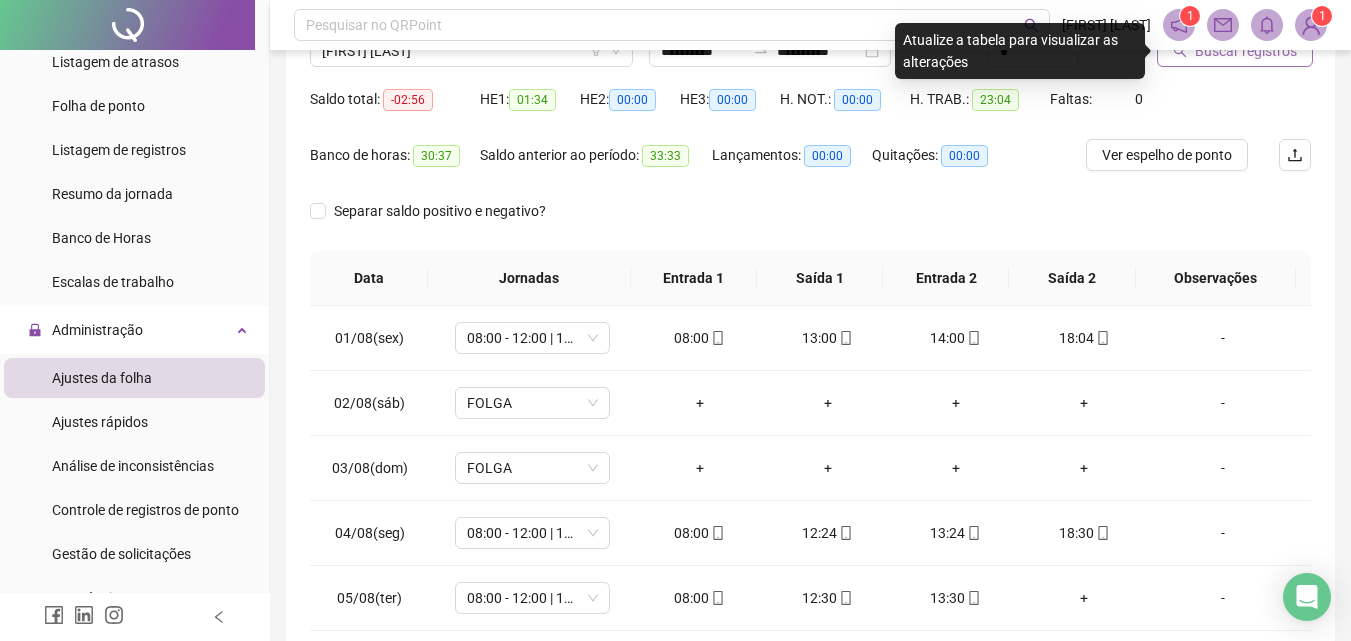 click on "Buscar registros" at bounding box center (1246, 51) 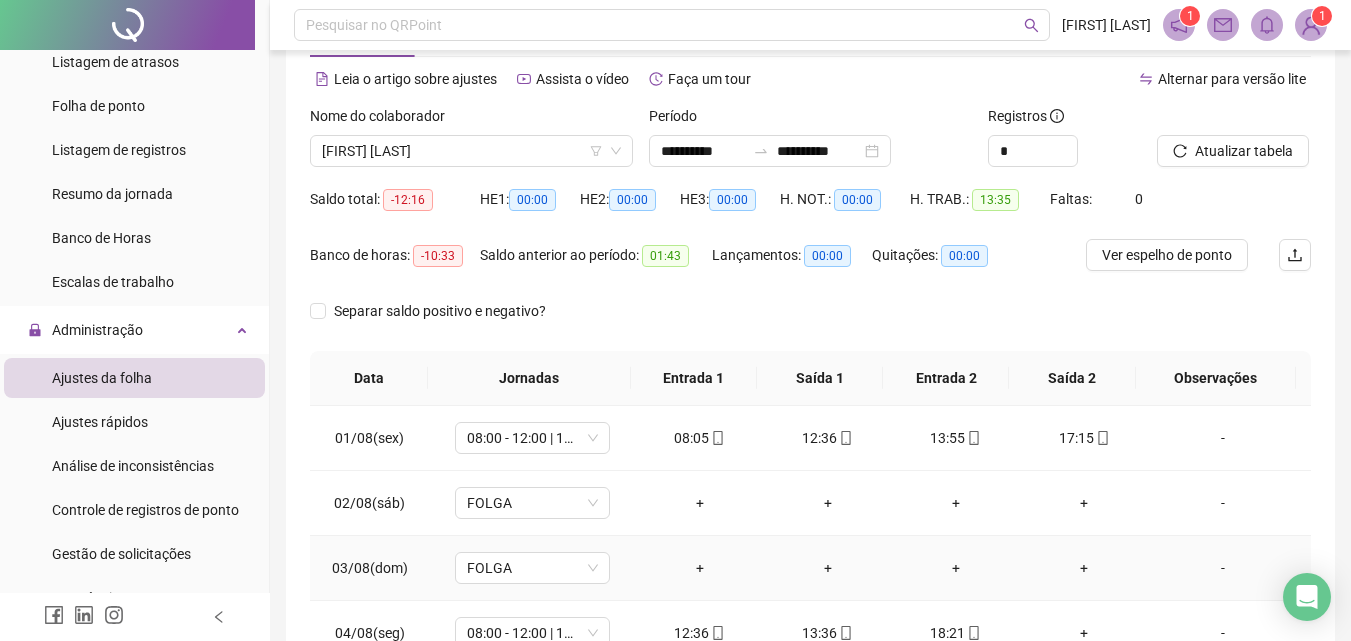 scroll, scrollTop: 179, scrollLeft: 0, axis: vertical 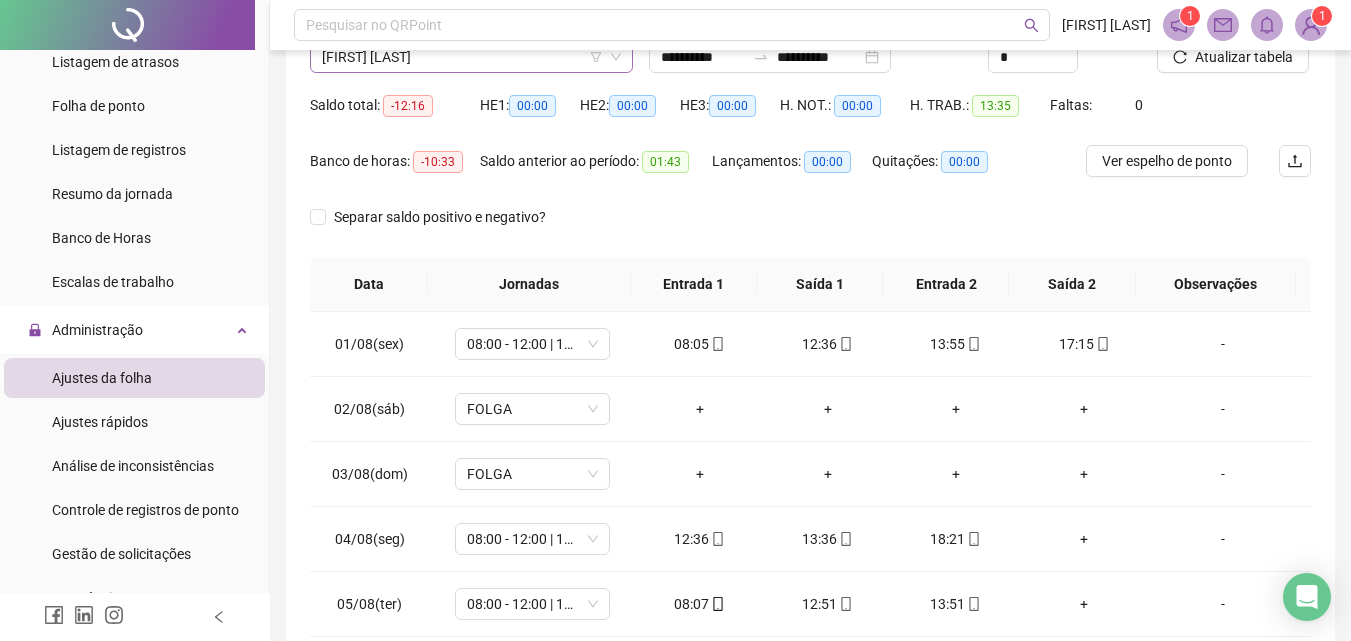 click on "[FIRST] [LAST]" at bounding box center (471, 57) 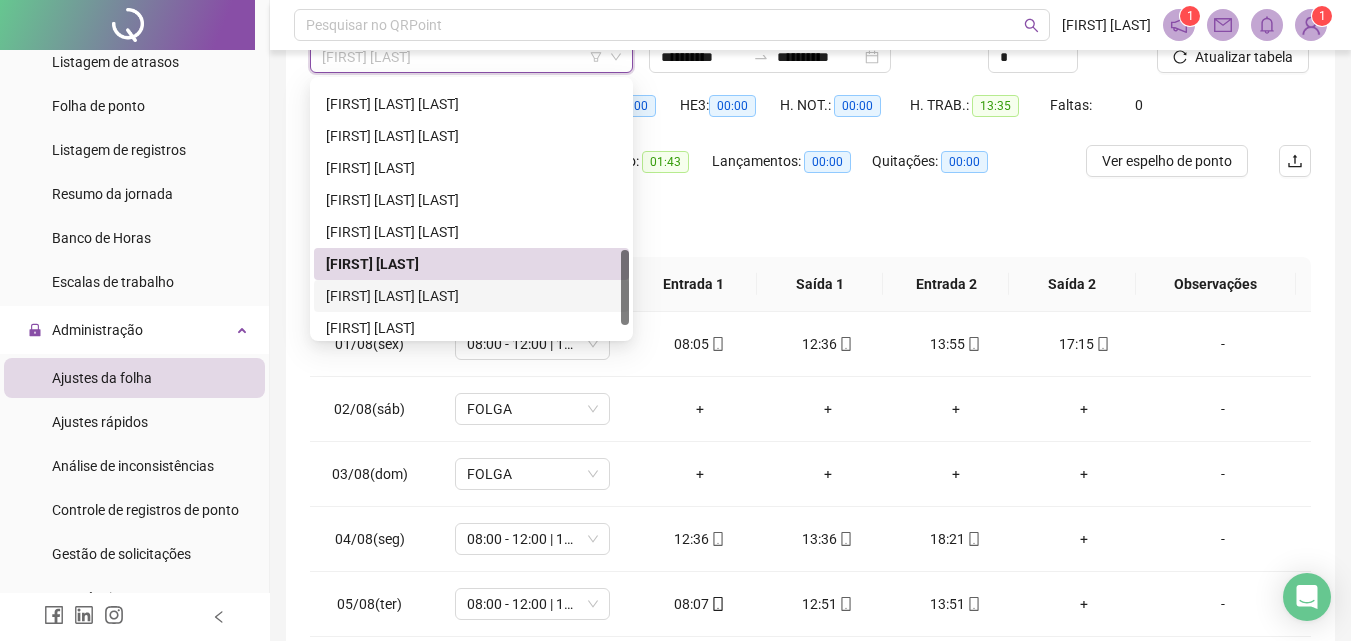 click on "[FIRST] [LAST] [LAST]" at bounding box center [471, 296] 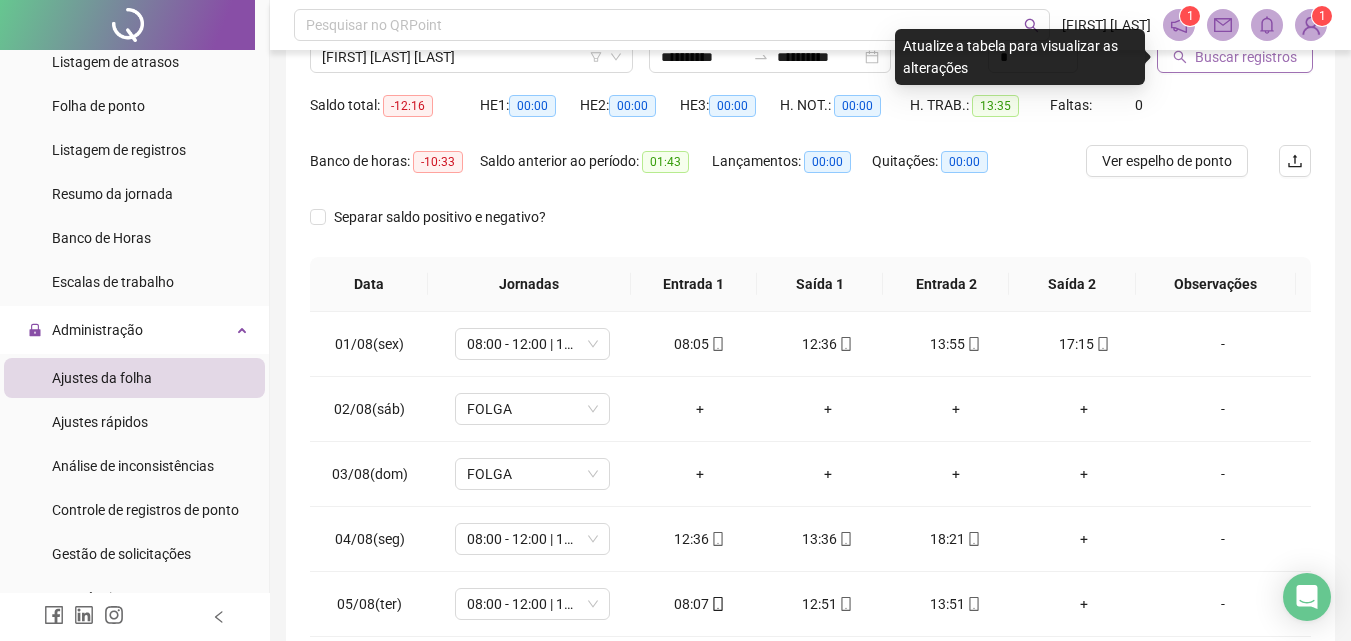 click on "Buscar registros" at bounding box center (1246, 57) 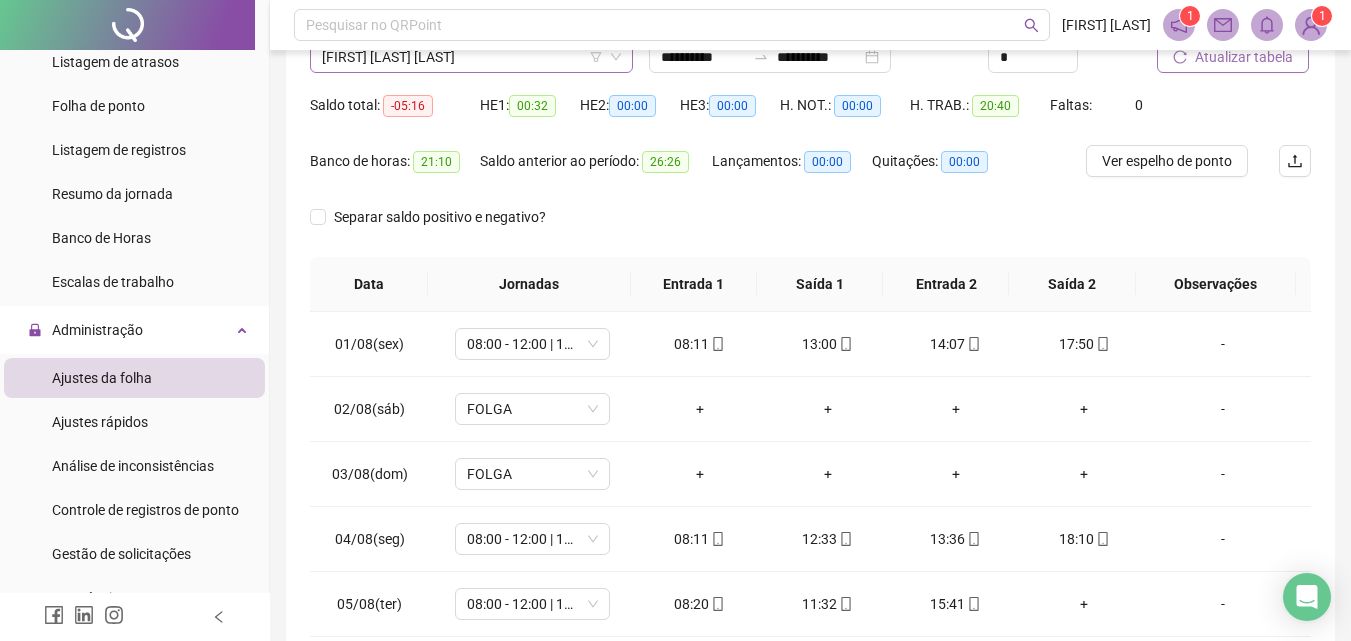 click on "[FIRST] [LAST] [LAST]" at bounding box center [471, 57] 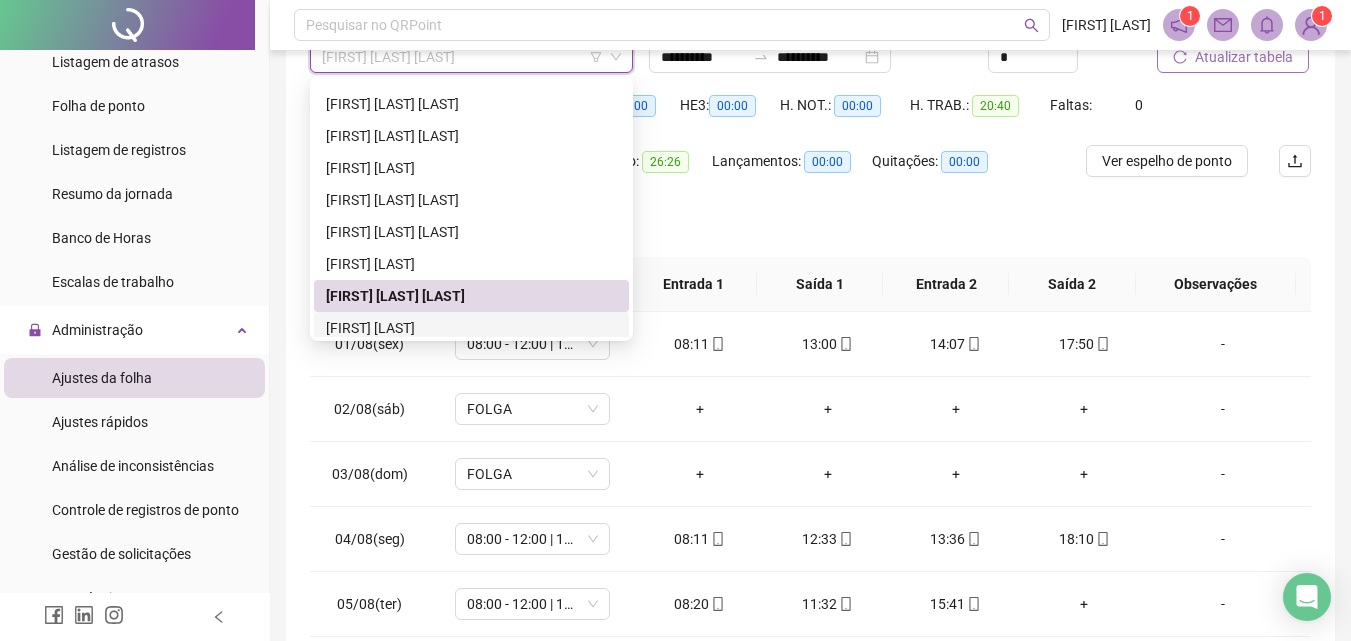 click on "[FIRST] [LAST]" at bounding box center (471, 328) 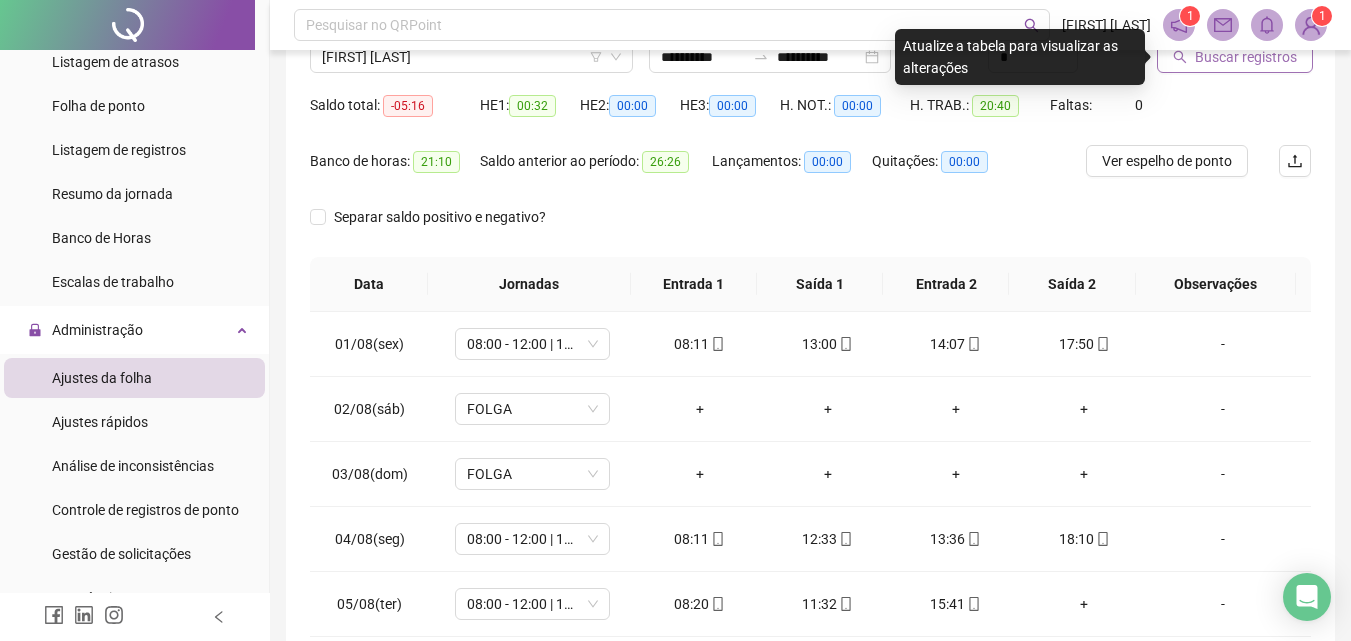 click 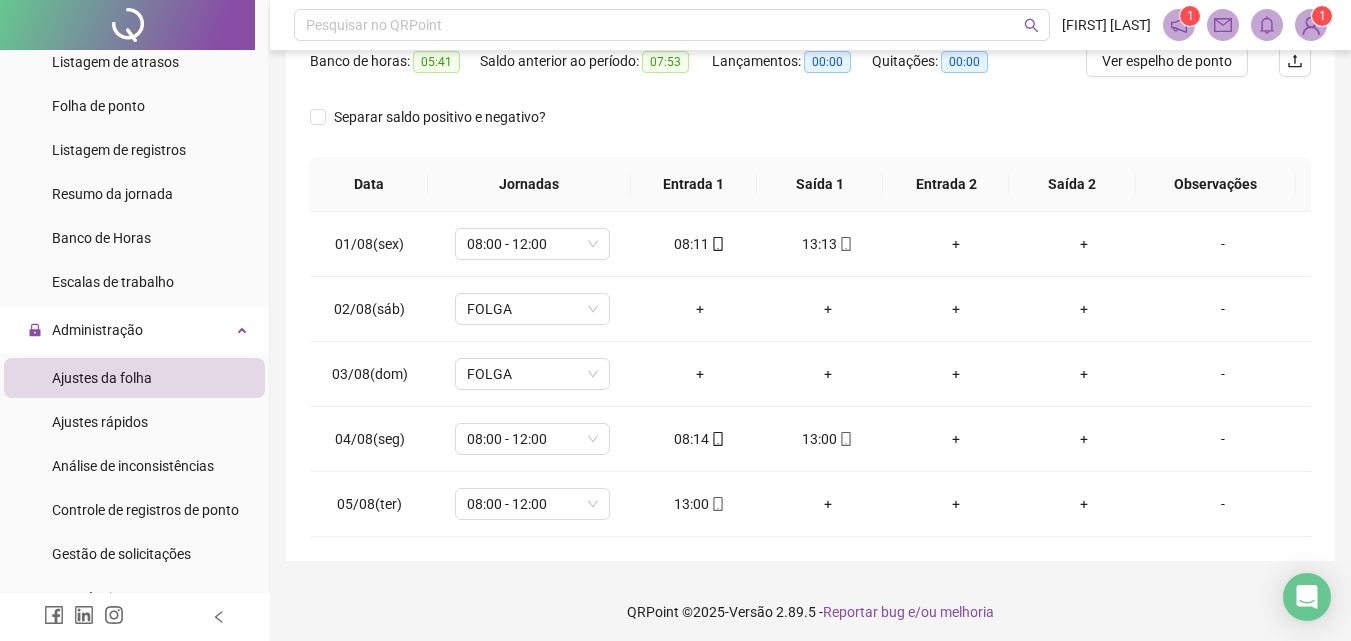 scroll, scrollTop: 73, scrollLeft: 0, axis: vertical 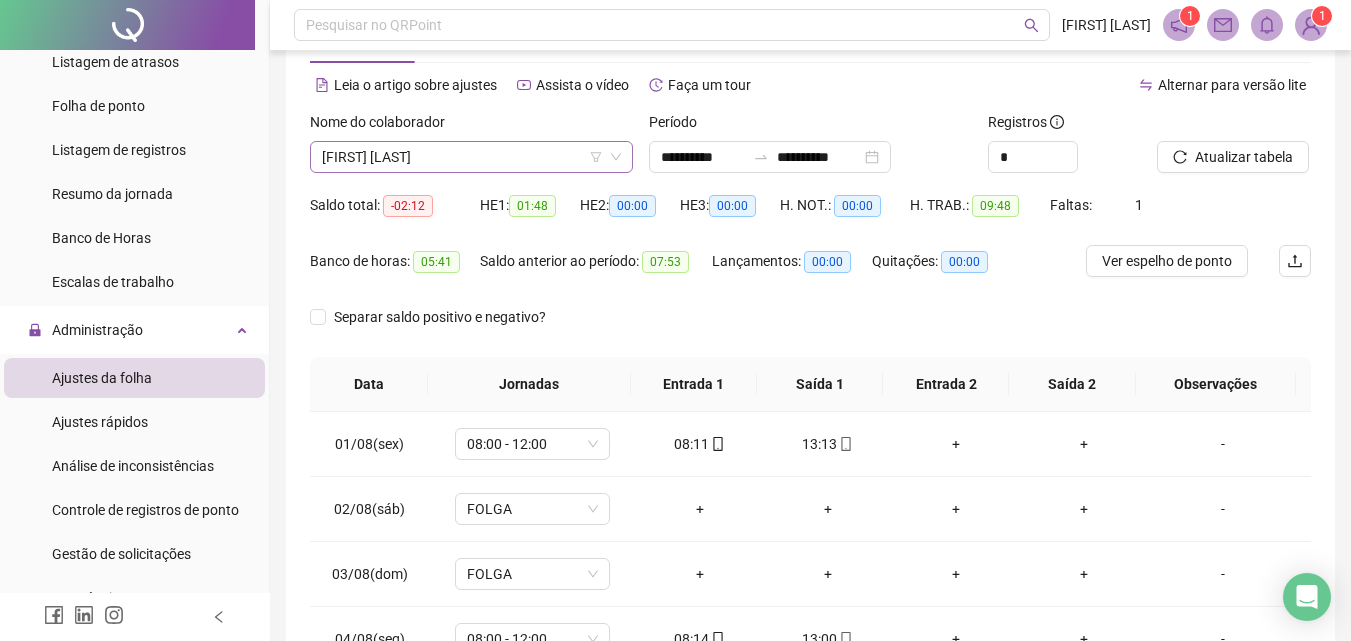 click on "[FIRST] [LAST]" at bounding box center [471, 157] 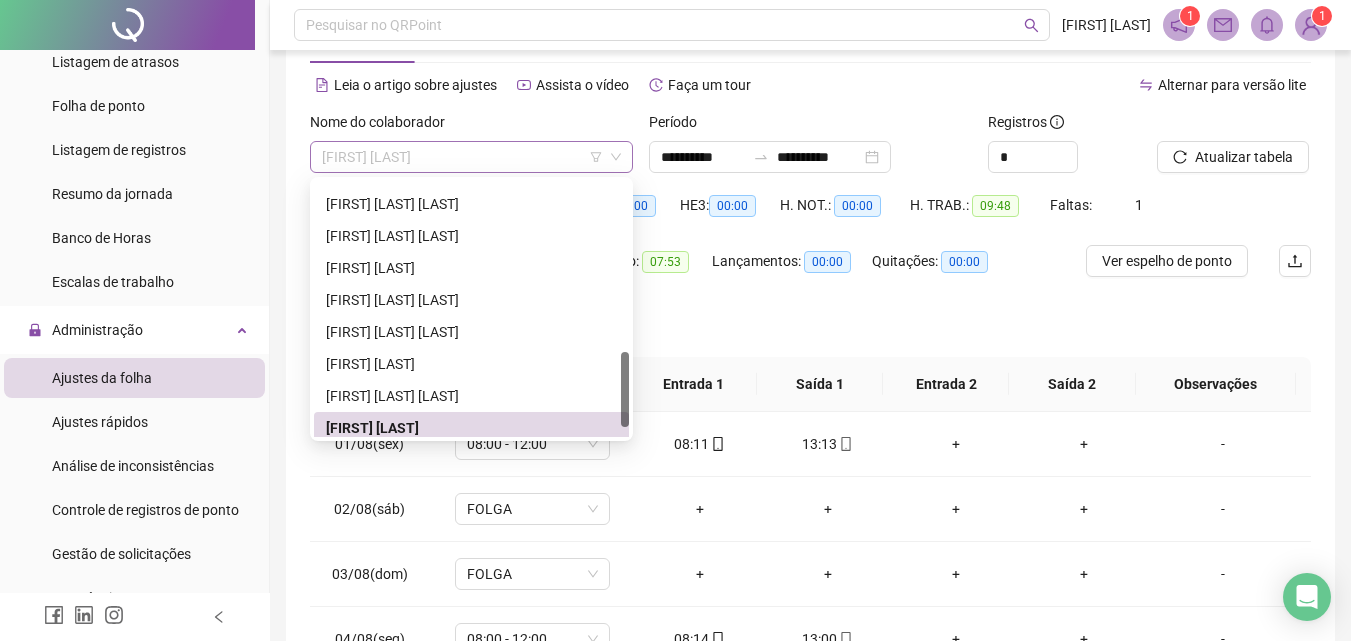 scroll, scrollTop: 576, scrollLeft: 0, axis: vertical 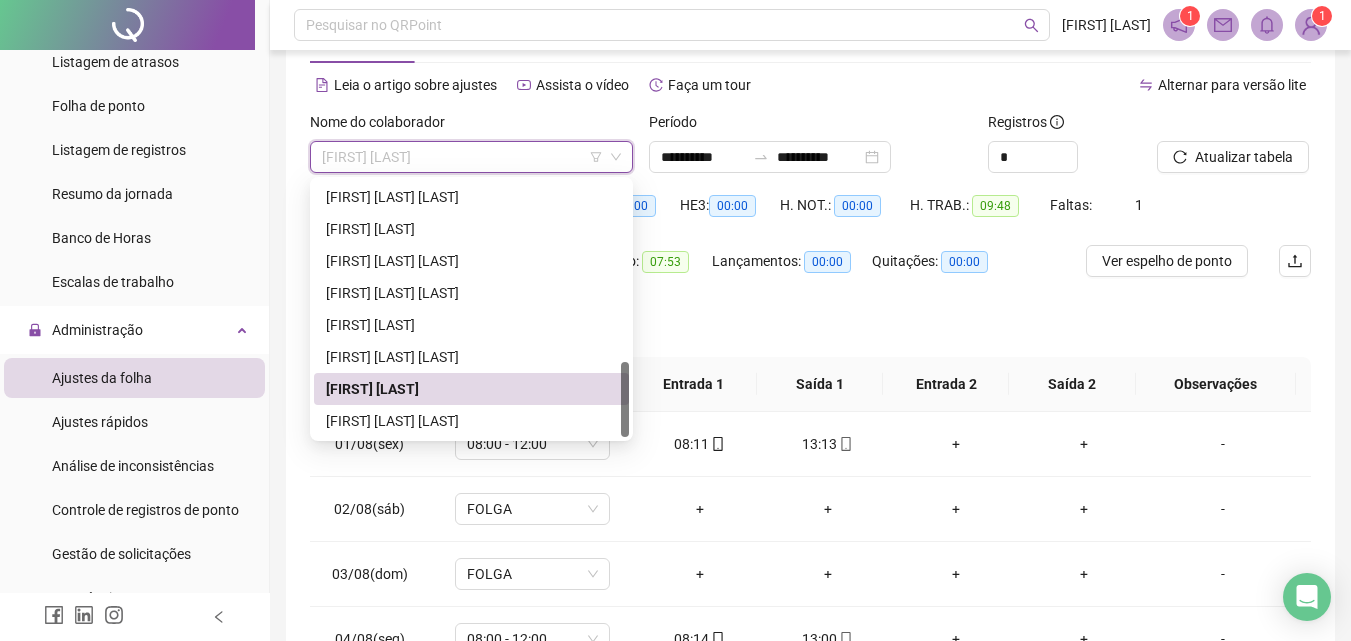 drag, startPoint x: 625, startPoint y: 395, endPoint x: 566, endPoint y: 428, distance: 67.601776 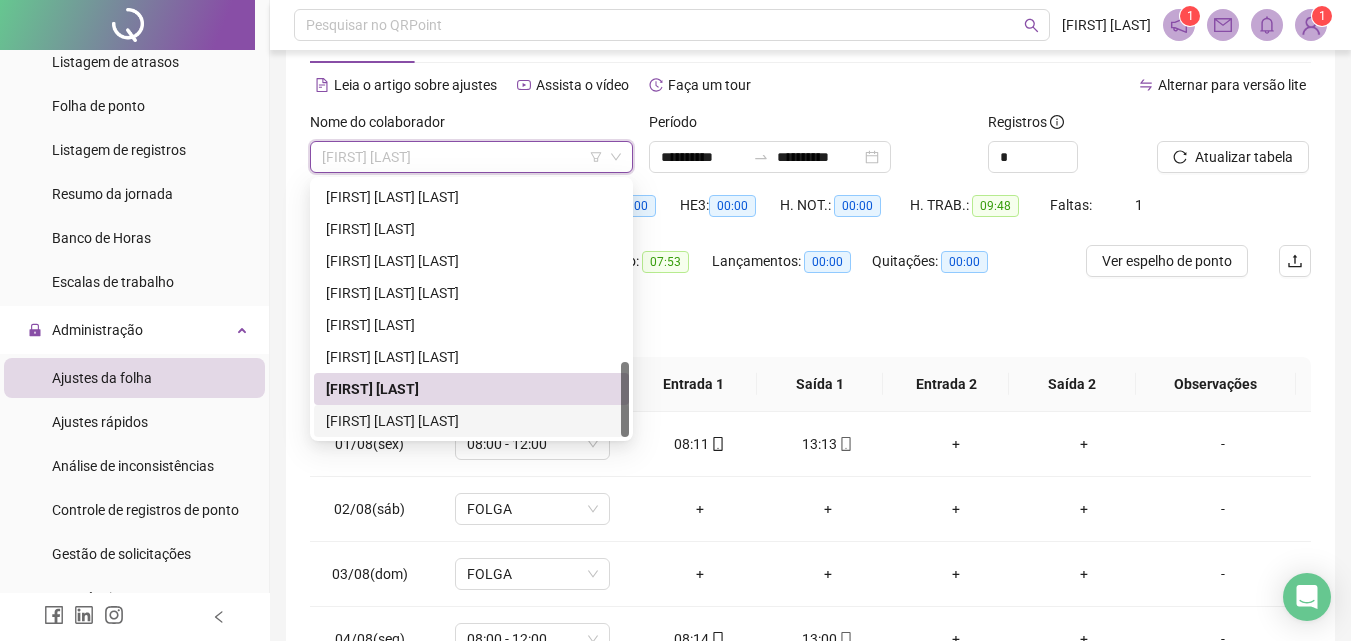 click on "[FIRST] [LAST] [LAST]" at bounding box center (471, 421) 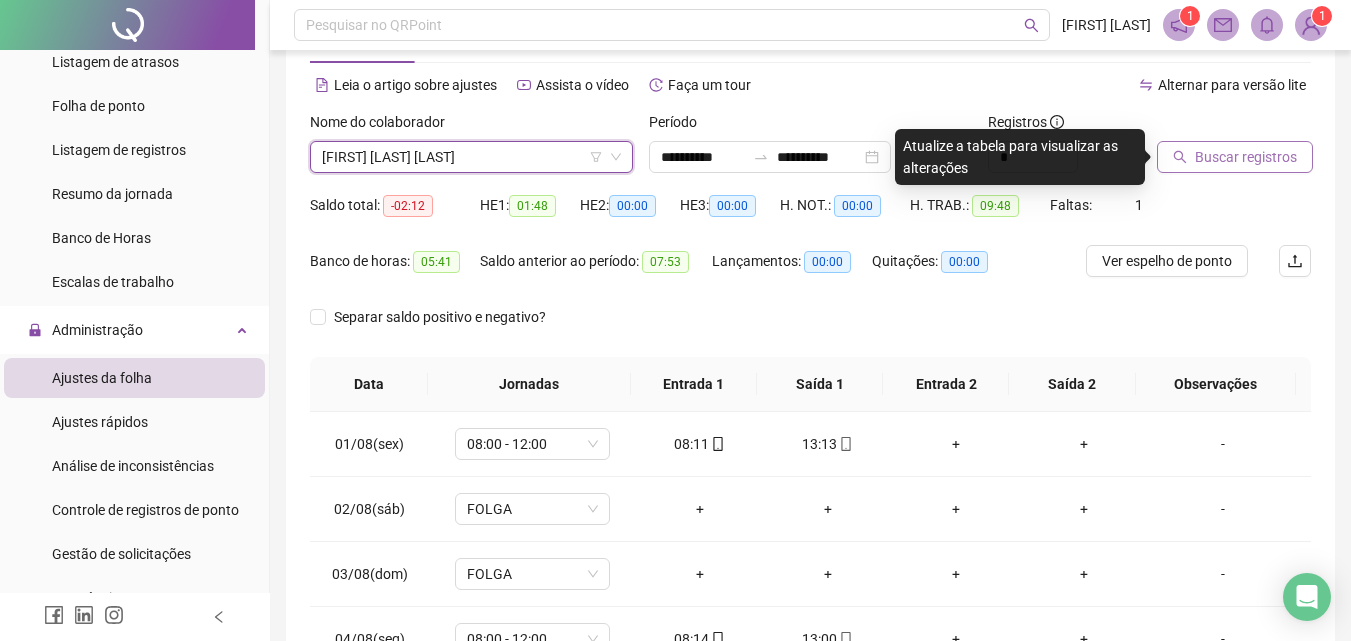 click on "Buscar registros" at bounding box center (1246, 157) 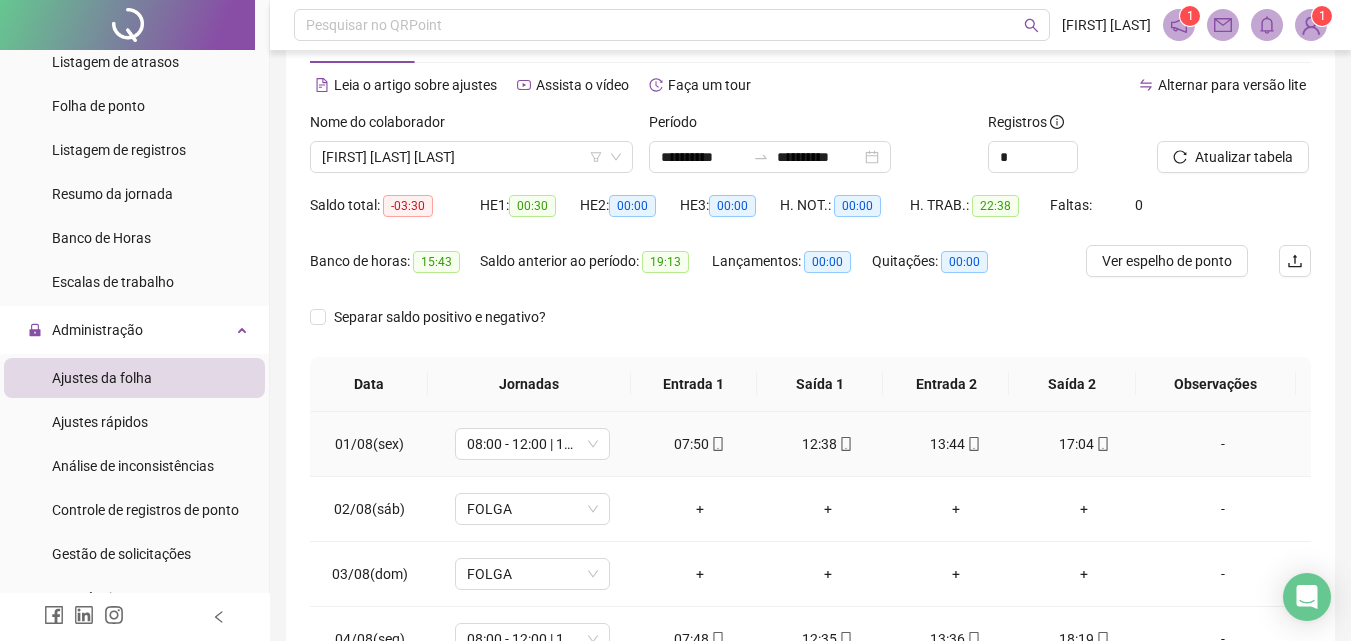 scroll, scrollTop: 173, scrollLeft: 0, axis: vertical 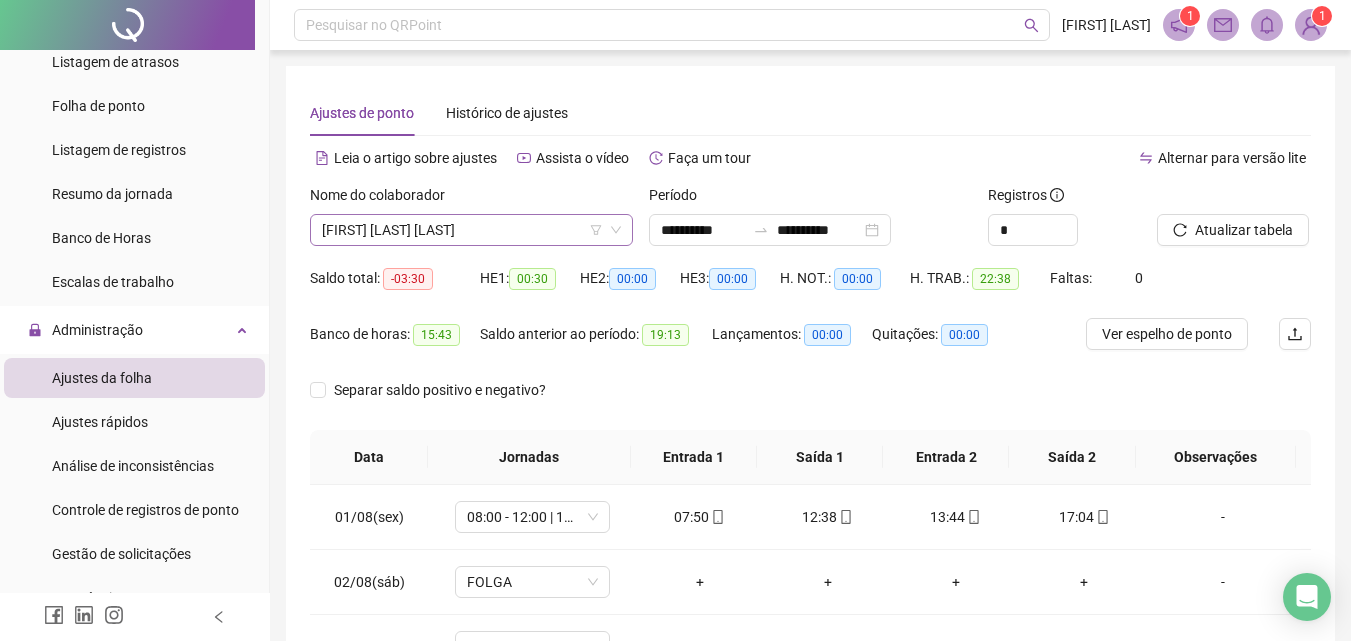 click on "[FIRST] [LAST] [LAST]" at bounding box center [471, 230] 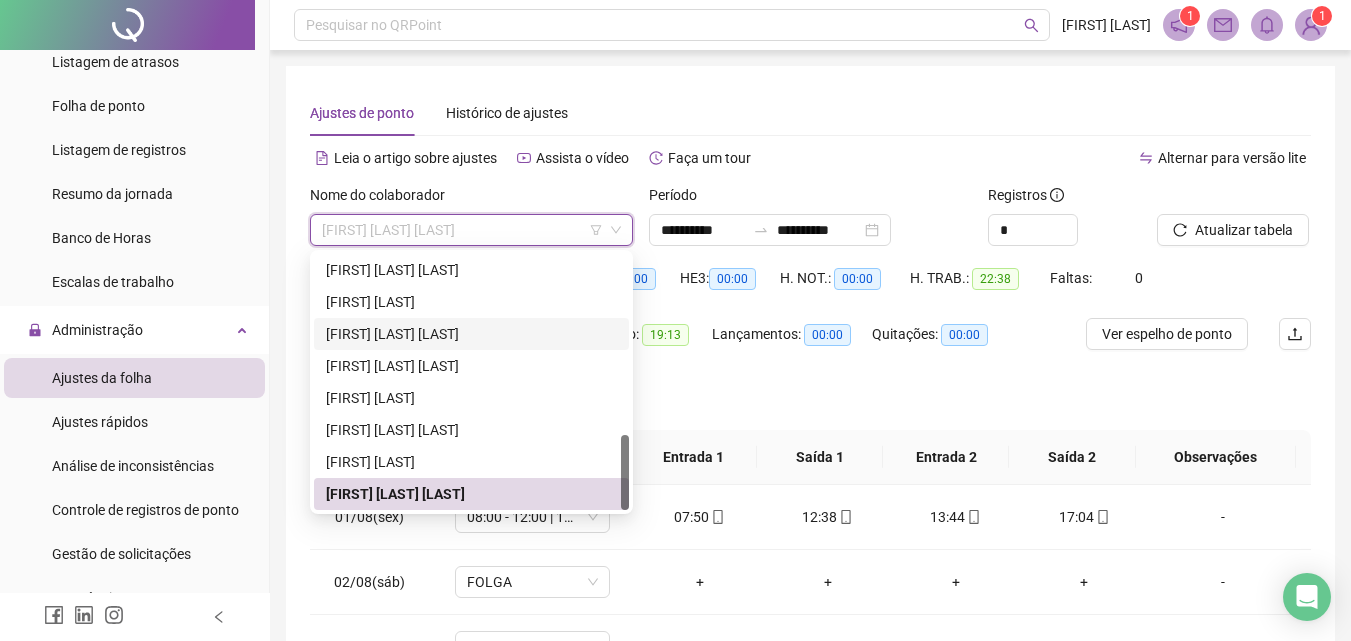 click on "[FIRST] [LAST]" at bounding box center (471, 398) 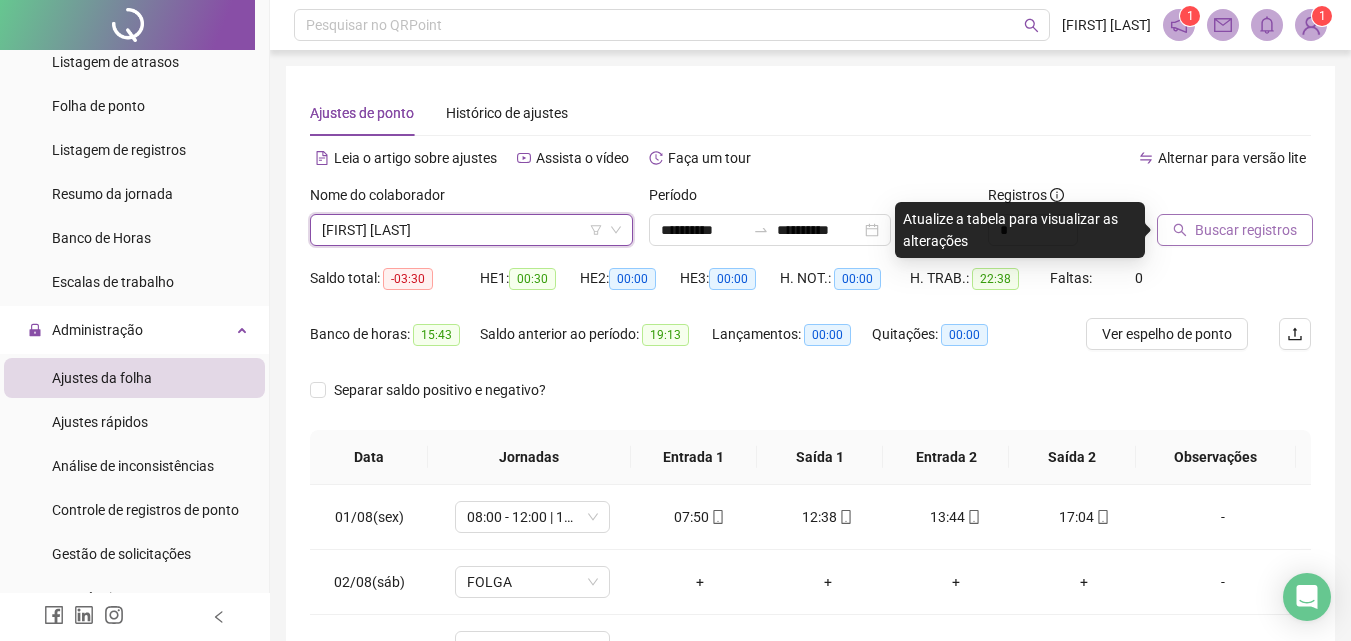 click on "Buscar registros" at bounding box center [1246, 230] 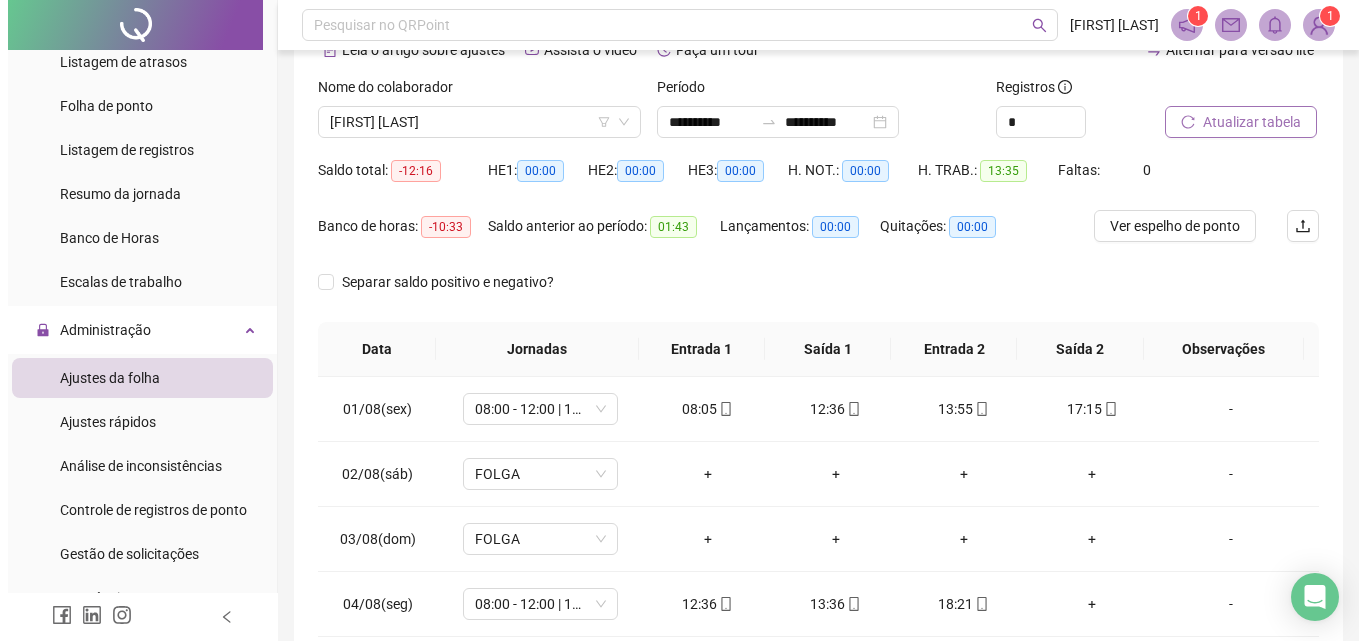 scroll, scrollTop: 152, scrollLeft: 0, axis: vertical 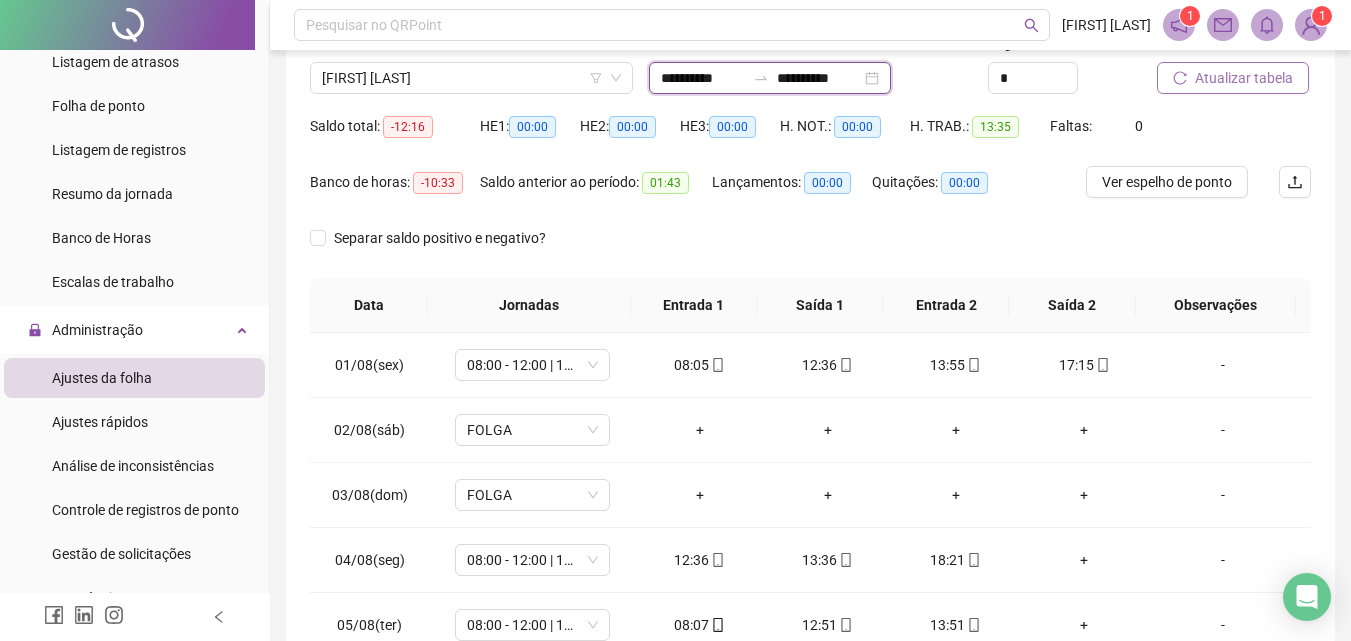 click on "**********" at bounding box center [819, 78] 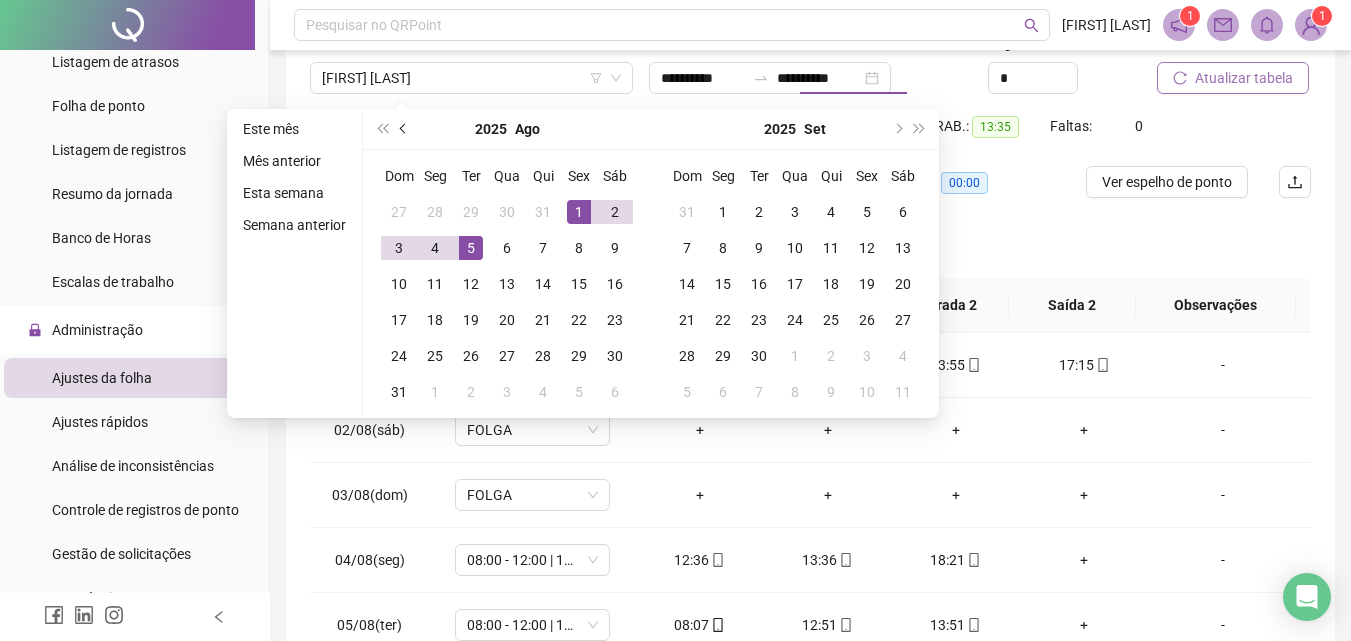 click at bounding box center [404, 129] 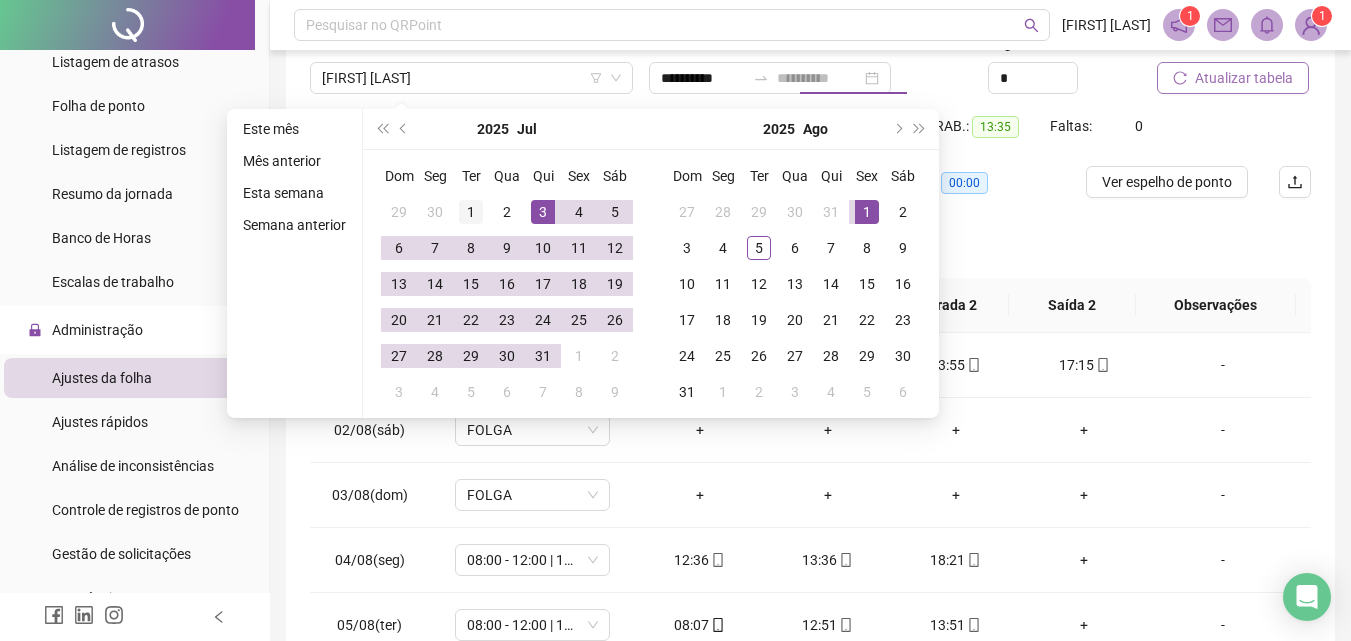 type on "**********" 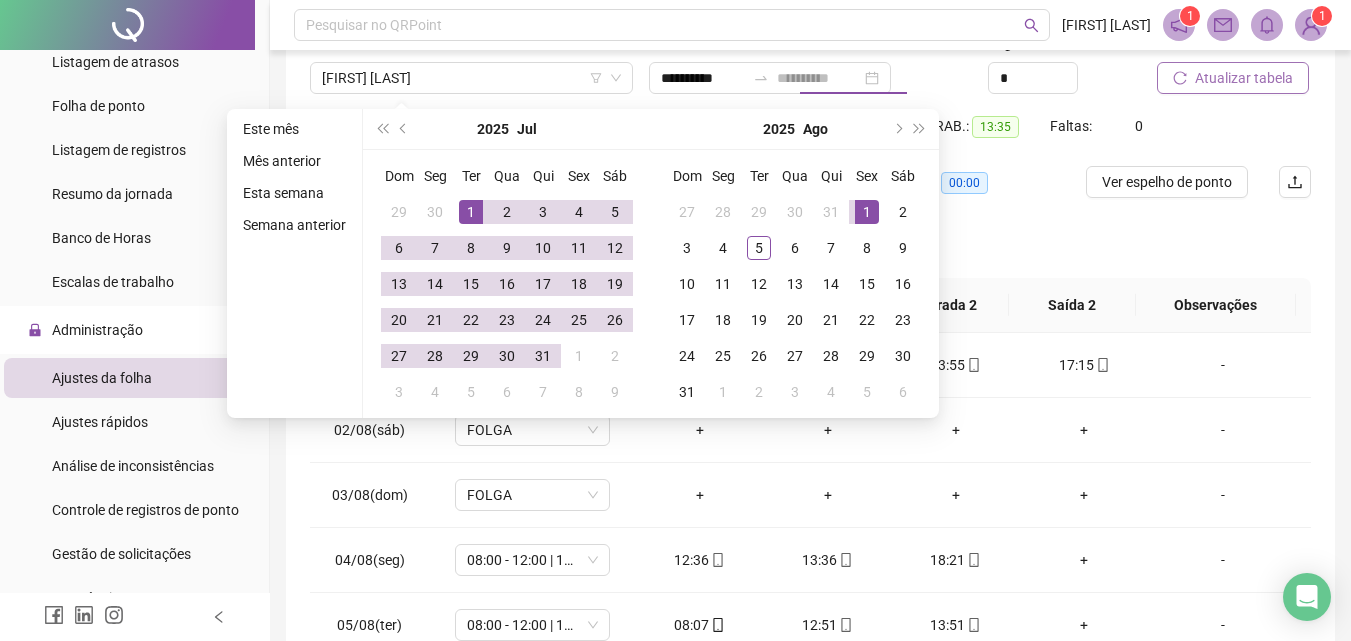 click on "1" at bounding box center (471, 212) 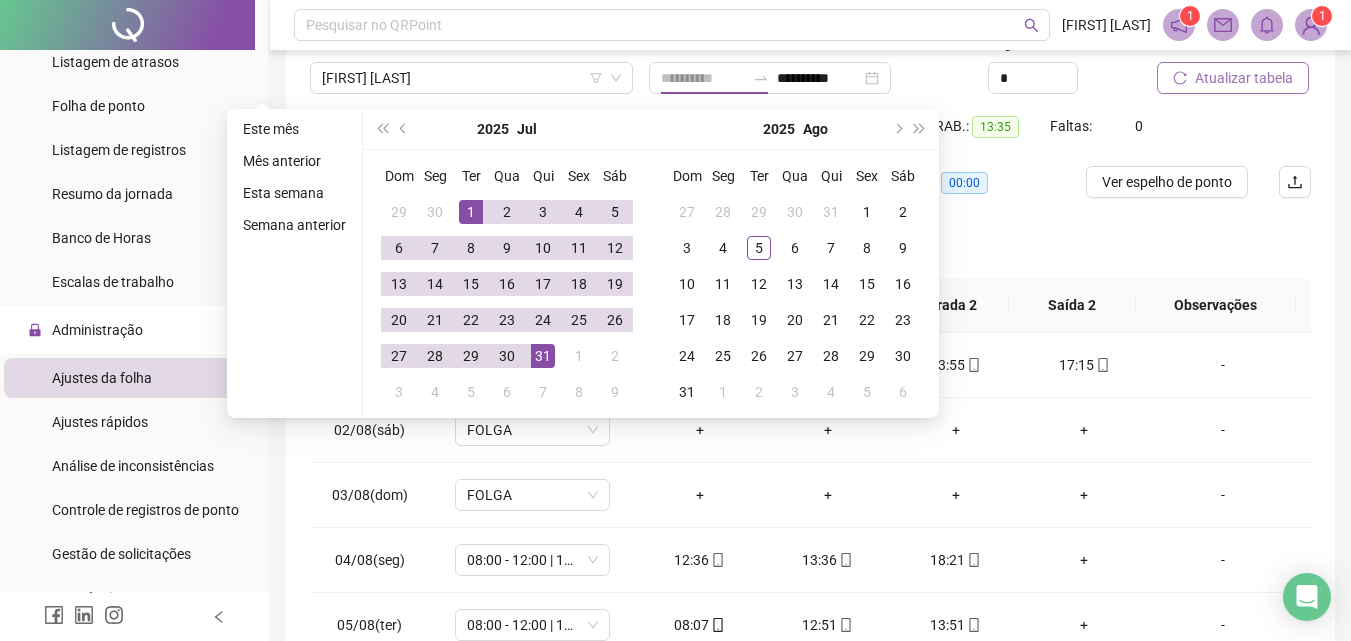 click on "31" at bounding box center [543, 356] 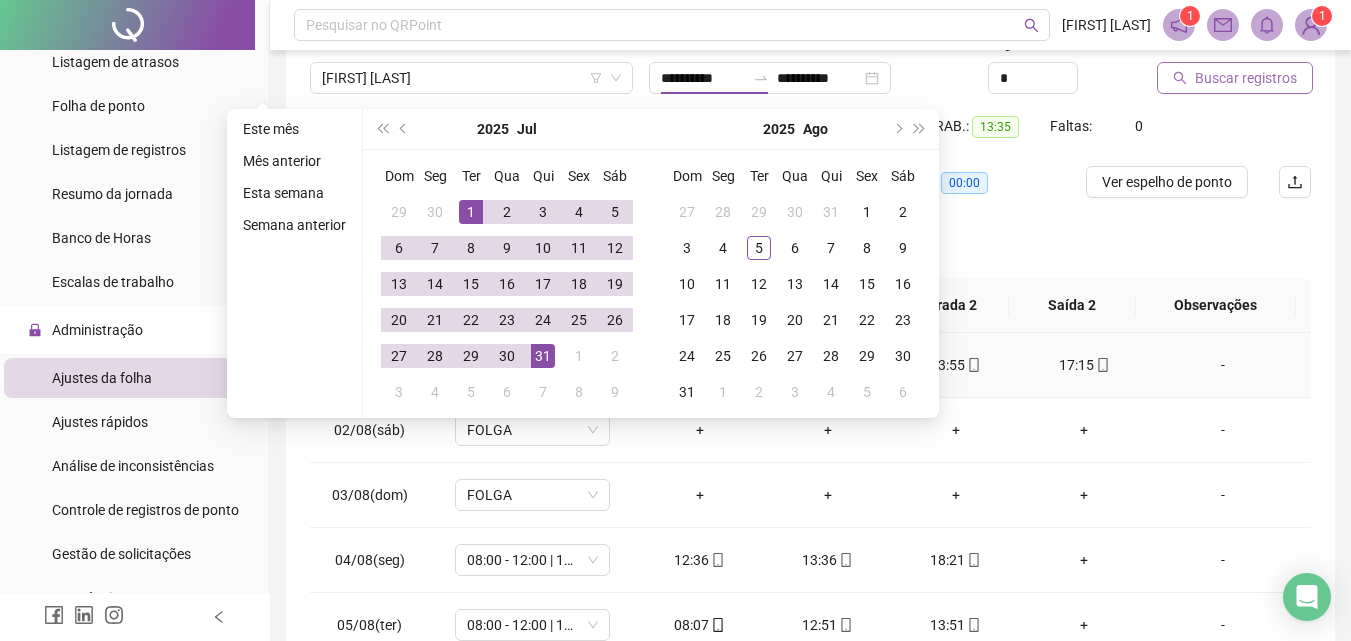 type on "**********" 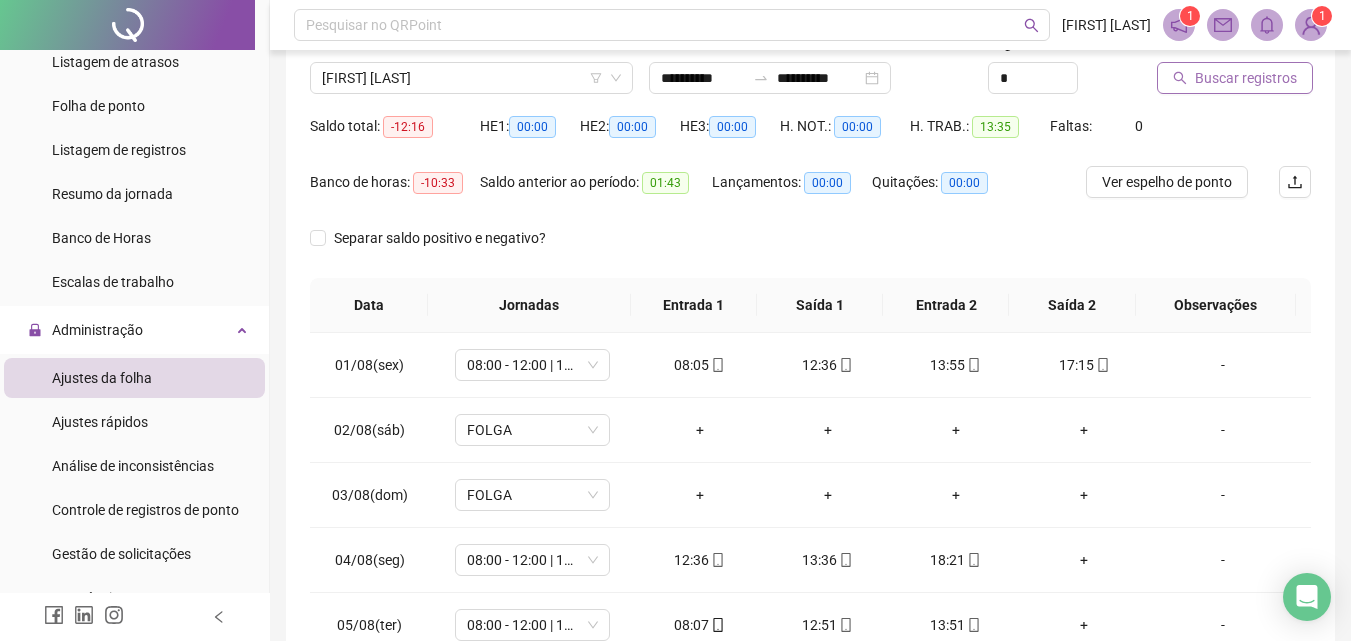 click on "Buscar registros" at bounding box center [1246, 78] 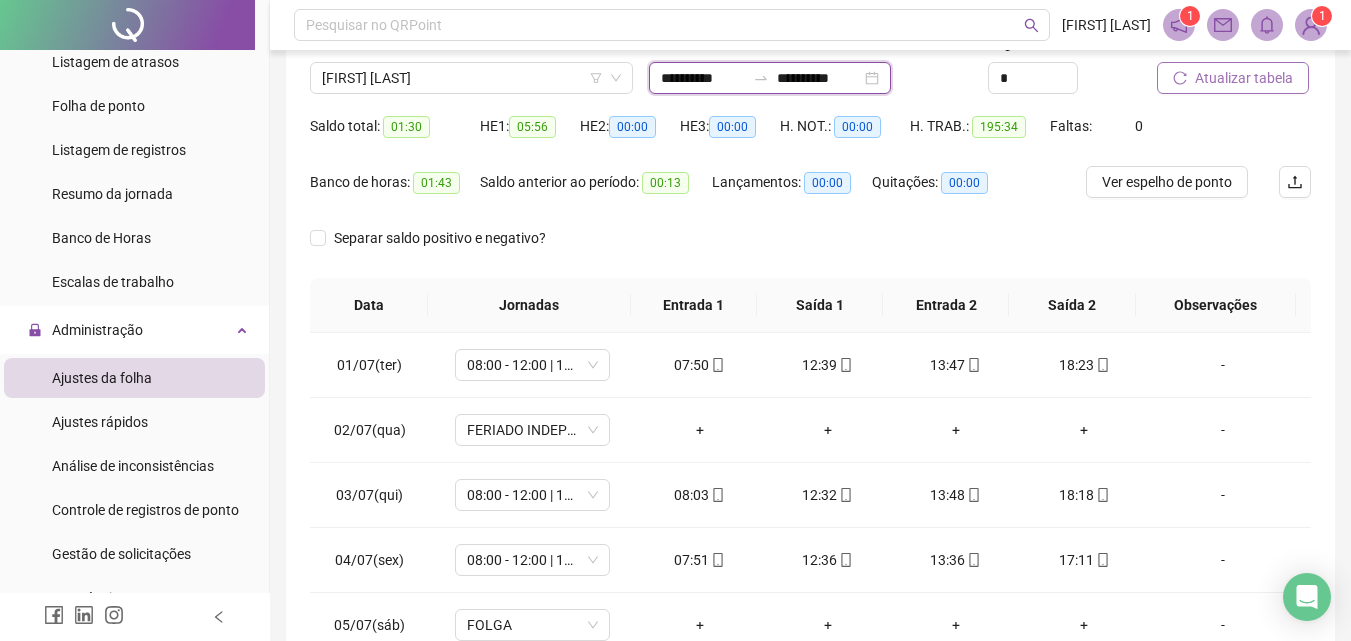 click on "**********" at bounding box center [703, 78] 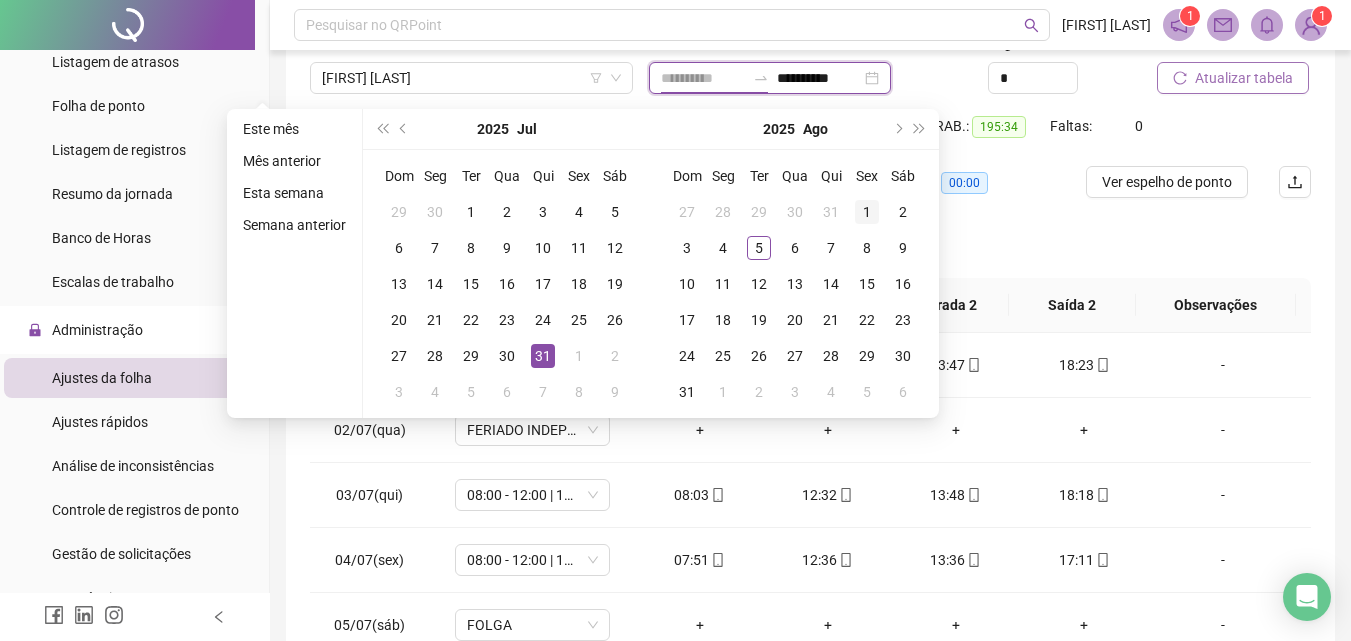 type on "**********" 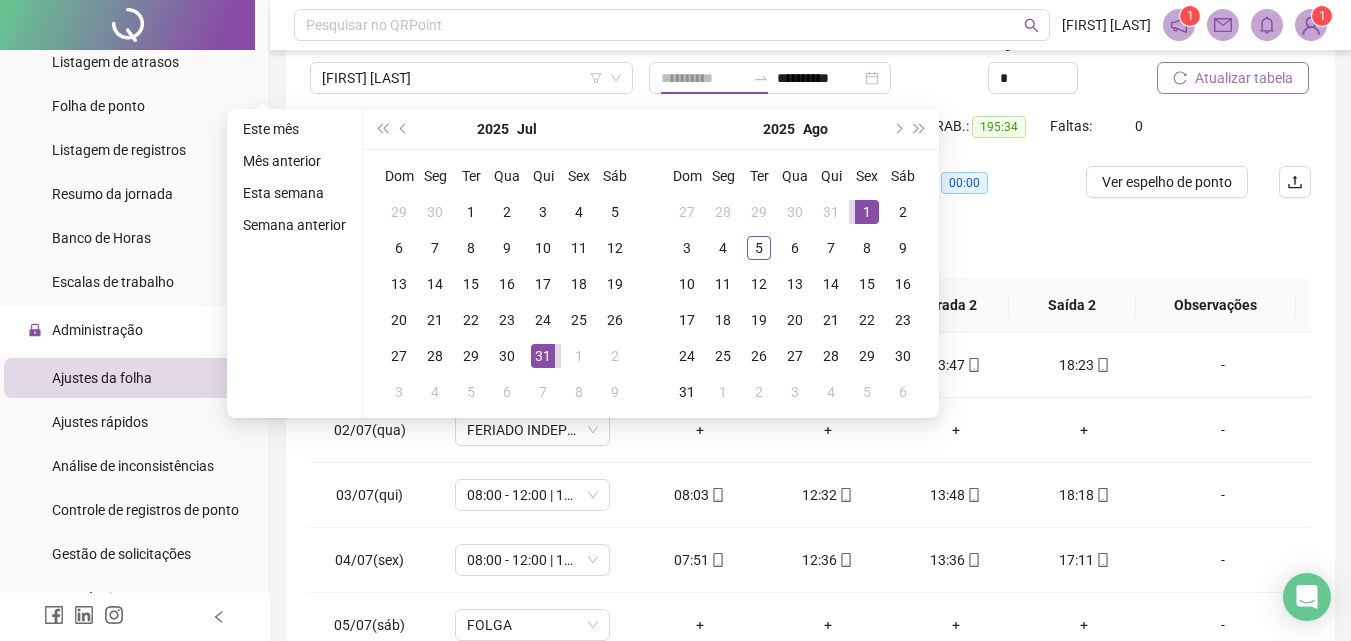 click on "1" at bounding box center [867, 212] 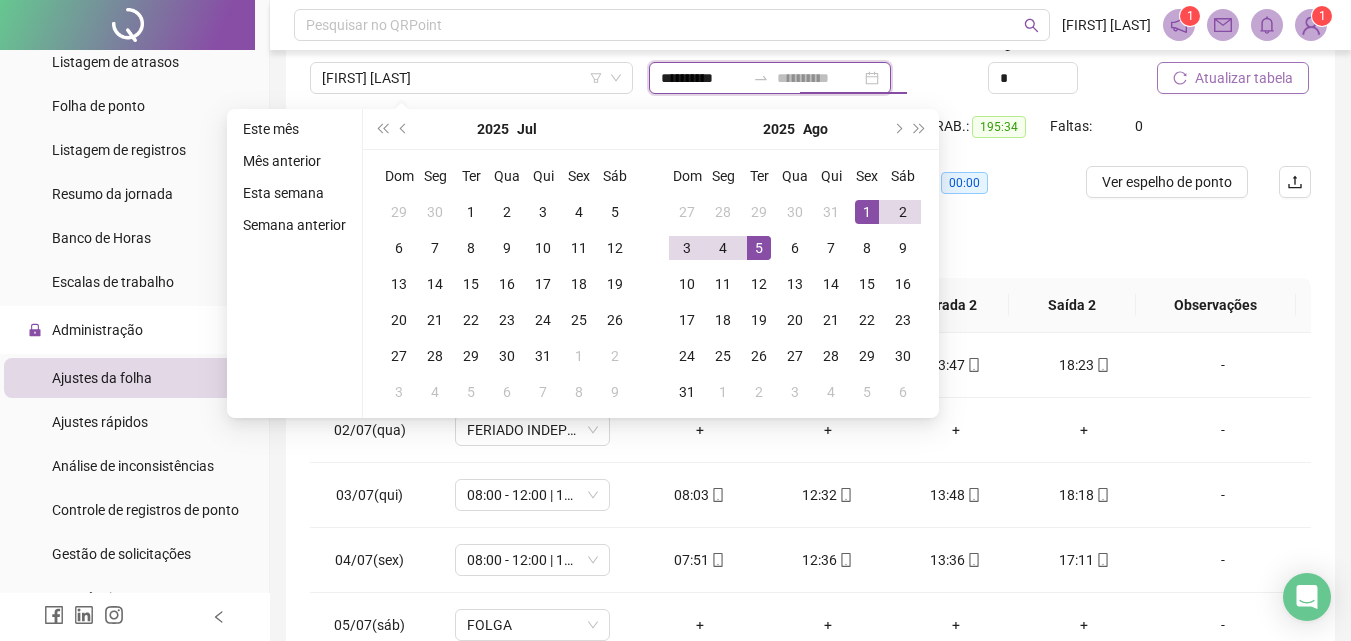 type on "**********" 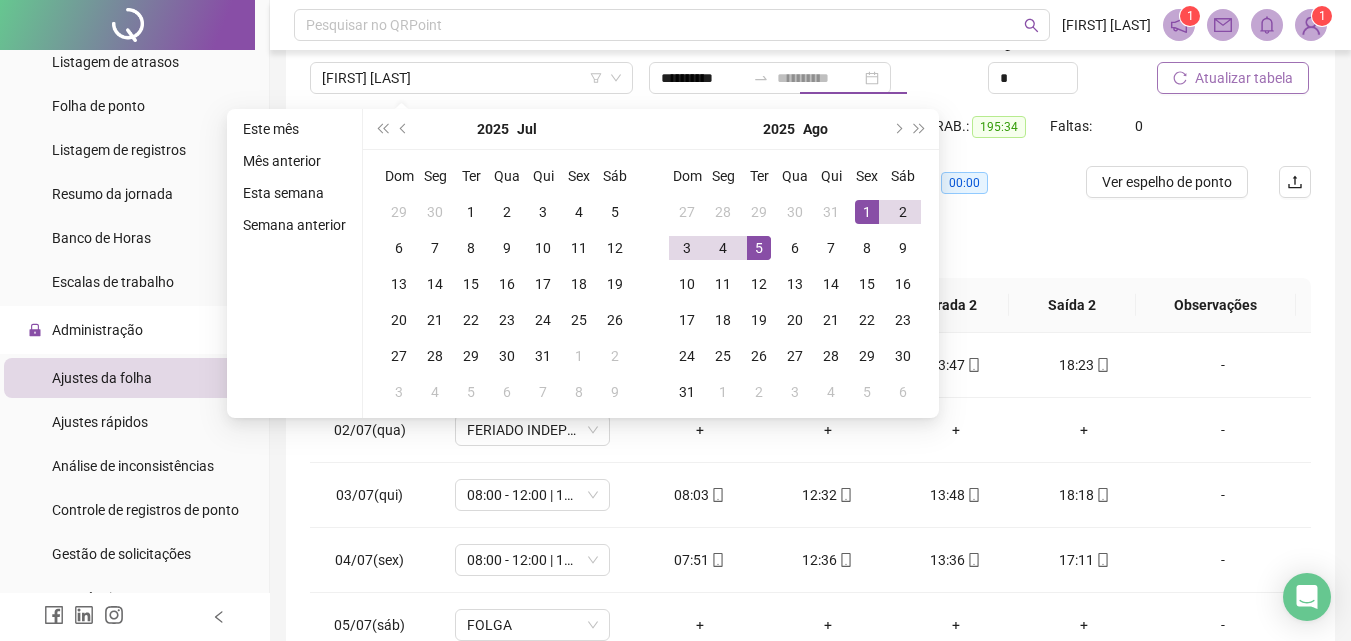 click on "5" at bounding box center [759, 248] 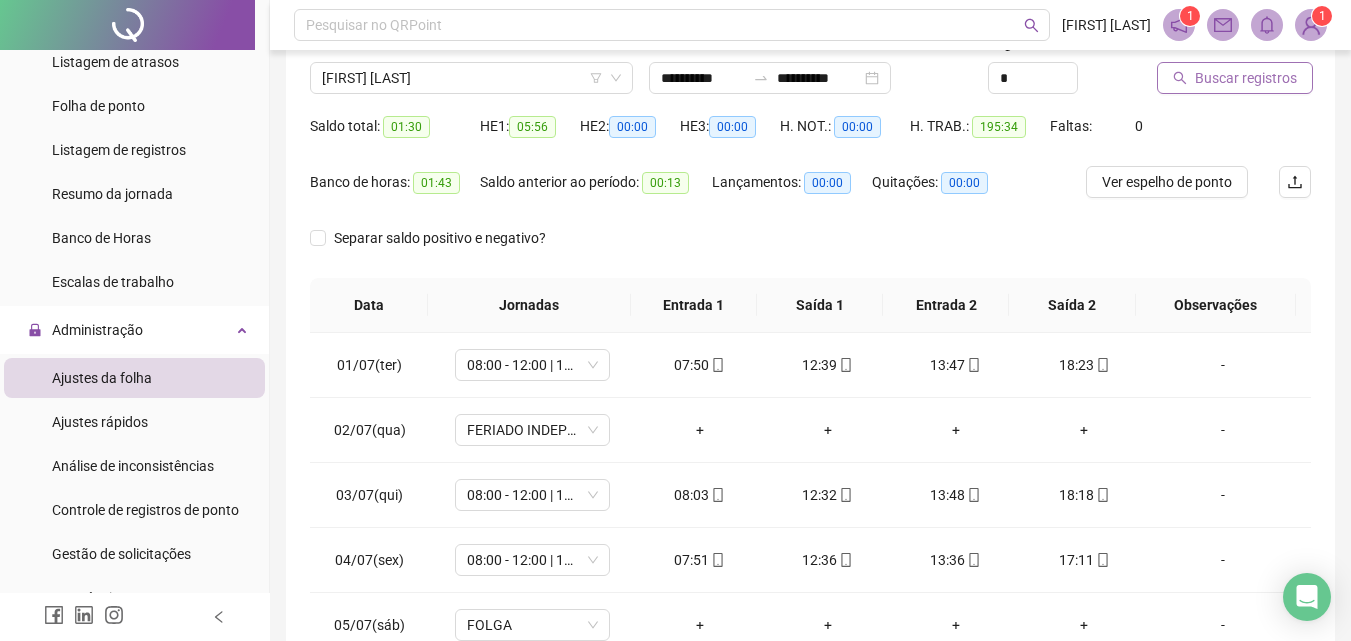 click on "Buscar registros" at bounding box center (1246, 78) 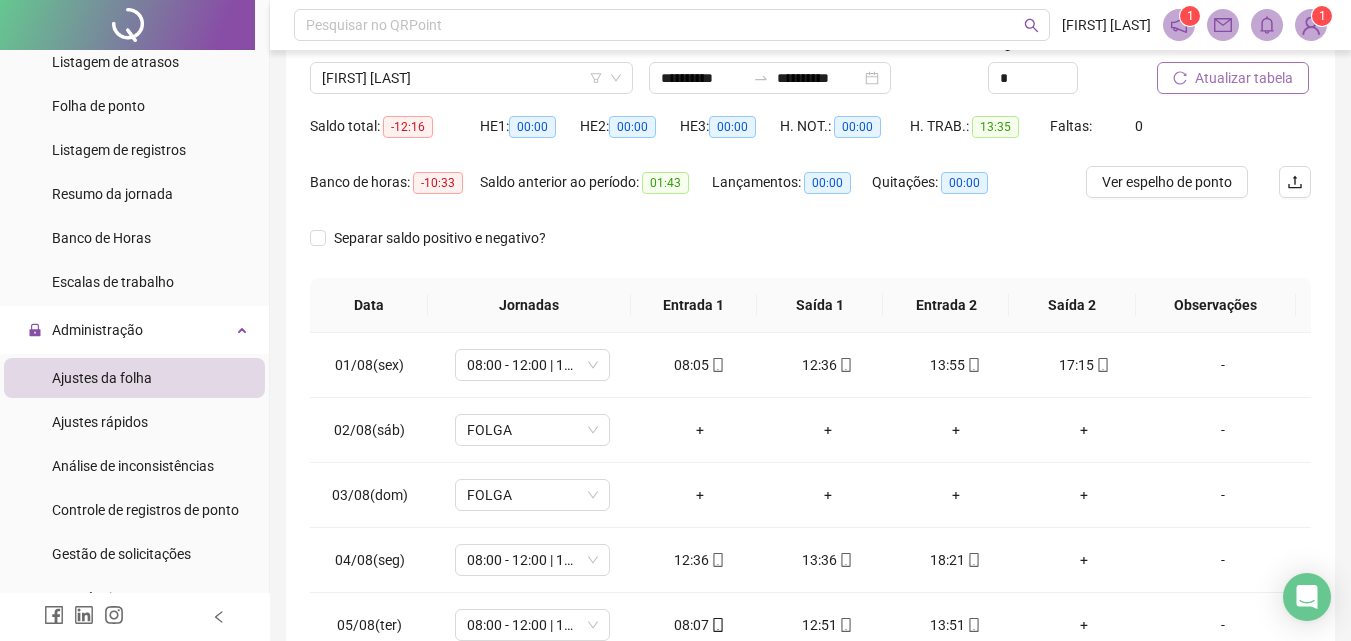 click at bounding box center (1311, 25) 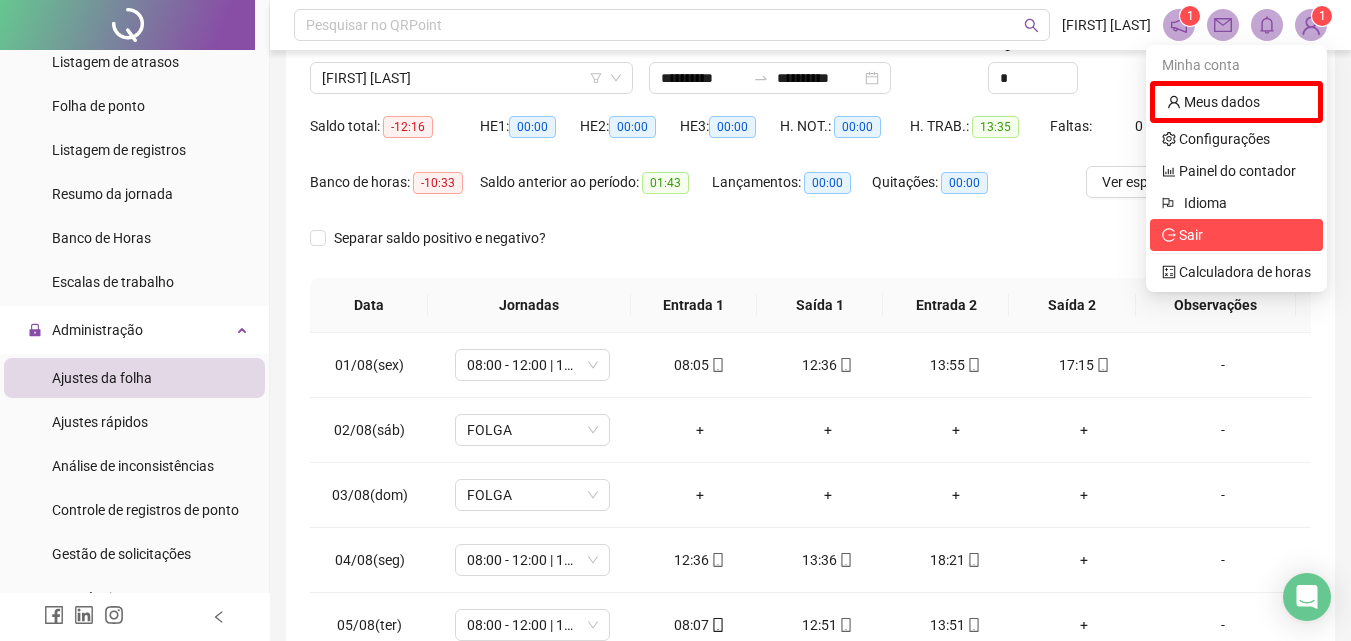 click on "Sair" at bounding box center (1191, 235) 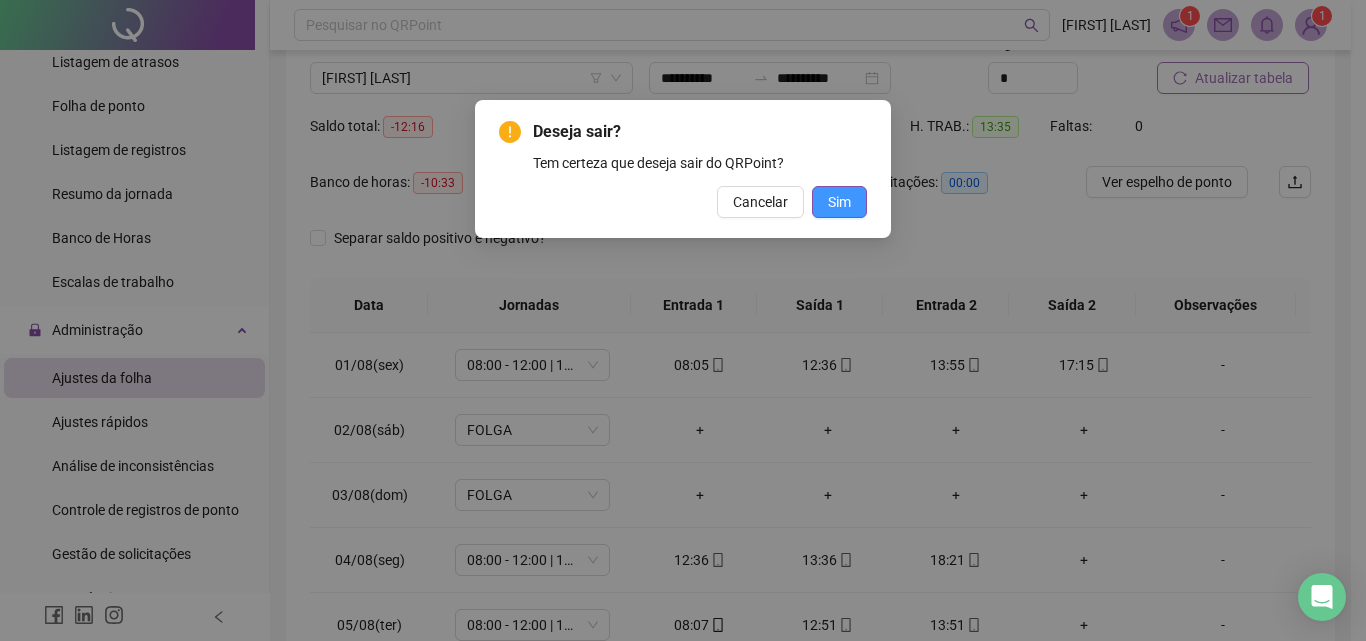 click on "Sim" at bounding box center (839, 202) 